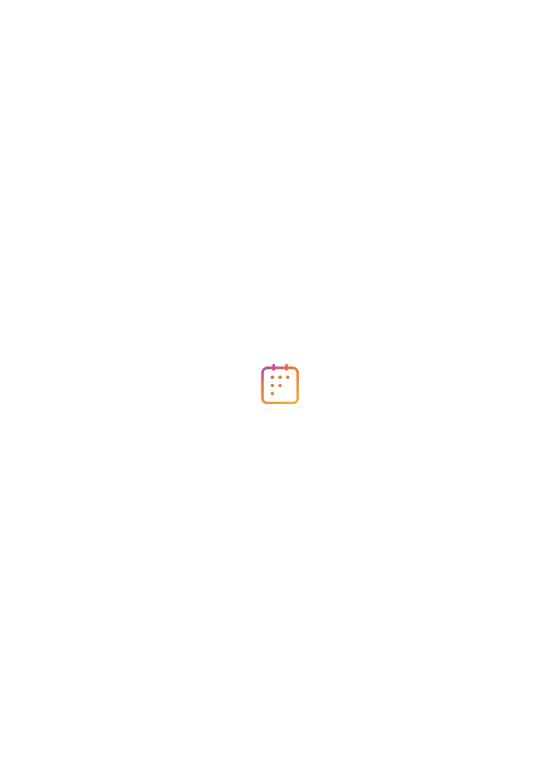 scroll, scrollTop: 0, scrollLeft: 0, axis: both 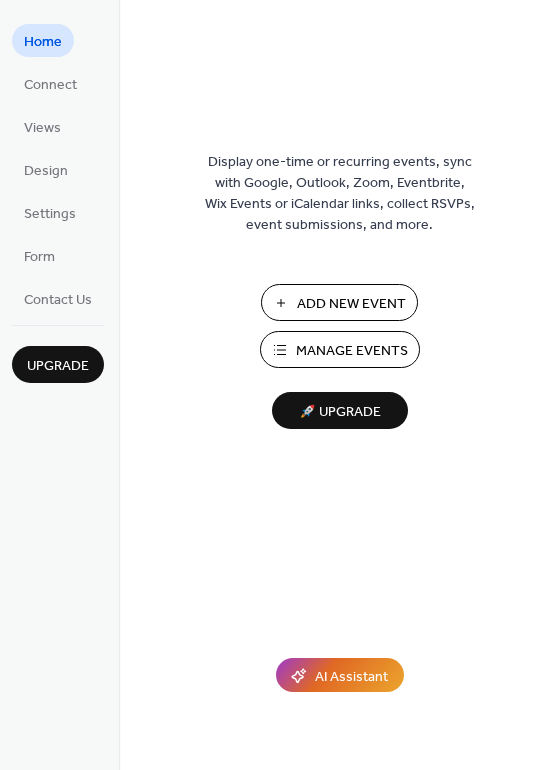 click on "Manage Events" at bounding box center [352, 351] 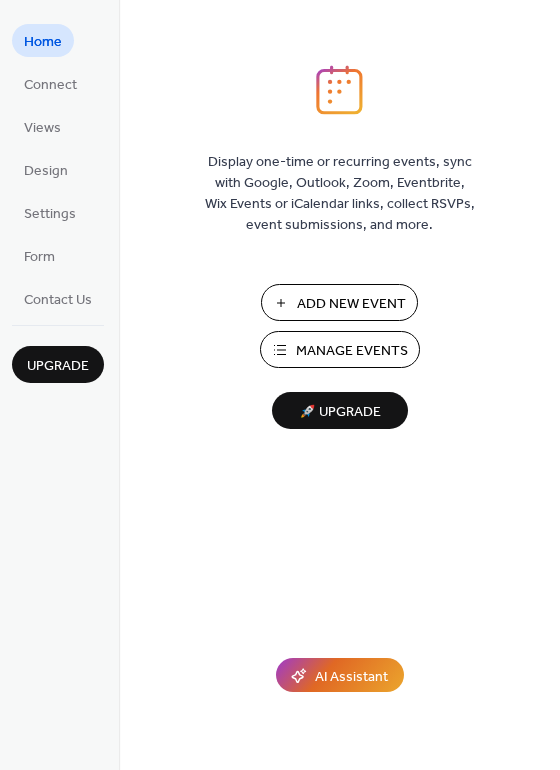 click on "Add New Event" at bounding box center [351, 304] 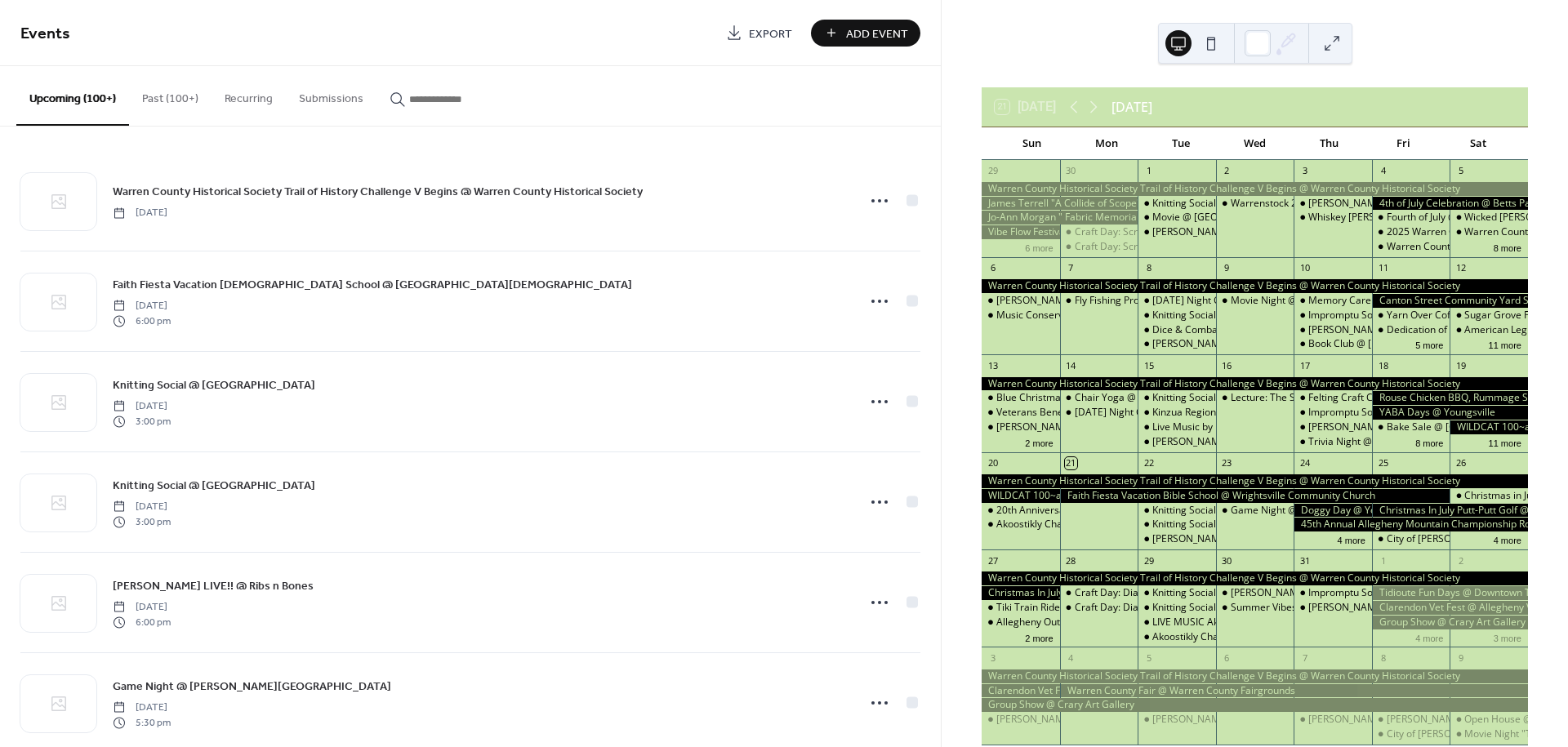 scroll, scrollTop: 0, scrollLeft: 0, axis: both 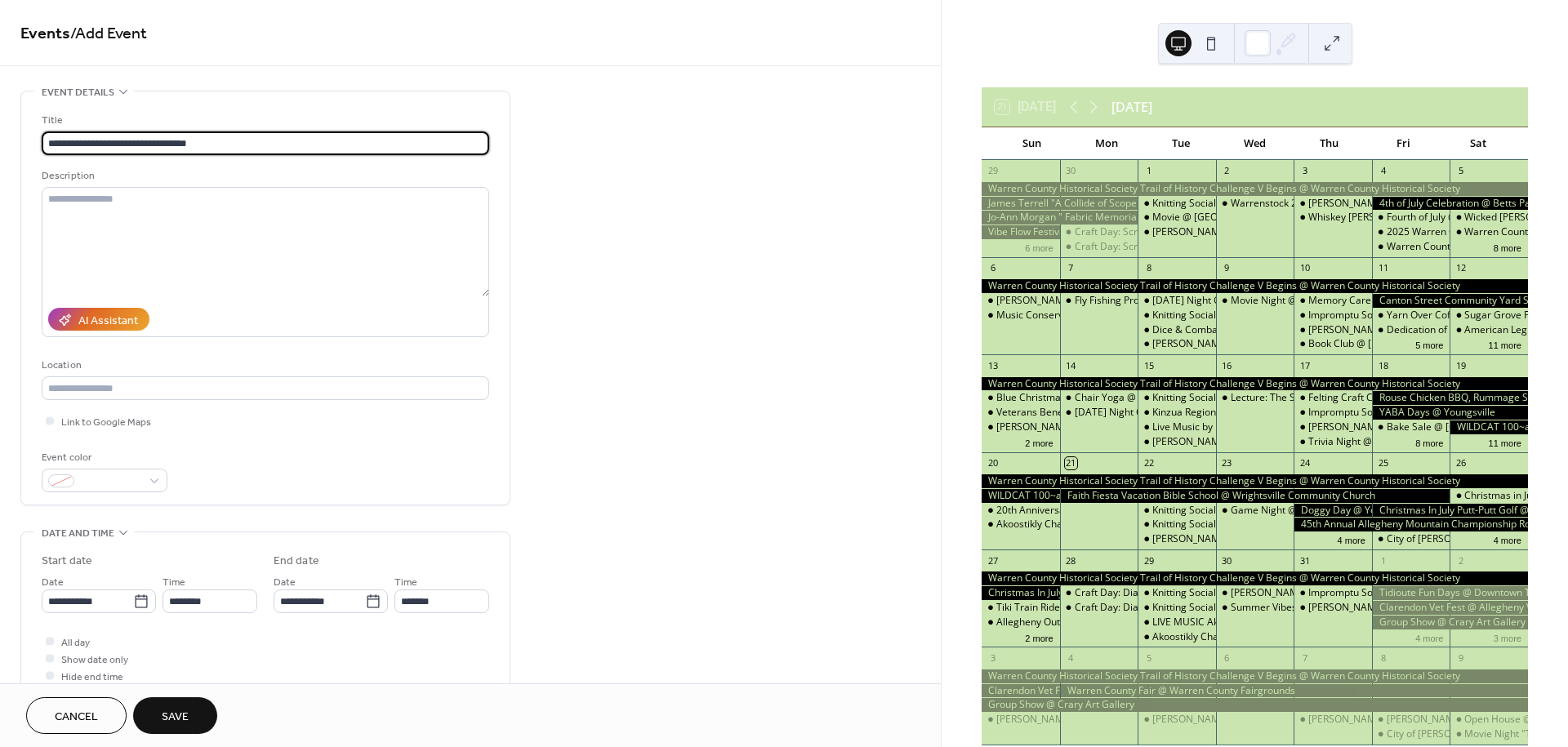 type on "**********" 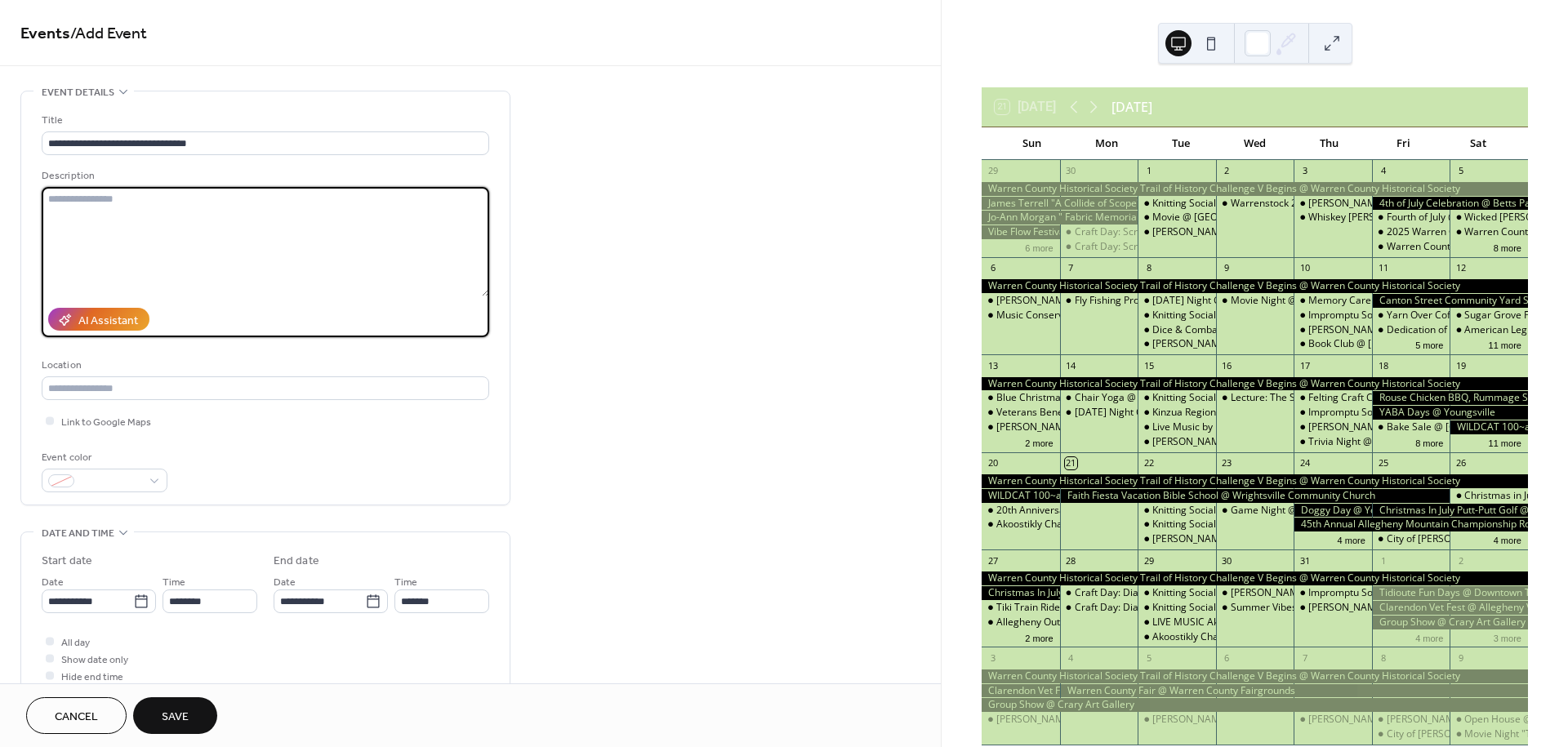 click at bounding box center [265, 242] 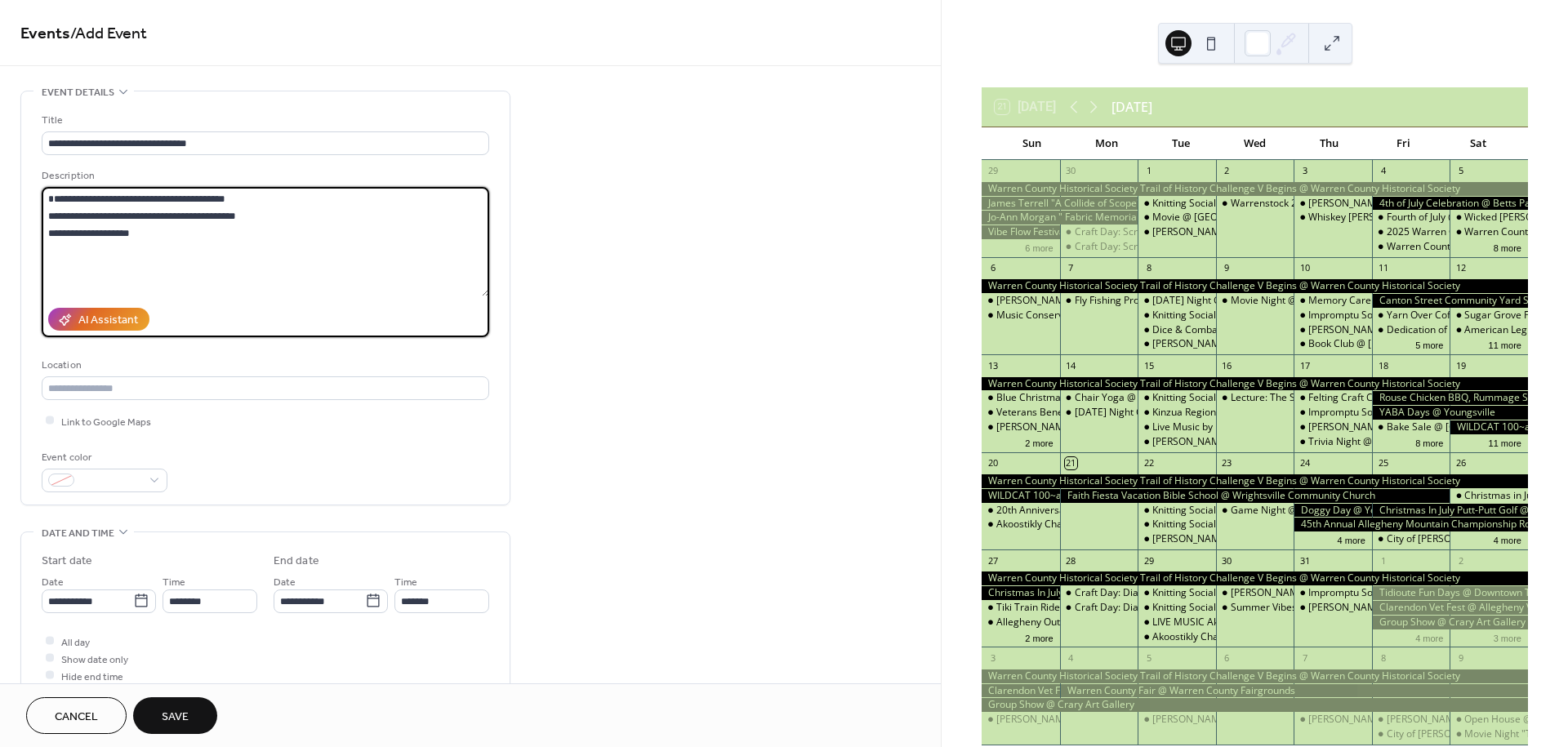 click on "**********" at bounding box center (265, 242) 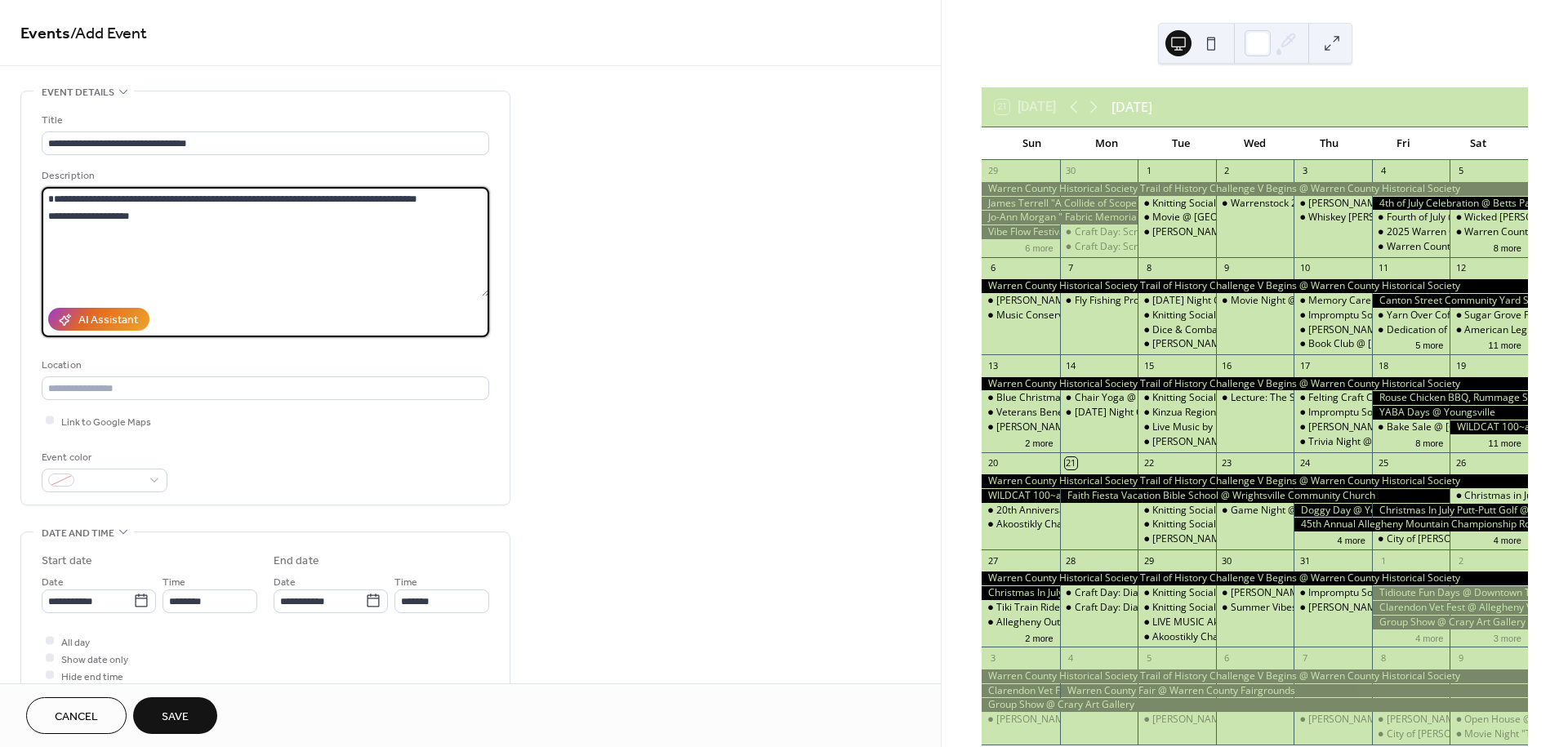 click on "**********" at bounding box center (265, 242) 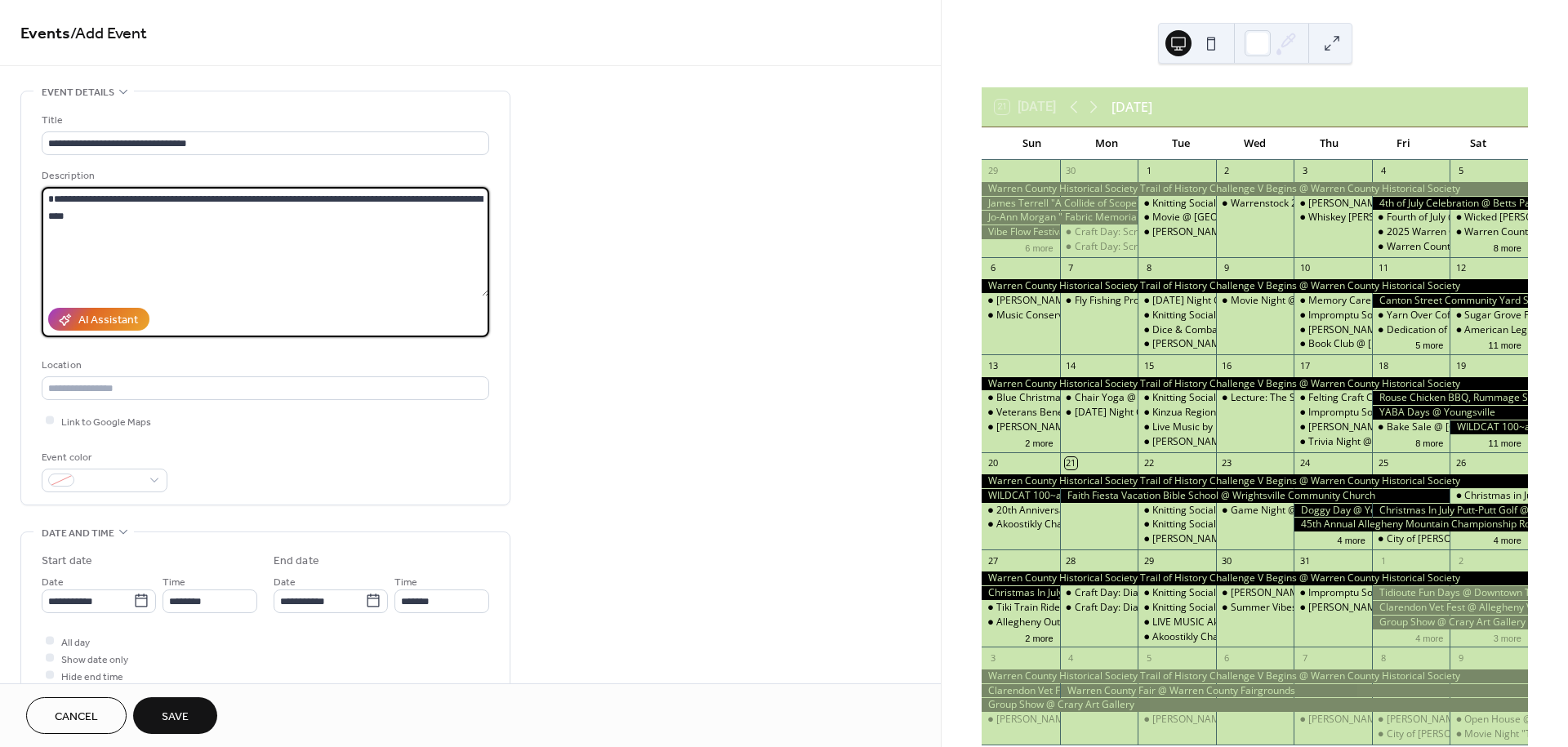 drag, startPoint x: 416, startPoint y: 199, endPoint x: 454, endPoint y: 209, distance: 39.293765 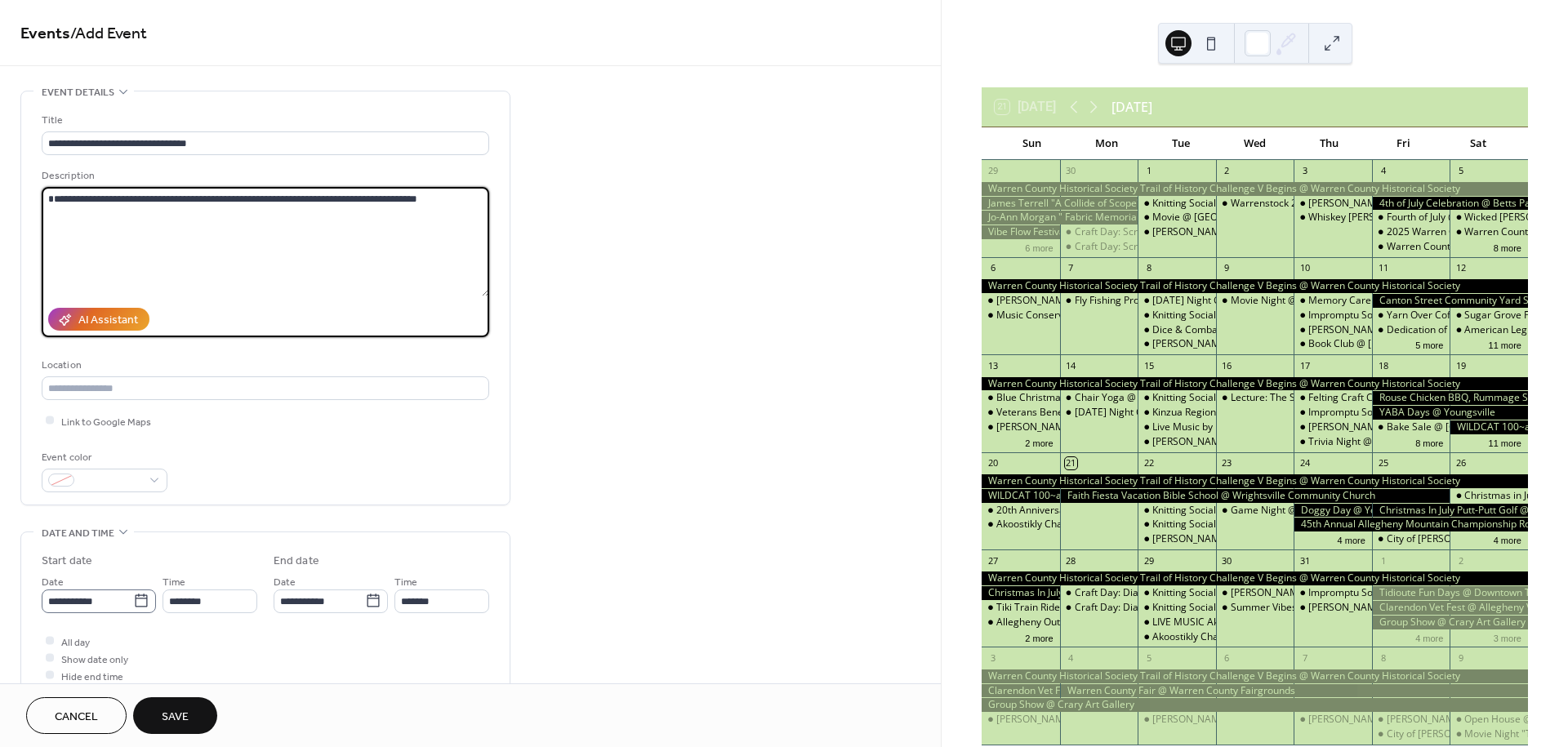 type on "**********" 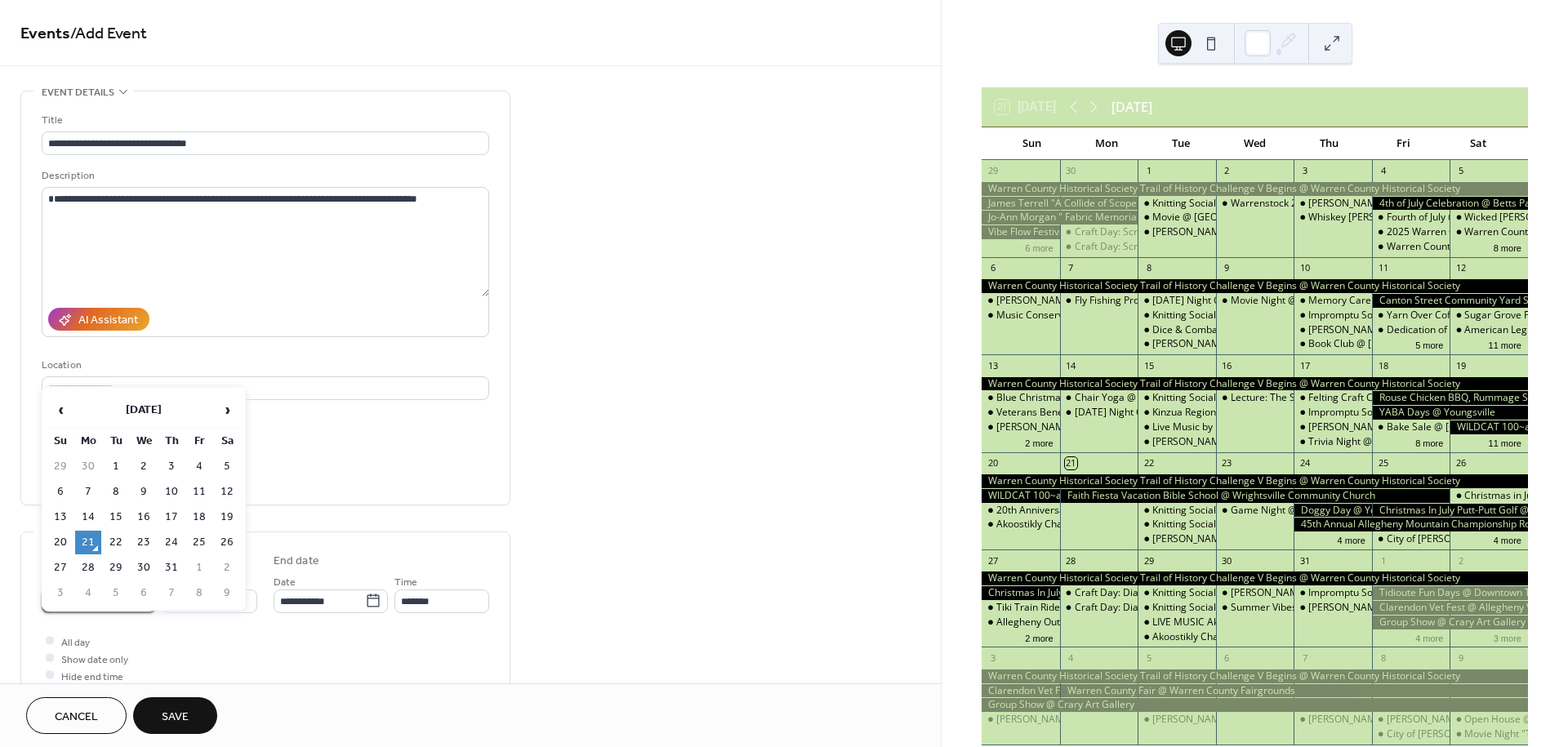 click on "**********" at bounding box center [784, 373] 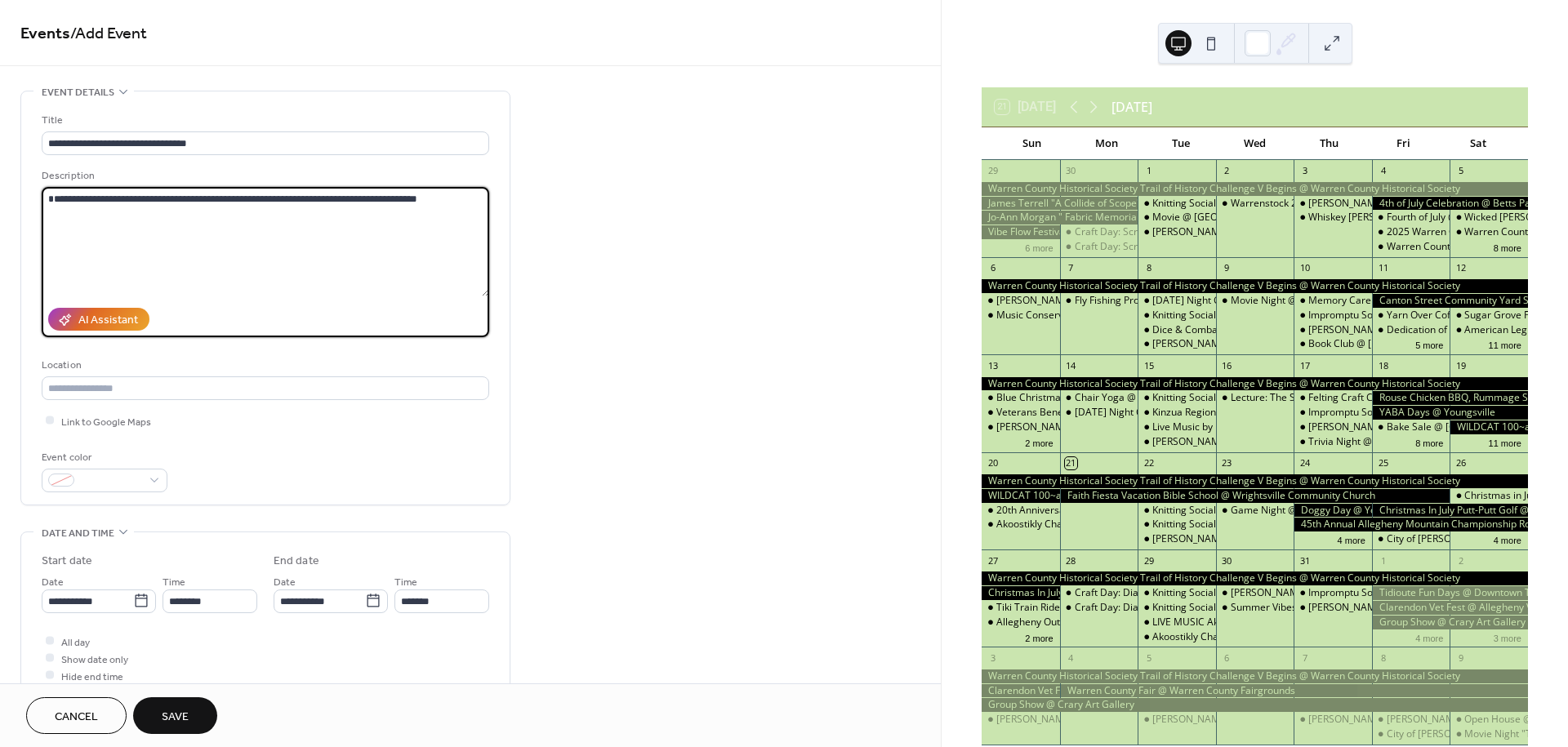 click on "**********" at bounding box center (265, 242) 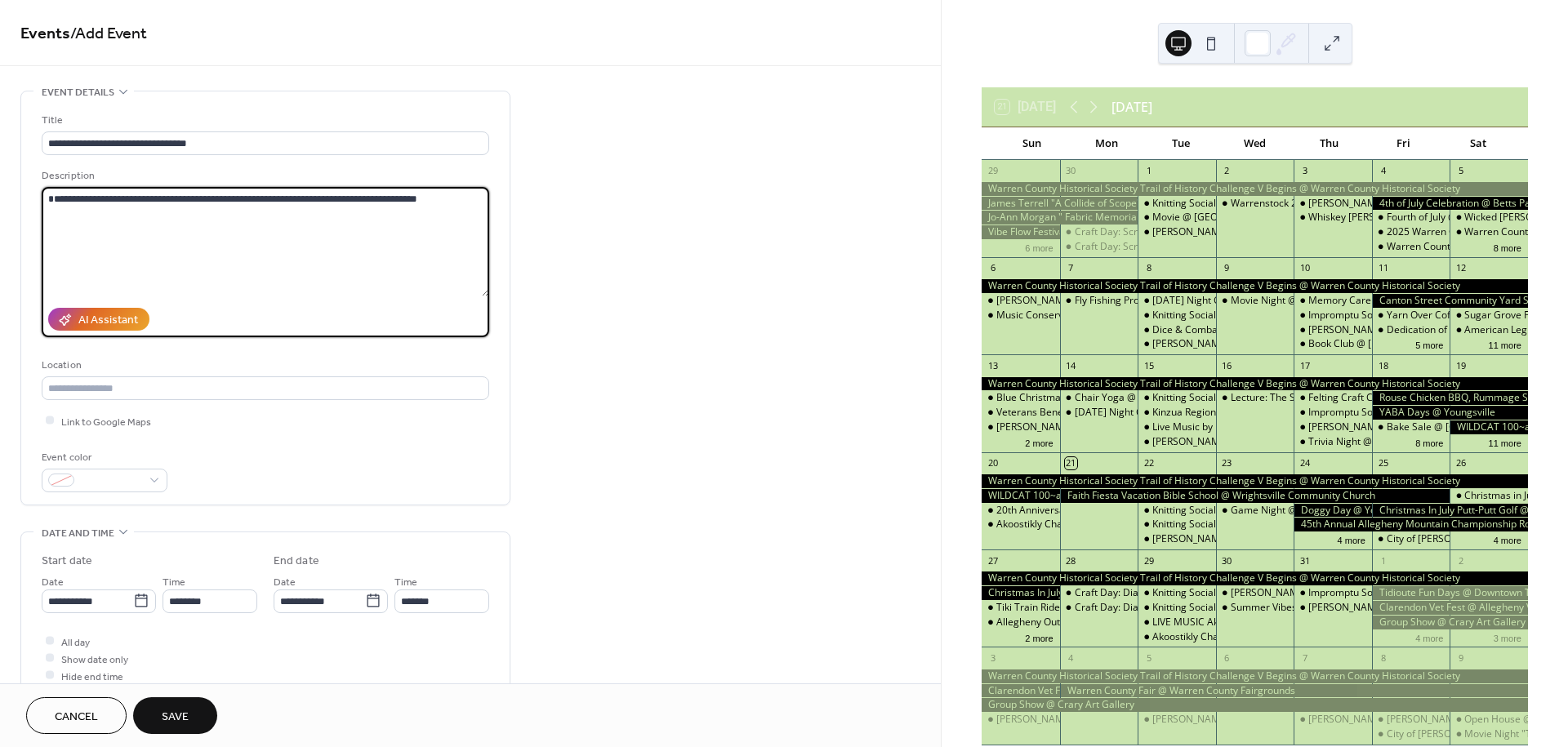 click on "**********" at bounding box center (265, 242) 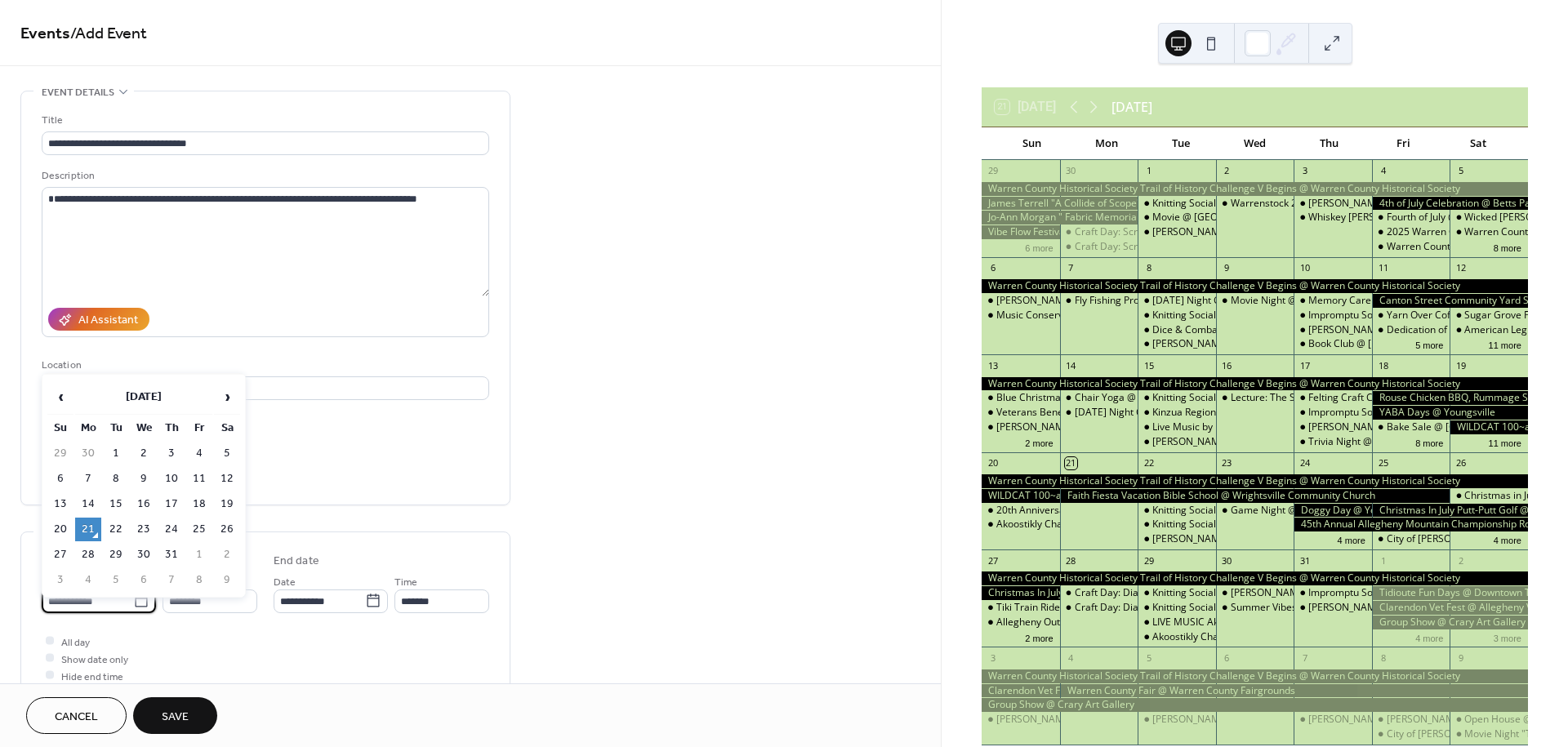 click on "**********" at bounding box center (87, 601) 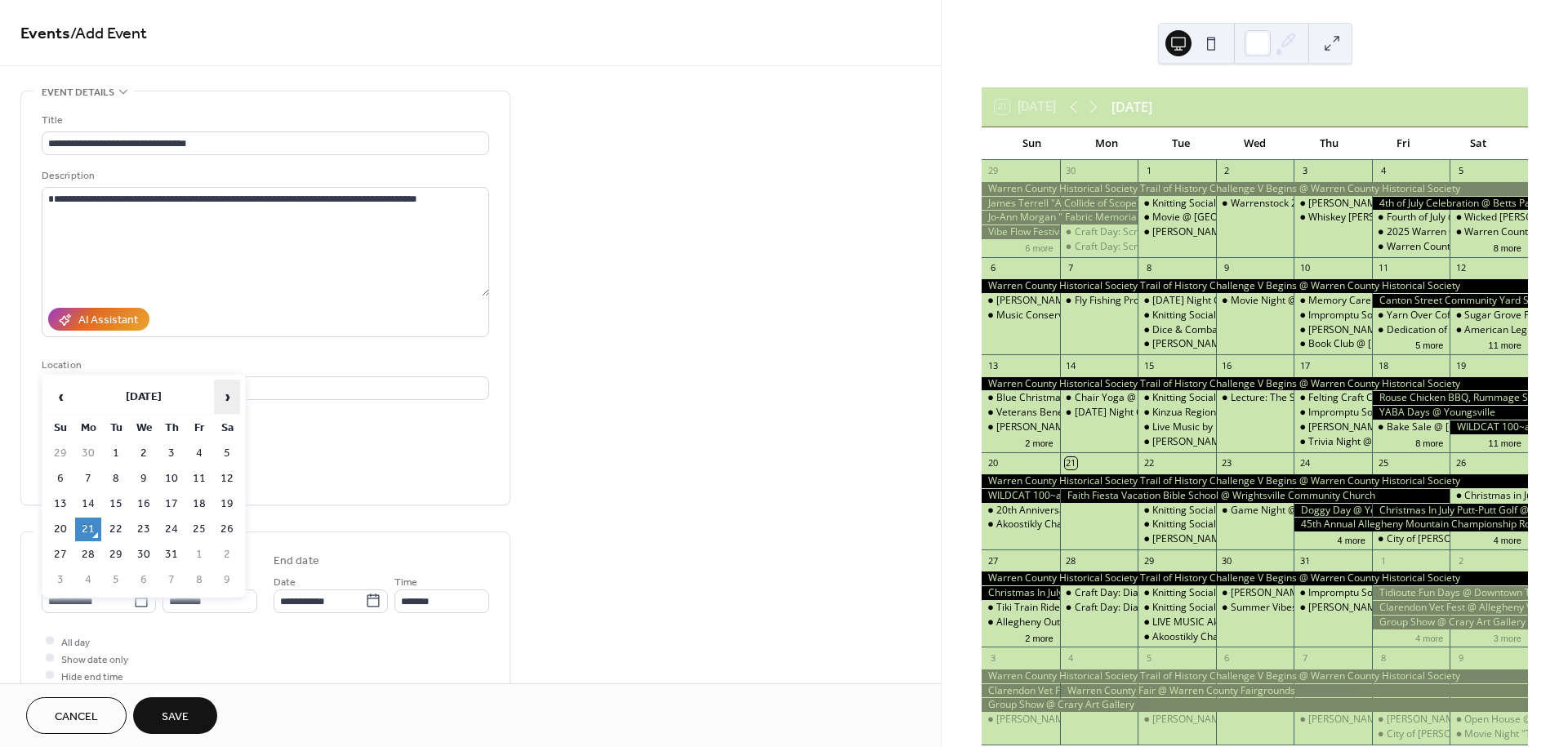 click on "›" at bounding box center (227, 397) 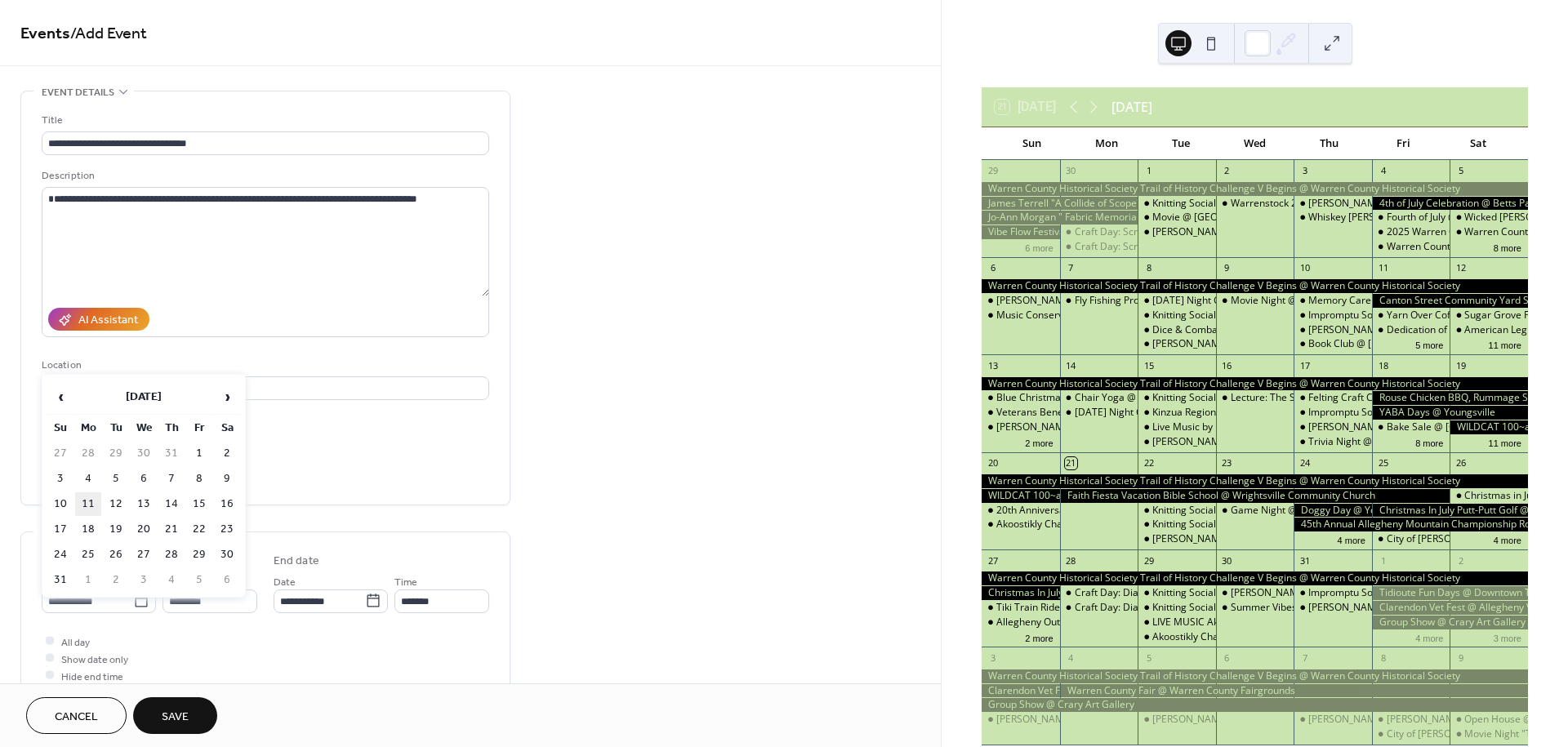 click on "11" at bounding box center (88, 504) 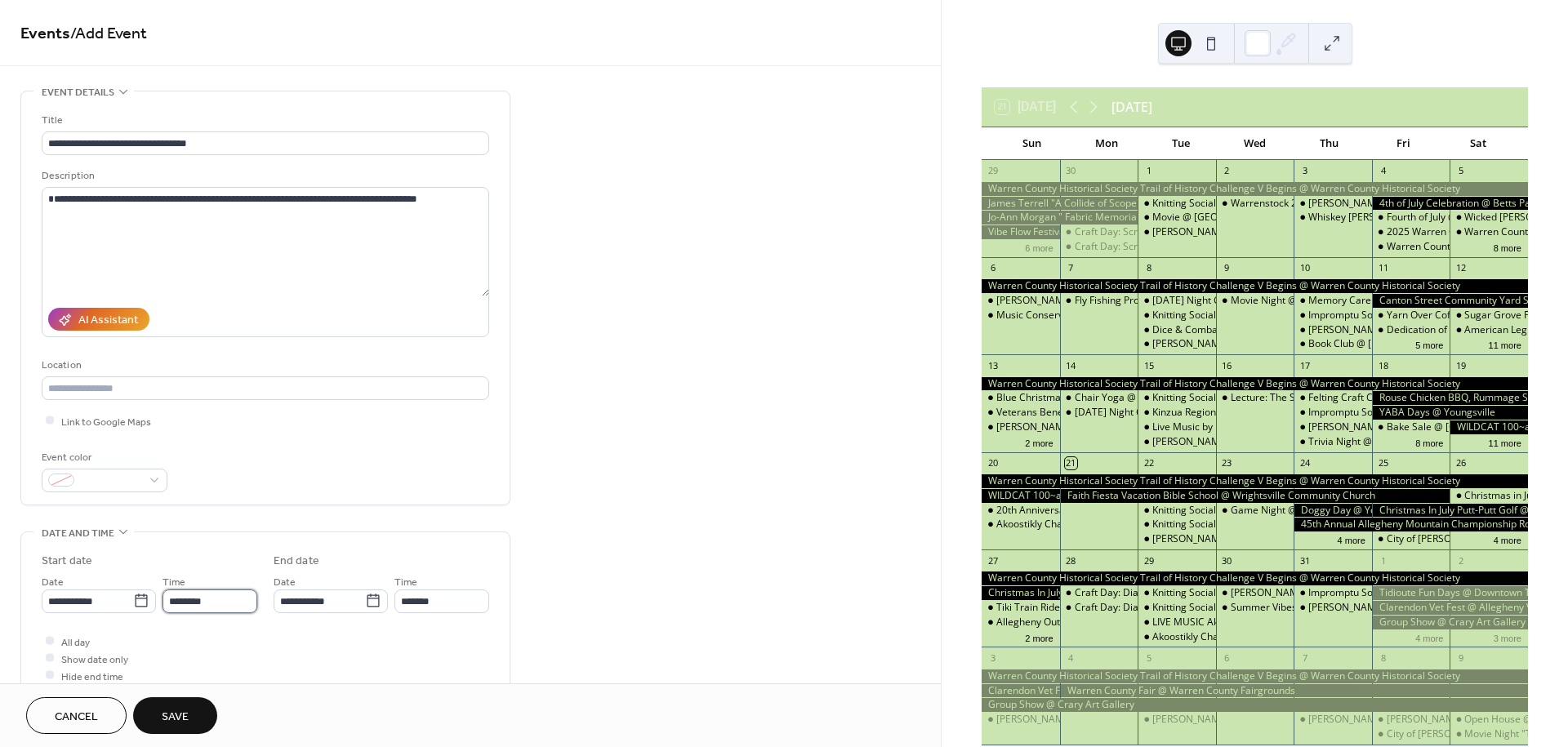 click on "********" at bounding box center (210, 601) 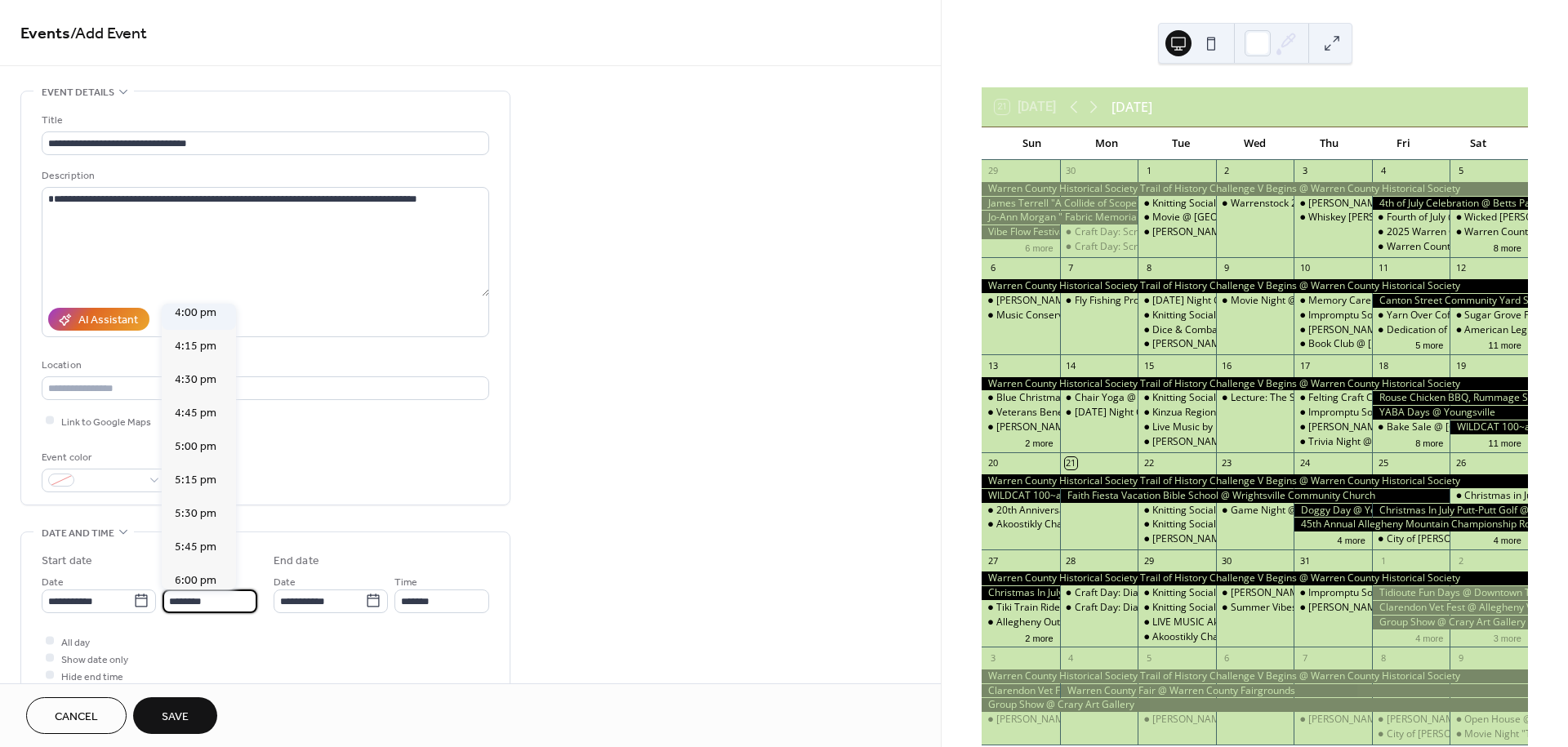 scroll, scrollTop: 2168, scrollLeft: 0, axis: vertical 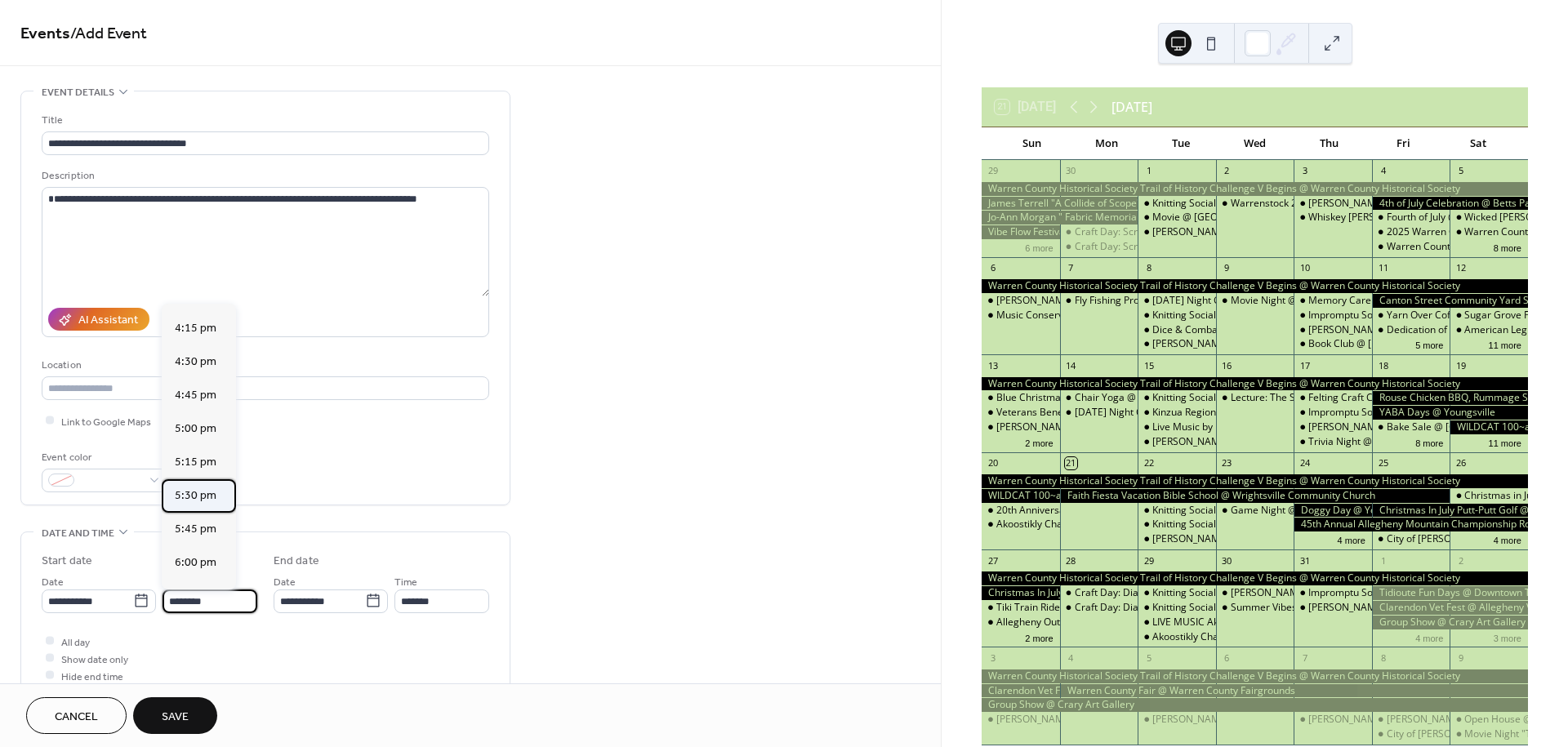click on "5:30 pm" at bounding box center (195, 496) 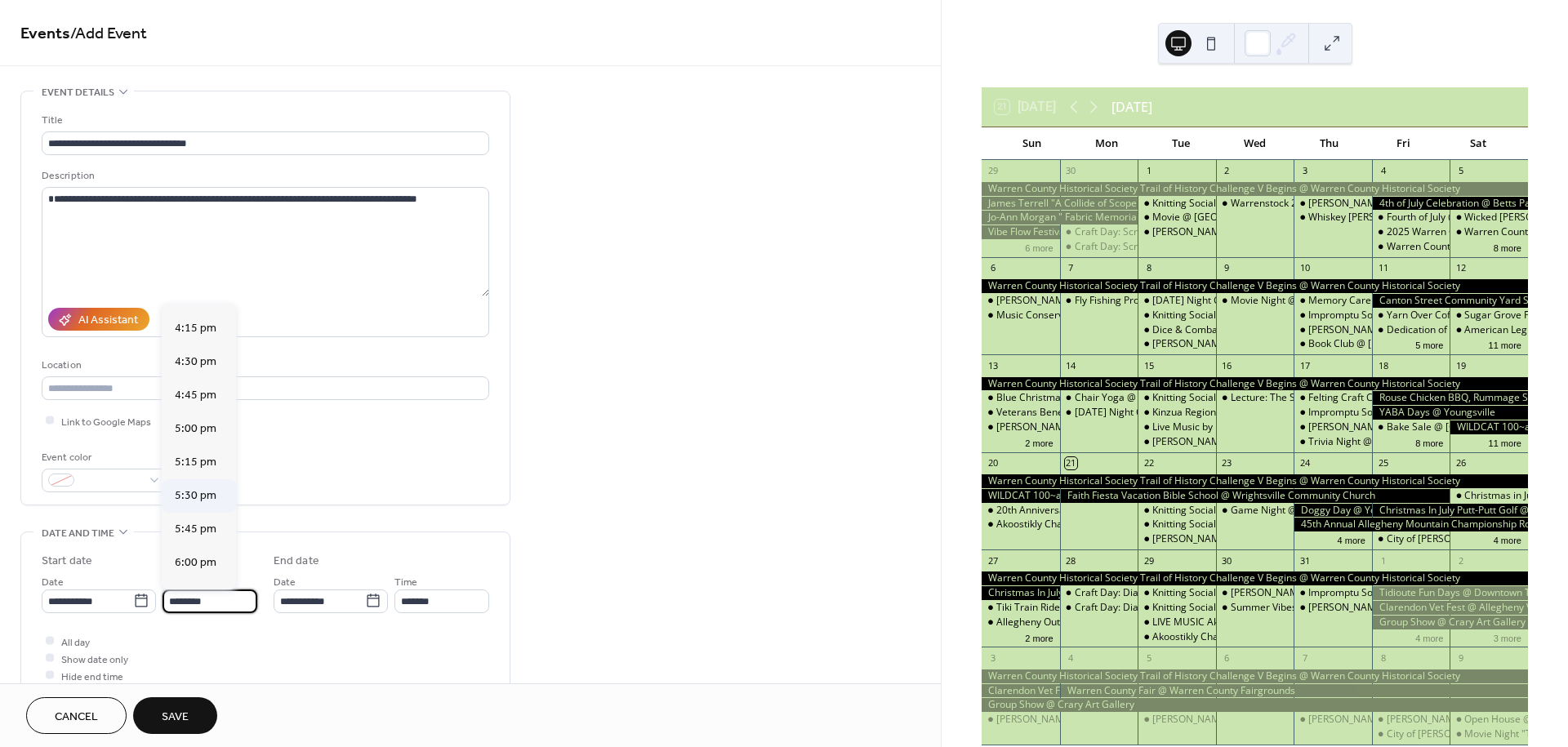 type on "*******" 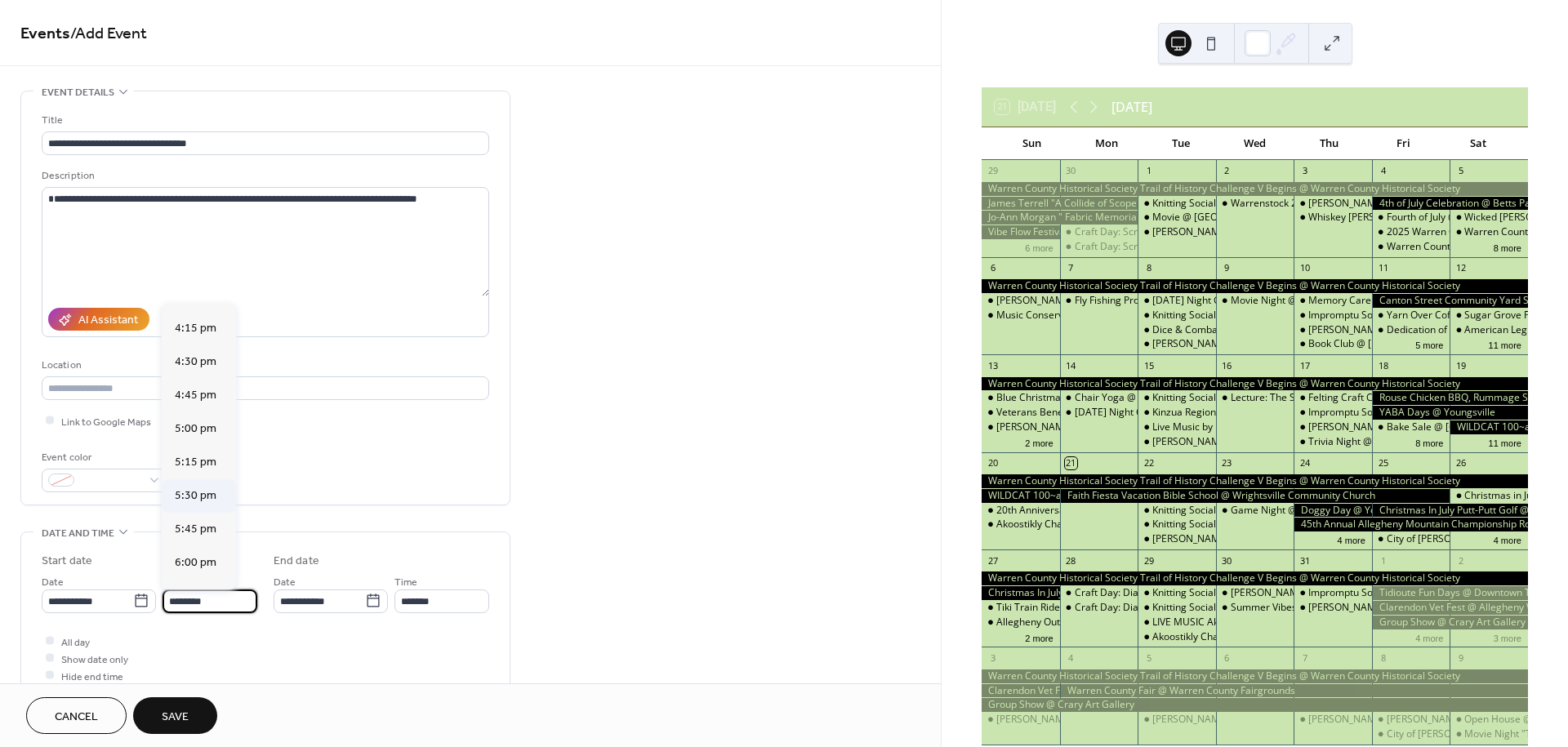 type on "*******" 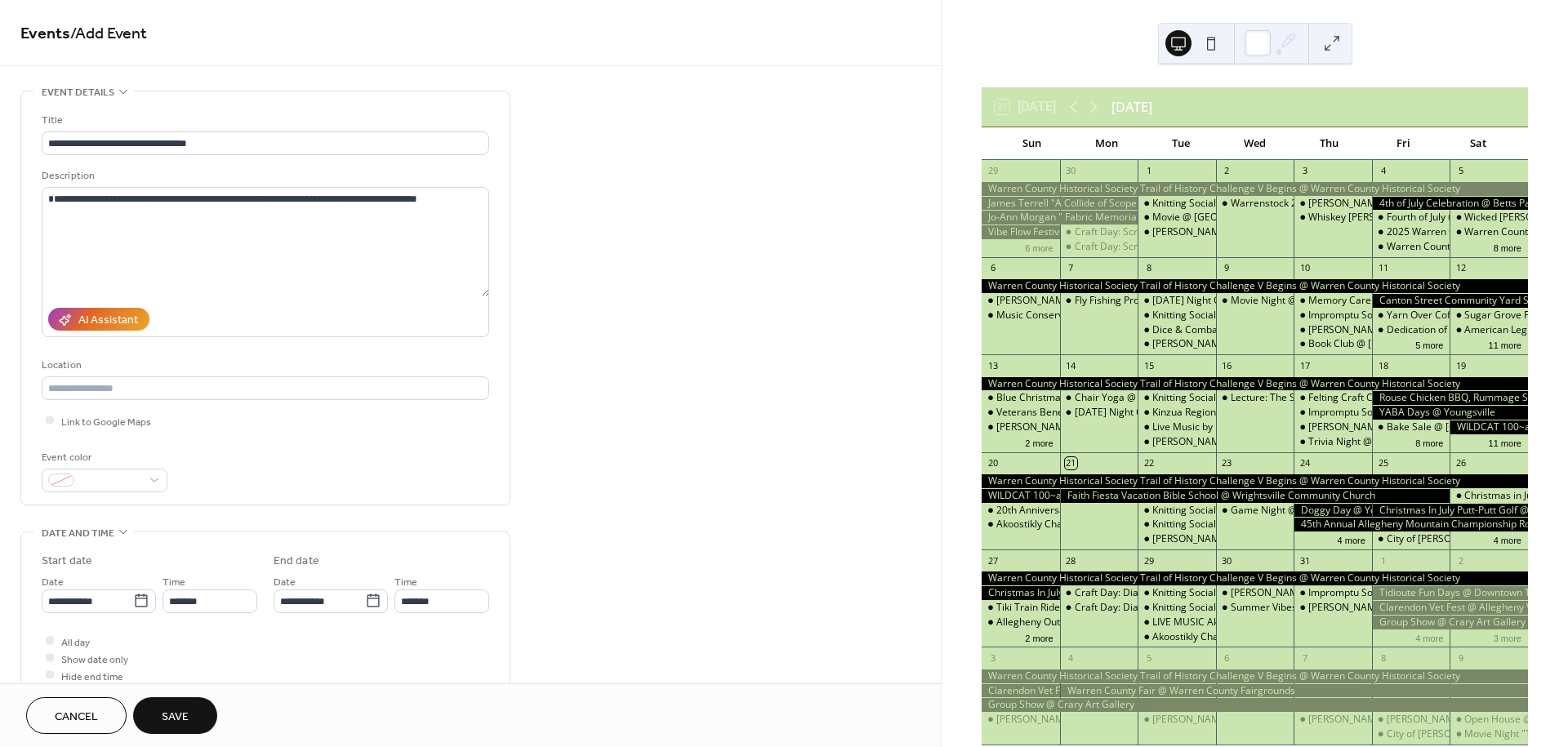 click on "Save" at bounding box center (175, 715) 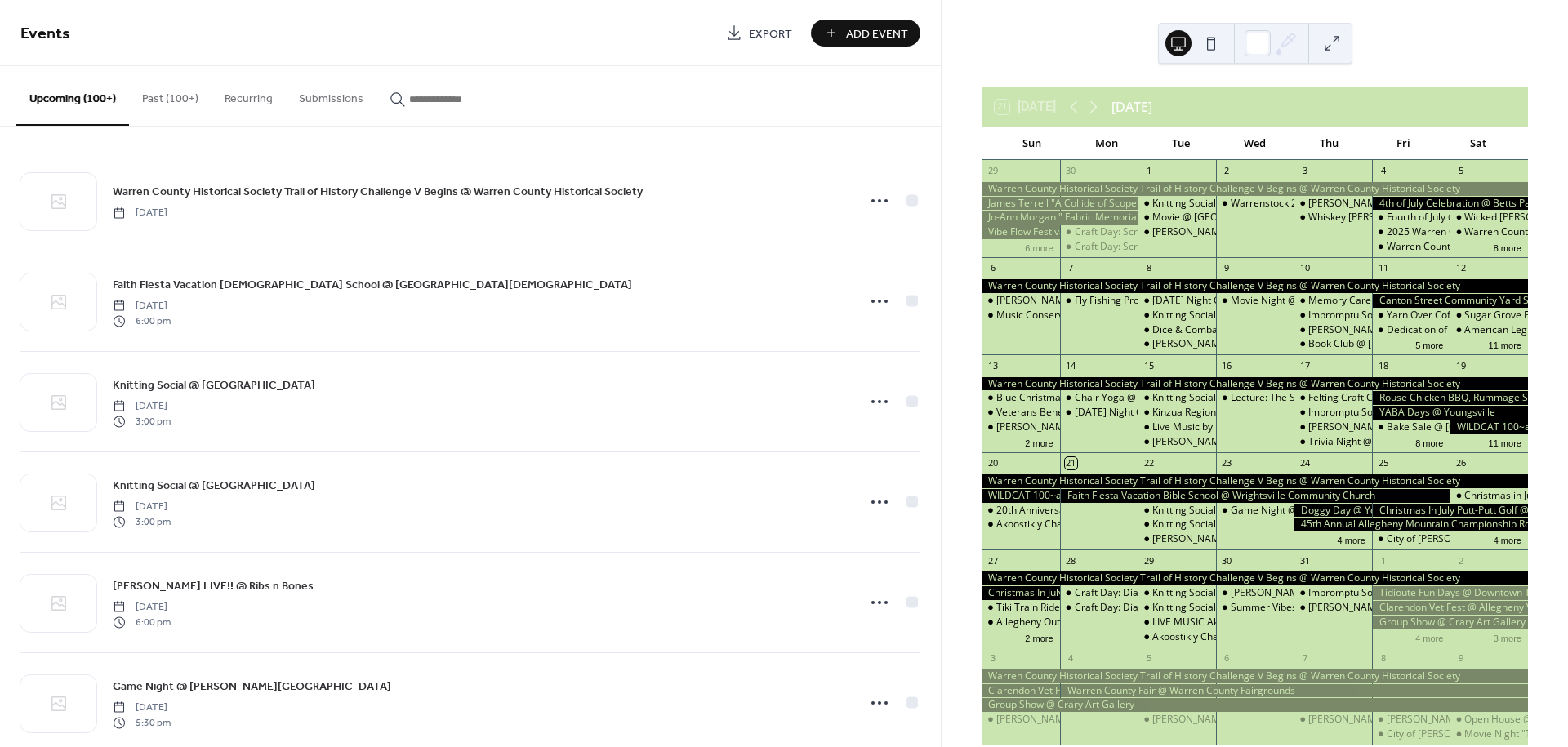 click on "Add Event" at bounding box center (877, 33) 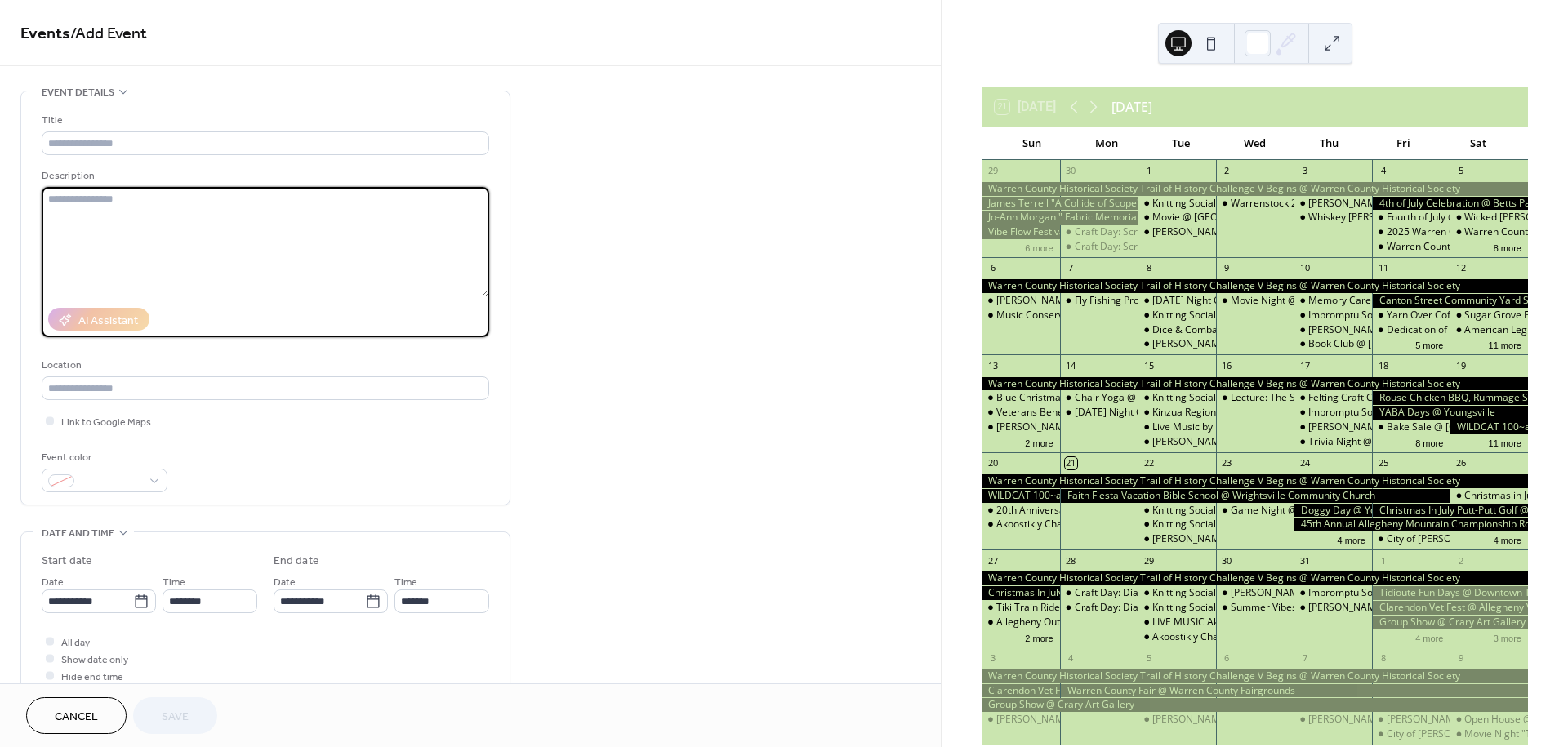 paste on "**********" 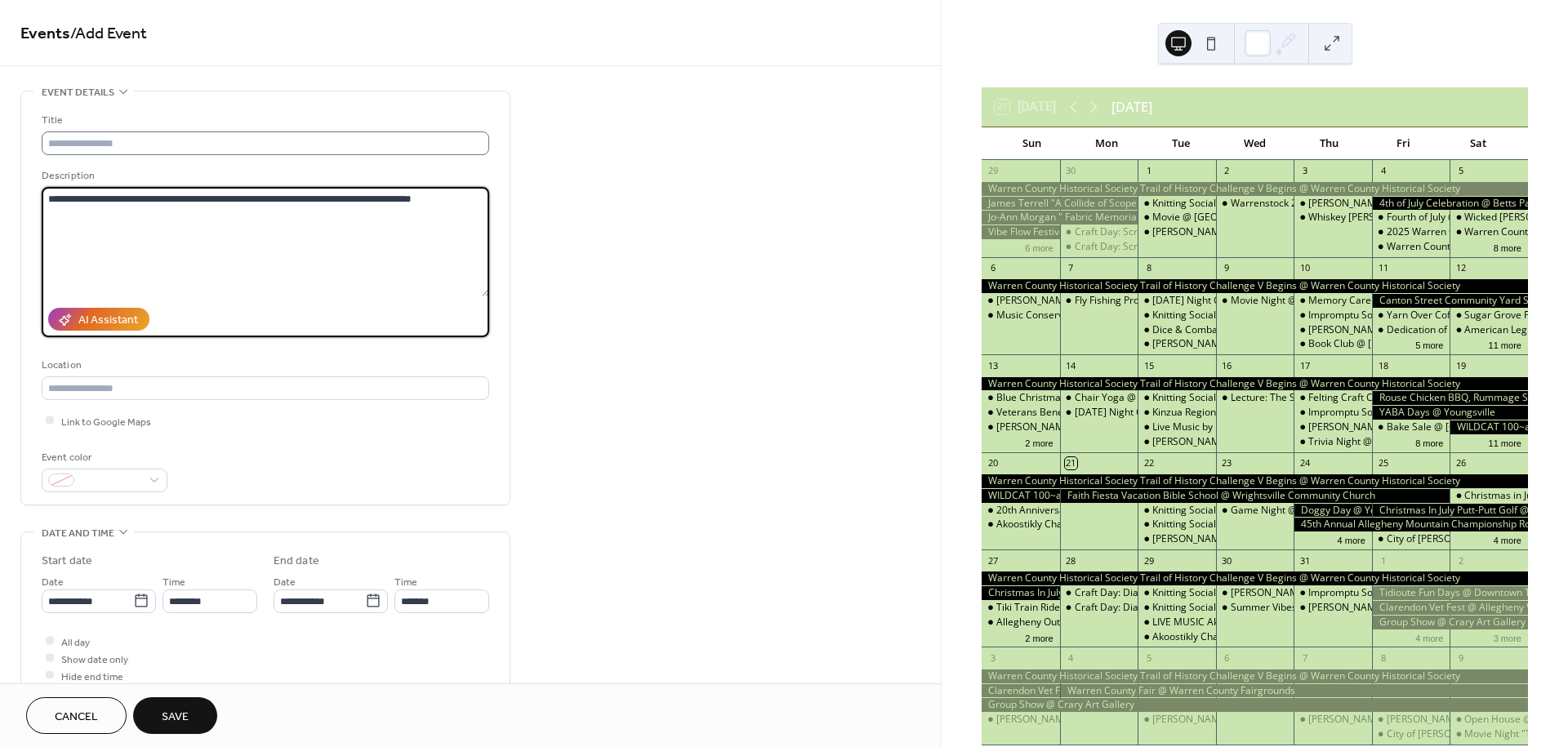 type on "**********" 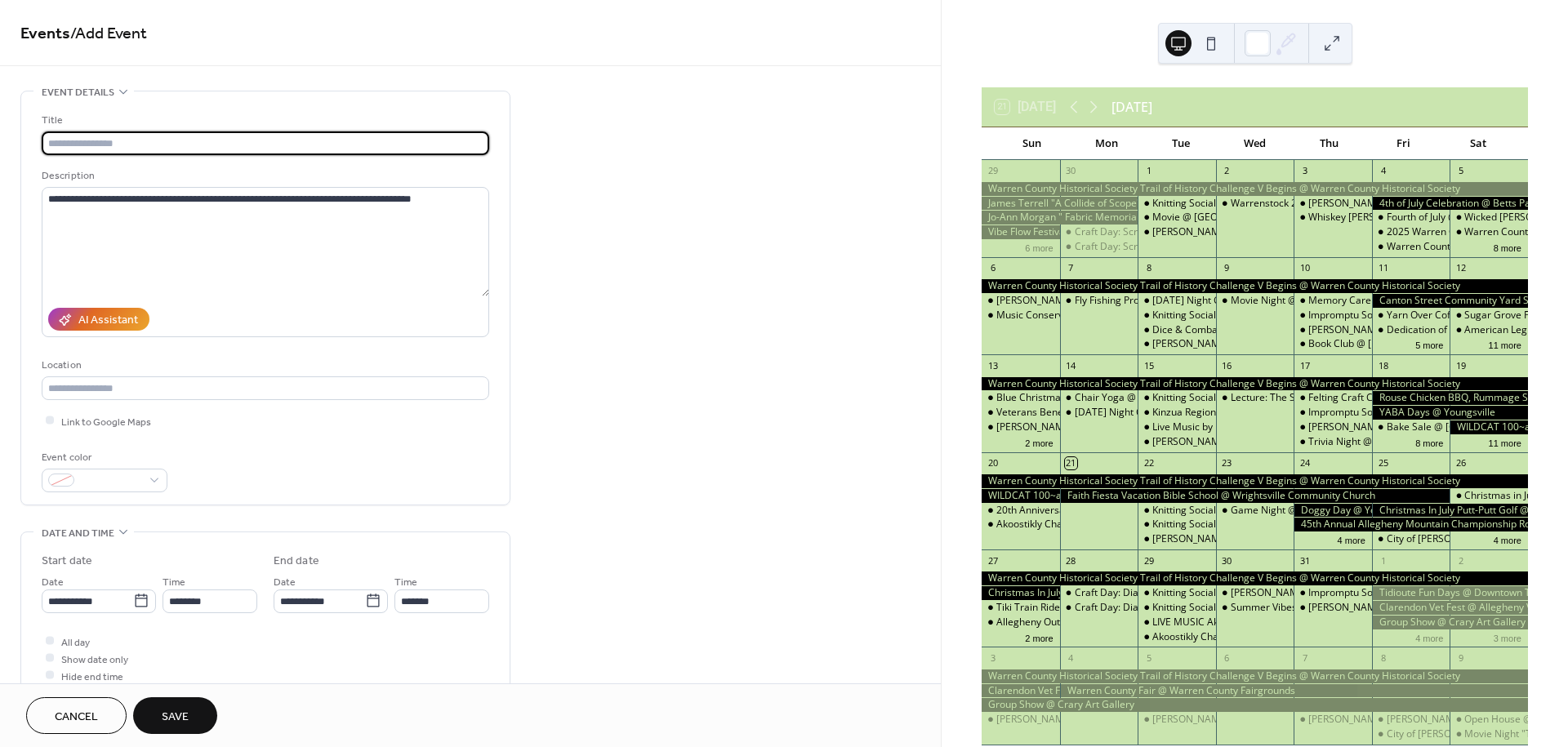 click at bounding box center (265, 143) 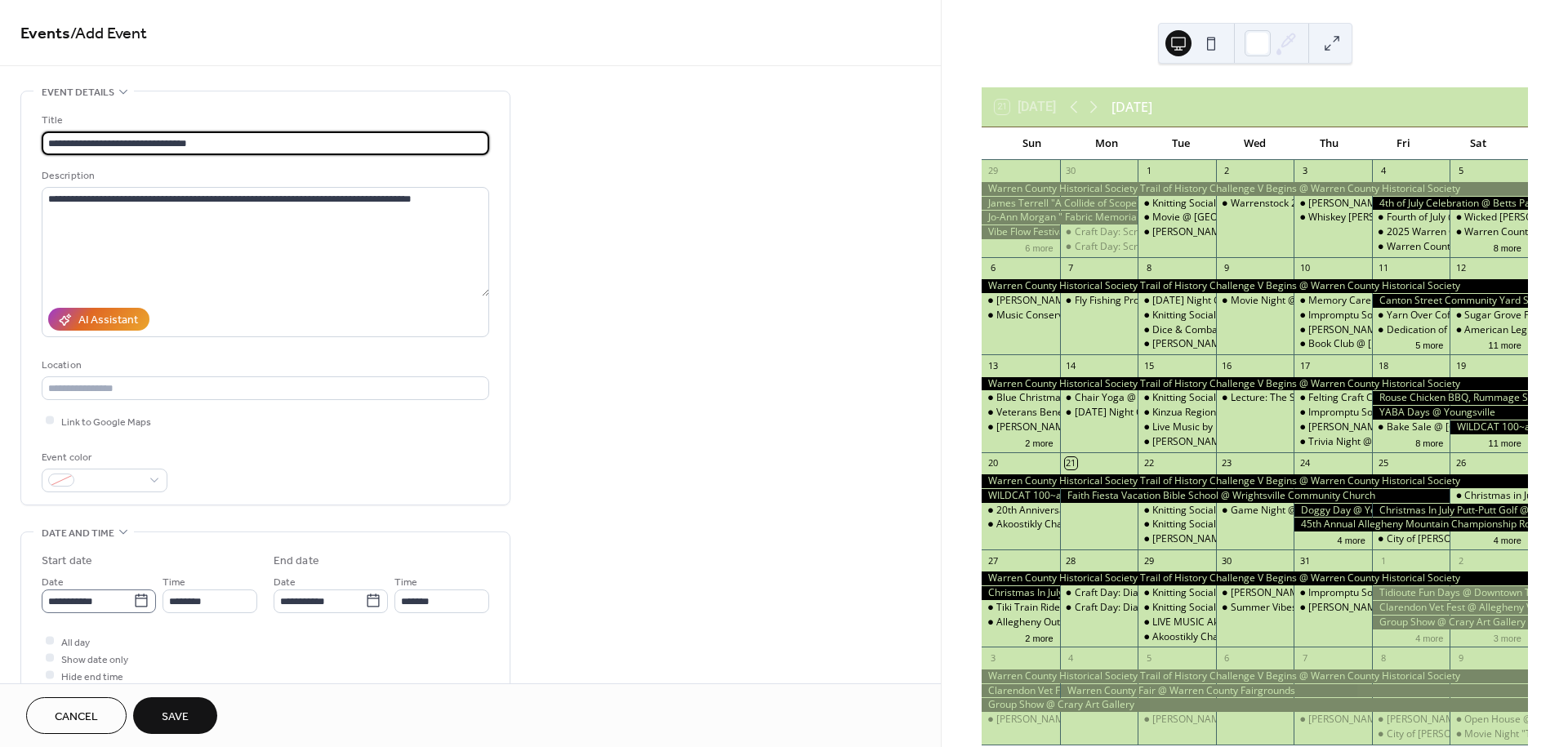 type on "**********" 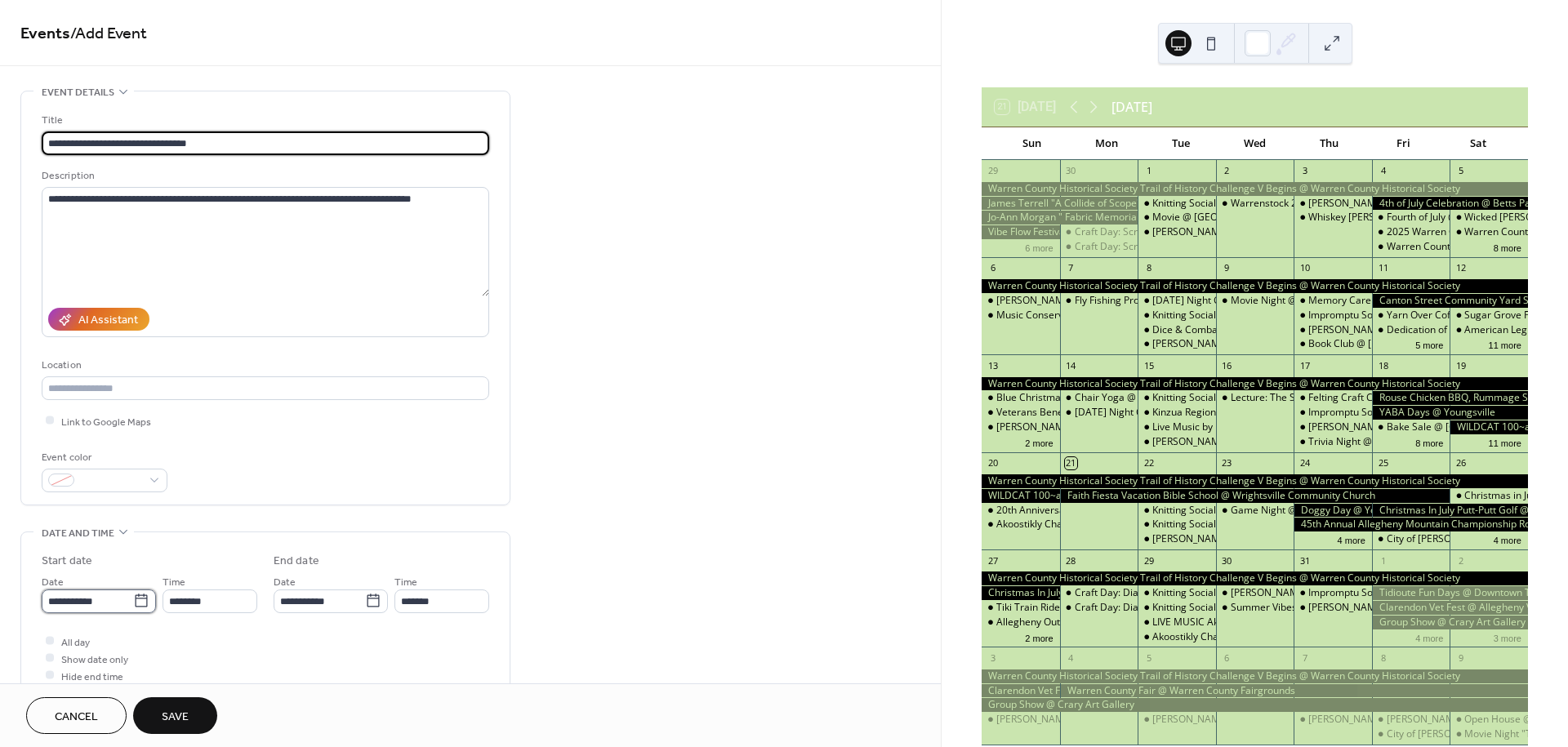 click on "**********" at bounding box center [87, 601] 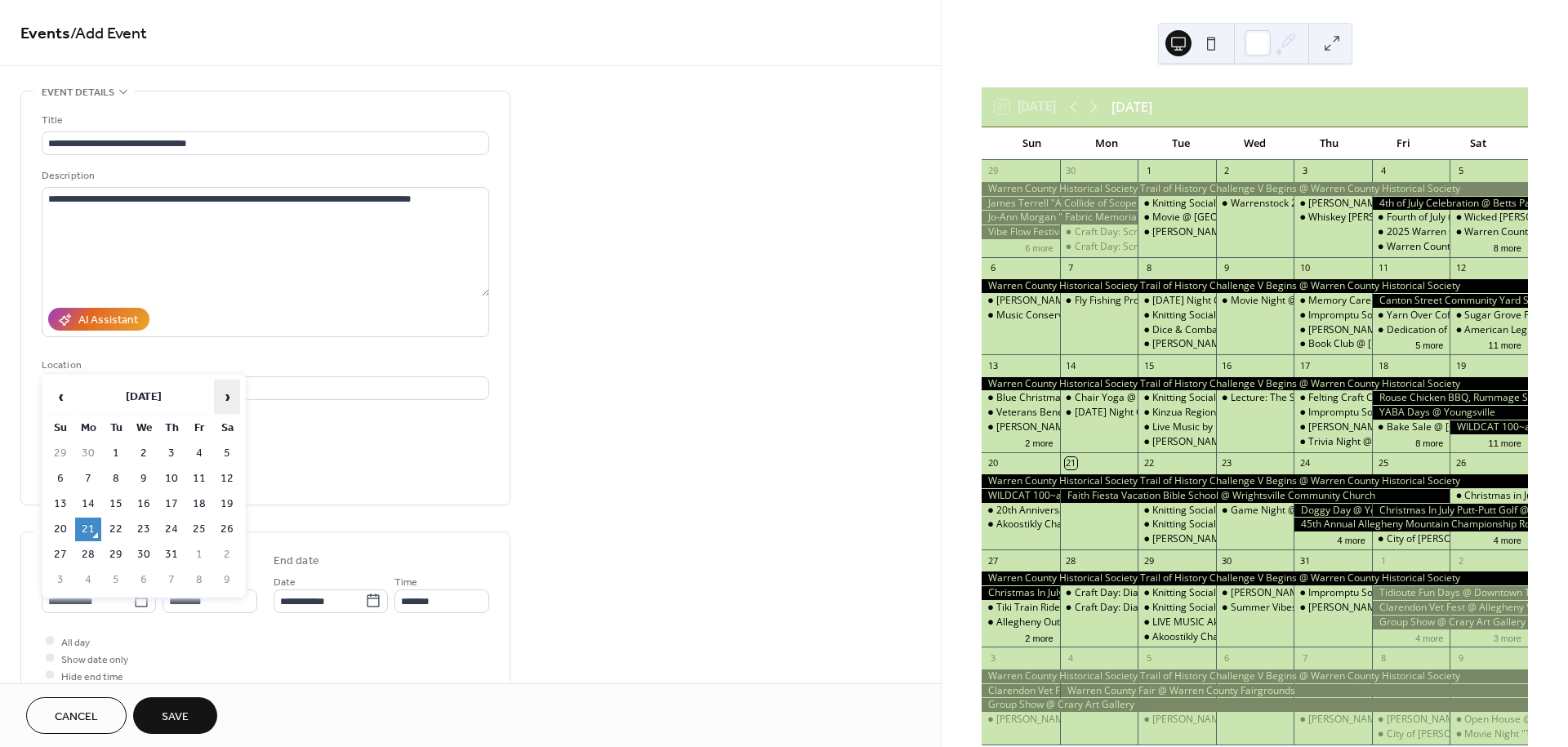 click on "›" at bounding box center (227, 397) 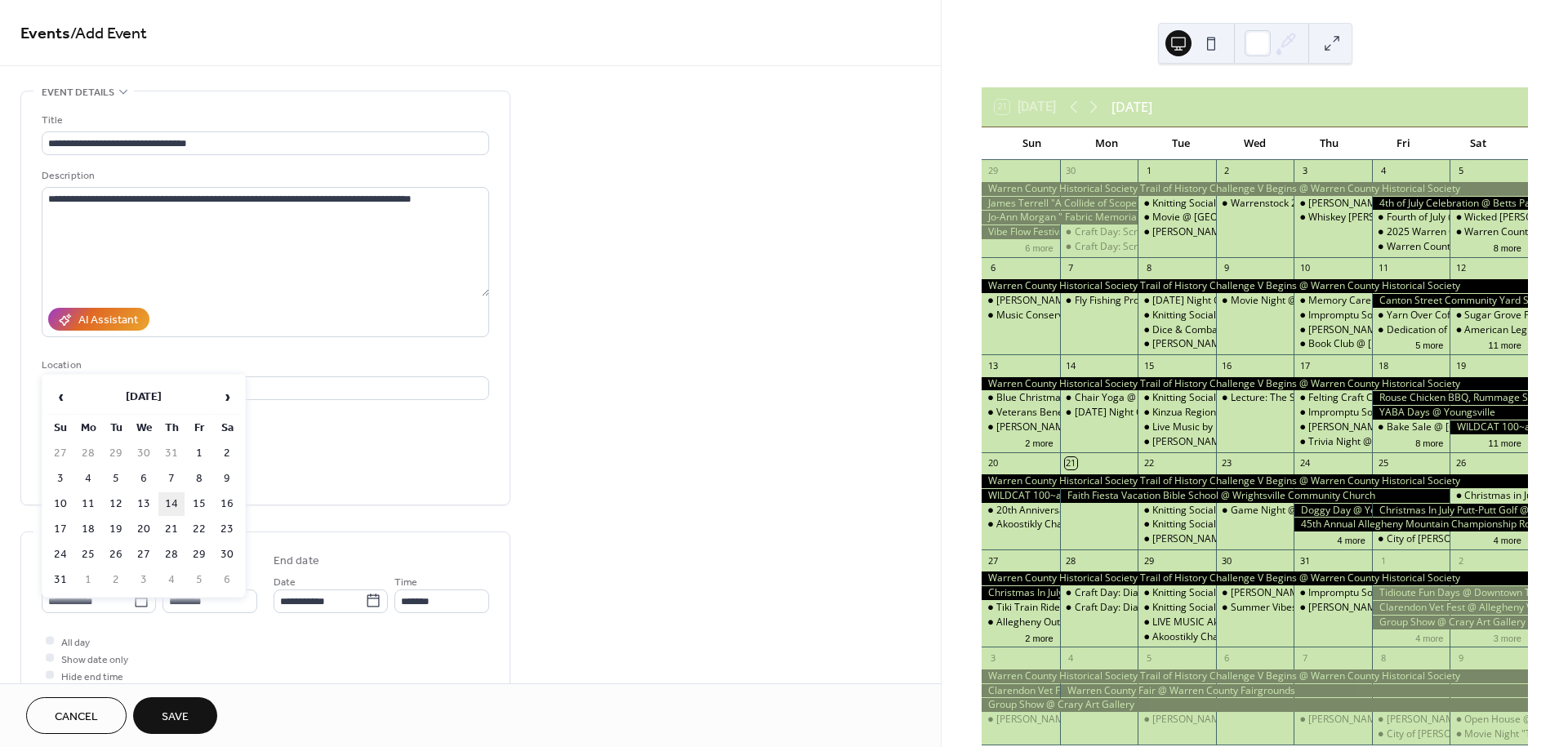 click on "14" at bounding box center (172, 504) 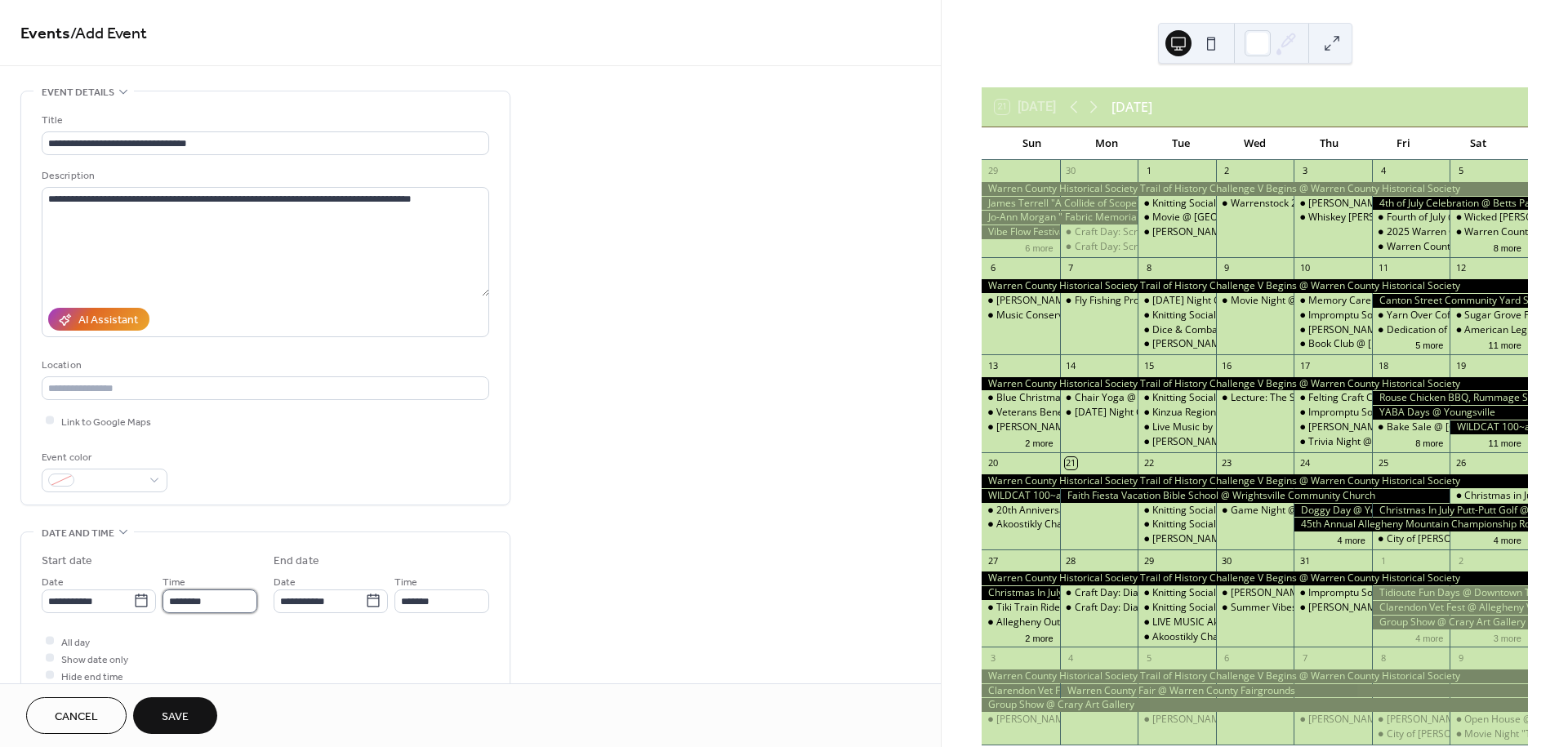 click on "********" at bounding box center [210, 601] 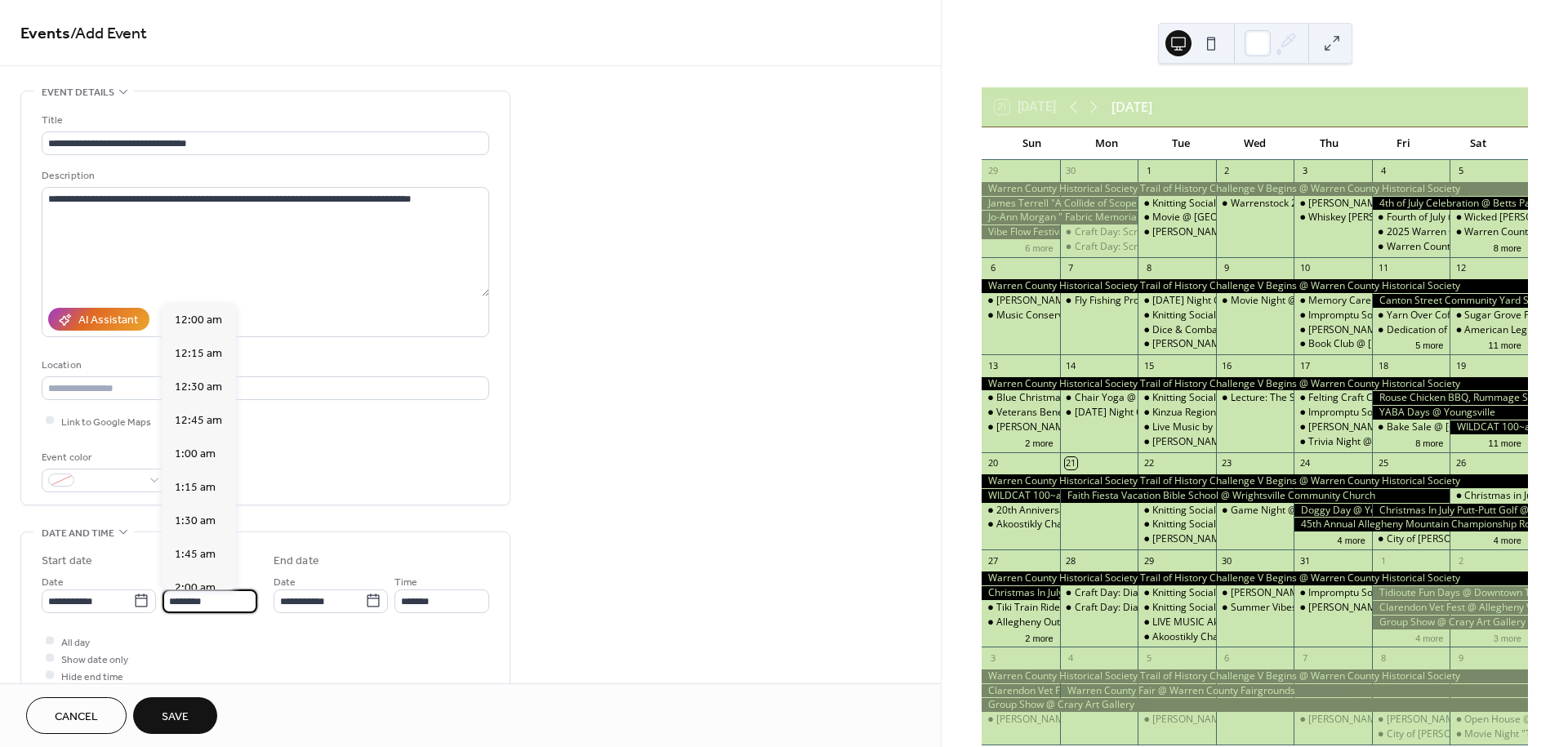 scroll, scrollTop: 1623, scrollLeft: 0, axis: vertical 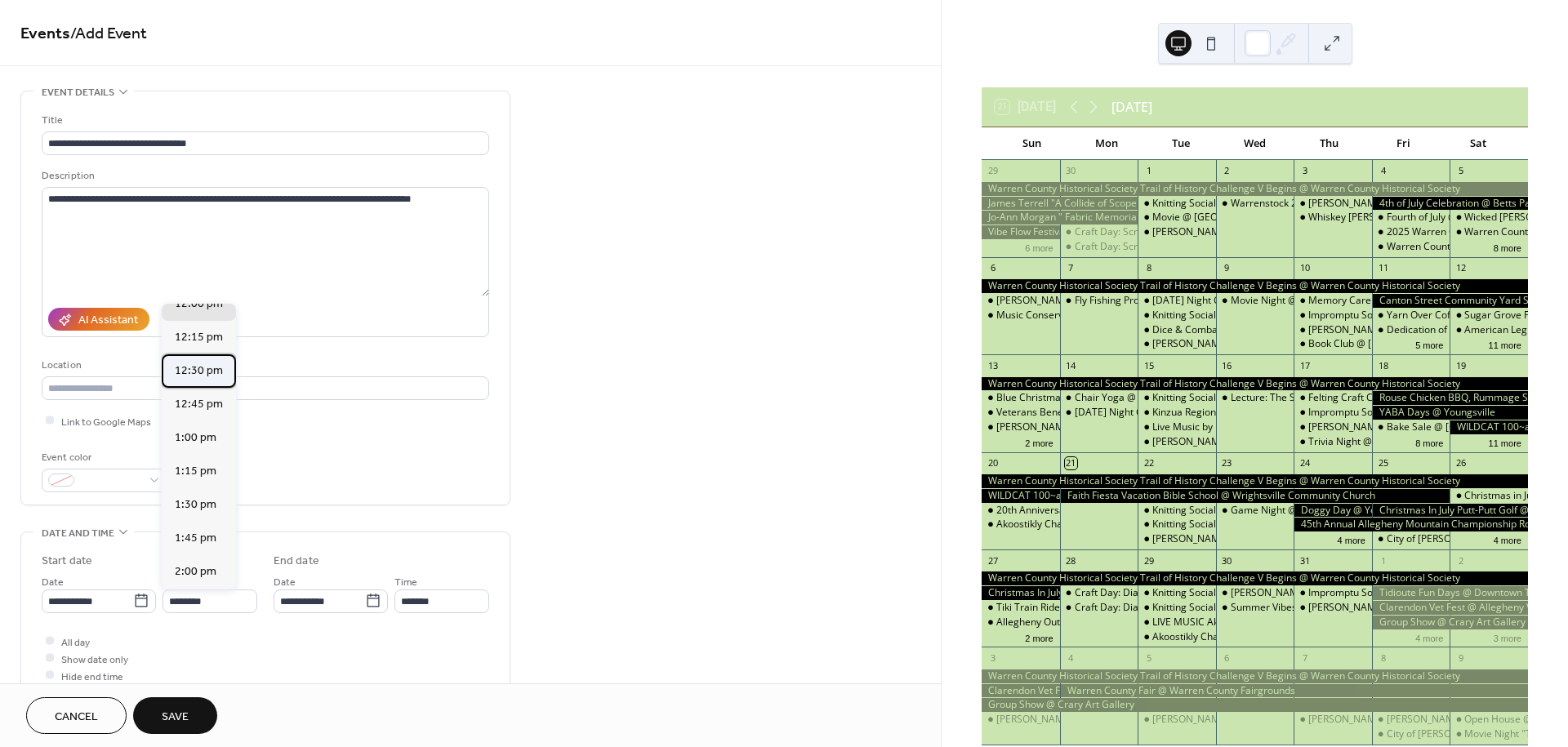 click on "12:30 pm" at bounding box center [198, 371] 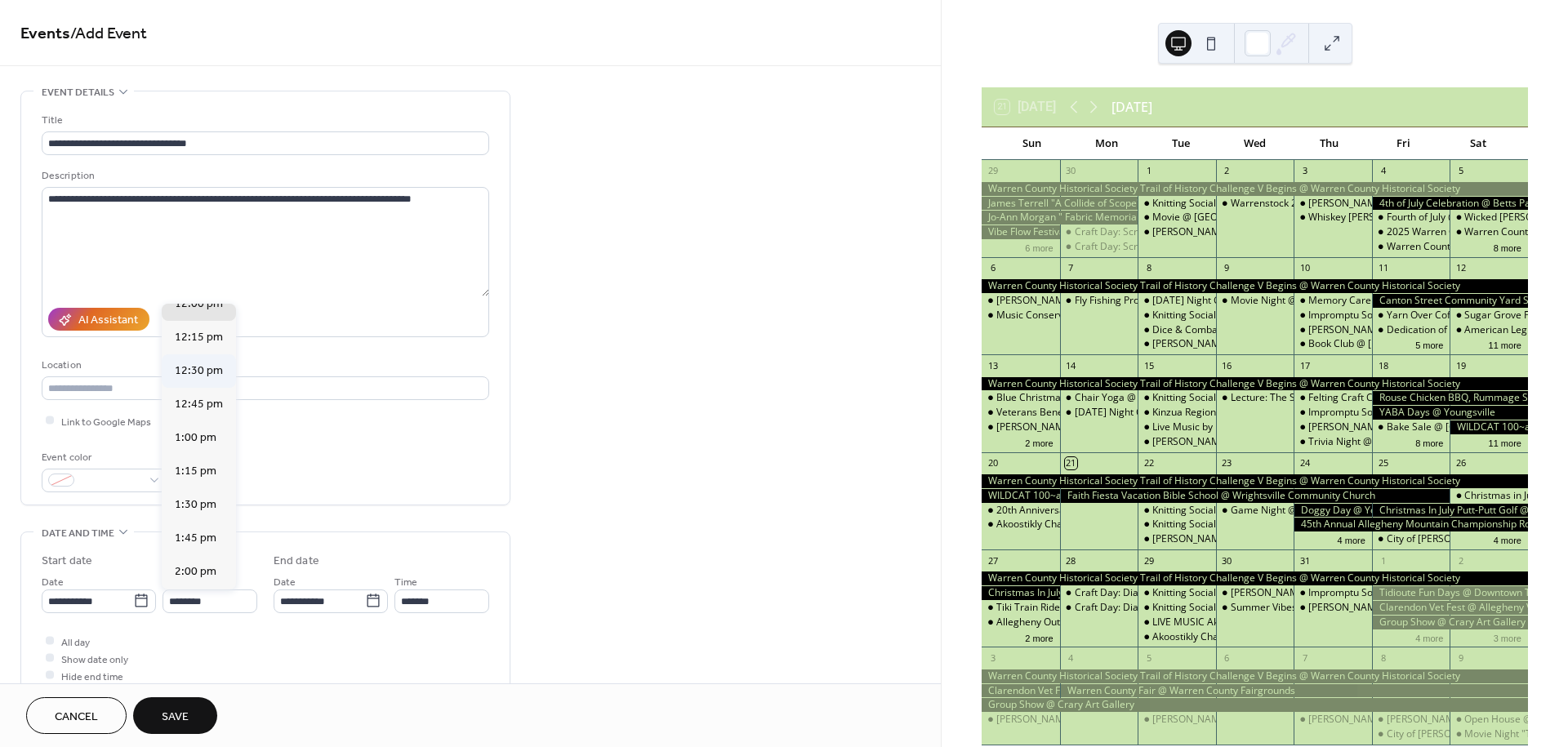 type on "********" 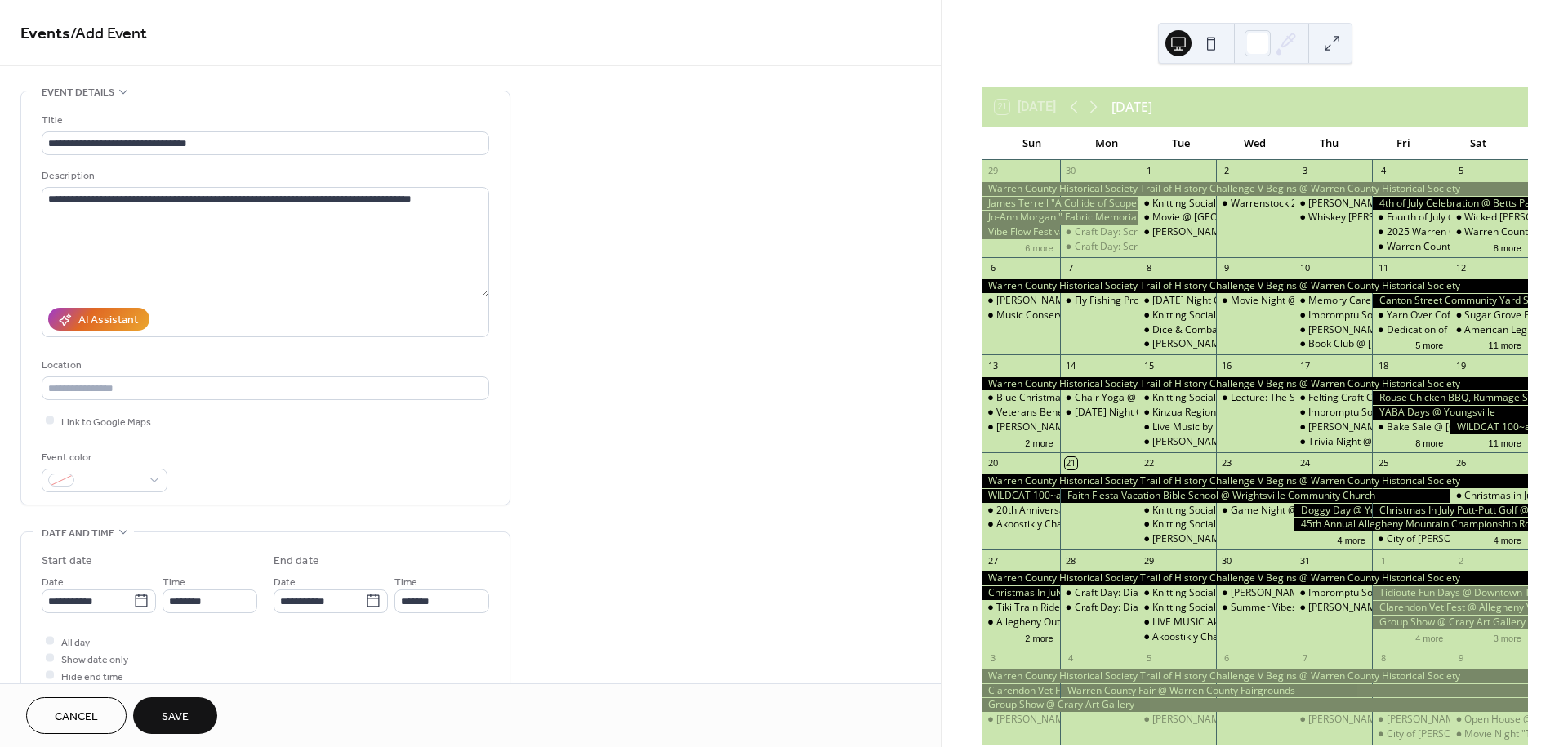 click on "Save" at bounding box center [175, 715] 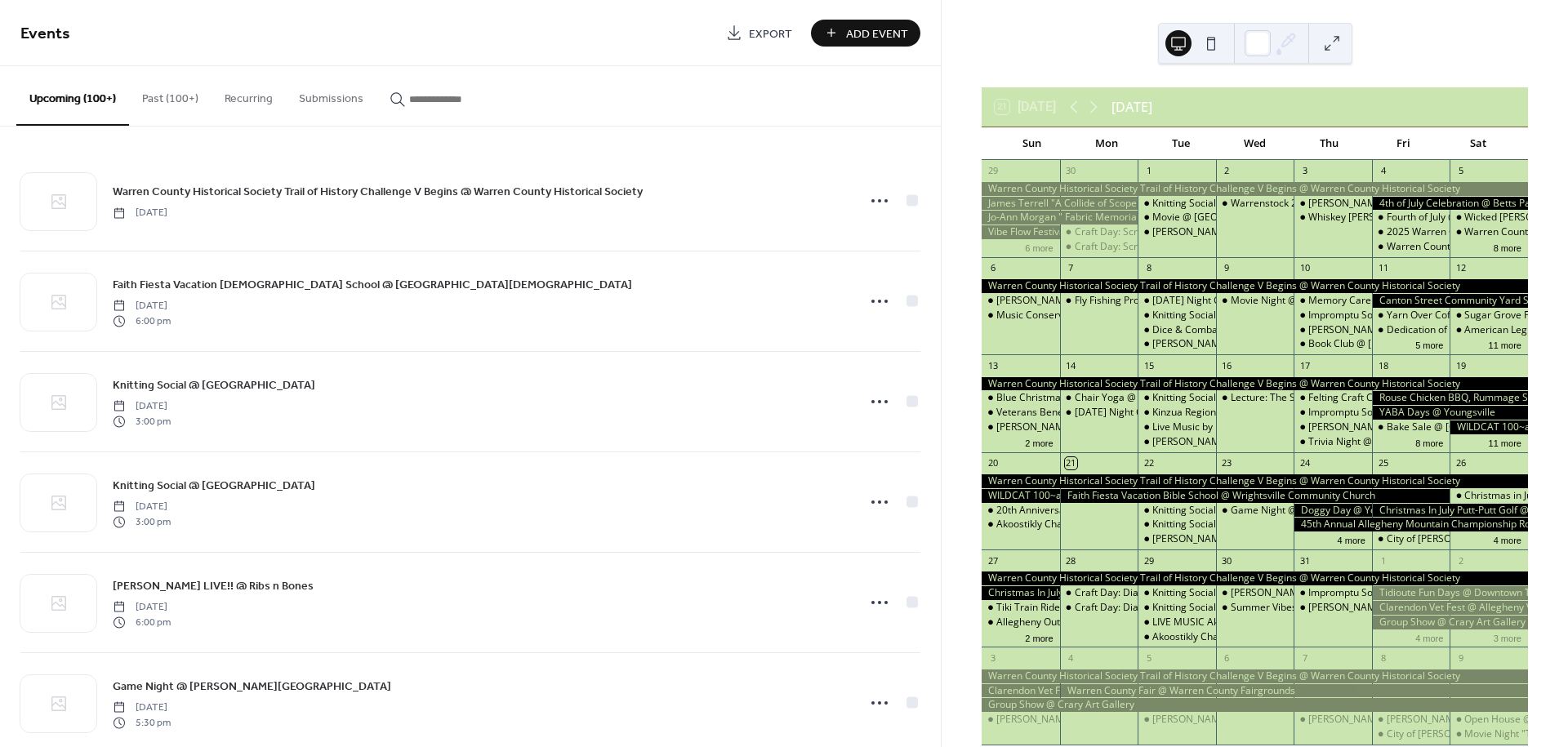 click on "Add Event" at bounding box center [877, 33] 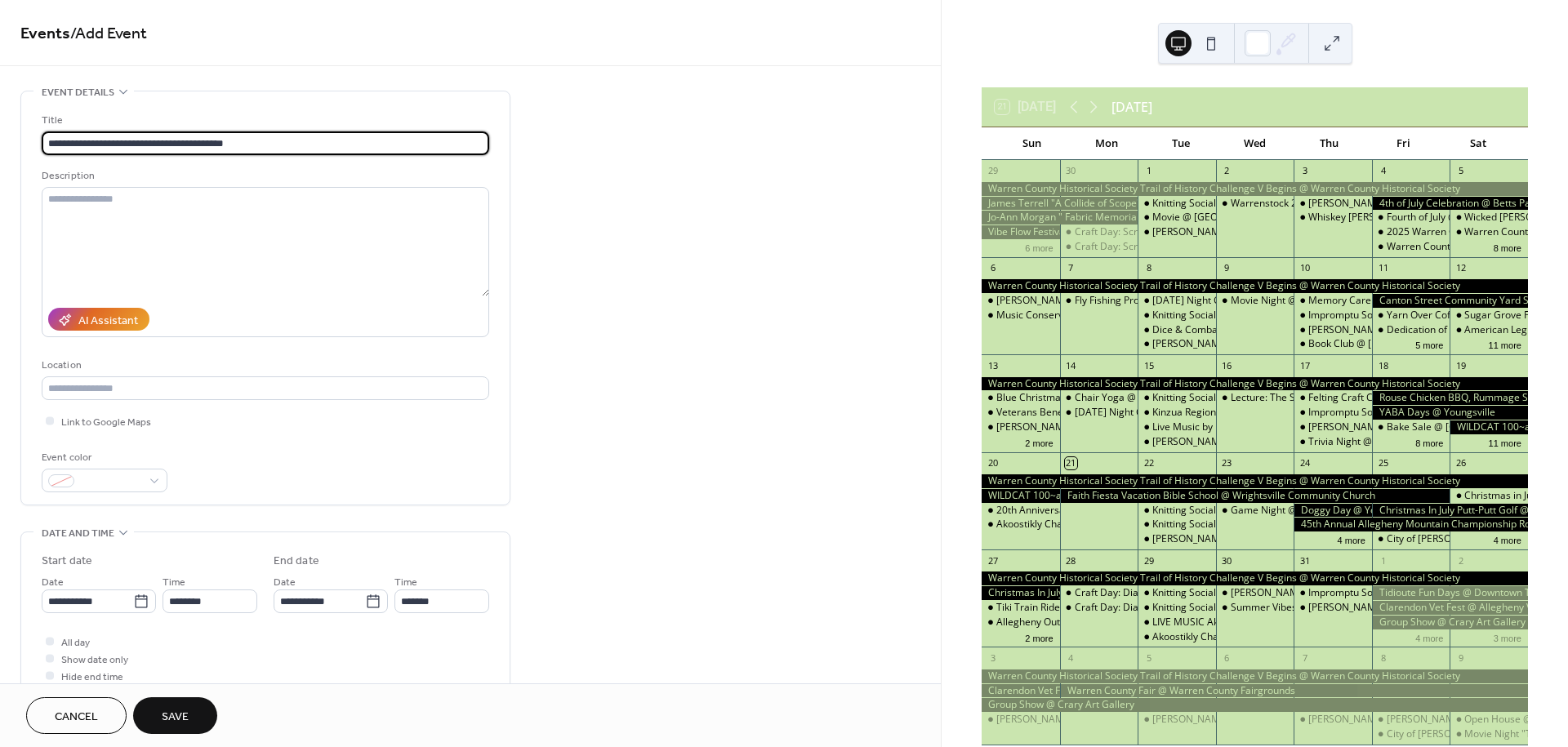 type on "**********" 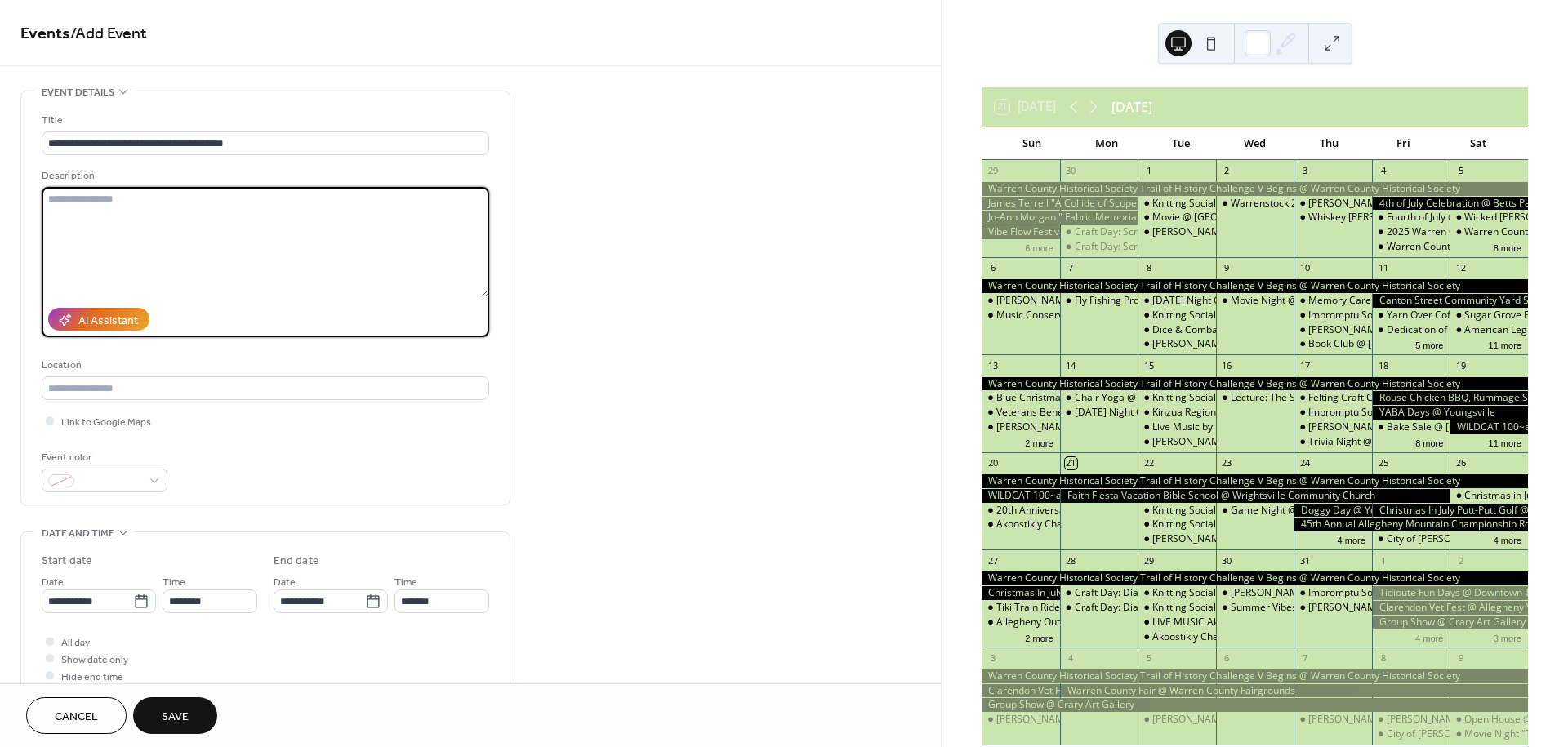 paste on "**********" 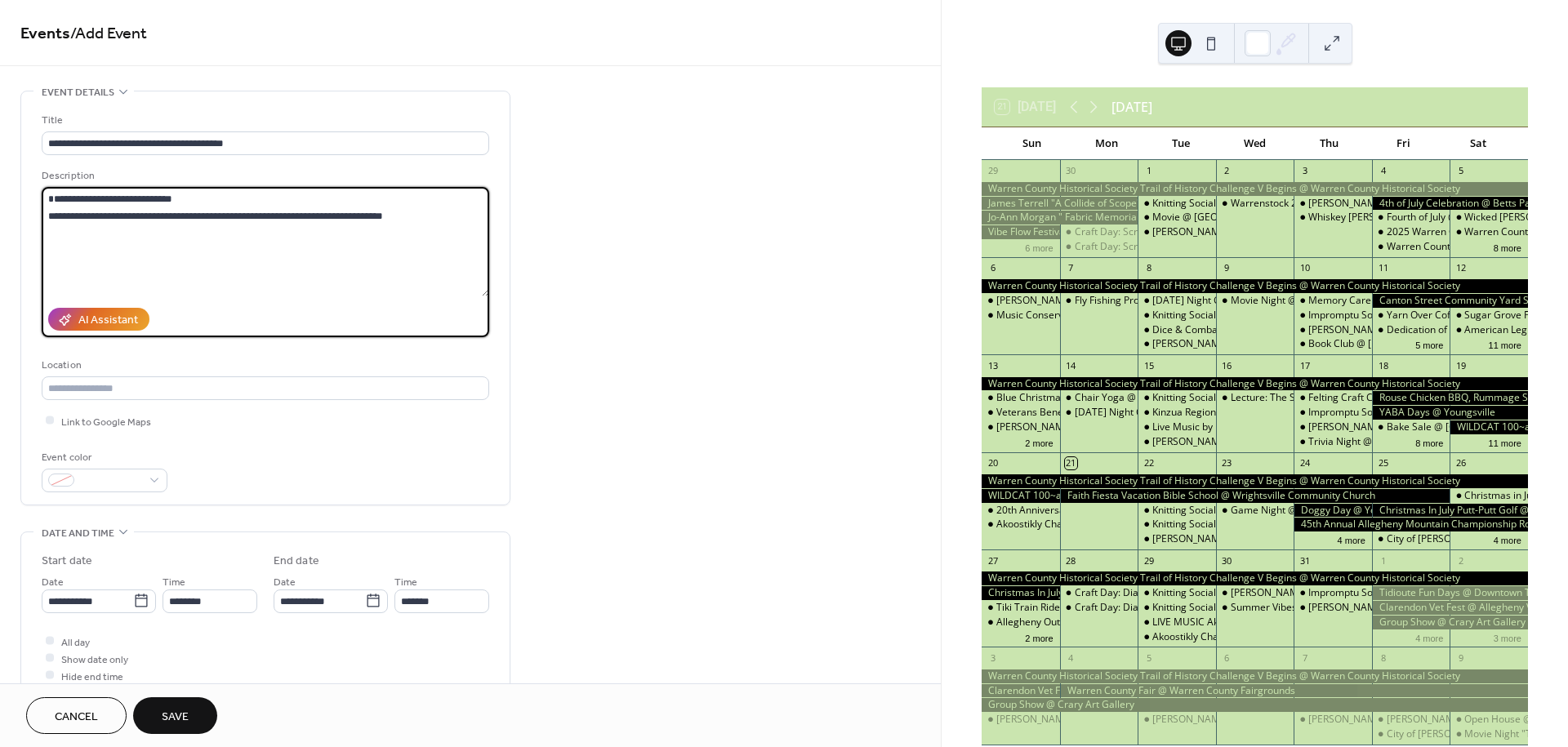click on "**********" at bounding box center [265, 242] 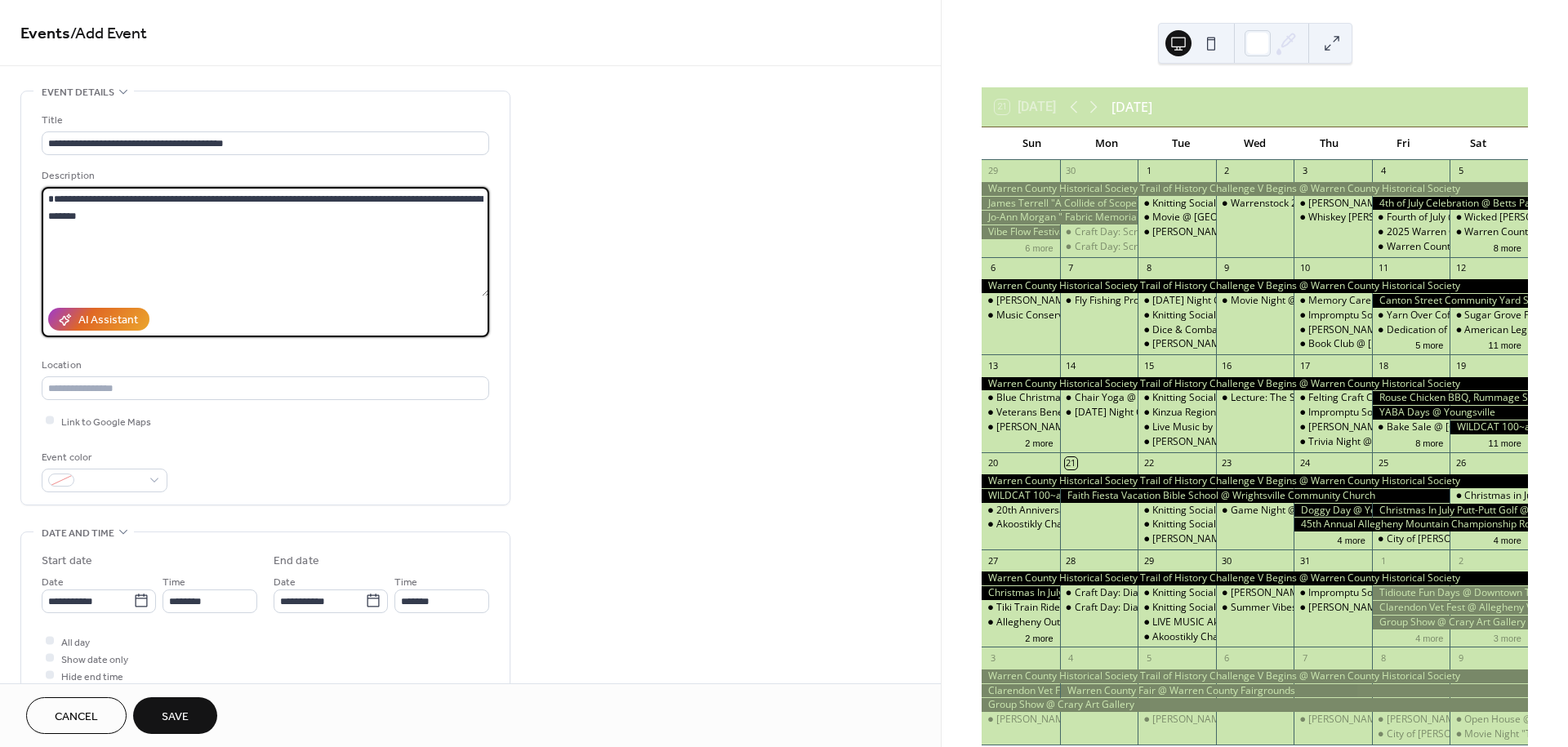 click on "**********" at bounding box center [265, 242] 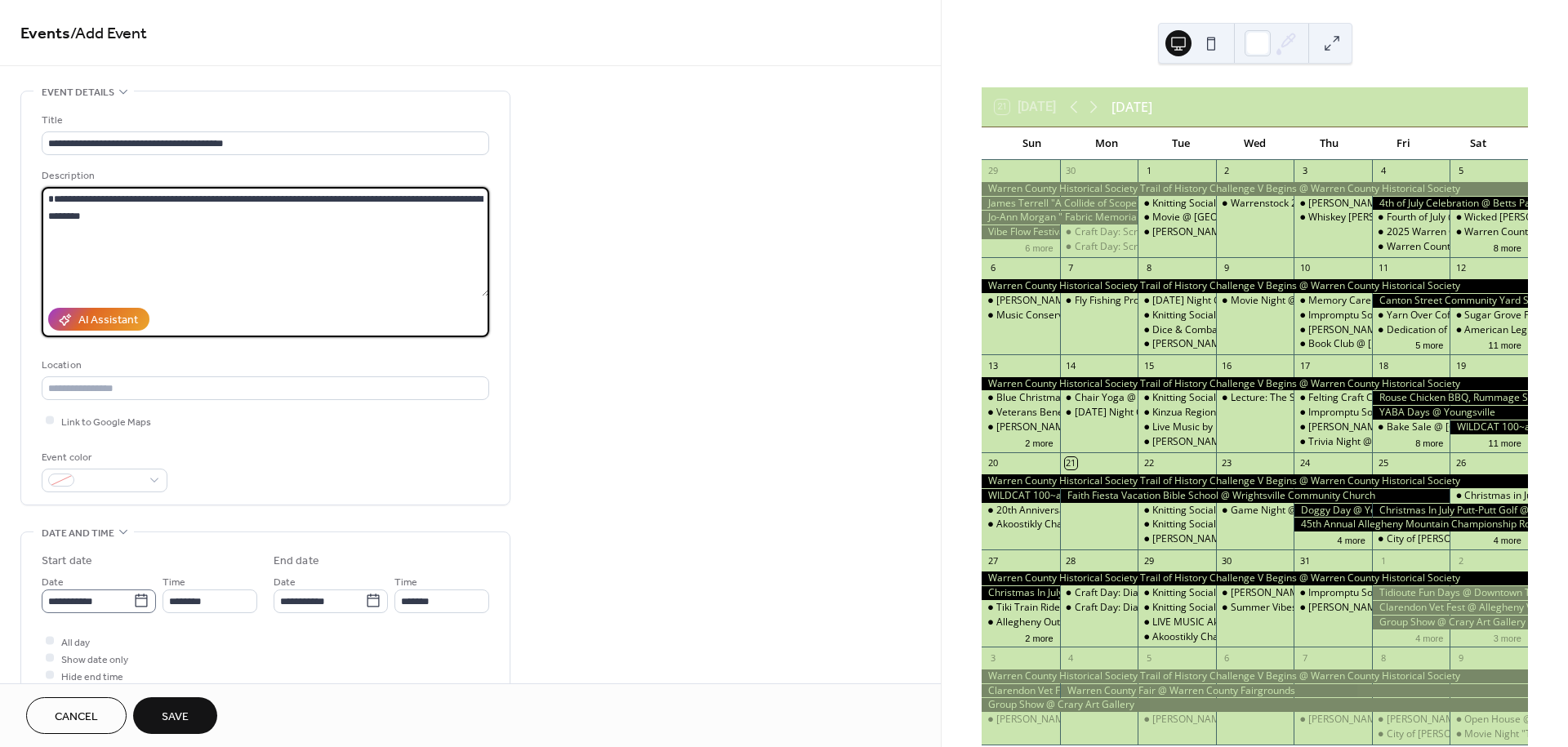 type on "**********" 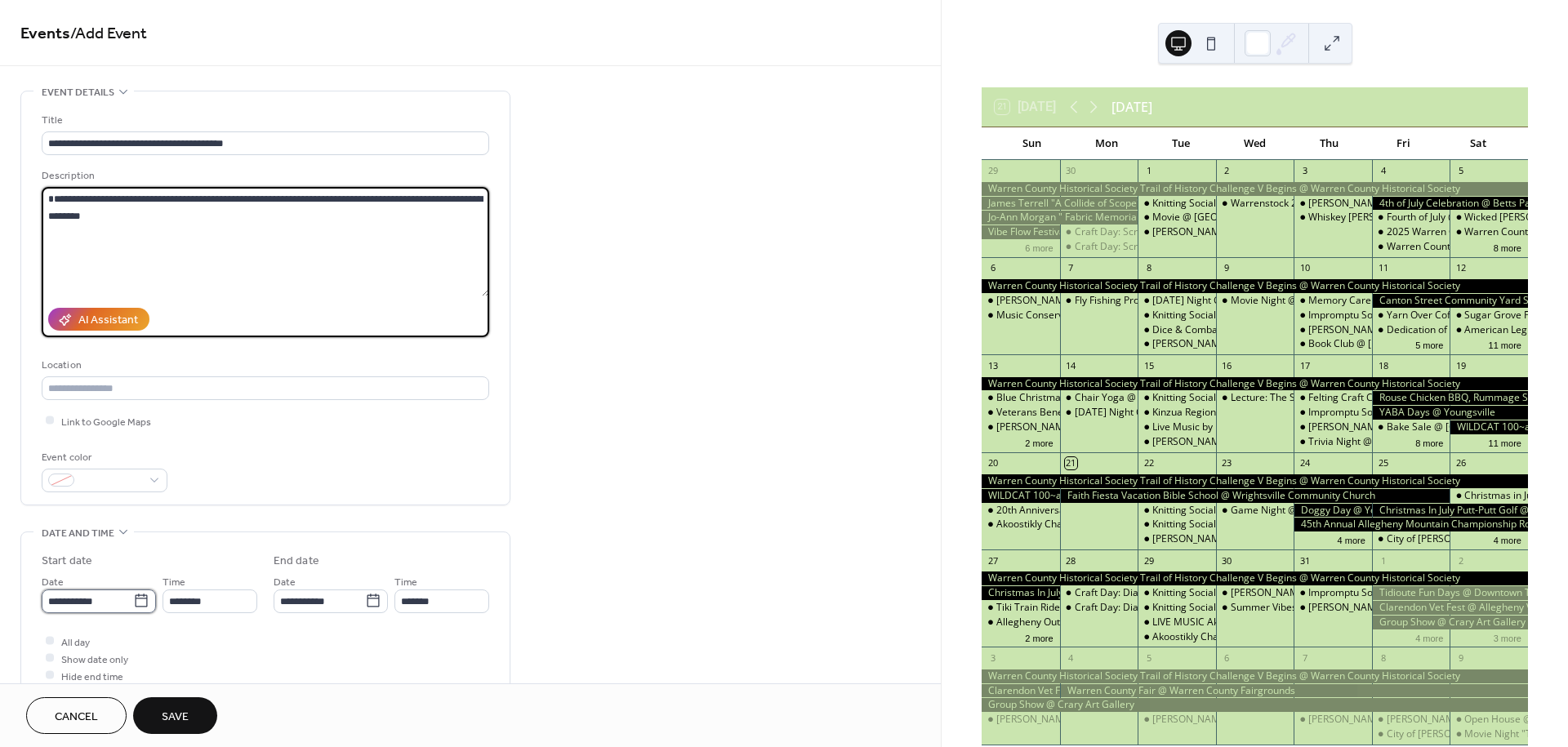 click on "**********" at bounding box center (87, 601) 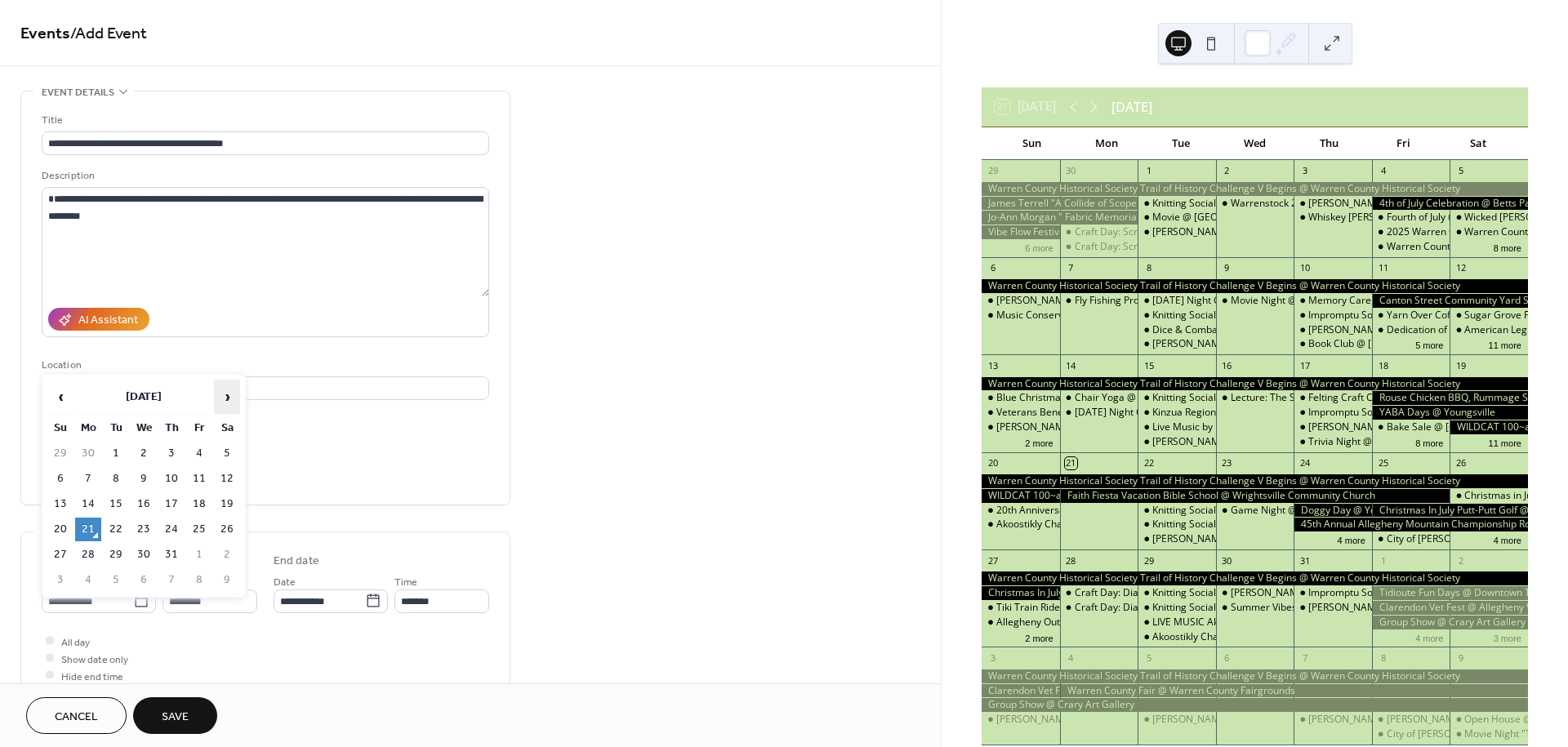 click on "›" at bounding box center (227, 397) 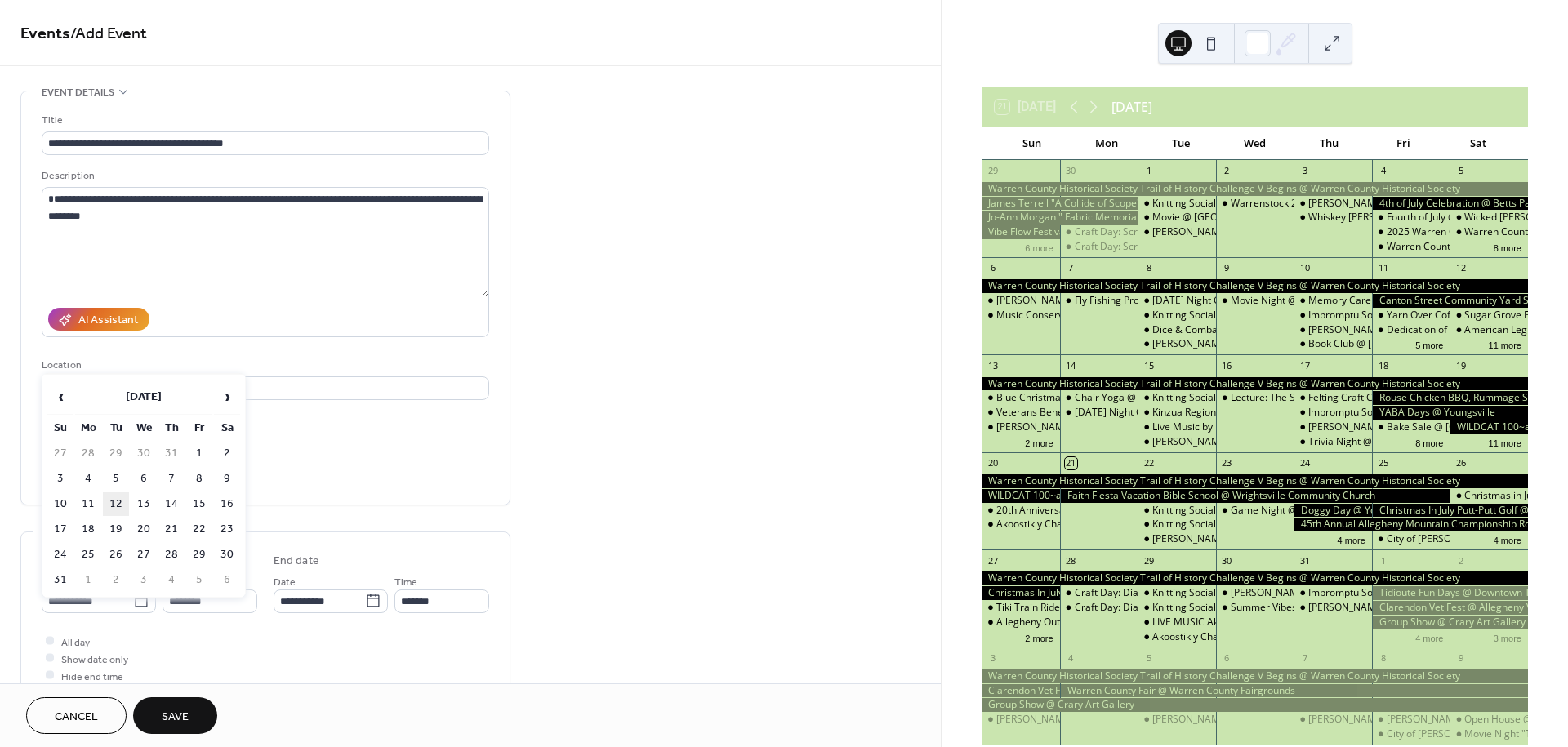 click on "12" at bounding box center (116, 504) 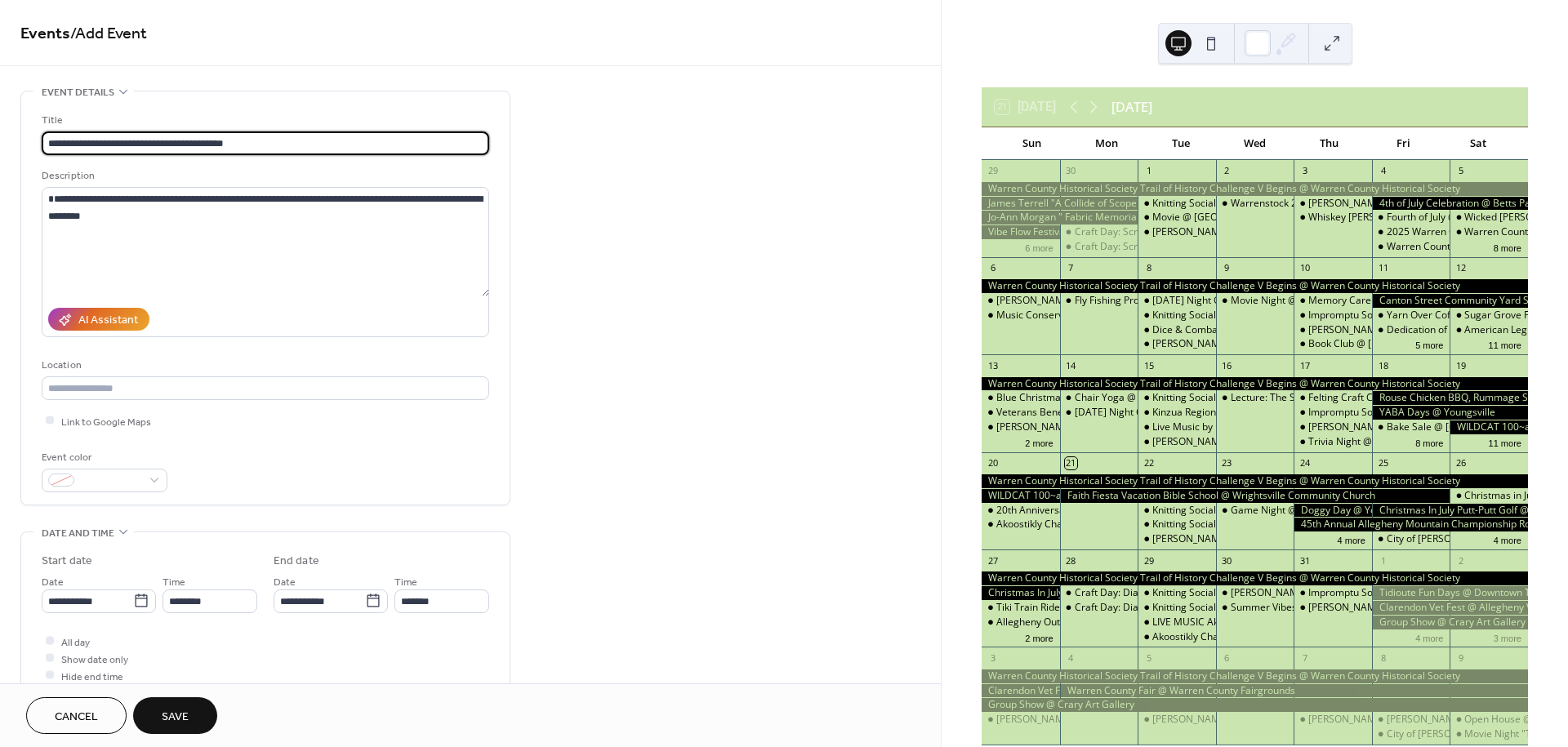 click on "**********" at bounding box center [265, 143] 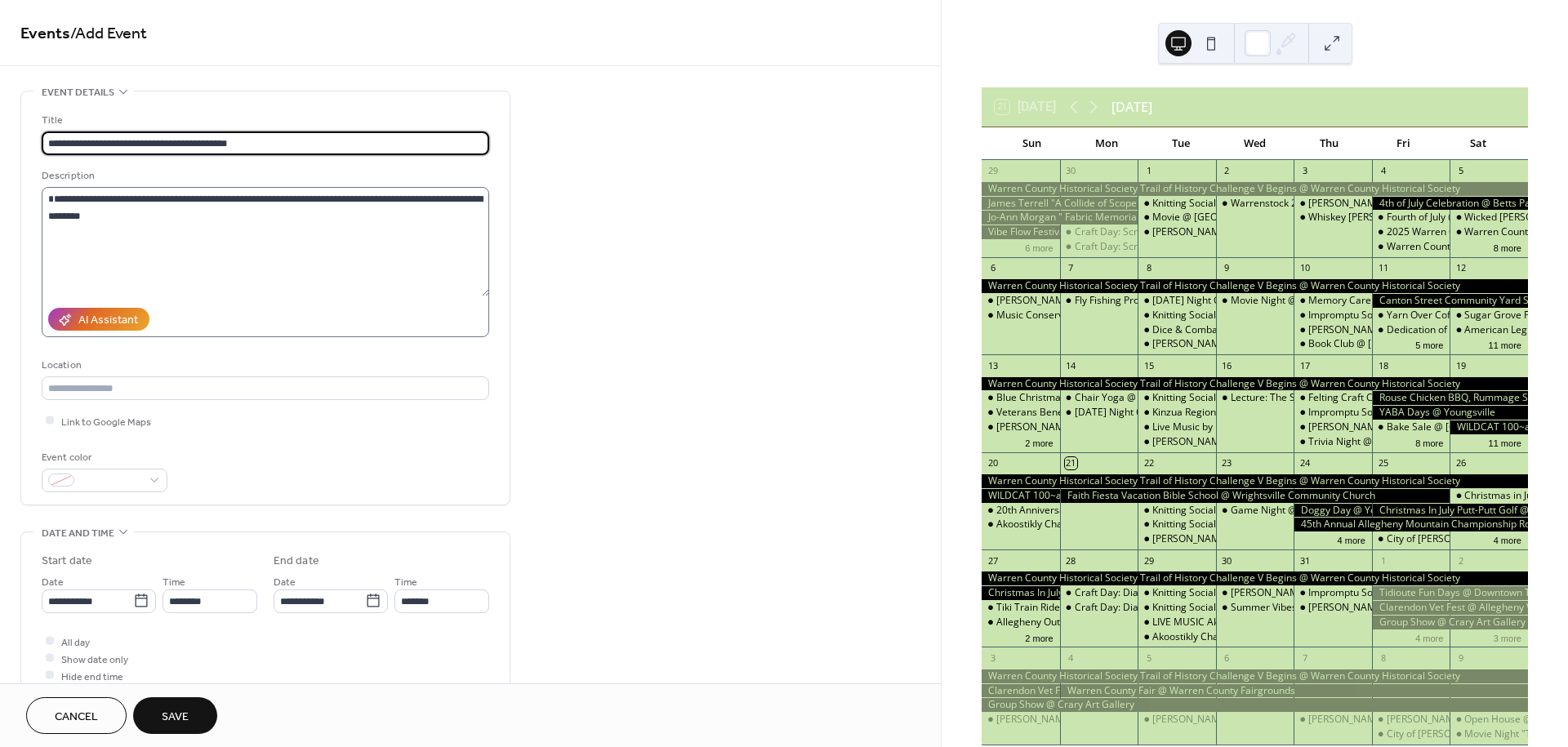 type on "**********" 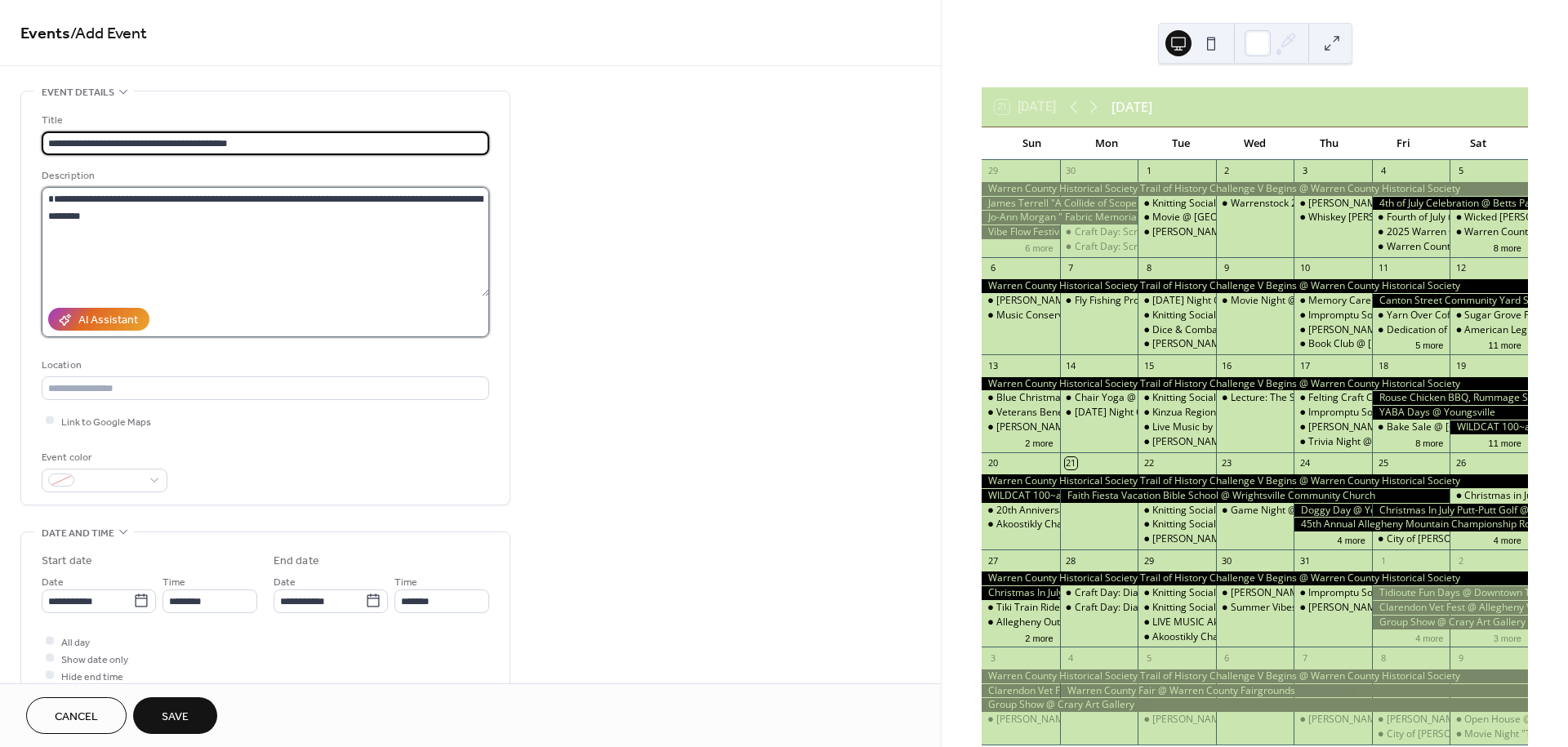 click on "**********" at bounding box center (265, 242) 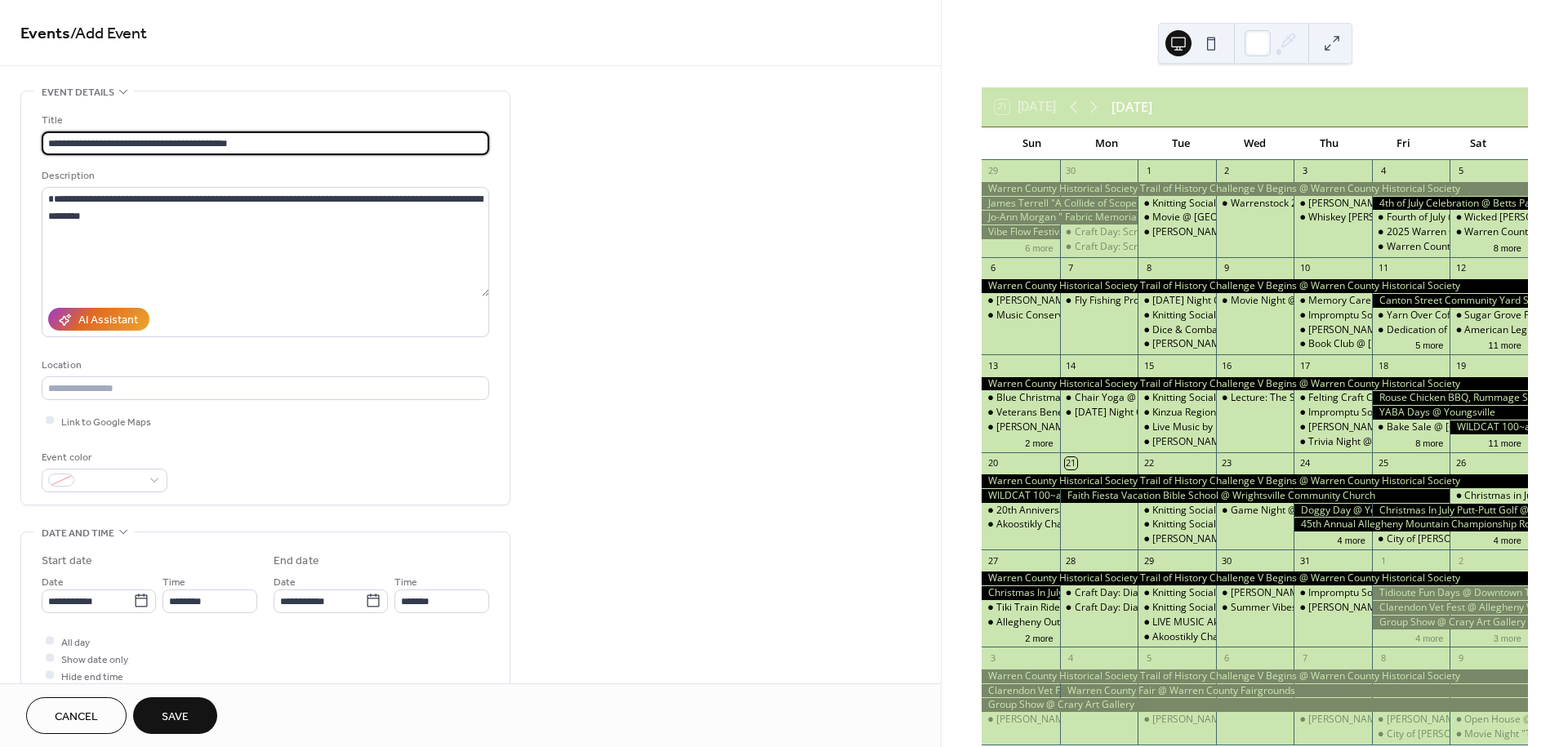 drag, startPoint x: 274, startPoint y: 133, endPoint x: 41, endPoint y: 136, distance: 233.01931 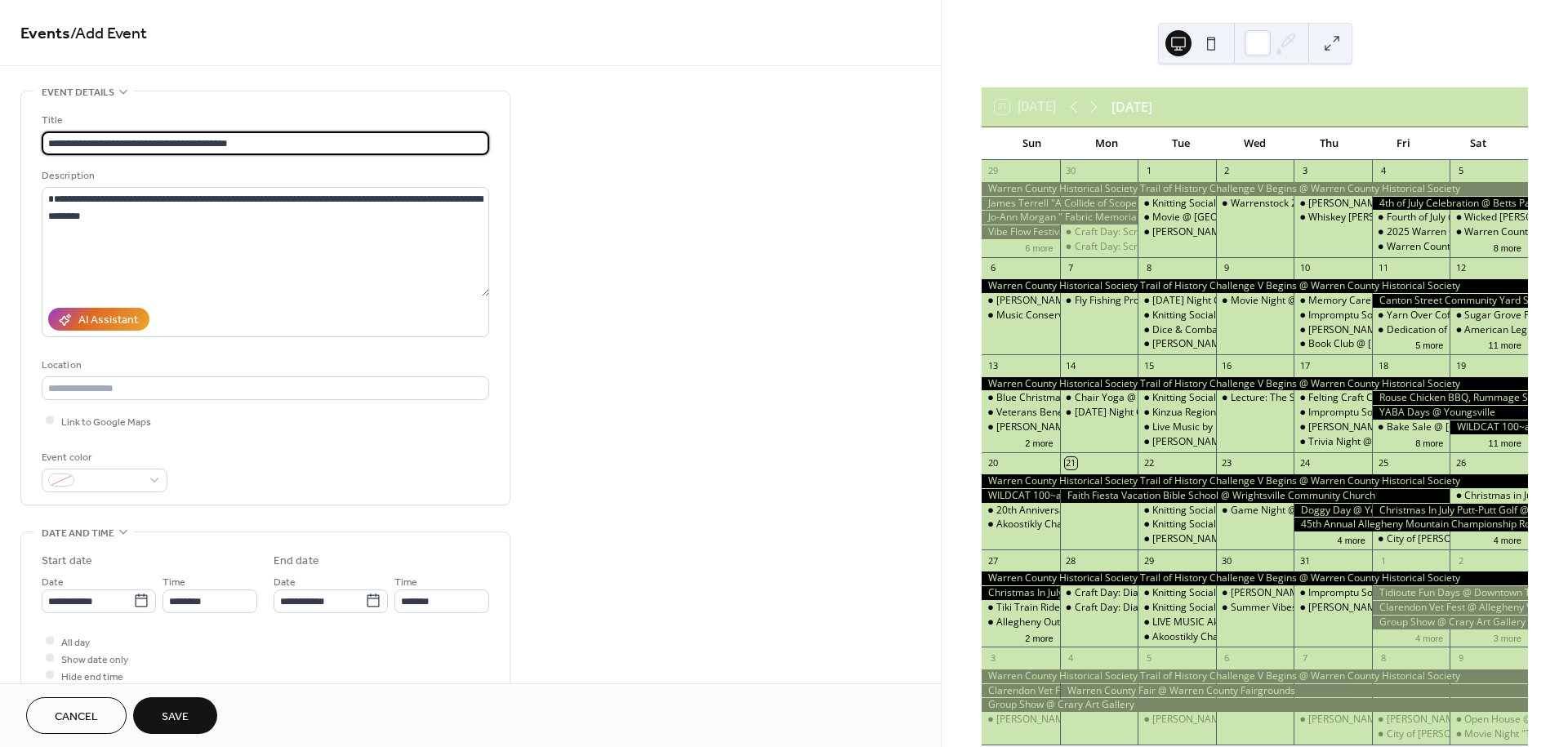 click on "**********" at bounding box center (265, 298) 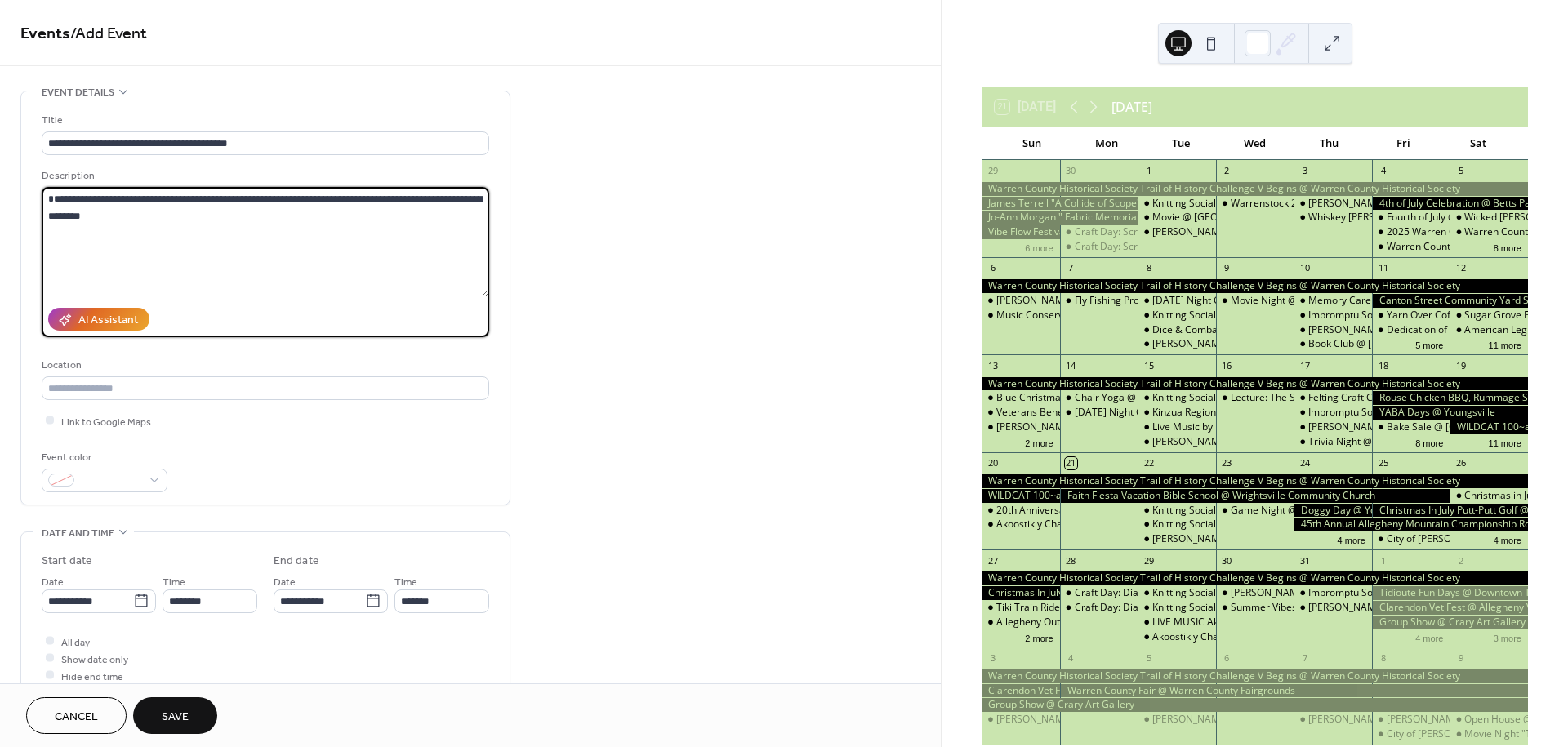 click on "**********" at bounding box center (265, 242) 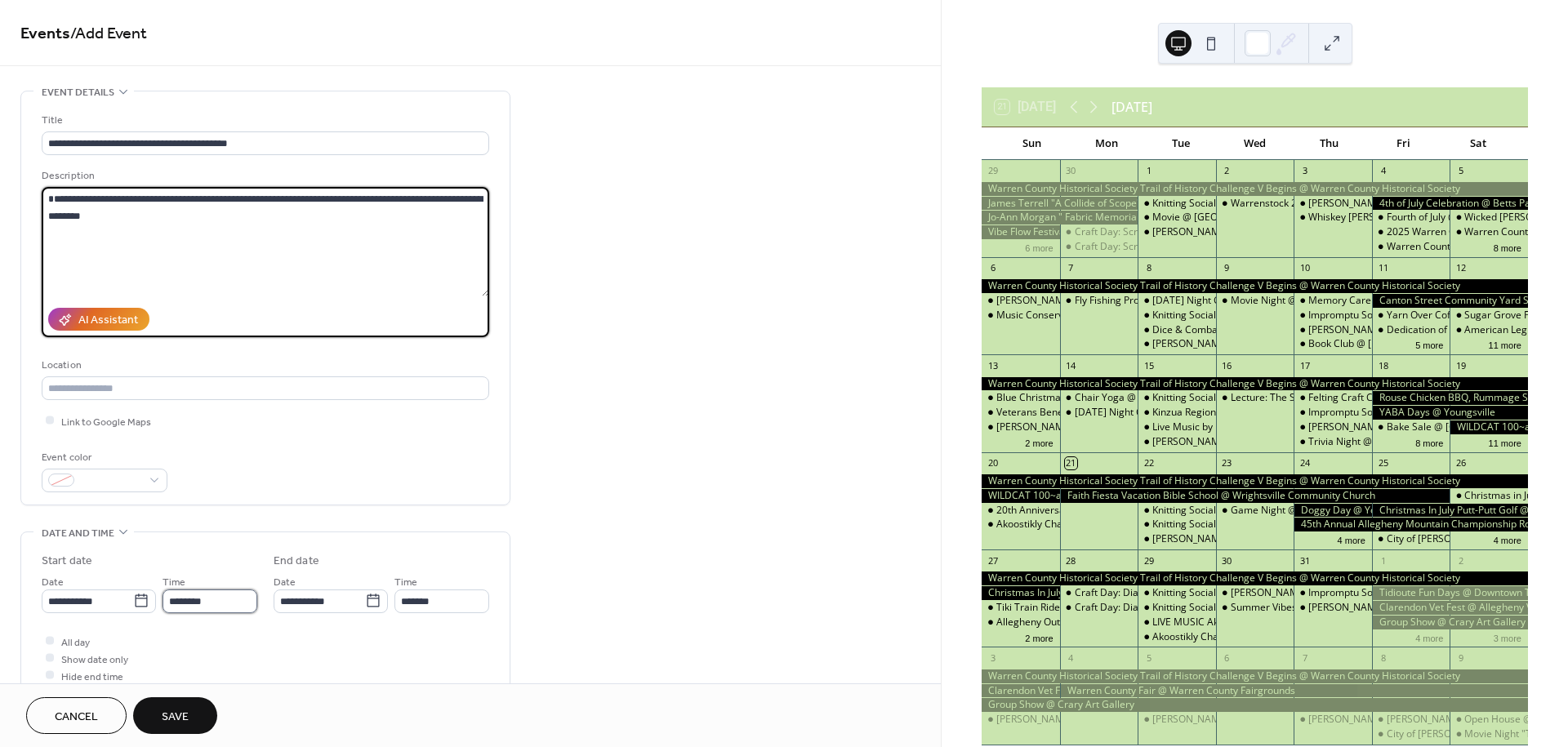 click on "********" at bounding box center [210, 601] 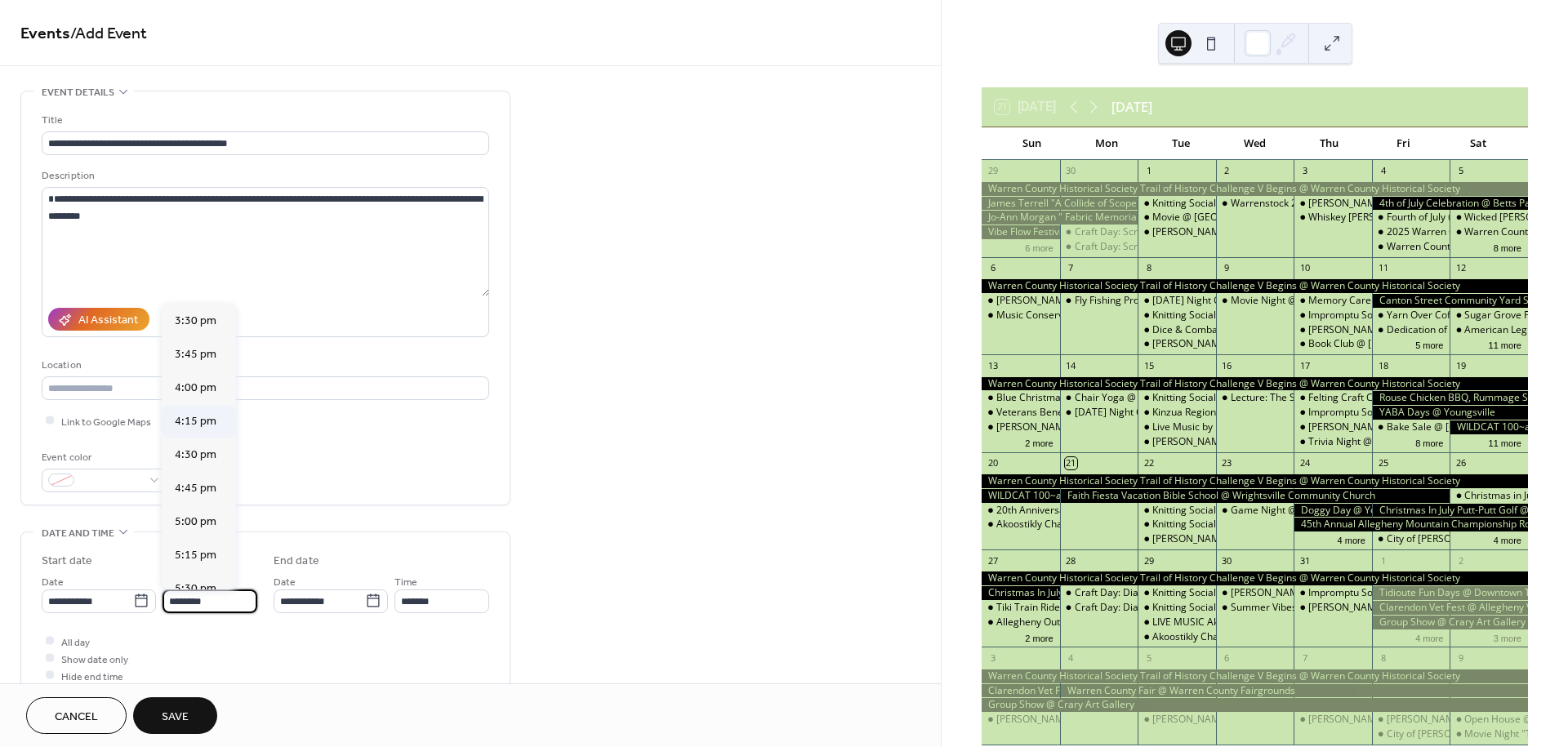 scroll, scrollTop: 2077, scrollLeft: 0, axis: vertical 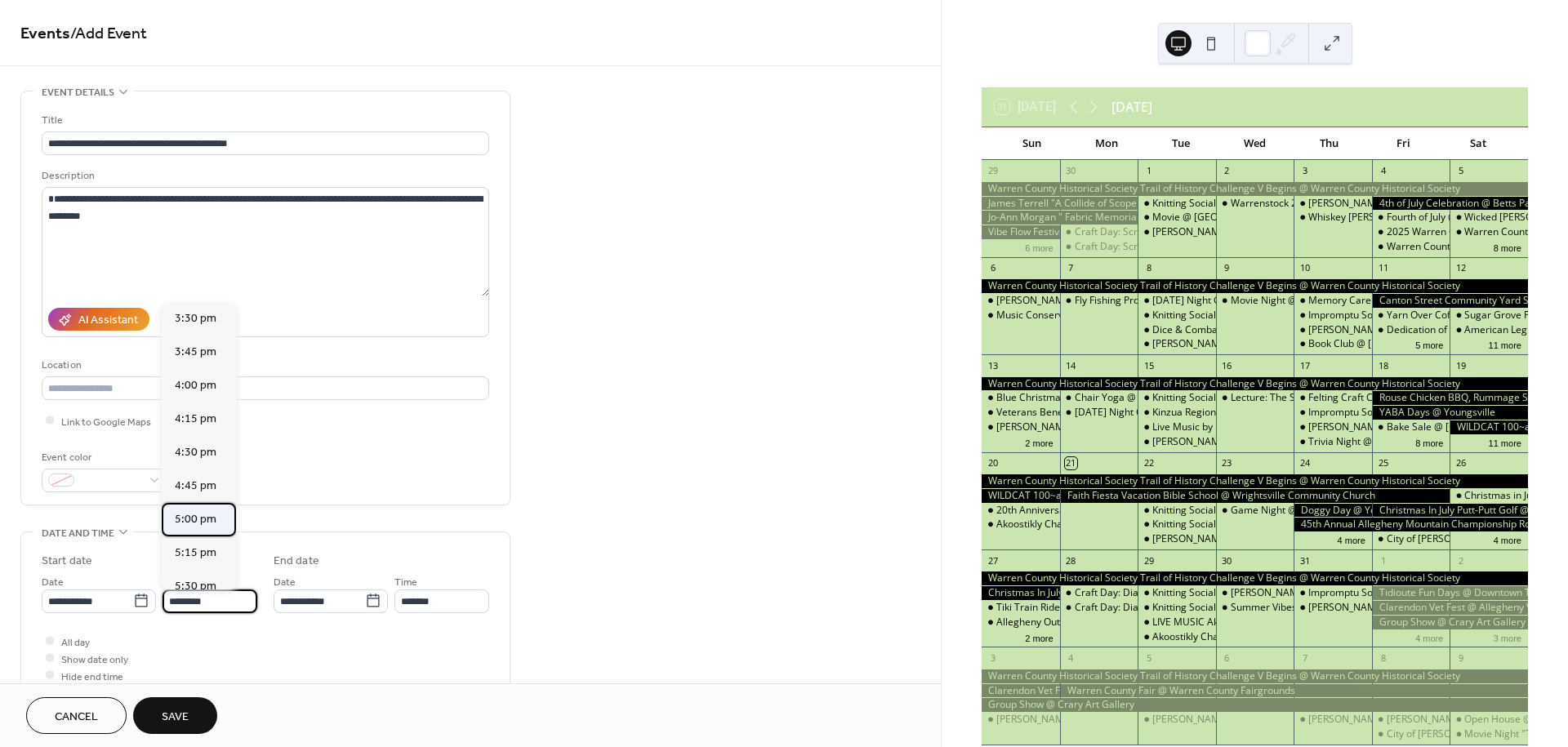 click on "5:00 pm" at bounding box center (195, 519) 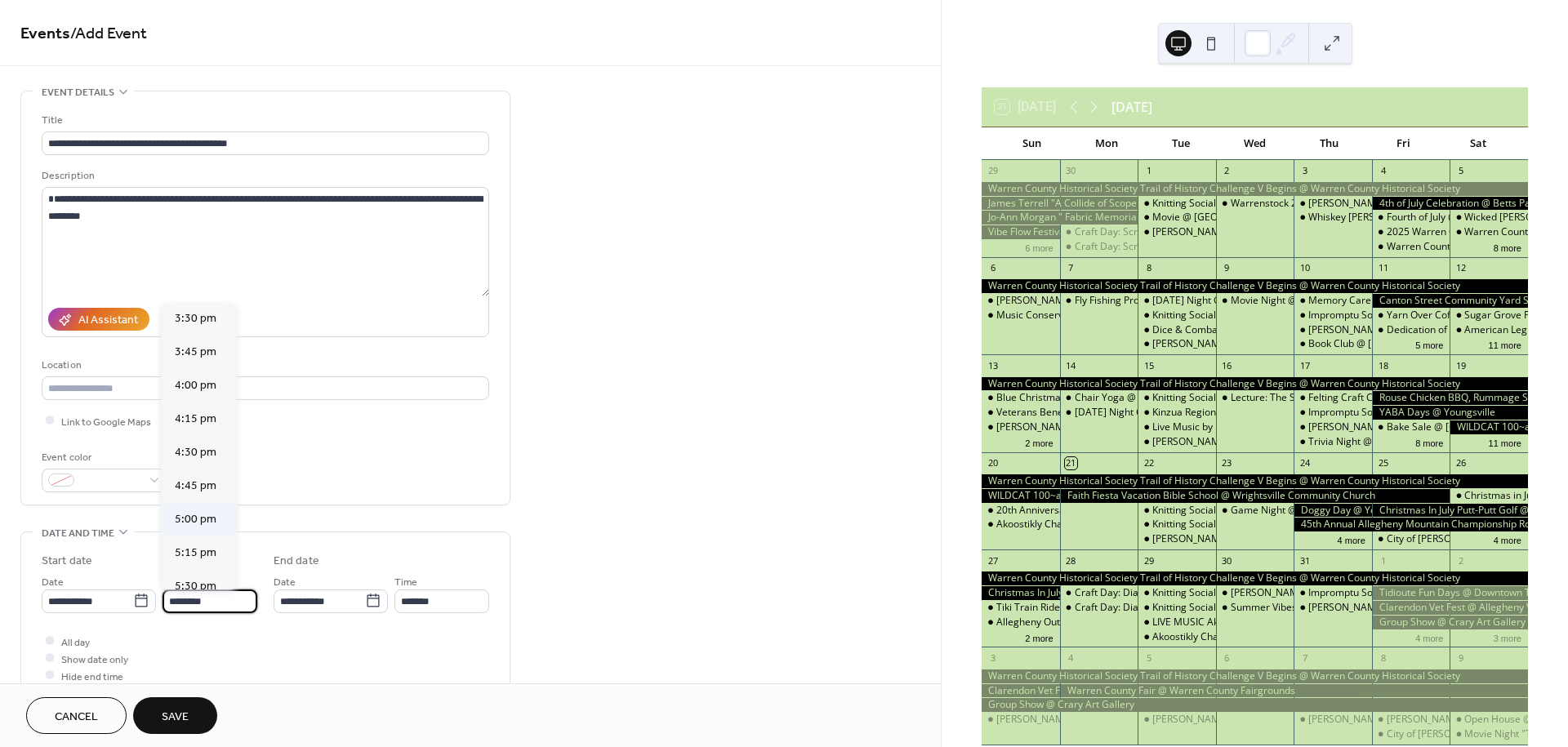 type on "*******" 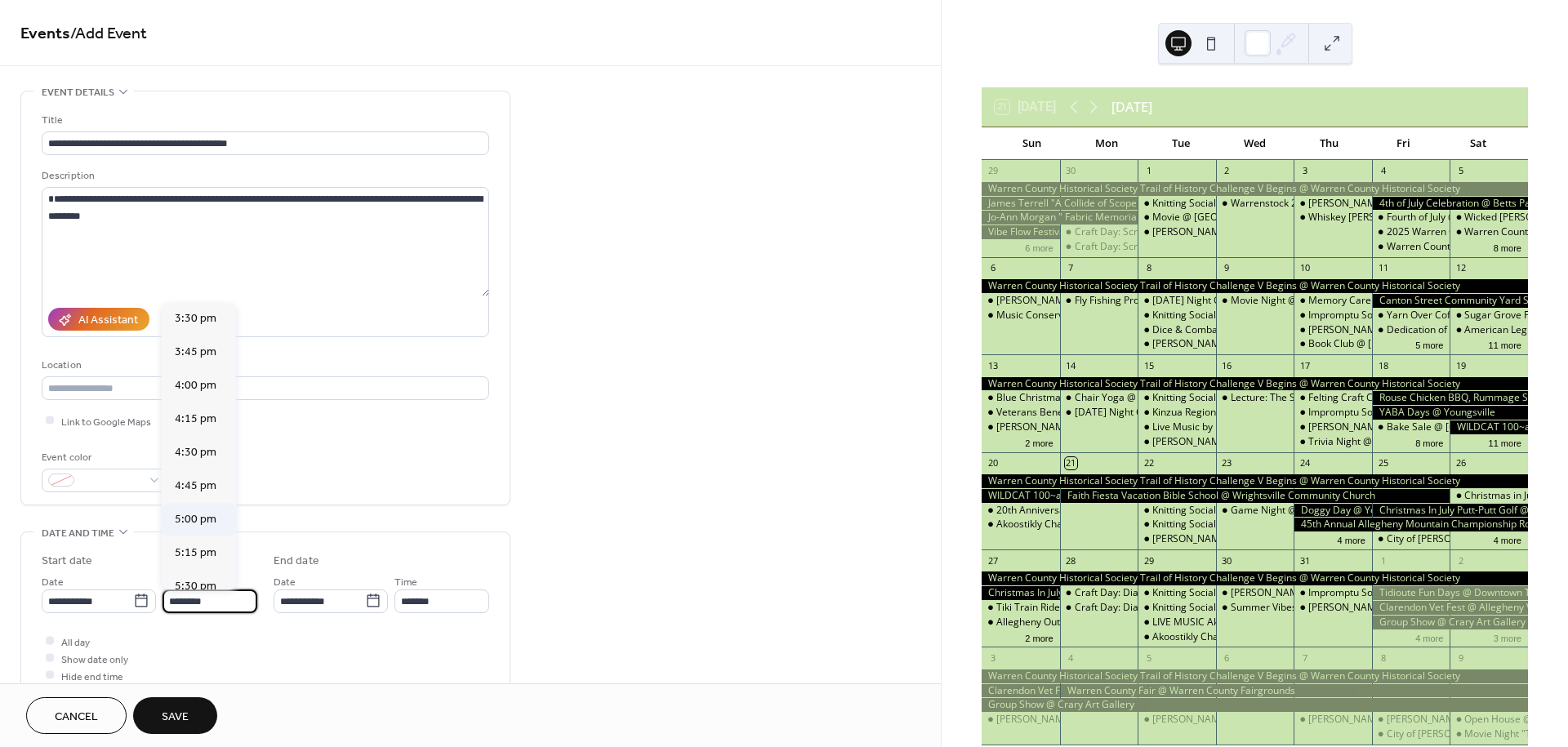 type on "*******" 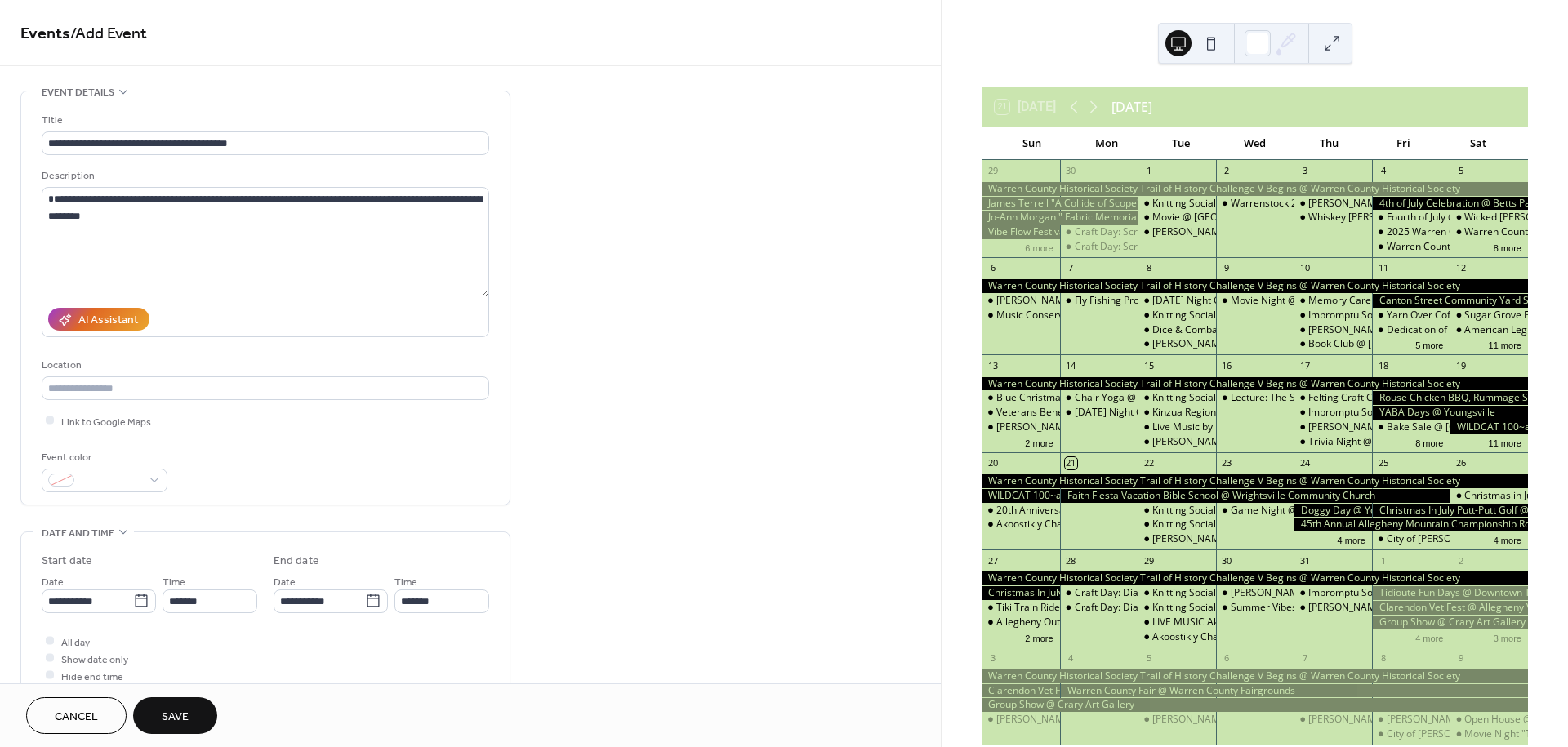 click on "All day Show date only Hide end time" at bounding box center (265, 658) 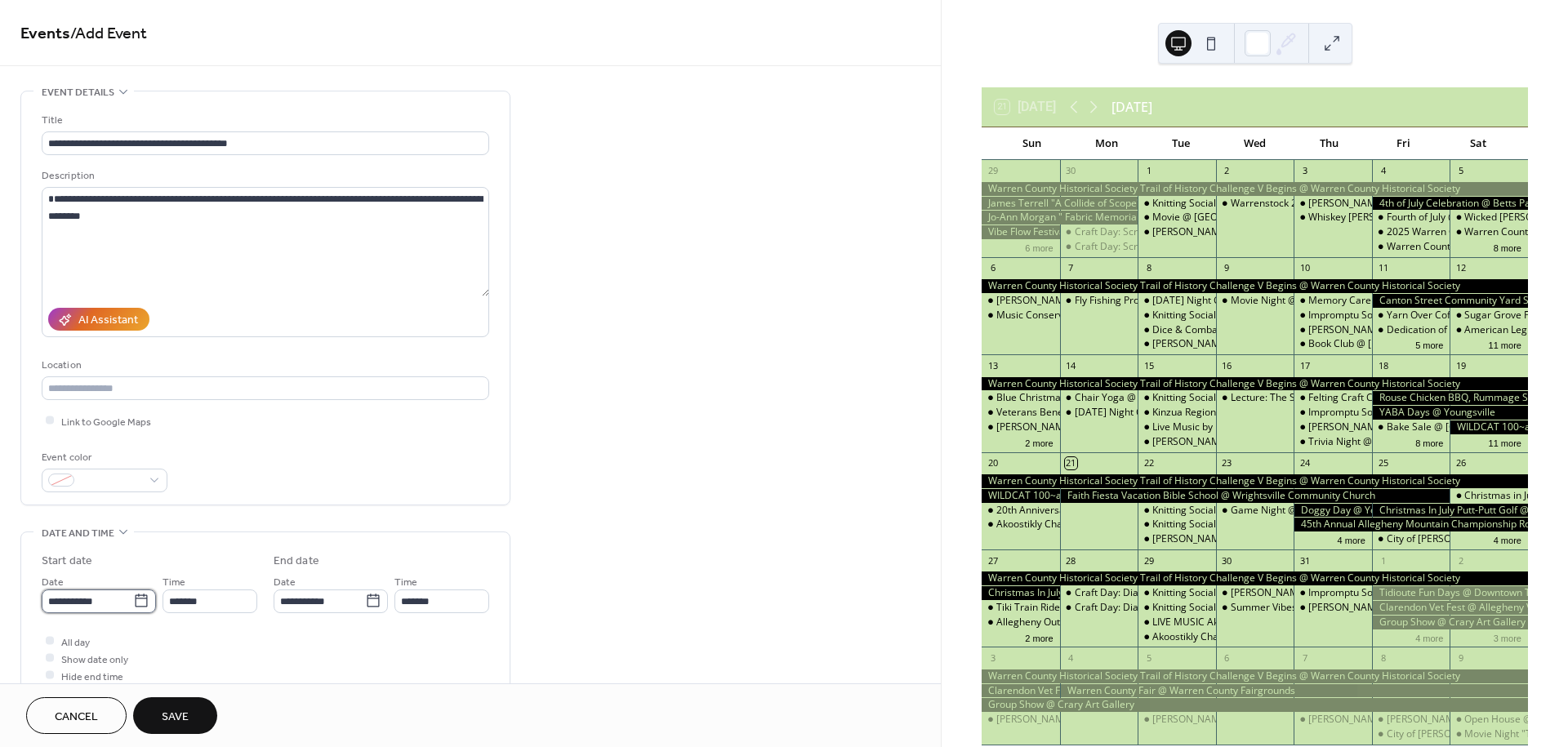 click on "**********" at bounding box center [87, 601] 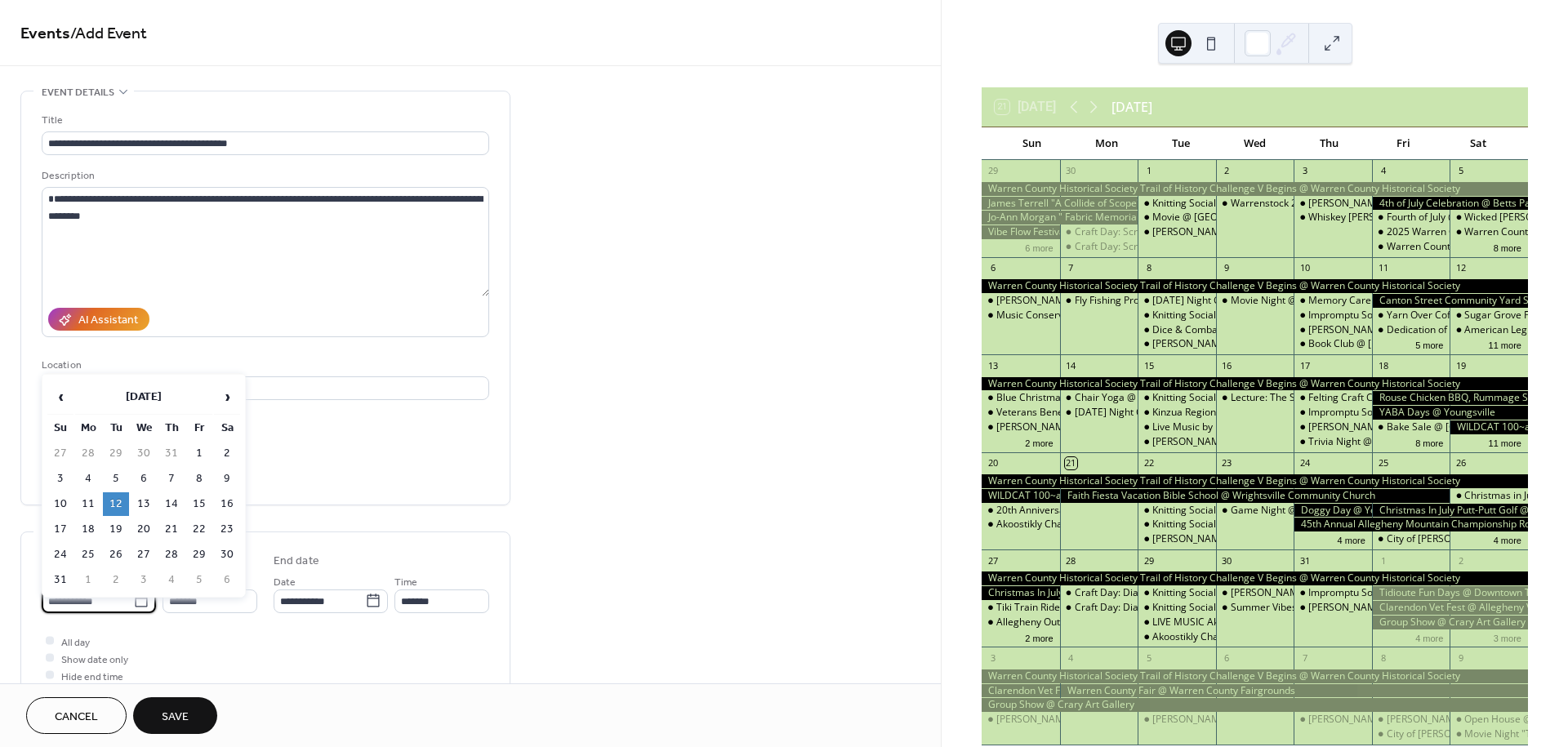 click on "Save" at bounding box center [175, 717] 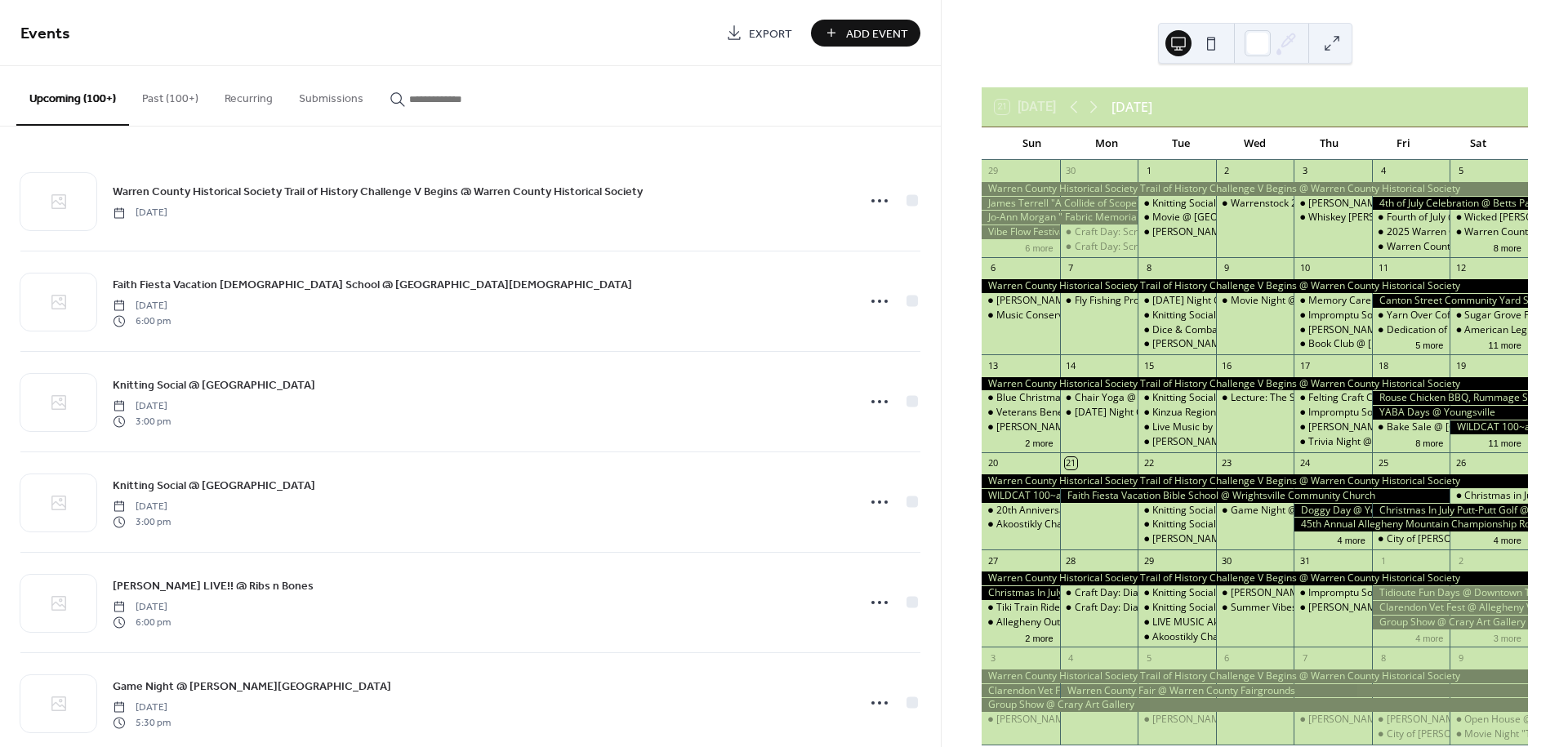 click on "Add Event" at bounding box center (877, 33) 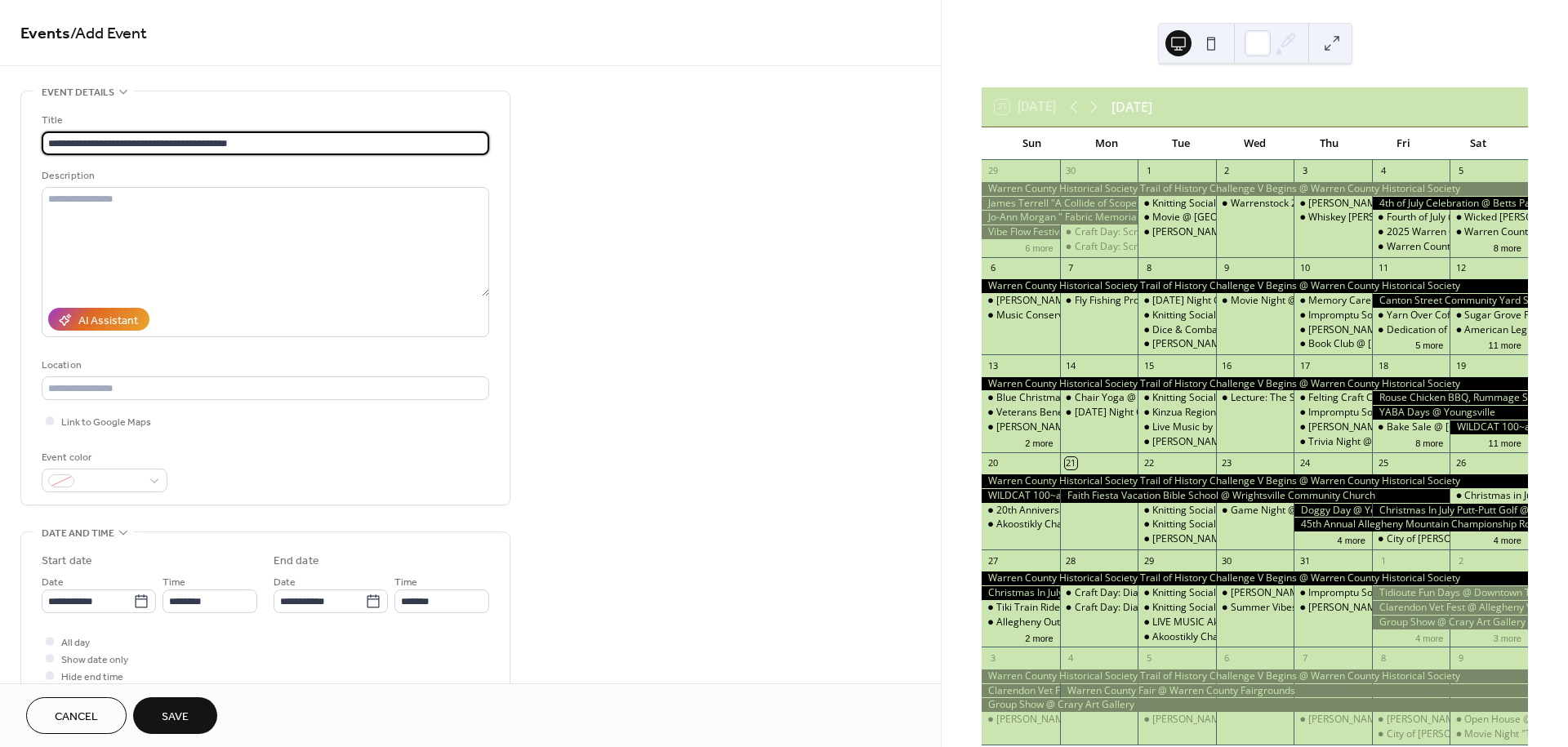 type on "**********" 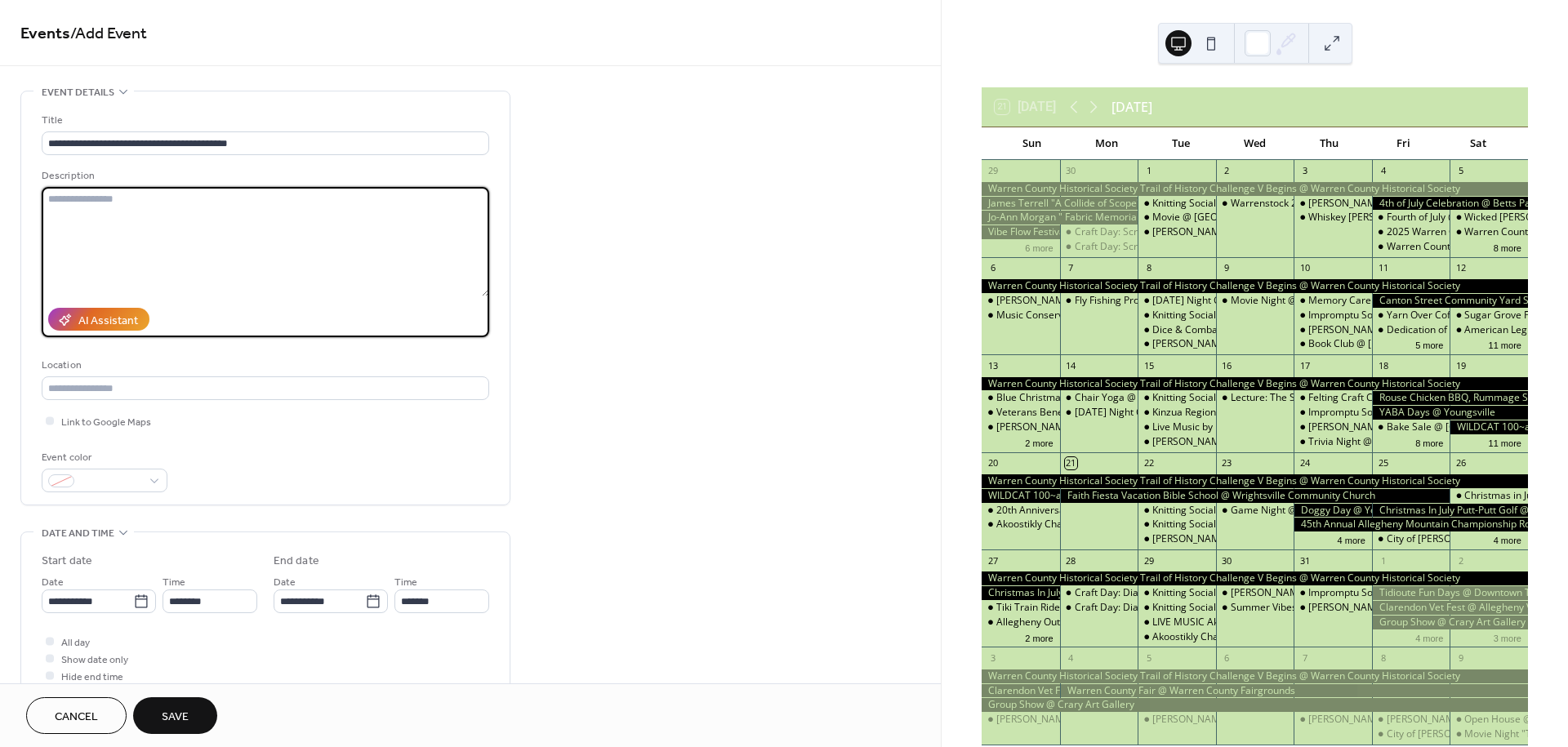 click at bounding box center [265, 242] 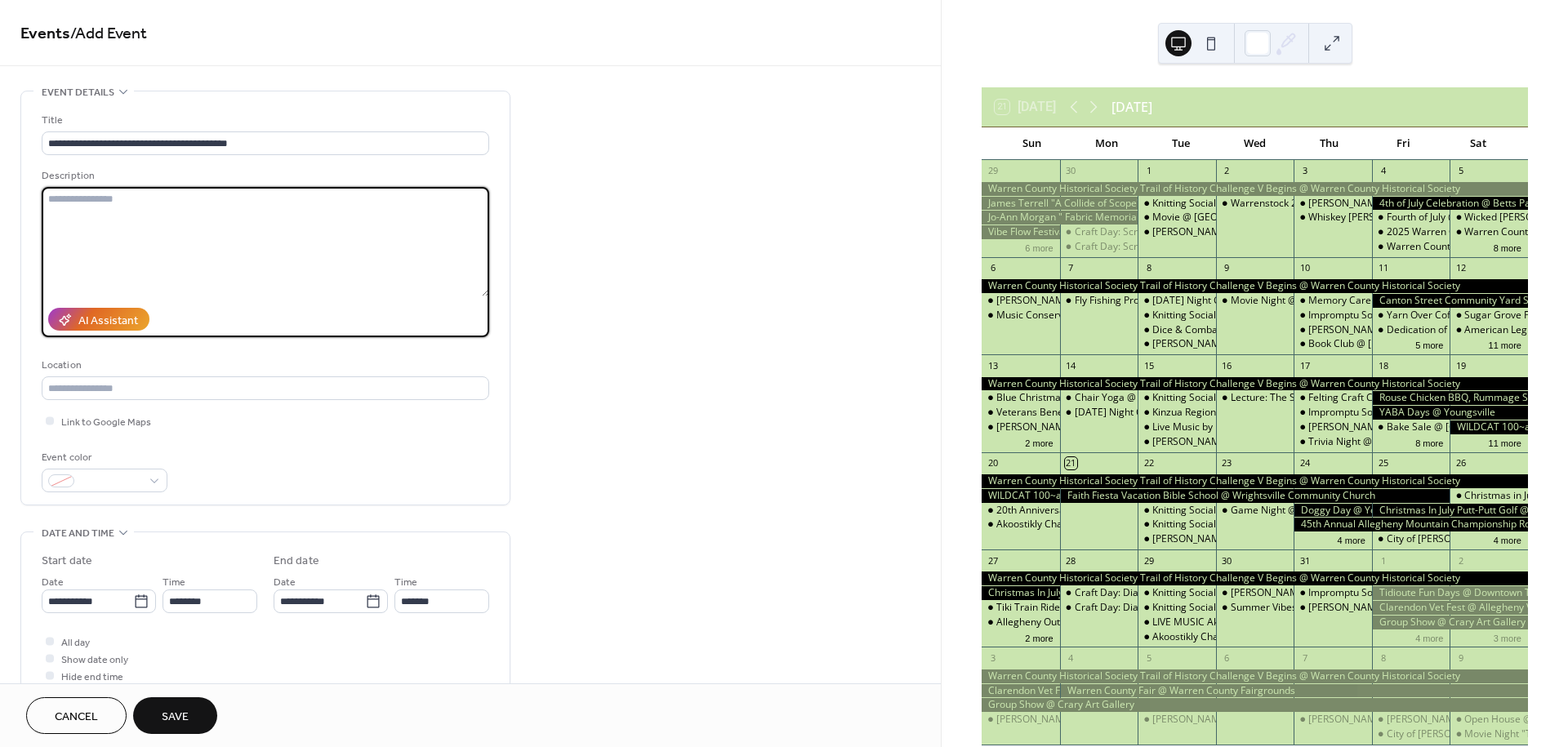 paste on "**********" 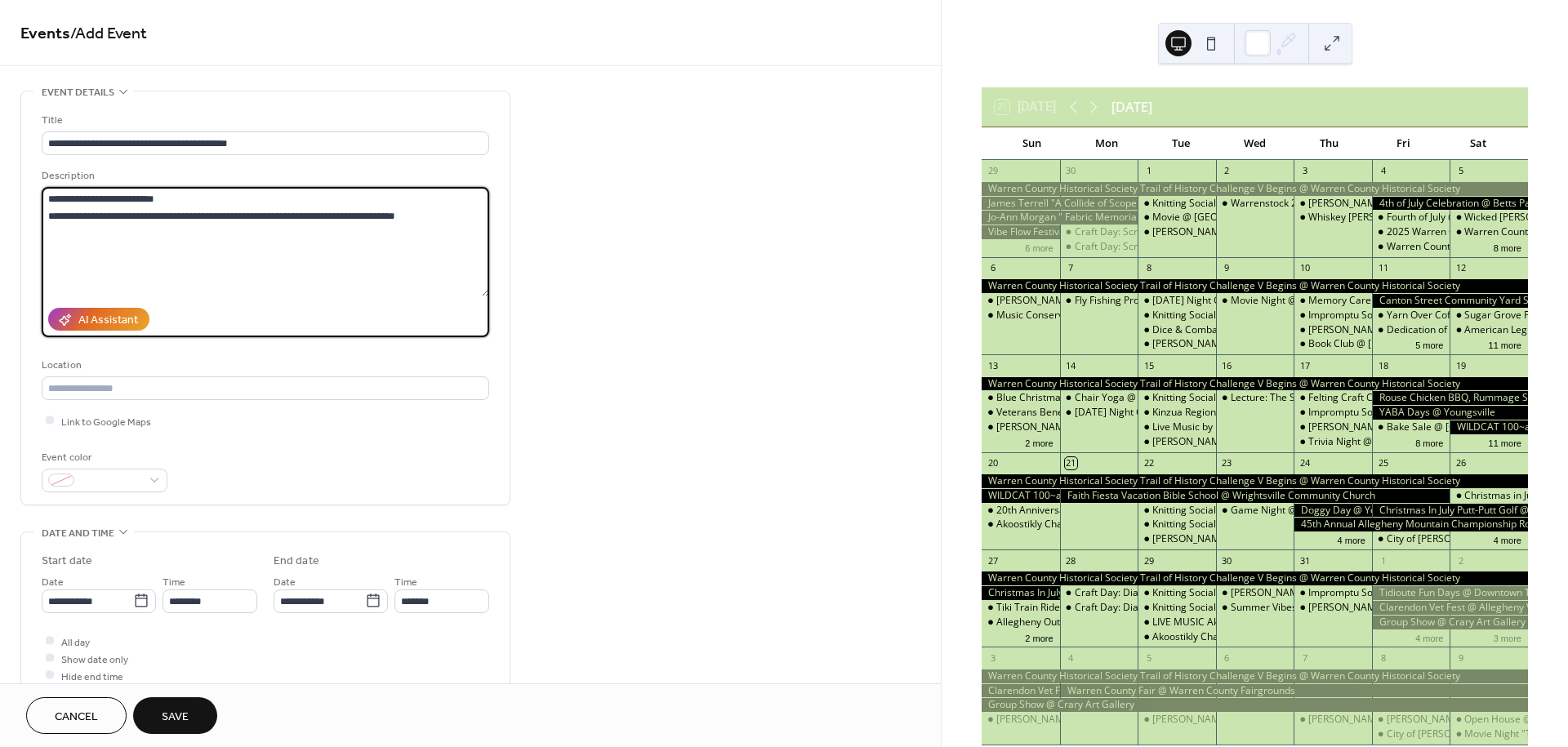 click on "**********" at bounding box center (265, 242) 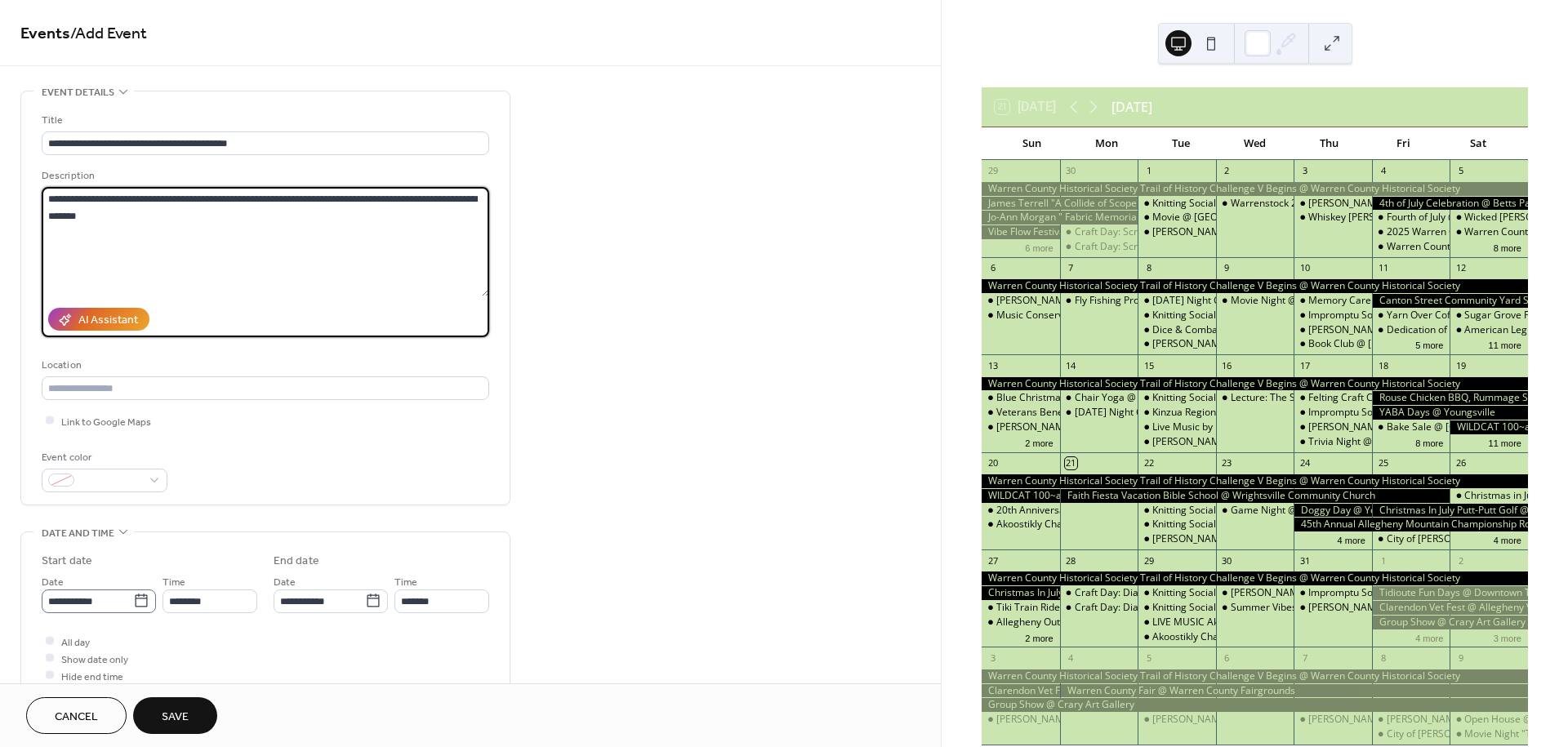 type on "**********" 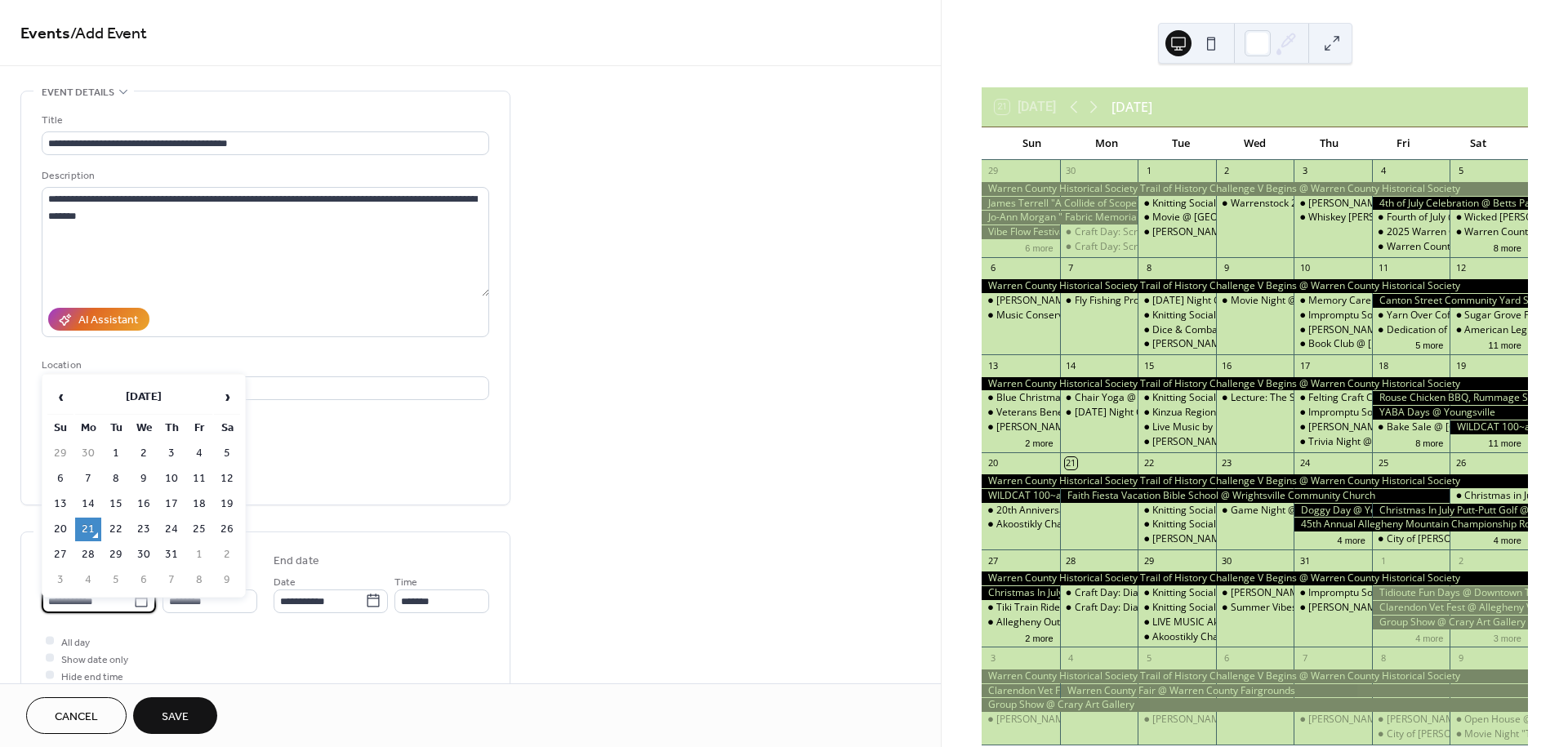 click on "**********" at bounding box center [87, 601] 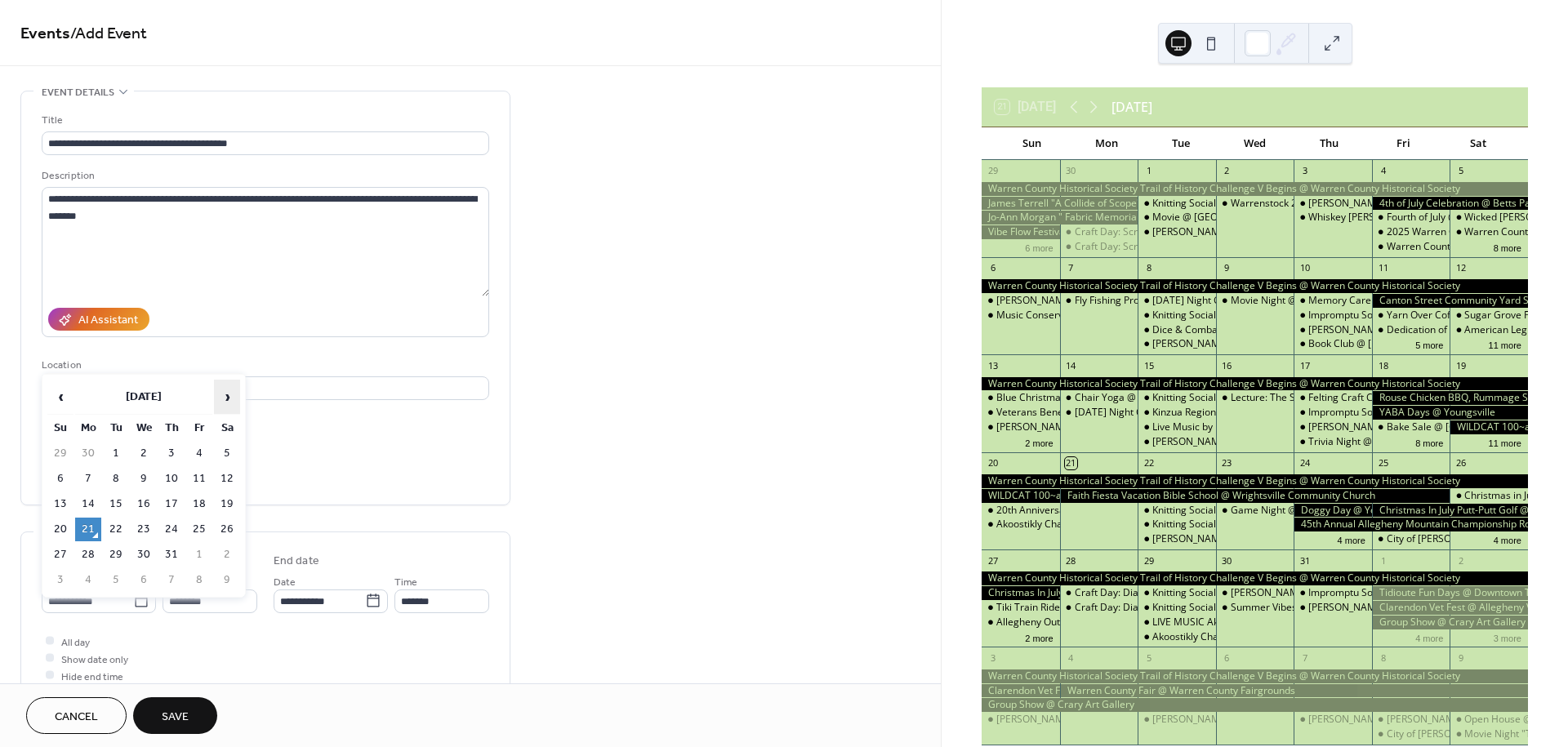 click on "›" at bounding box center [227, 397] 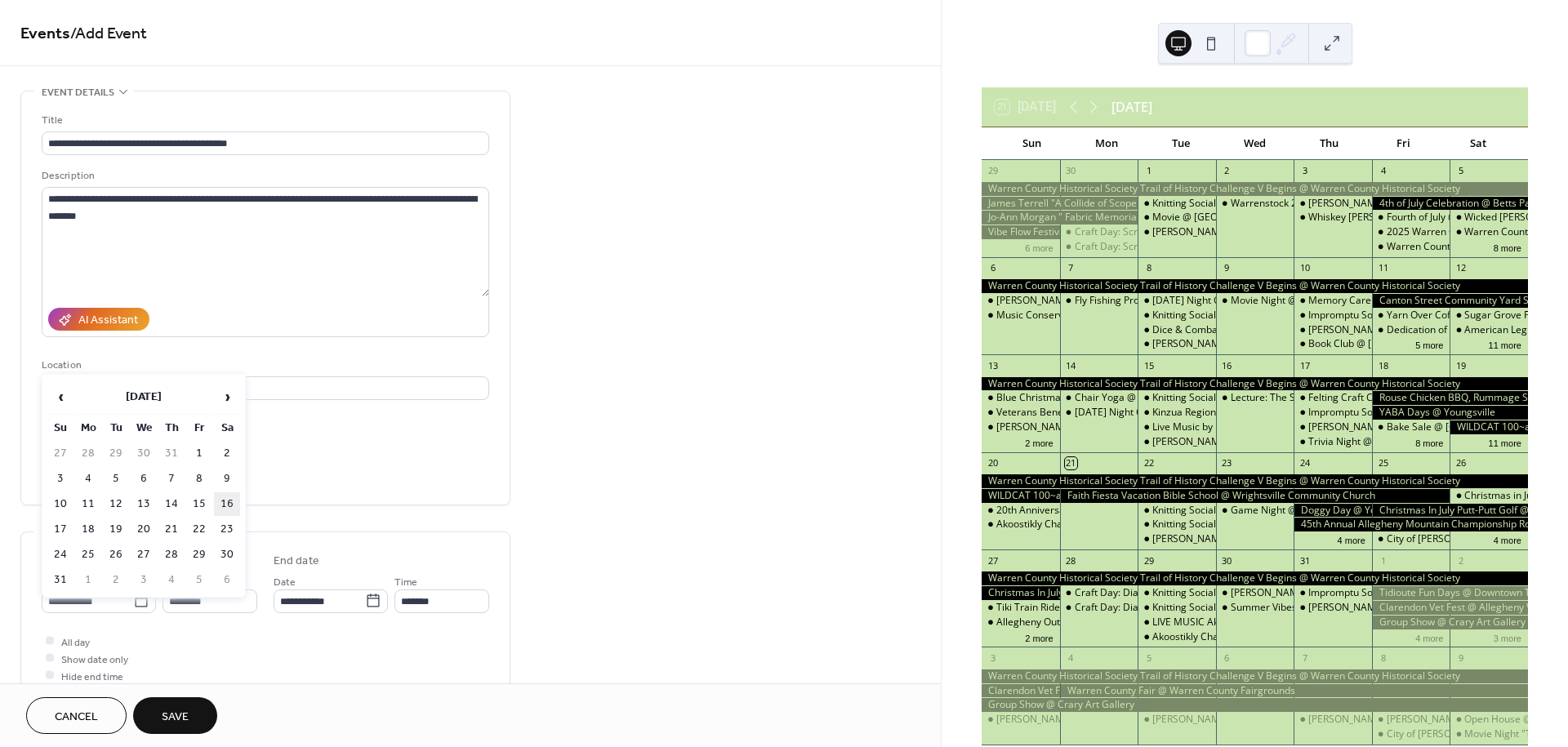 click on "16" at bounding box center (227, 504) 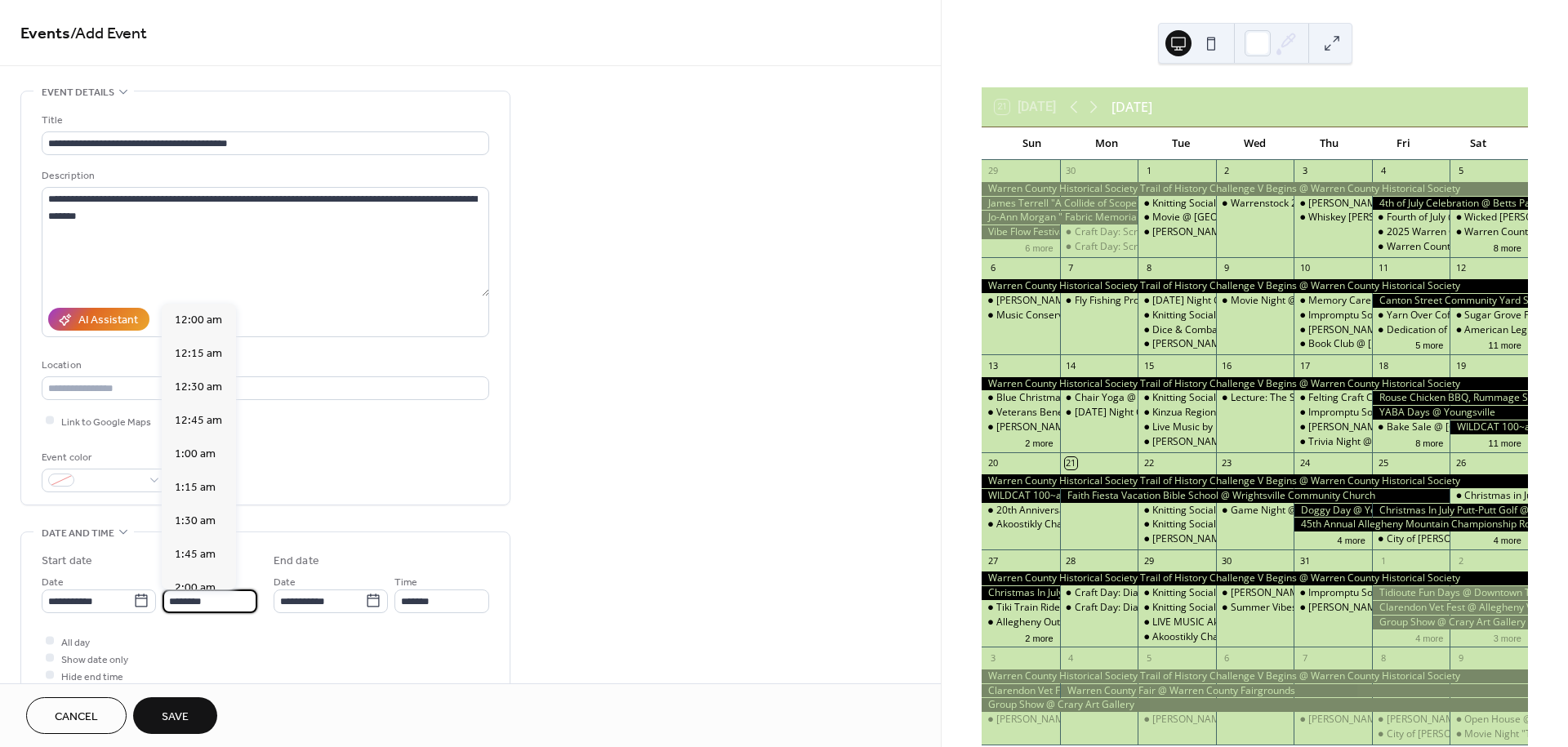 click on "********" at bounding box center [210, 601] 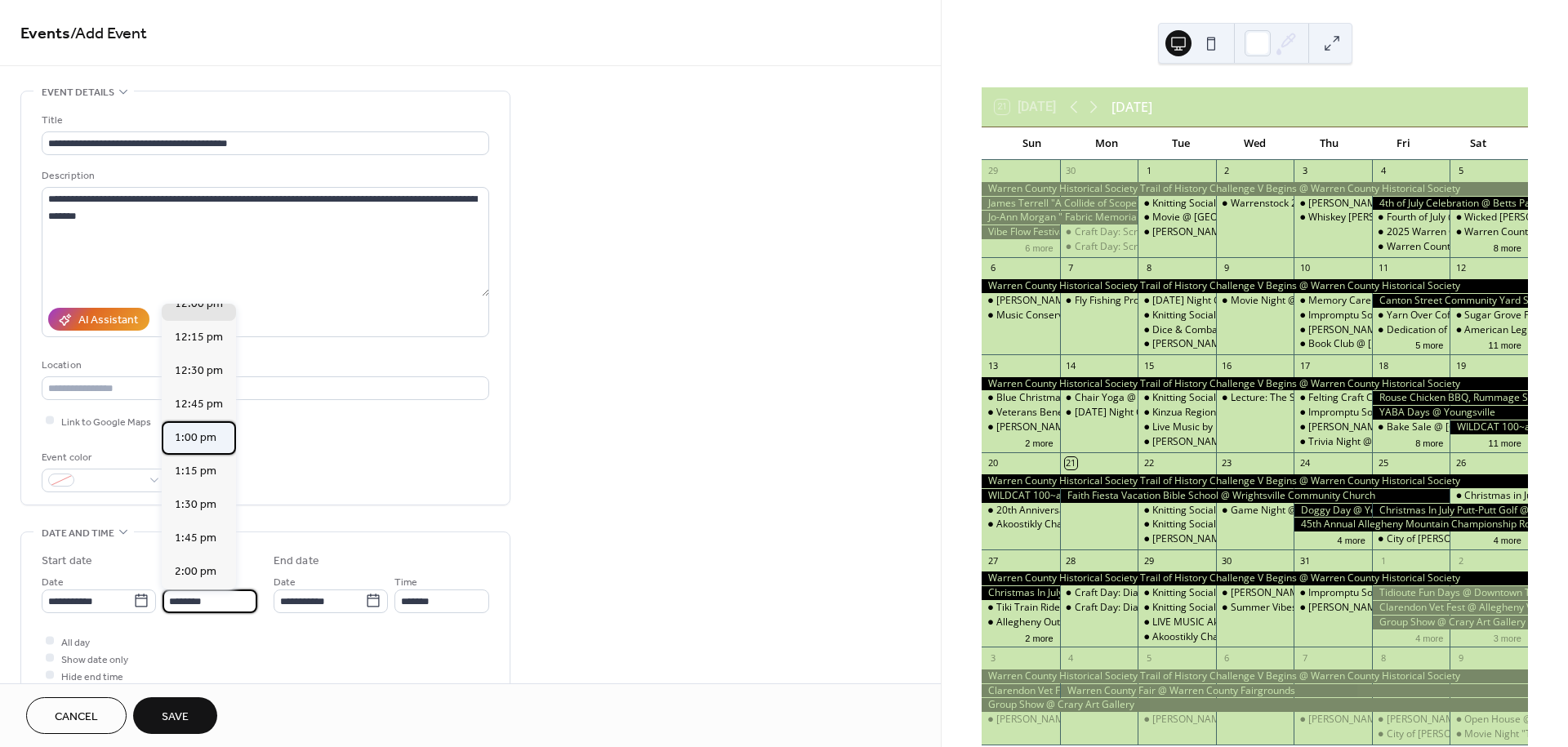 click on "1:00 pm" at bounding box center (195, 438) 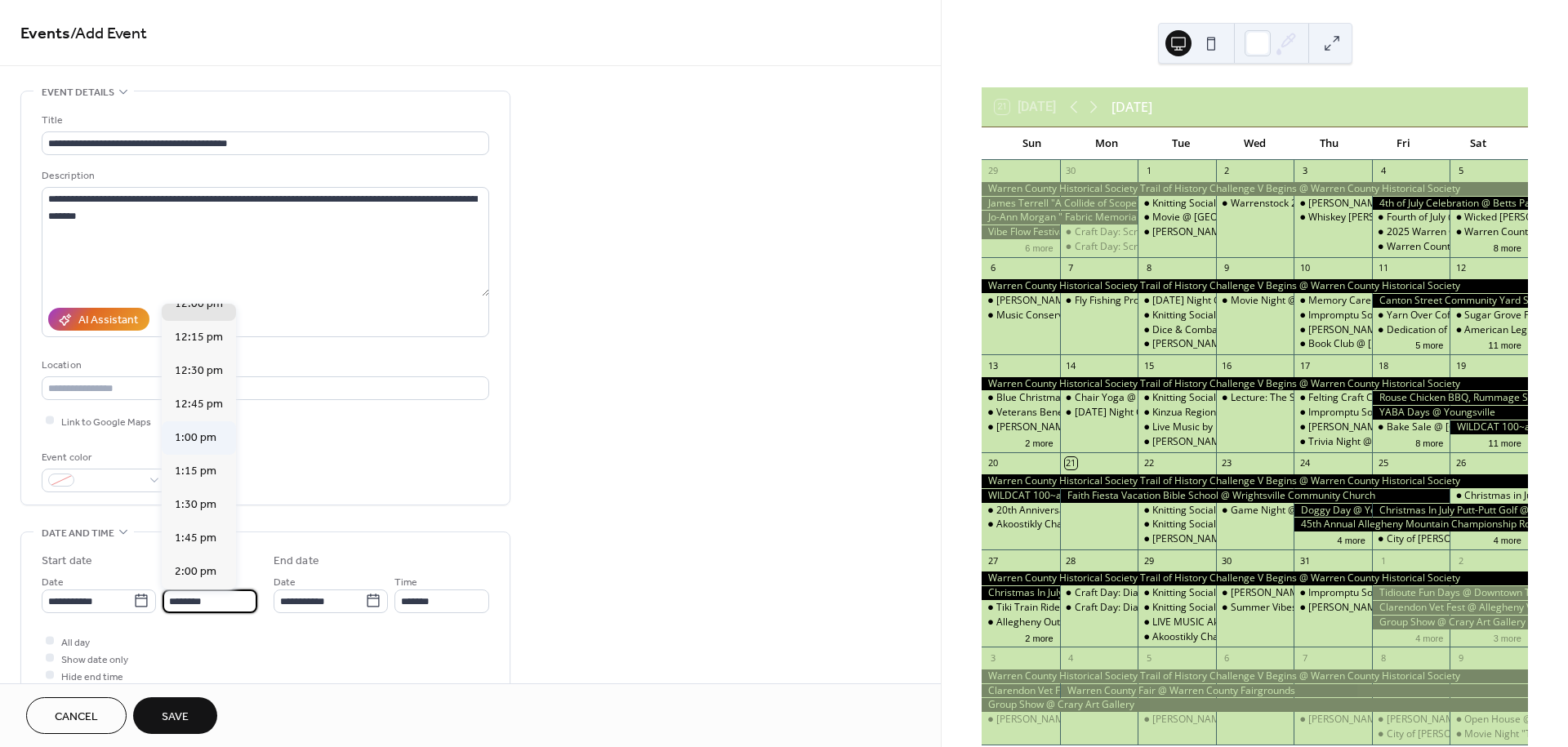 type on "*******" 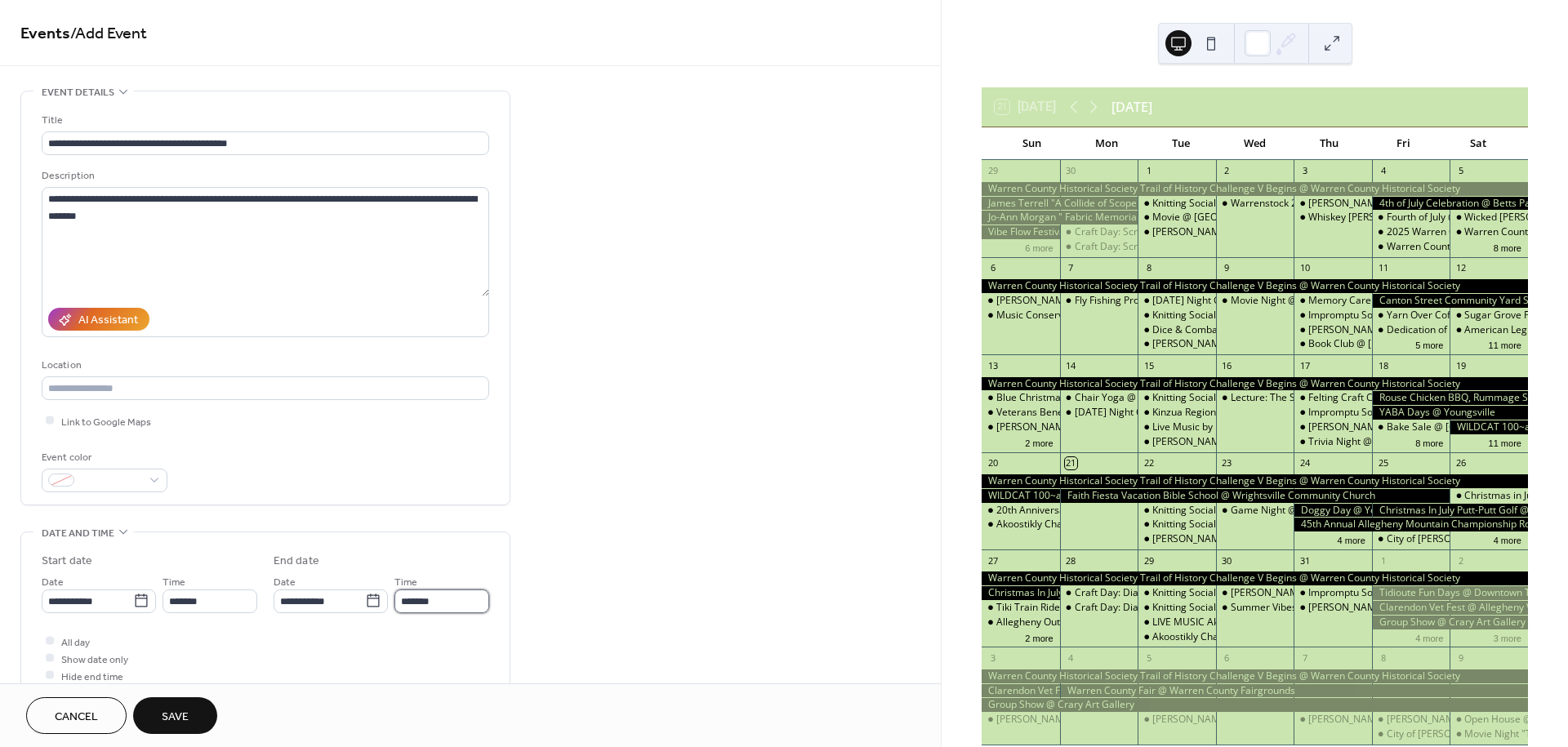 click on "**********" at bounding box center [784, 373] 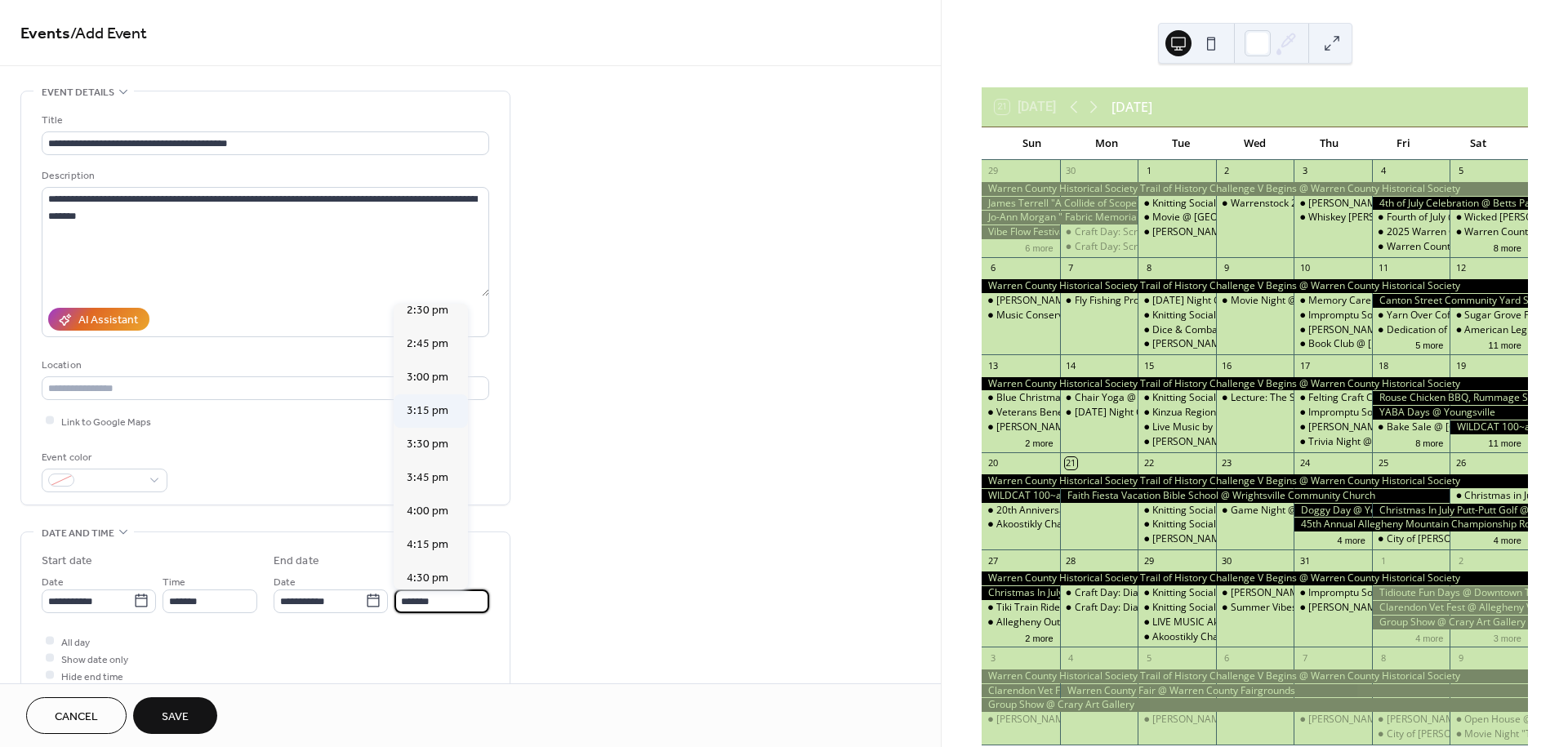 scroll, scrollTop: 181, scrollLeft: 0, axis: vertical 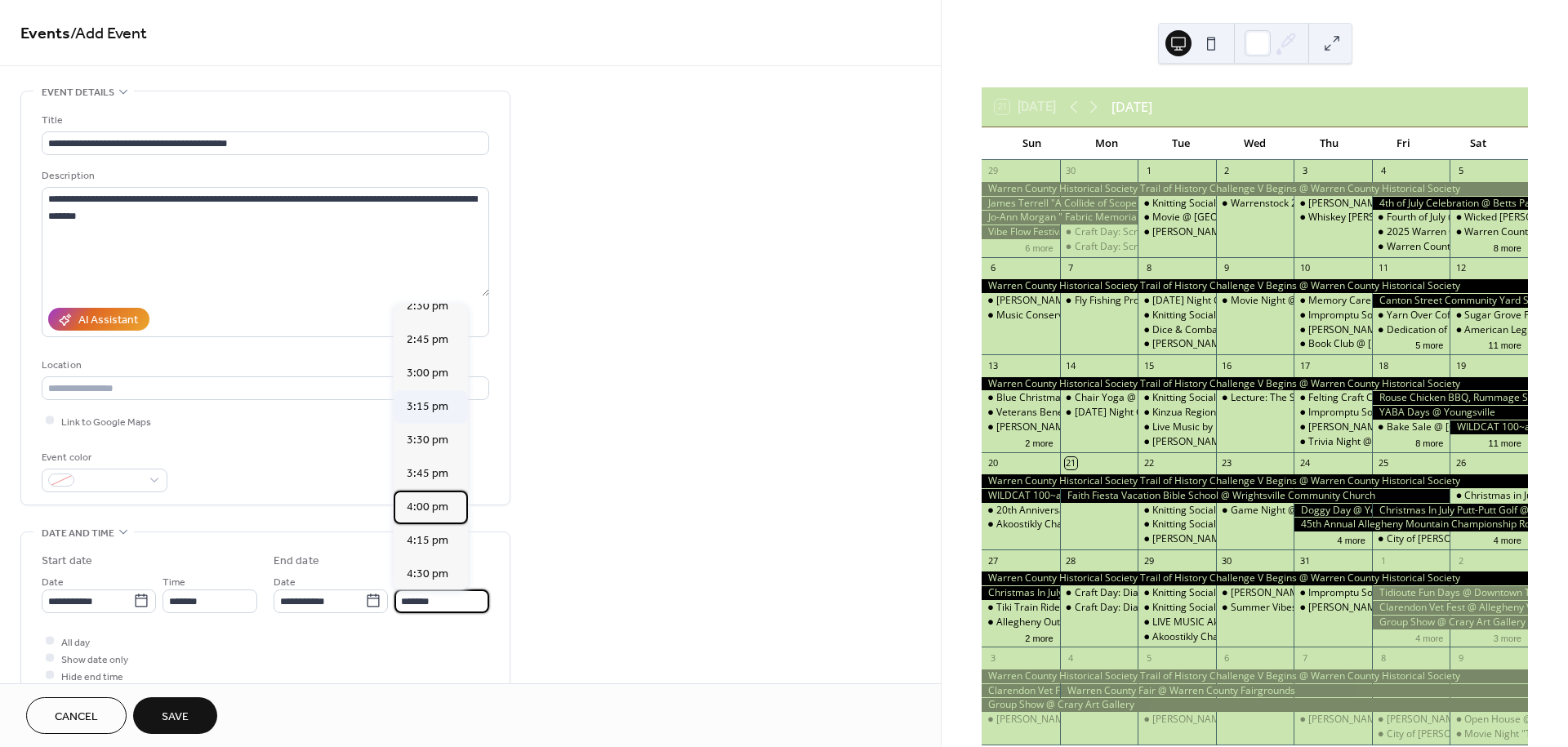 click on "4:00 pm" at bounding box center [427, 507] 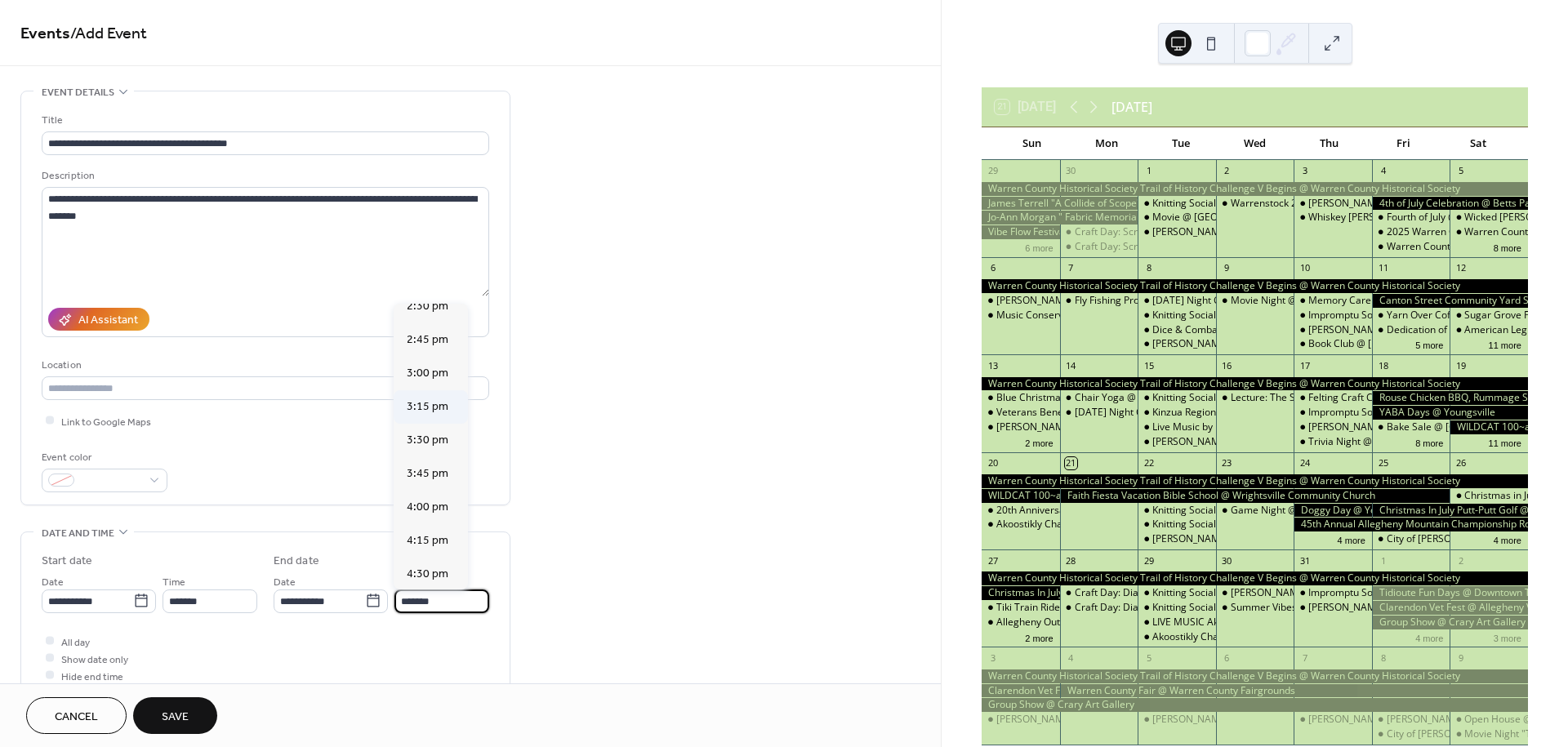 type on "*******" 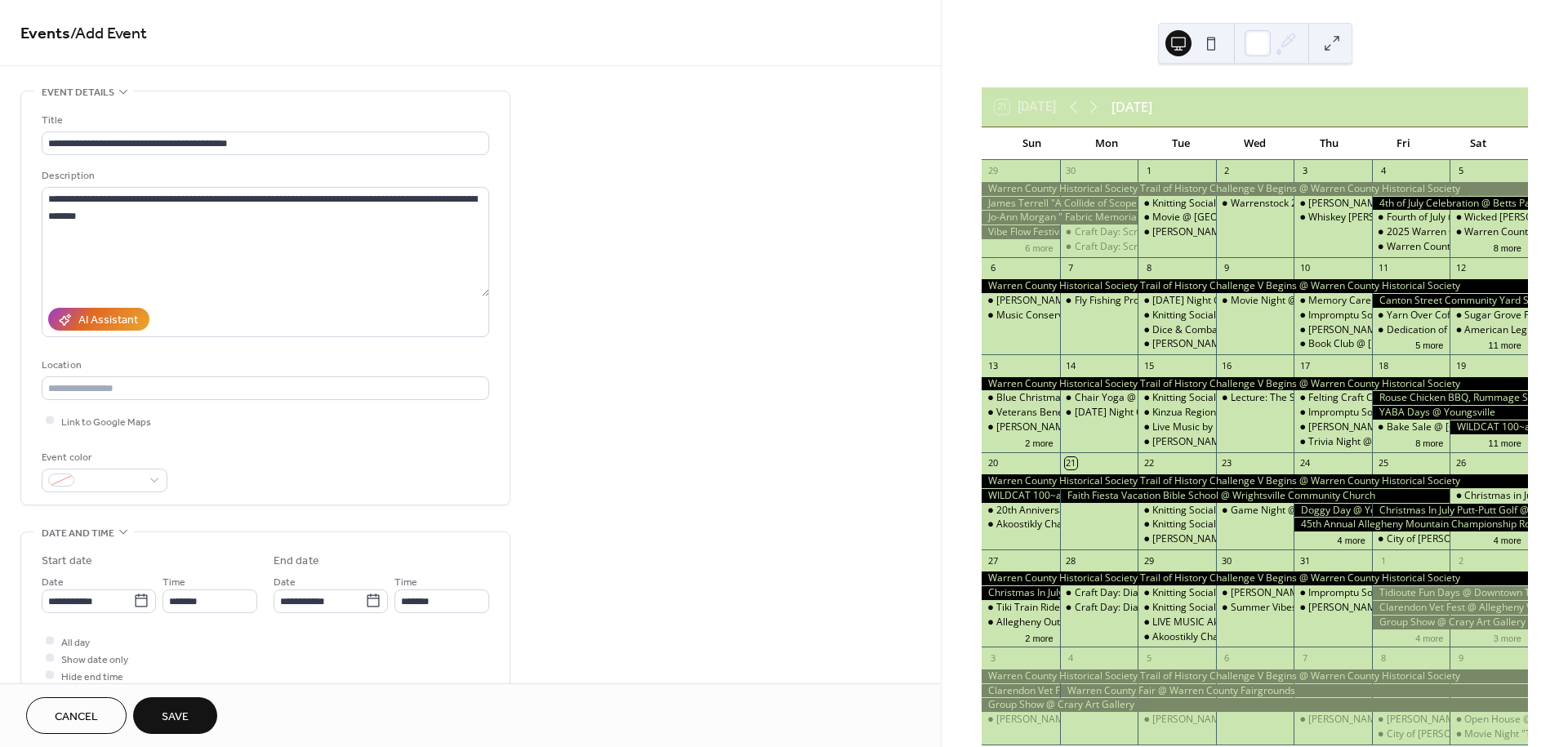 click on "Save" at bounding box center (175, 717) 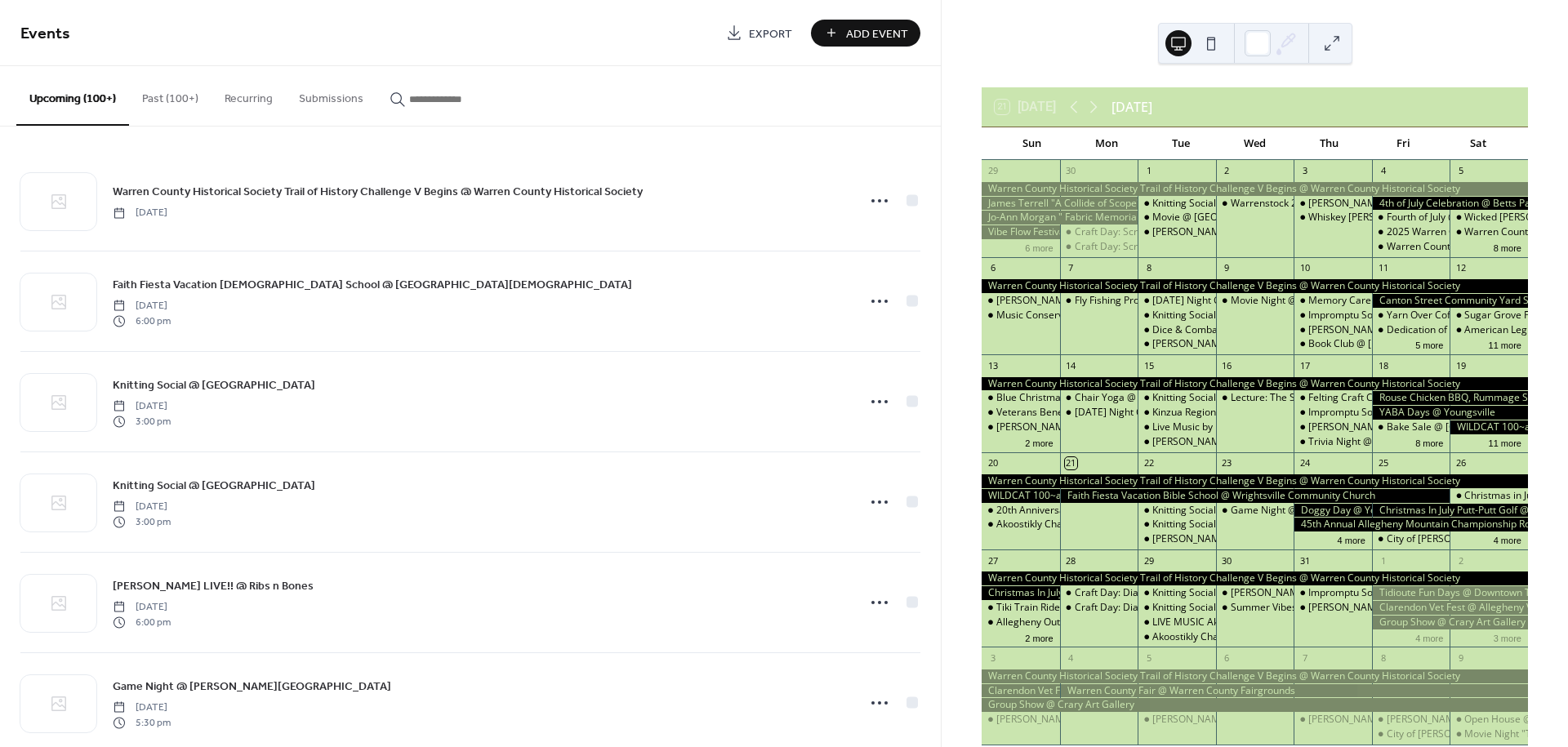 click on "Add Event" at bounding box center (877, 33) 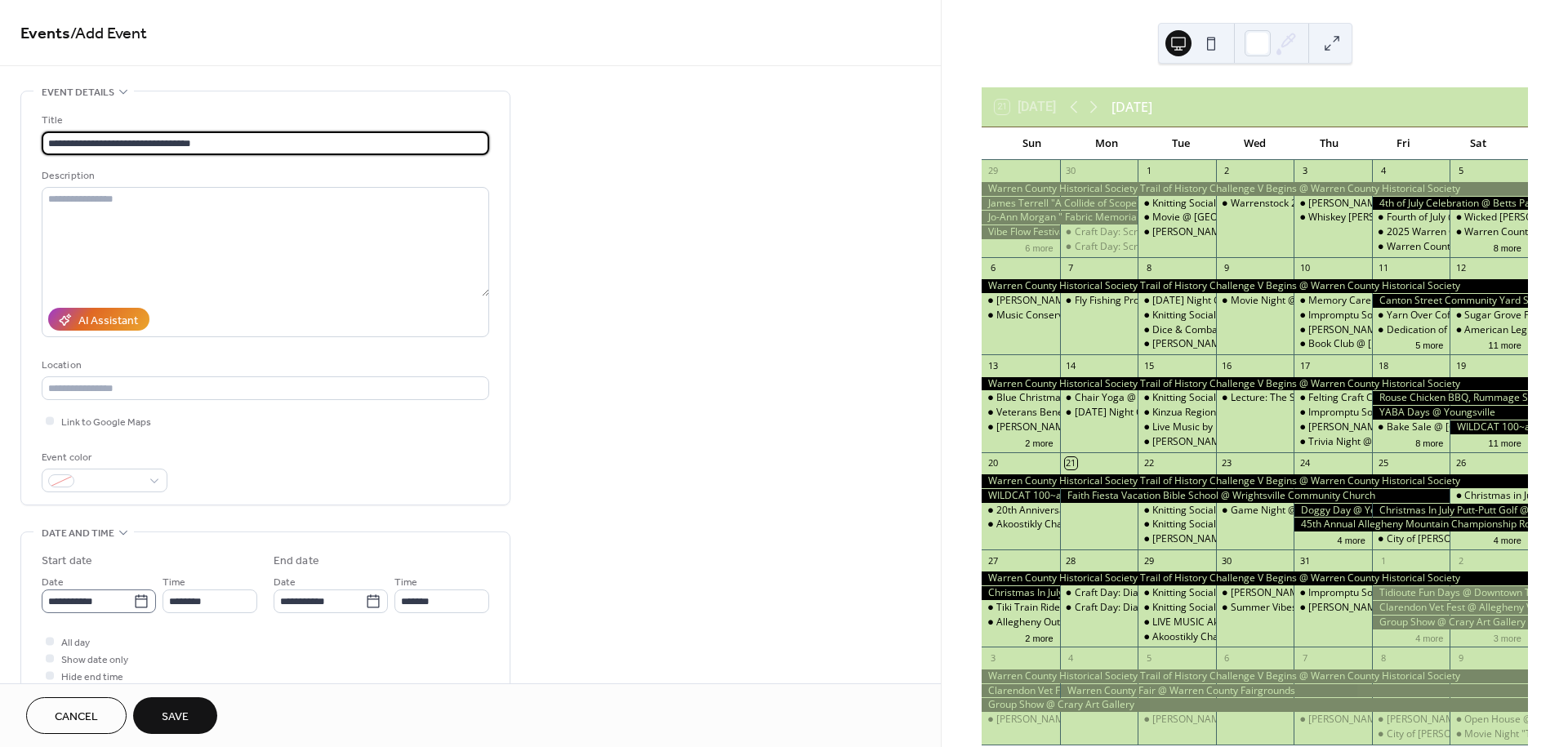type on "**********" 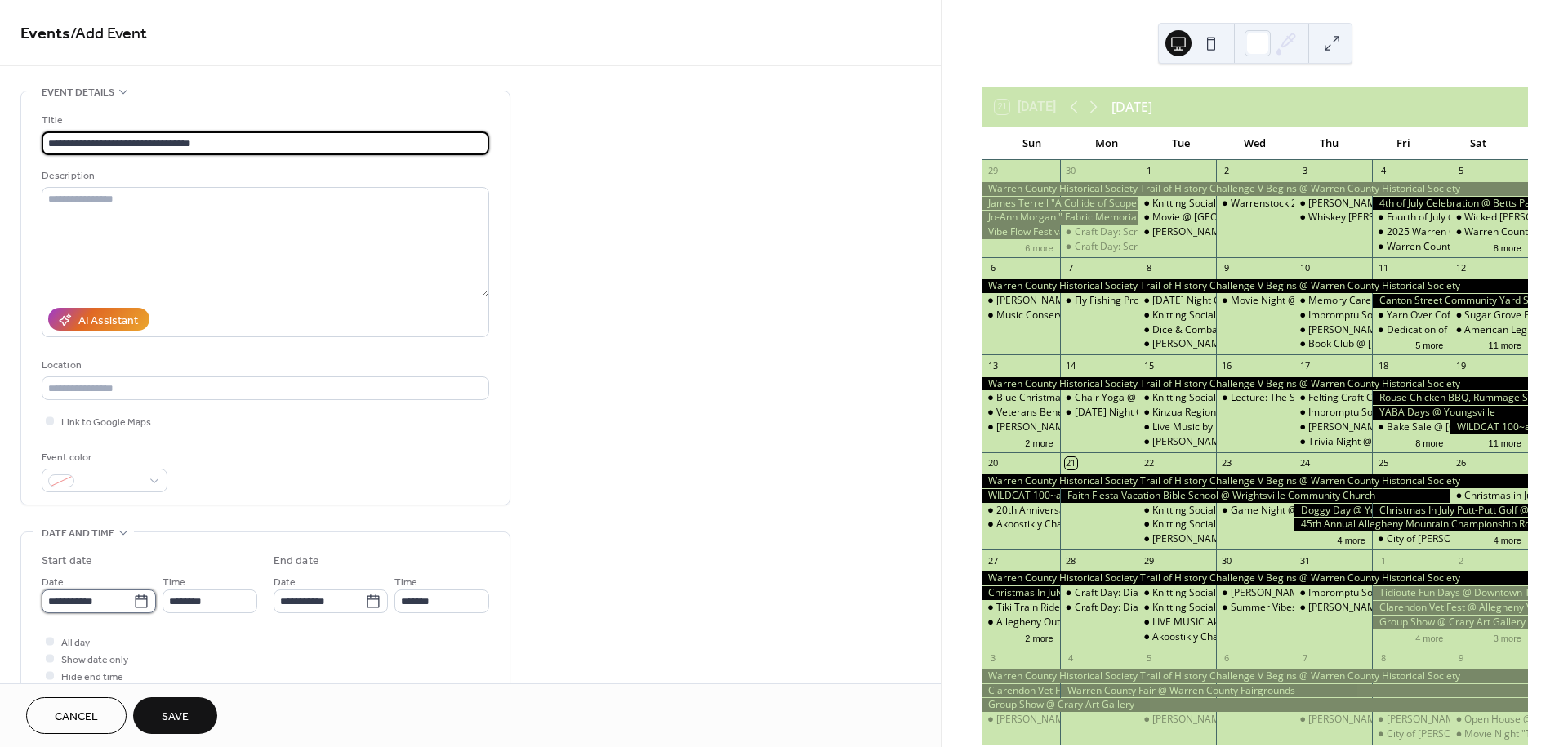 click on "**********" at bounding box center [87, 601] 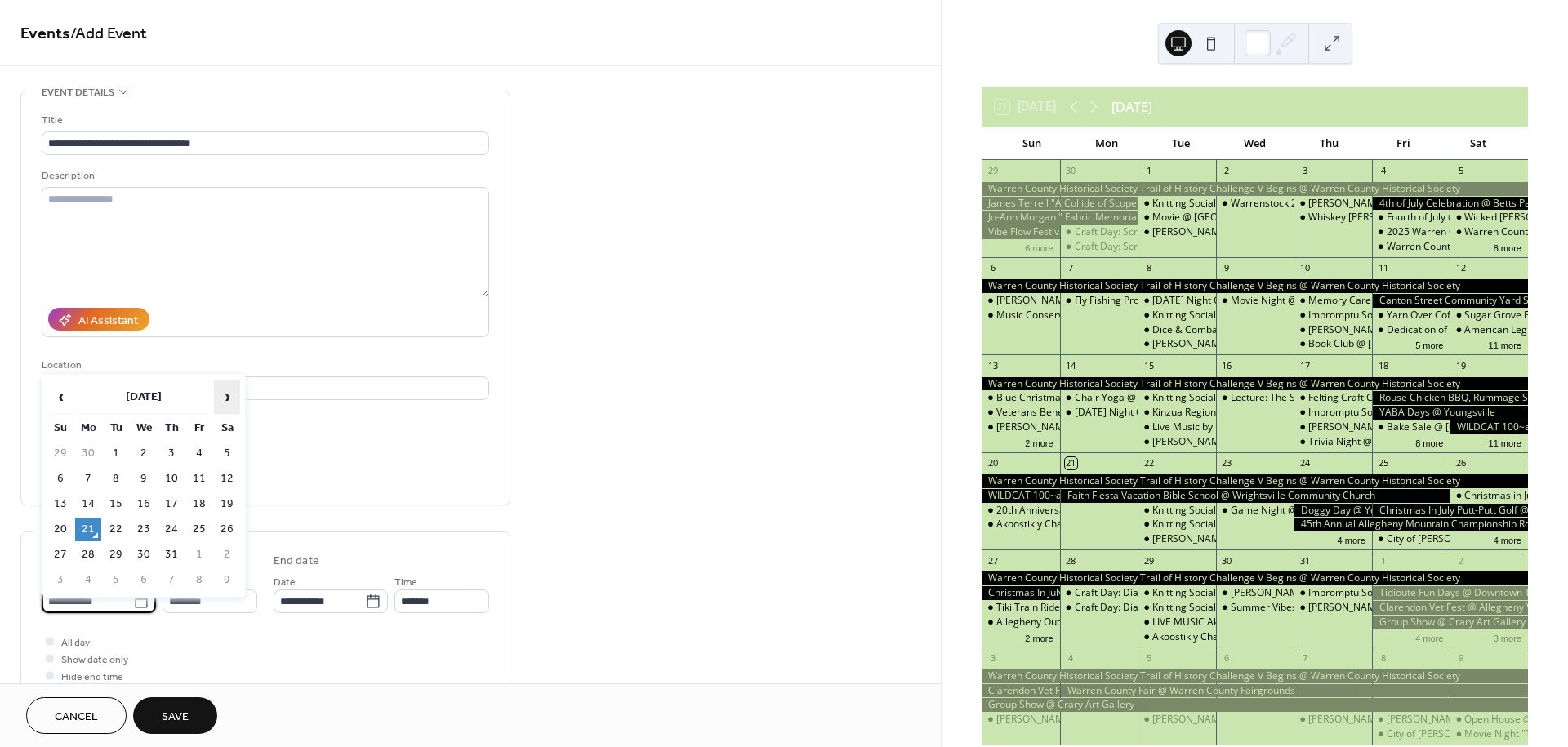 click on "›" at bounding box center (227, 397) 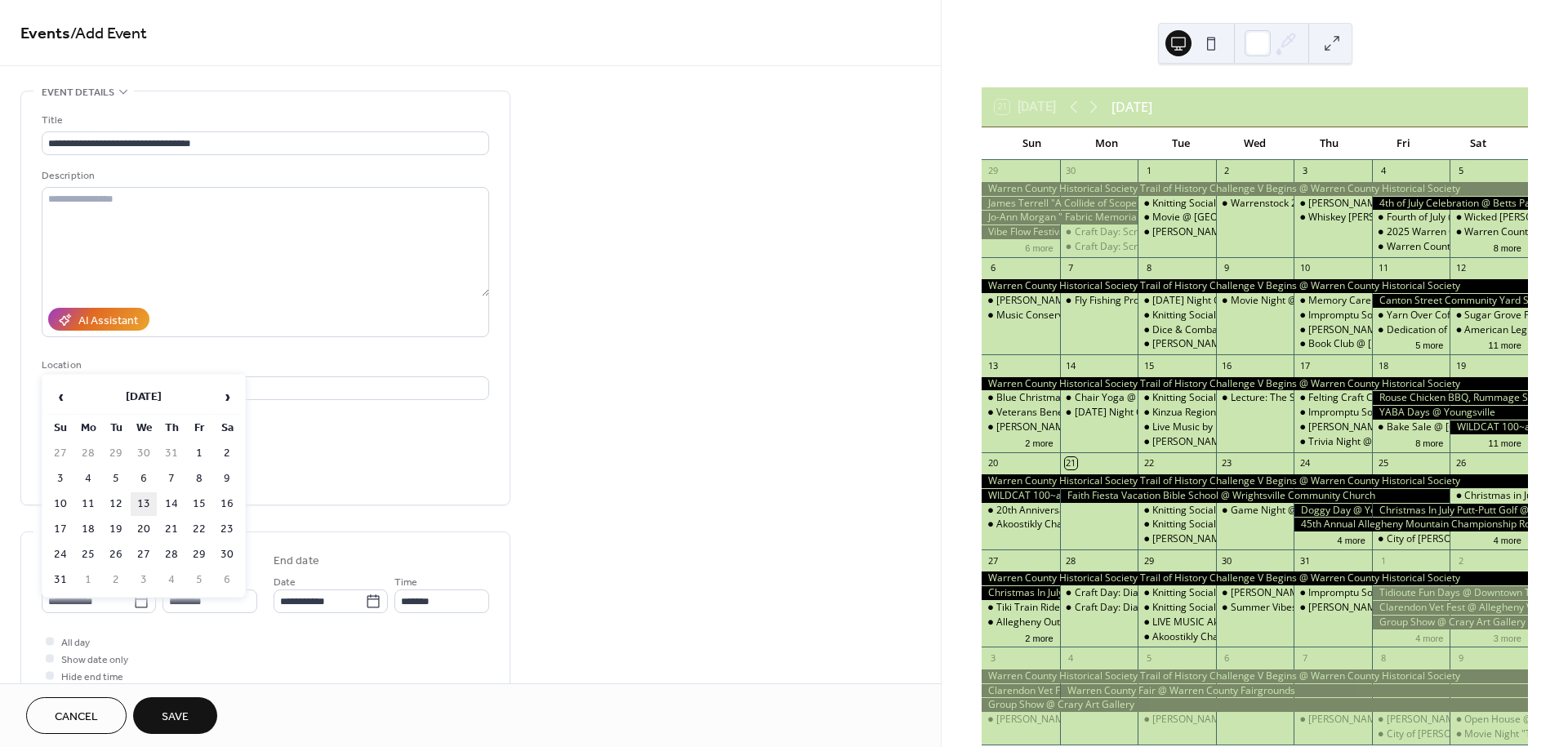 click on "13" at bounding box center [144, 504] 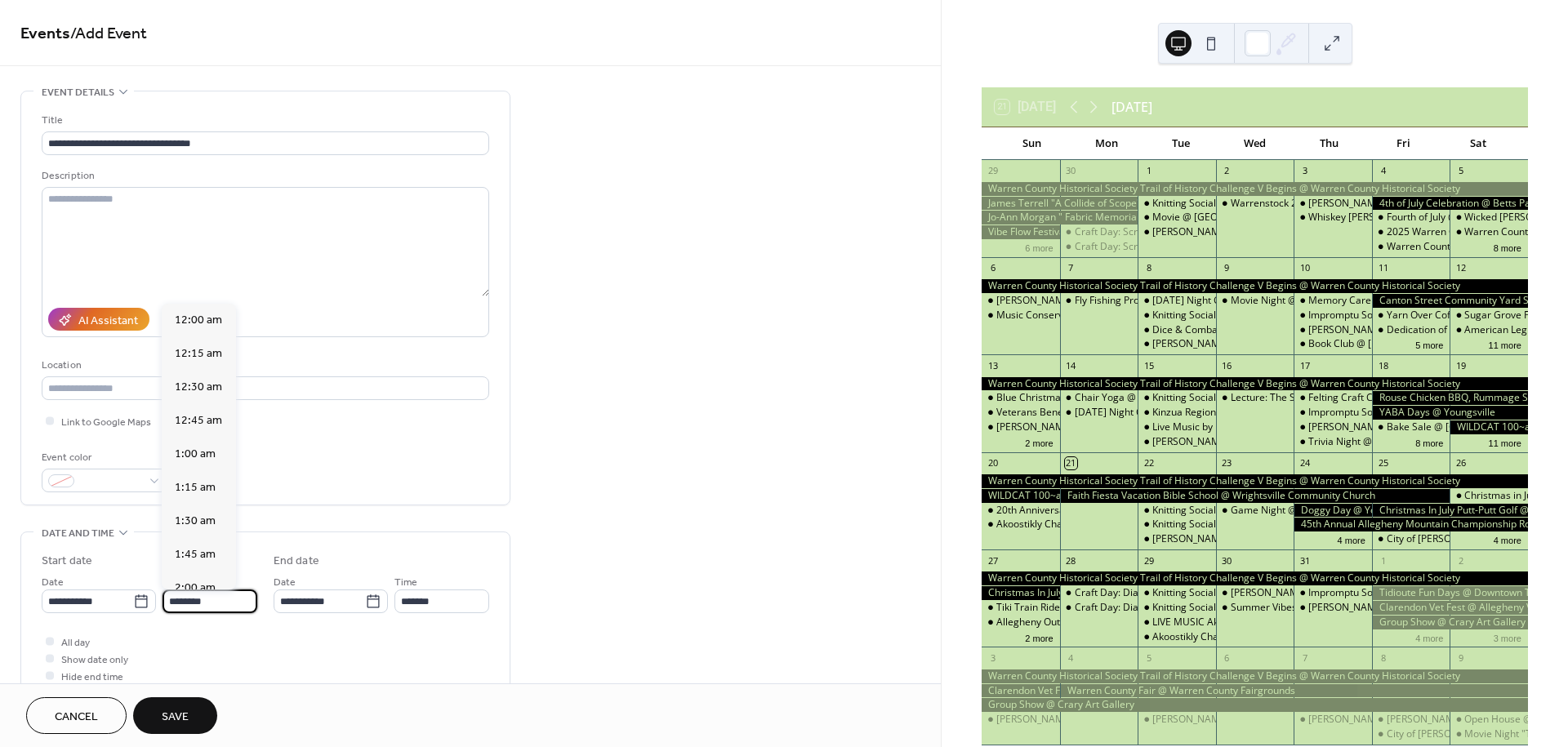 click on "********" at bounding box center [210, 601] 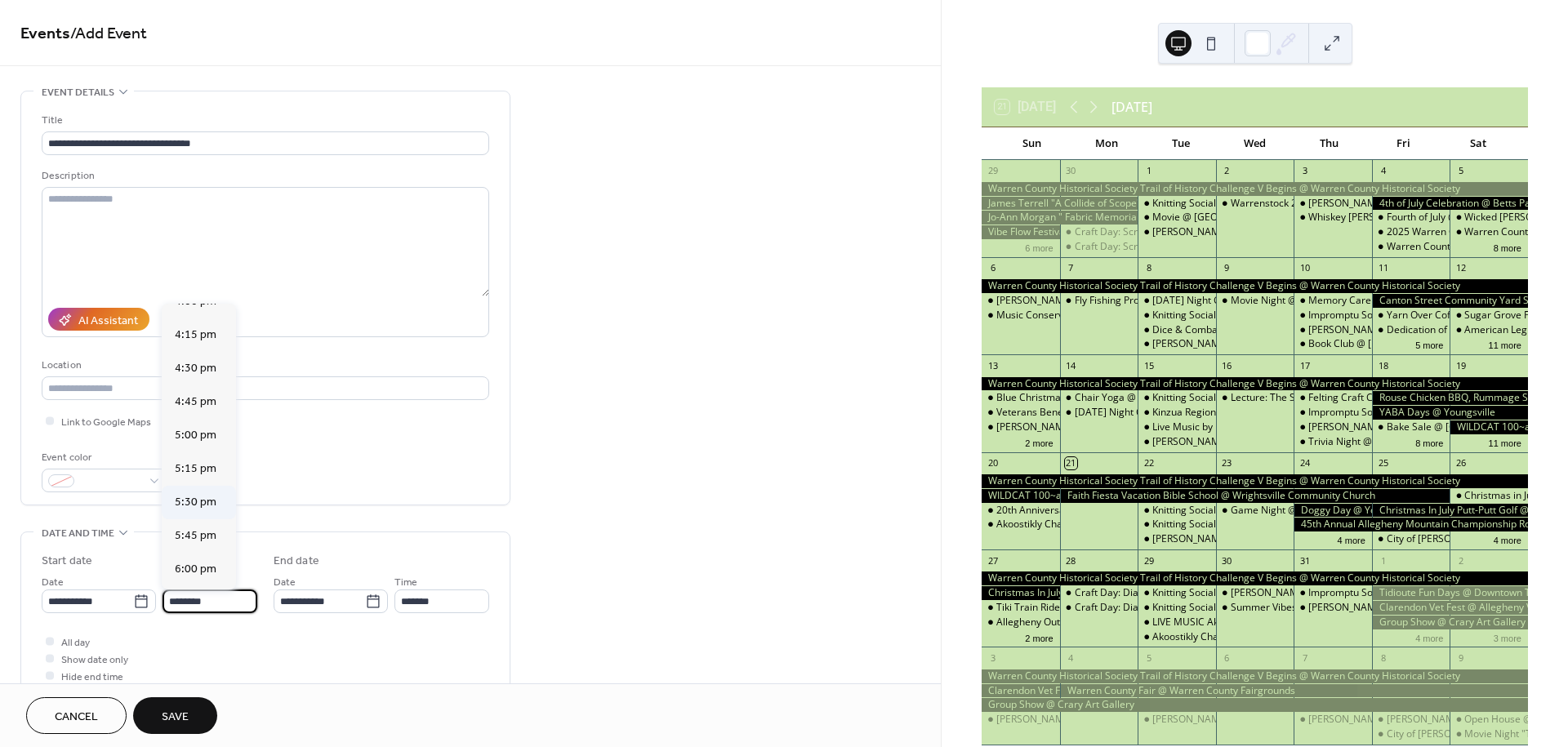 scroll, scrollTop: 2168, scrollLeft: 0, axis: vertical 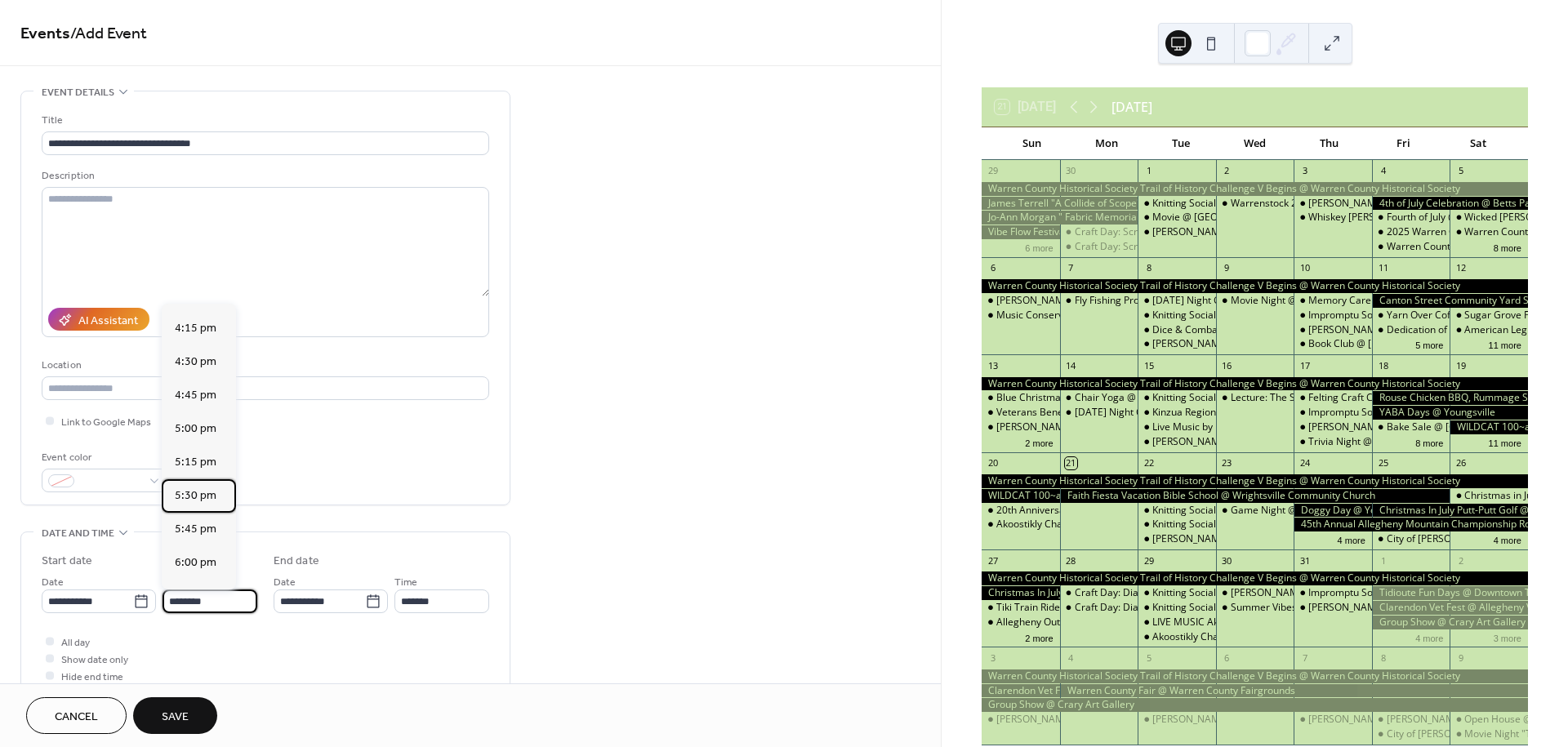 click on "5:30 pm" at bounding box center (195, 496) 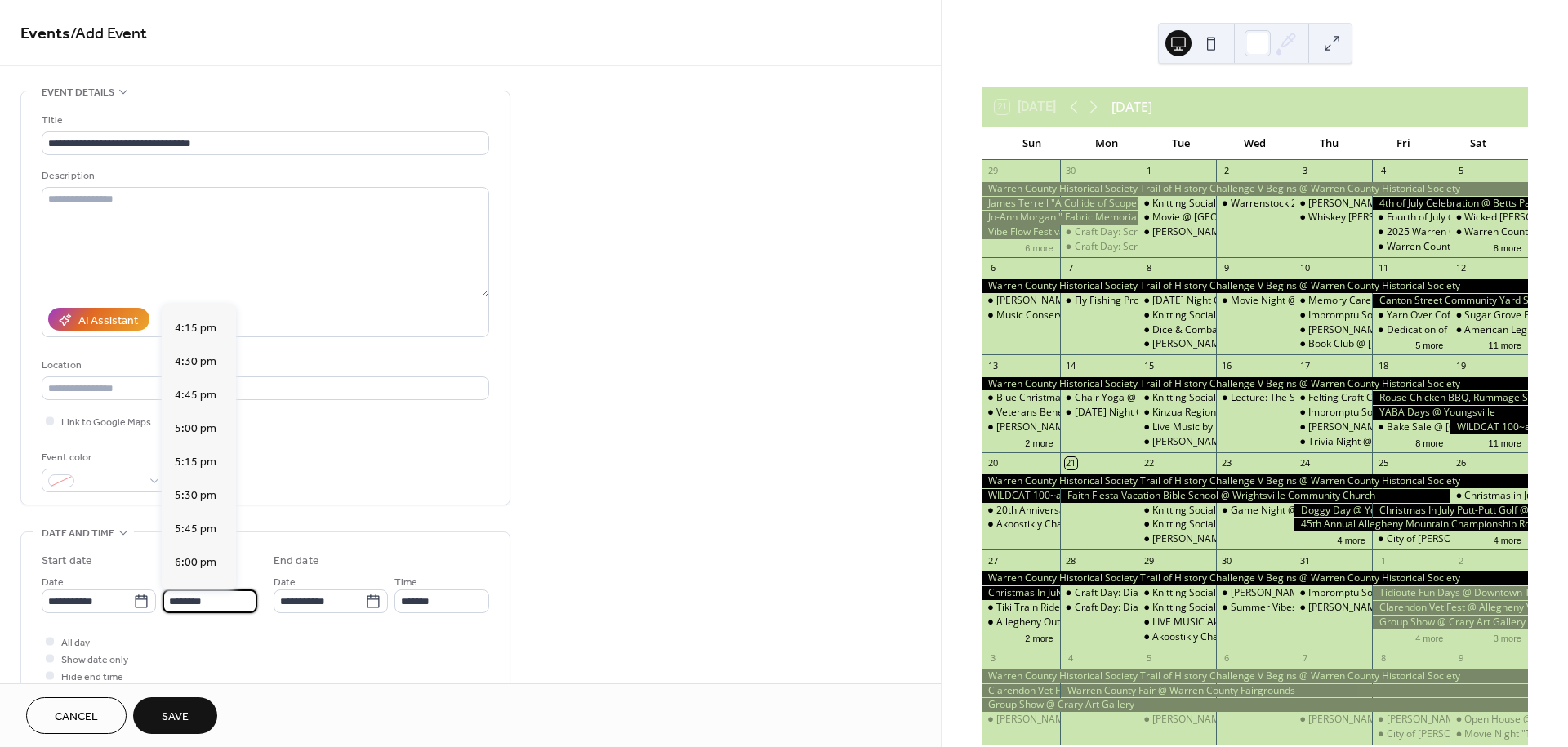 type on "*******" 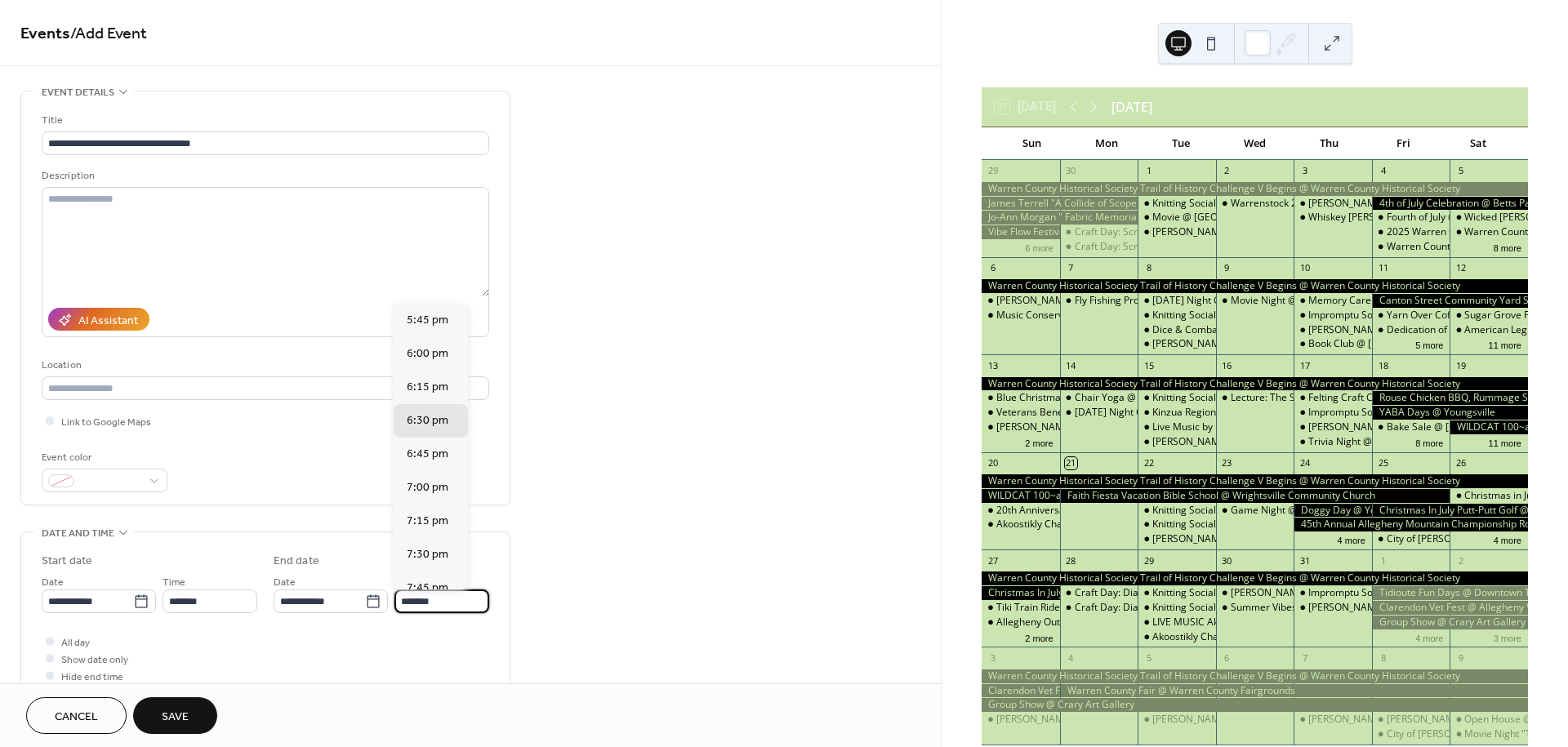 click on "*******" at bounding box center (442, 601) 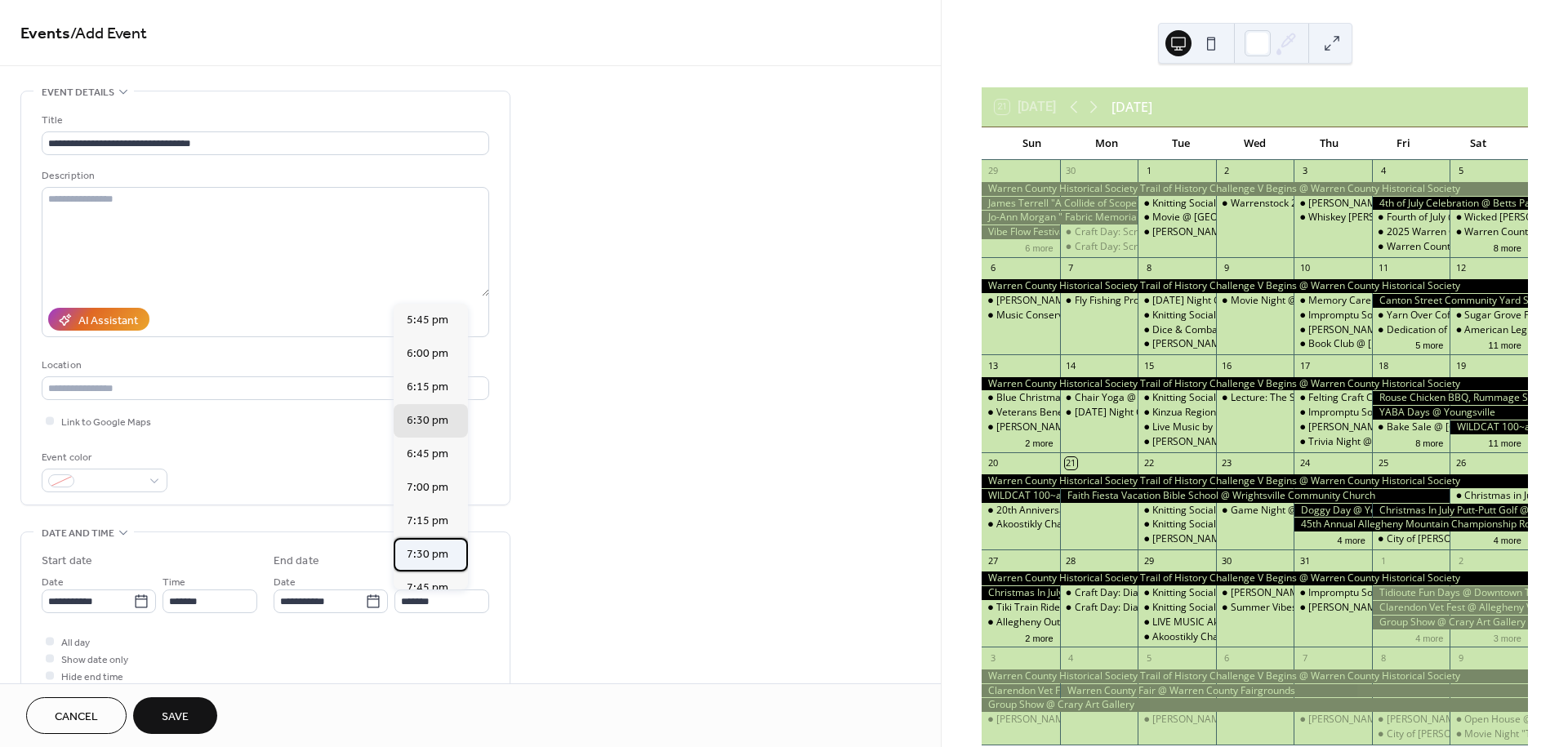 click on "7:30 pm" at bounding box center (427, 554) 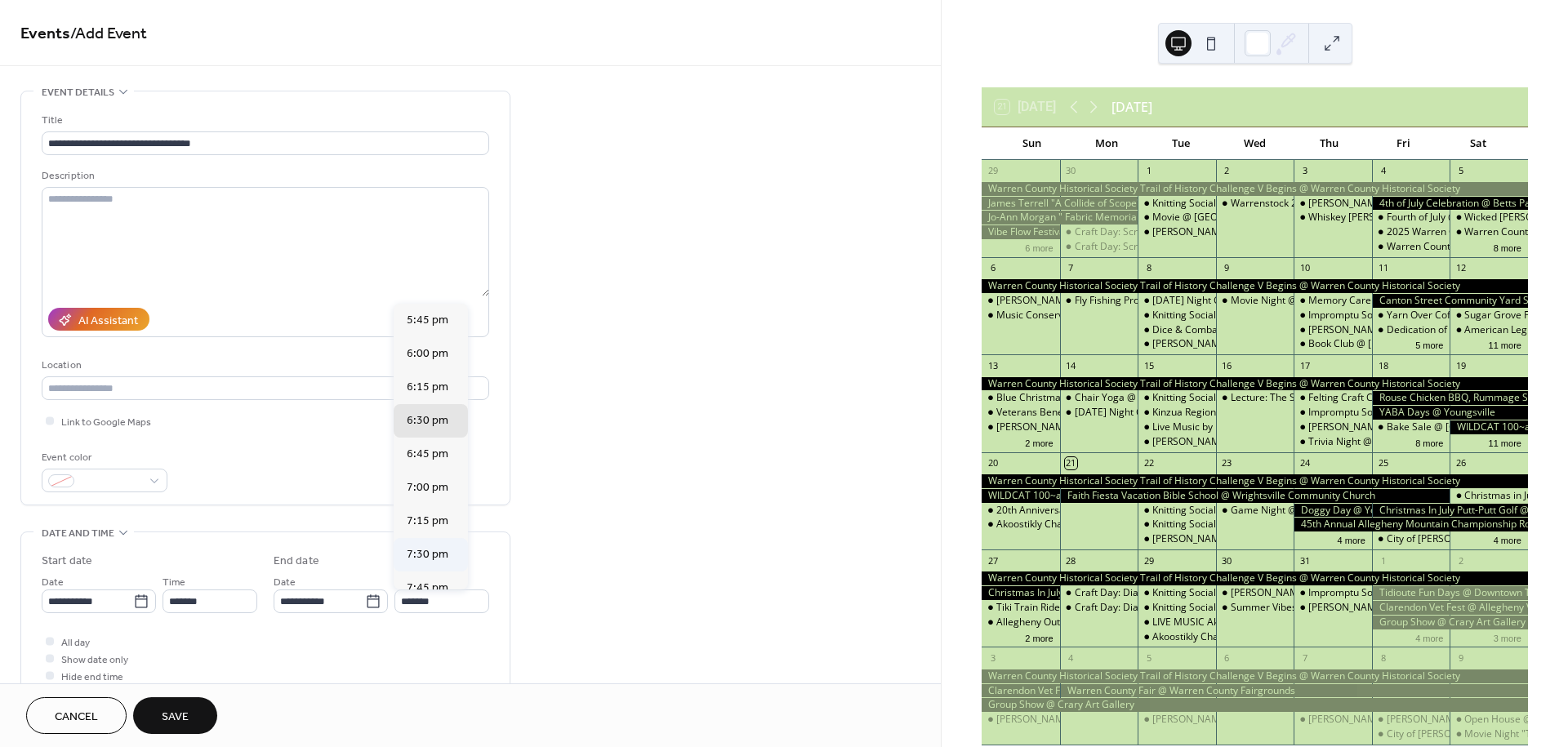 type on "*******" 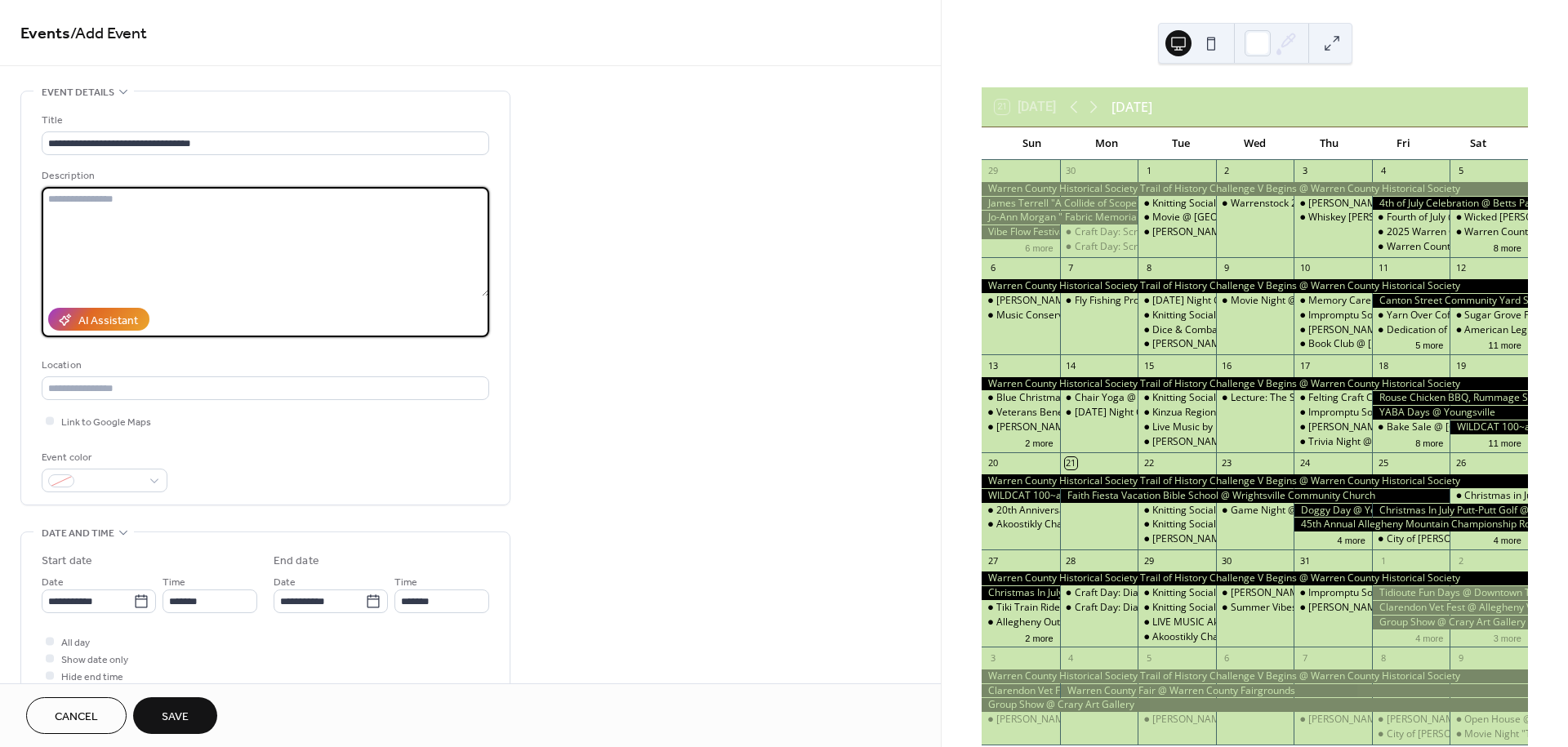 click at bounding box center [265, 242] 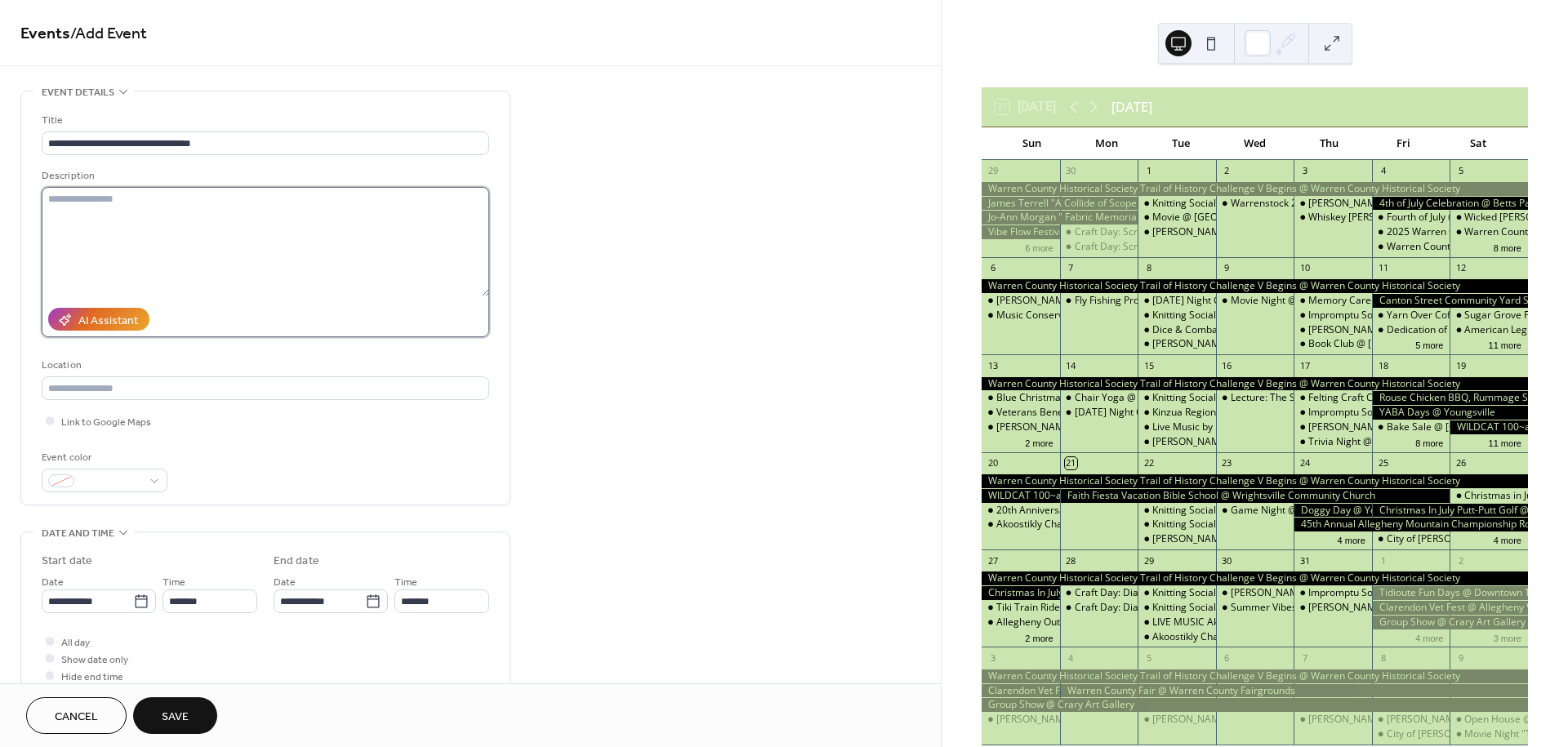 click at bounding box center (265, 242) 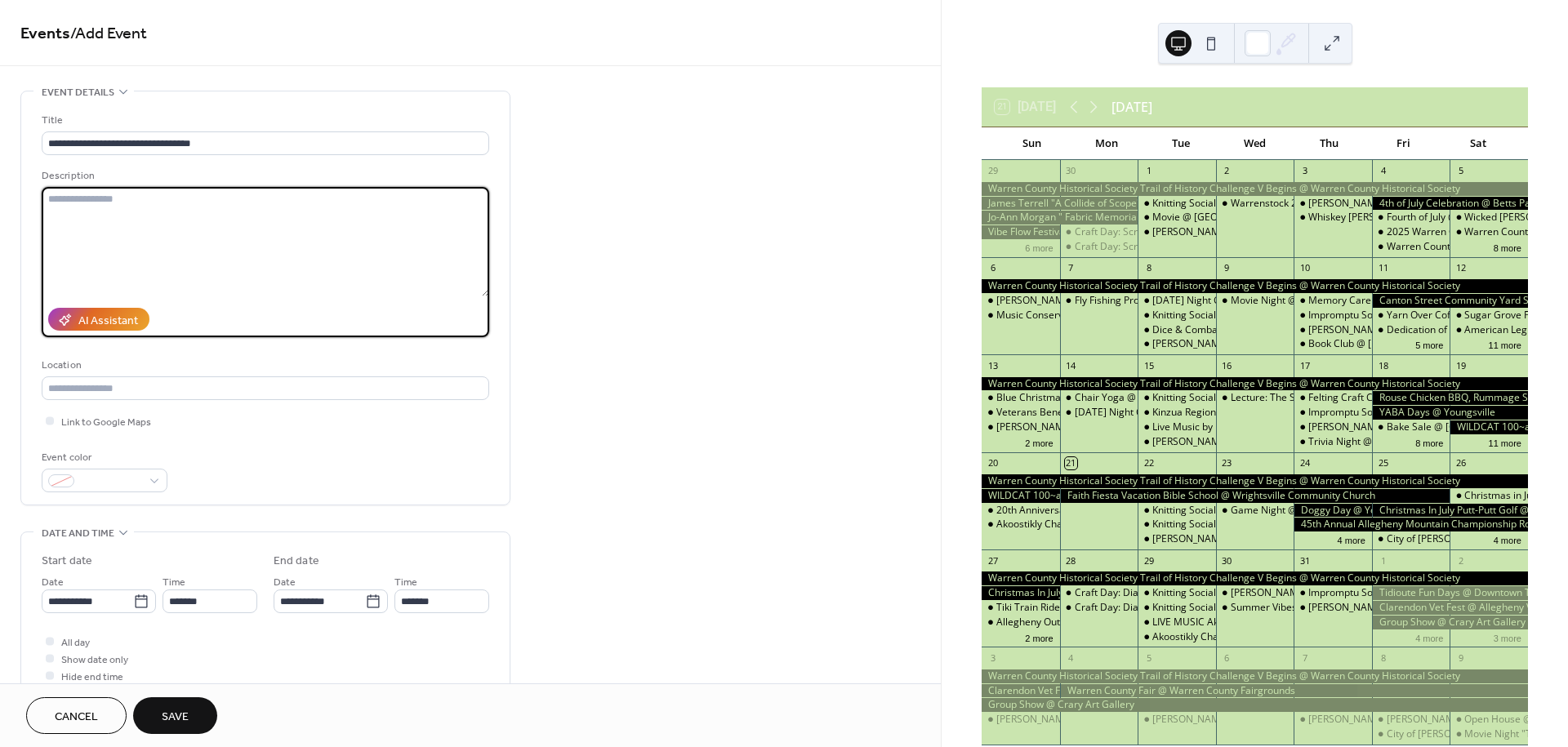 paste on "**********" 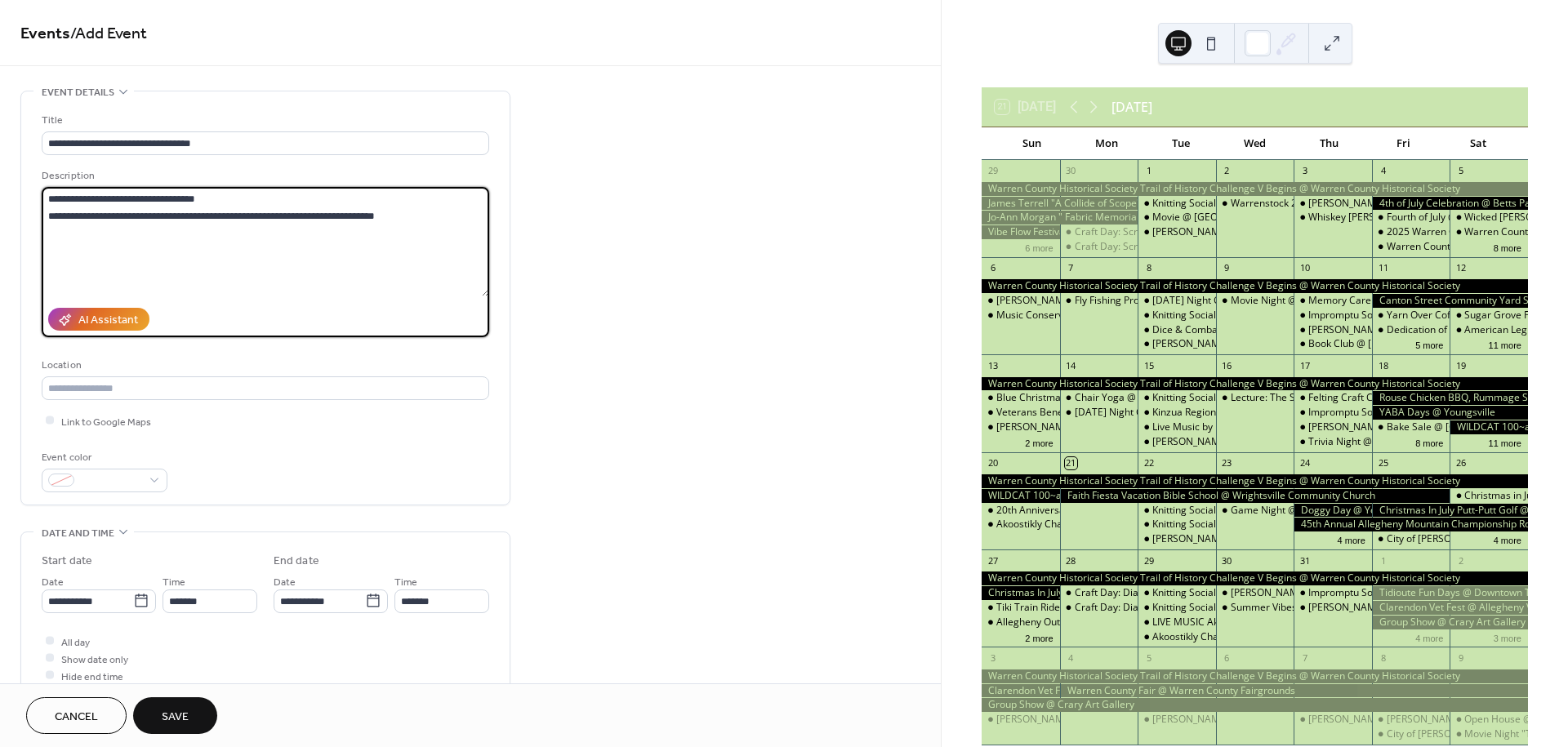 click on "**********" at bounding box center (265, 242) 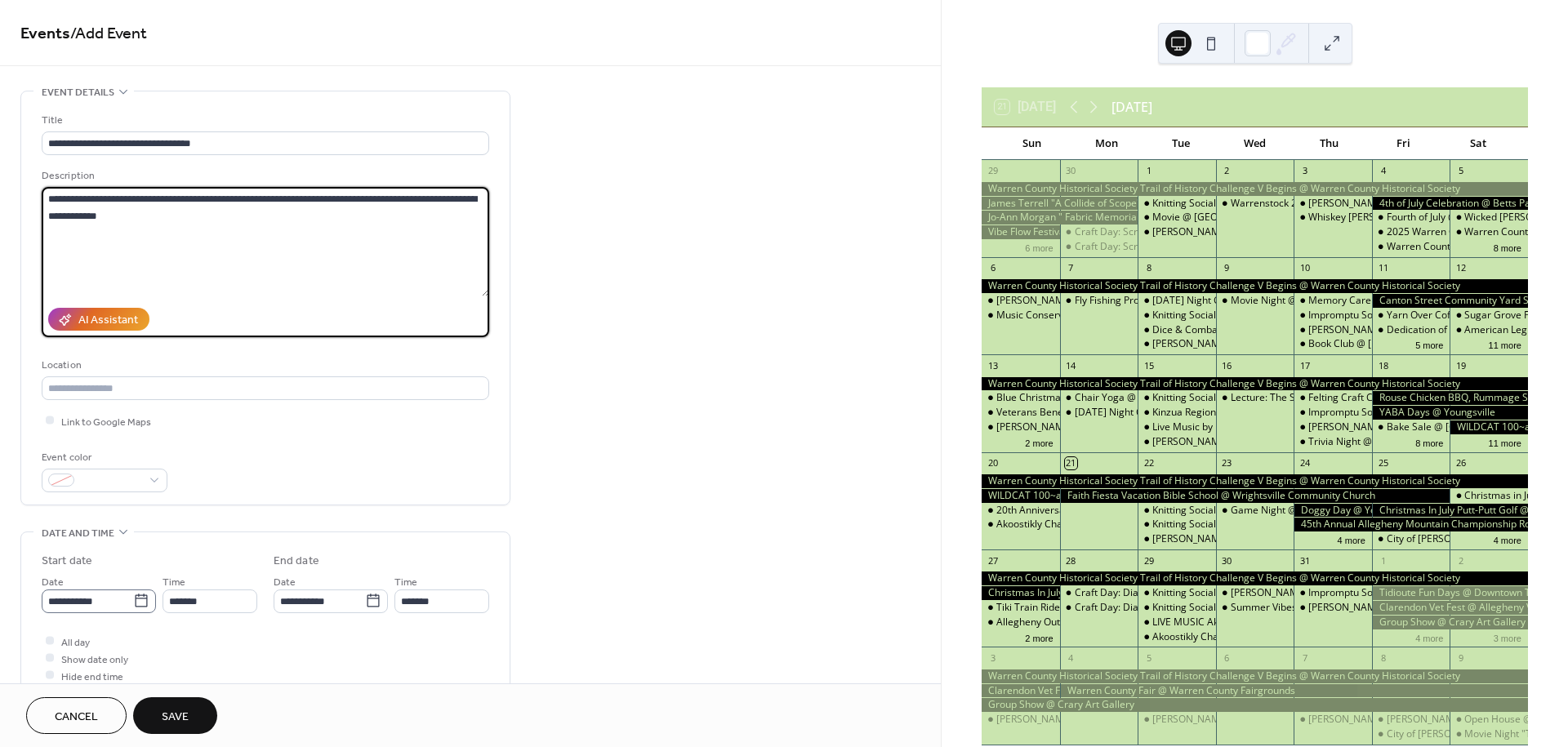 type on "**********" 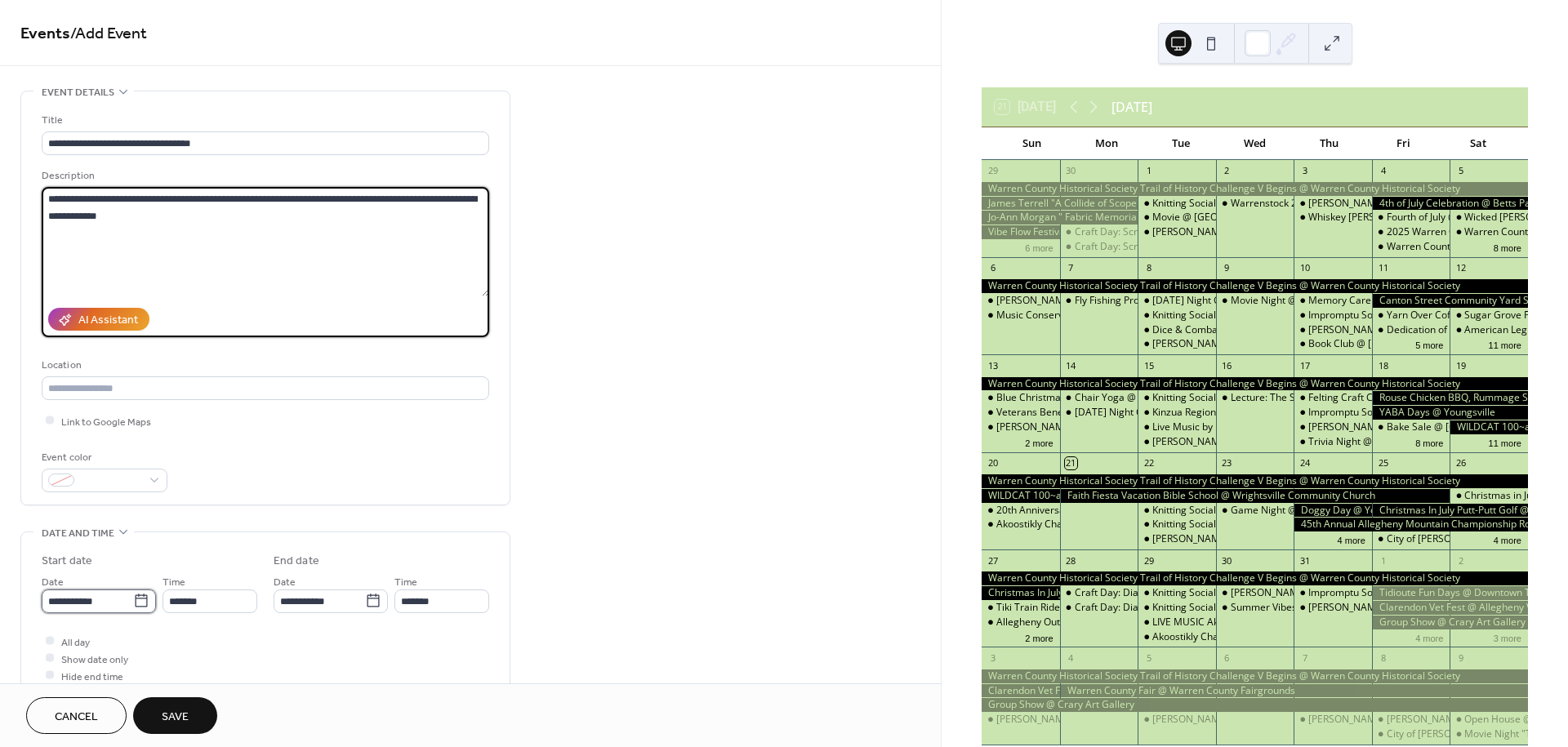 click on "**********" at bounding box center (87, 601) 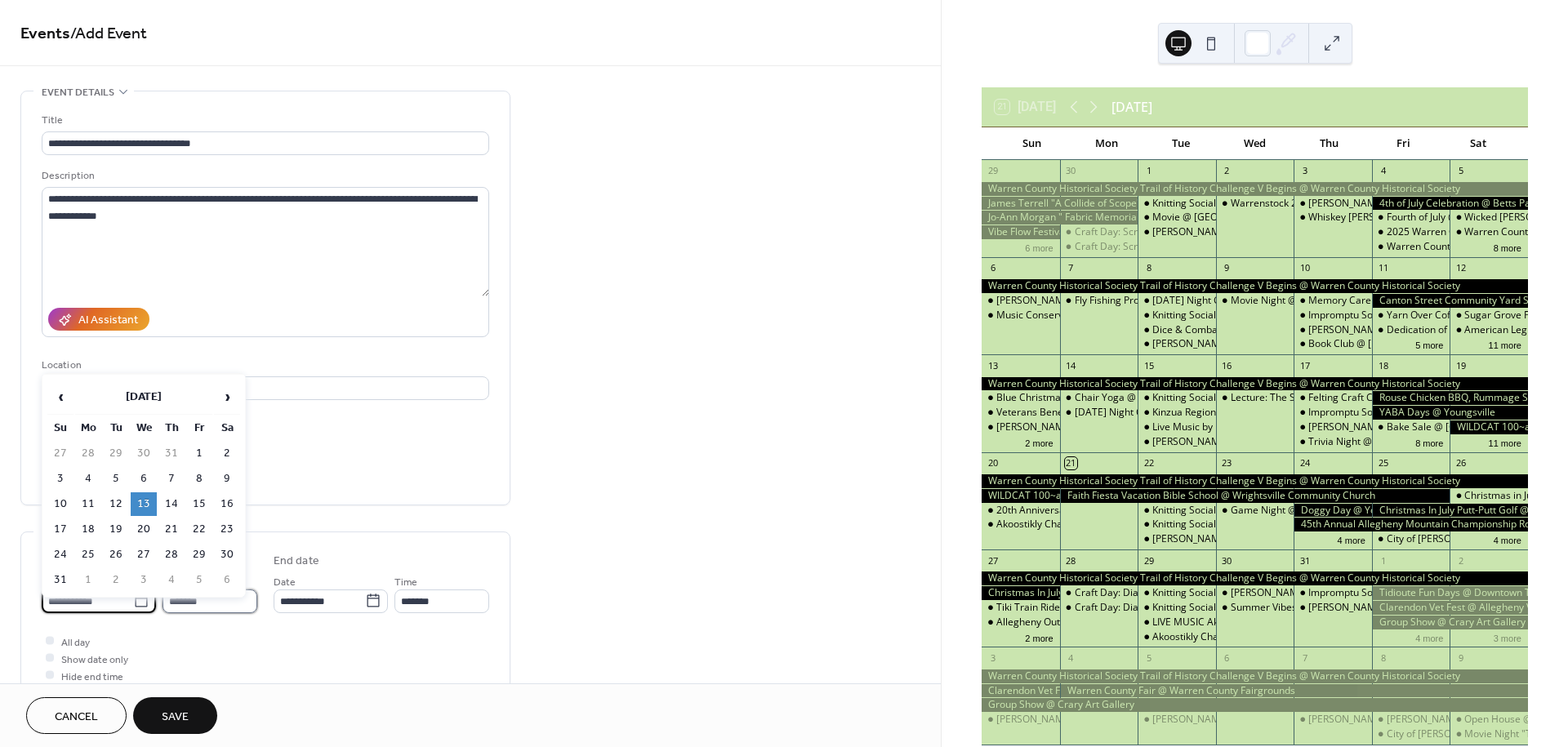 click on "*******" at bounding box center (210, 601) 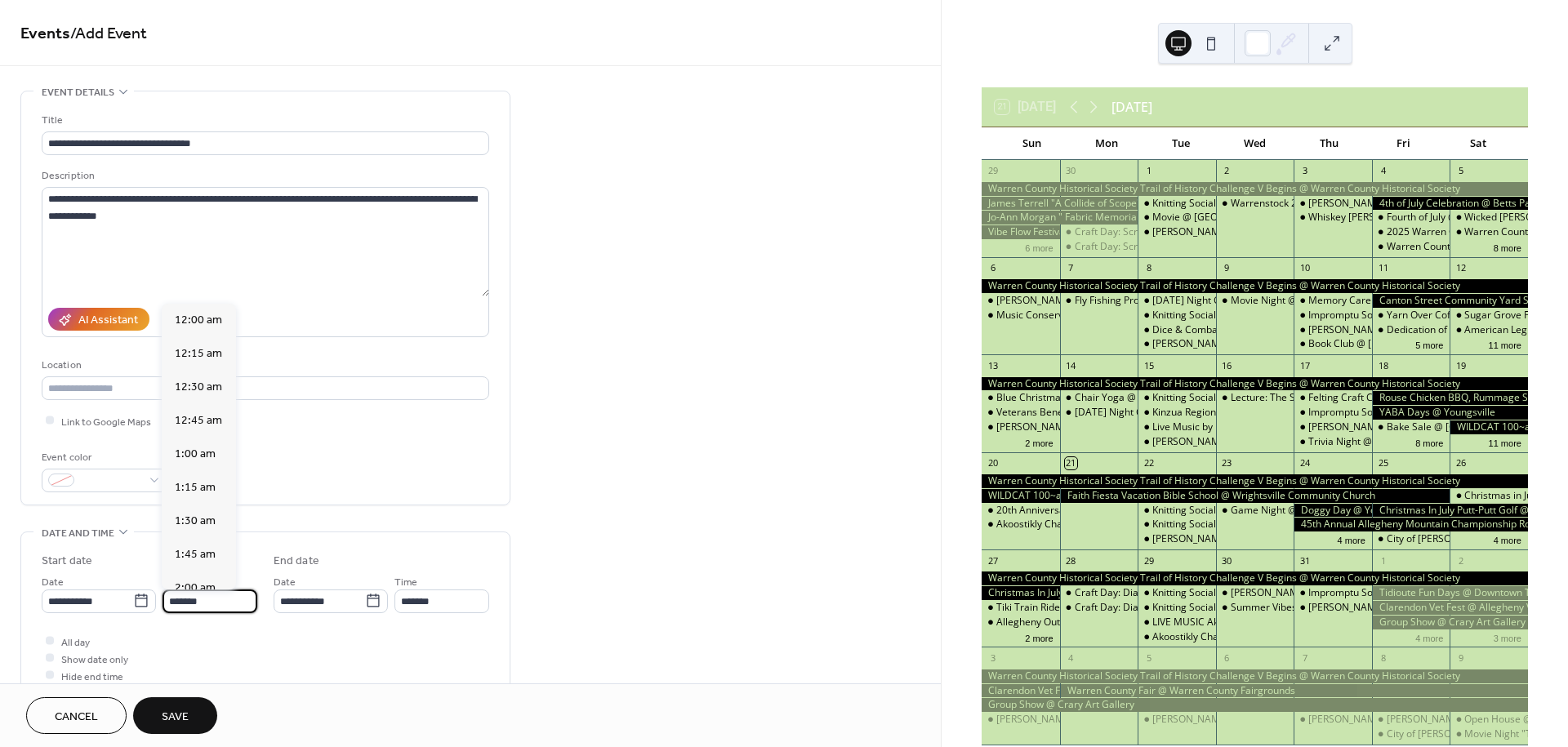scroll, scrollTop: 2368, scrollLeft: 0, axis: vertical 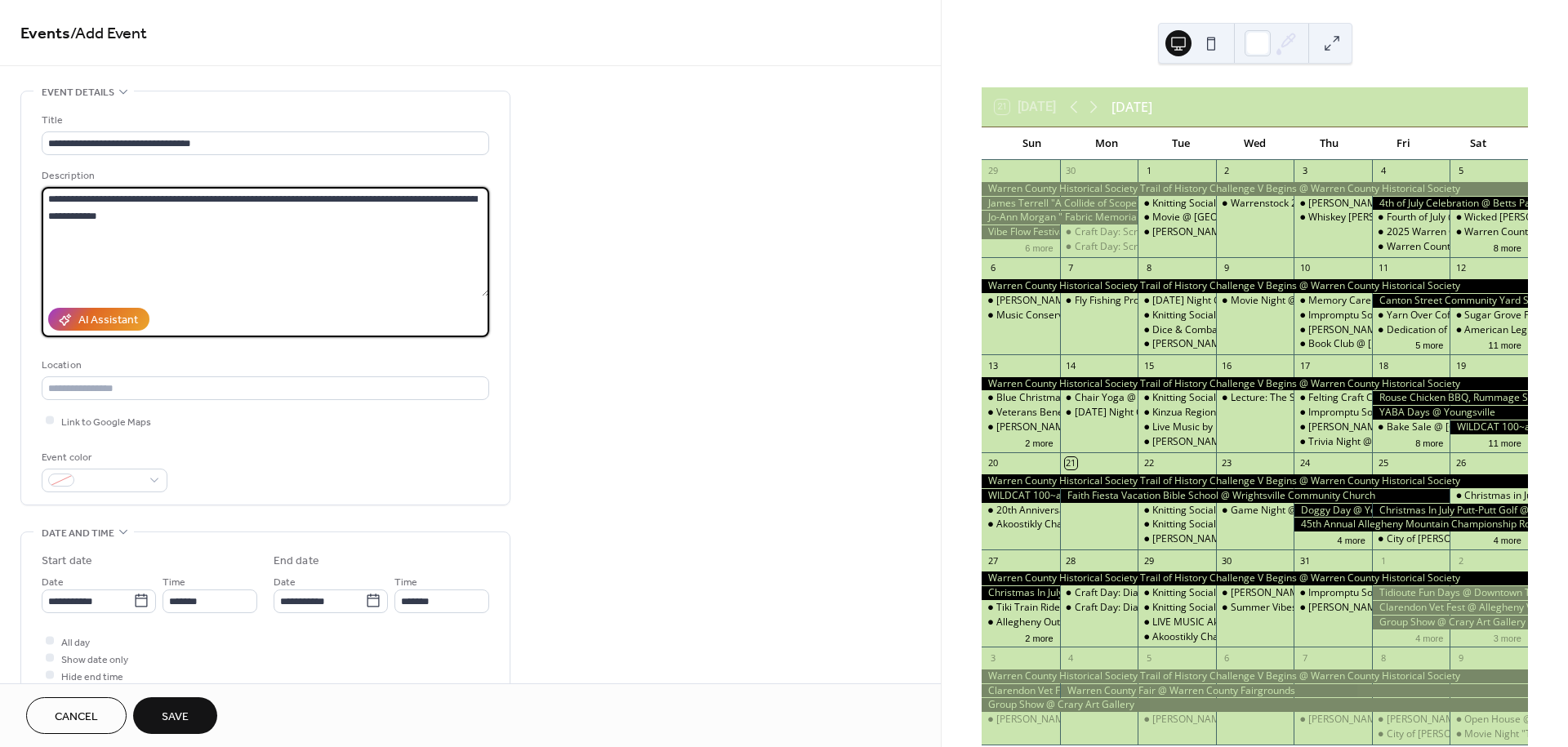 click on "**********" at bounding box center [265, 242] 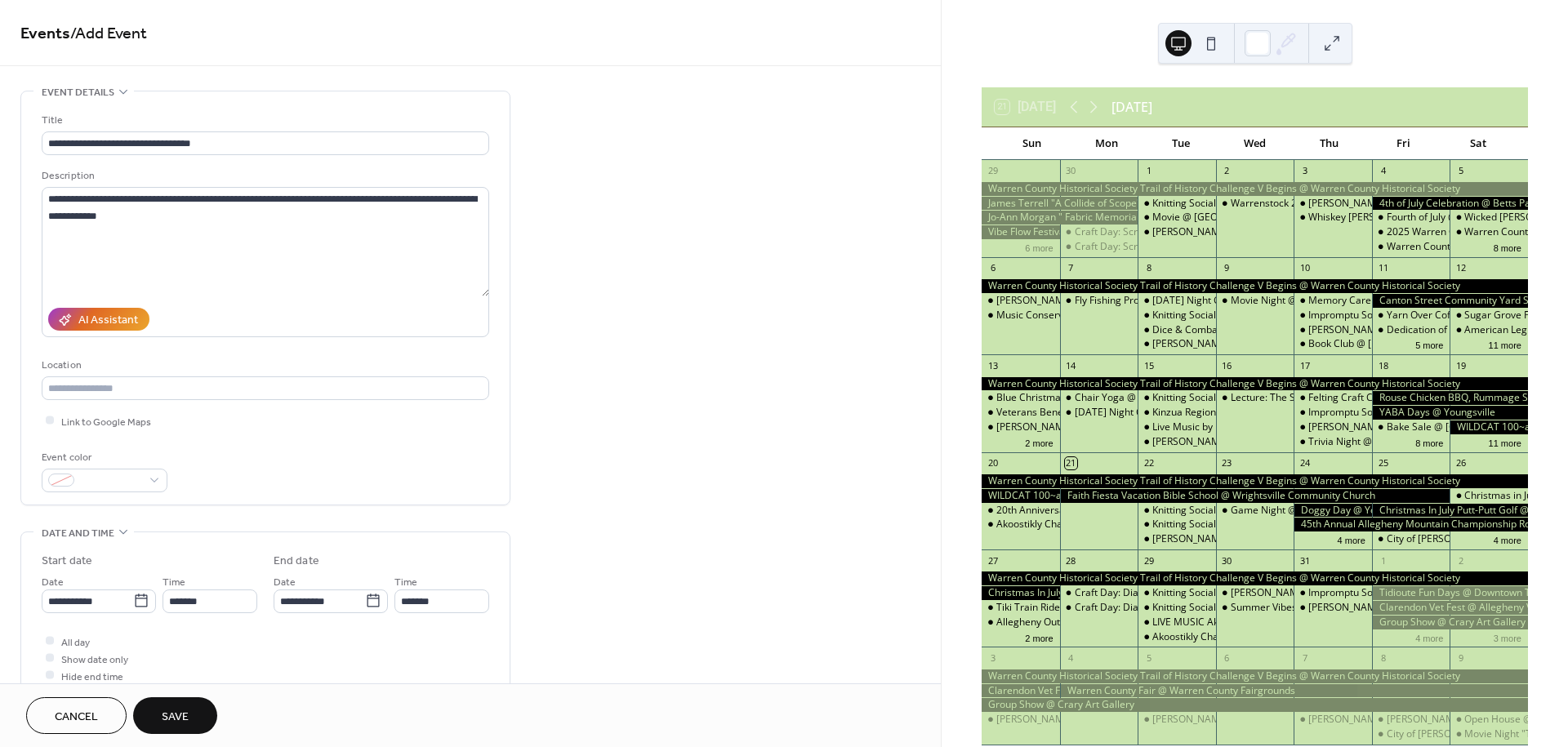click on "Save" at bounding box center (175, 717) 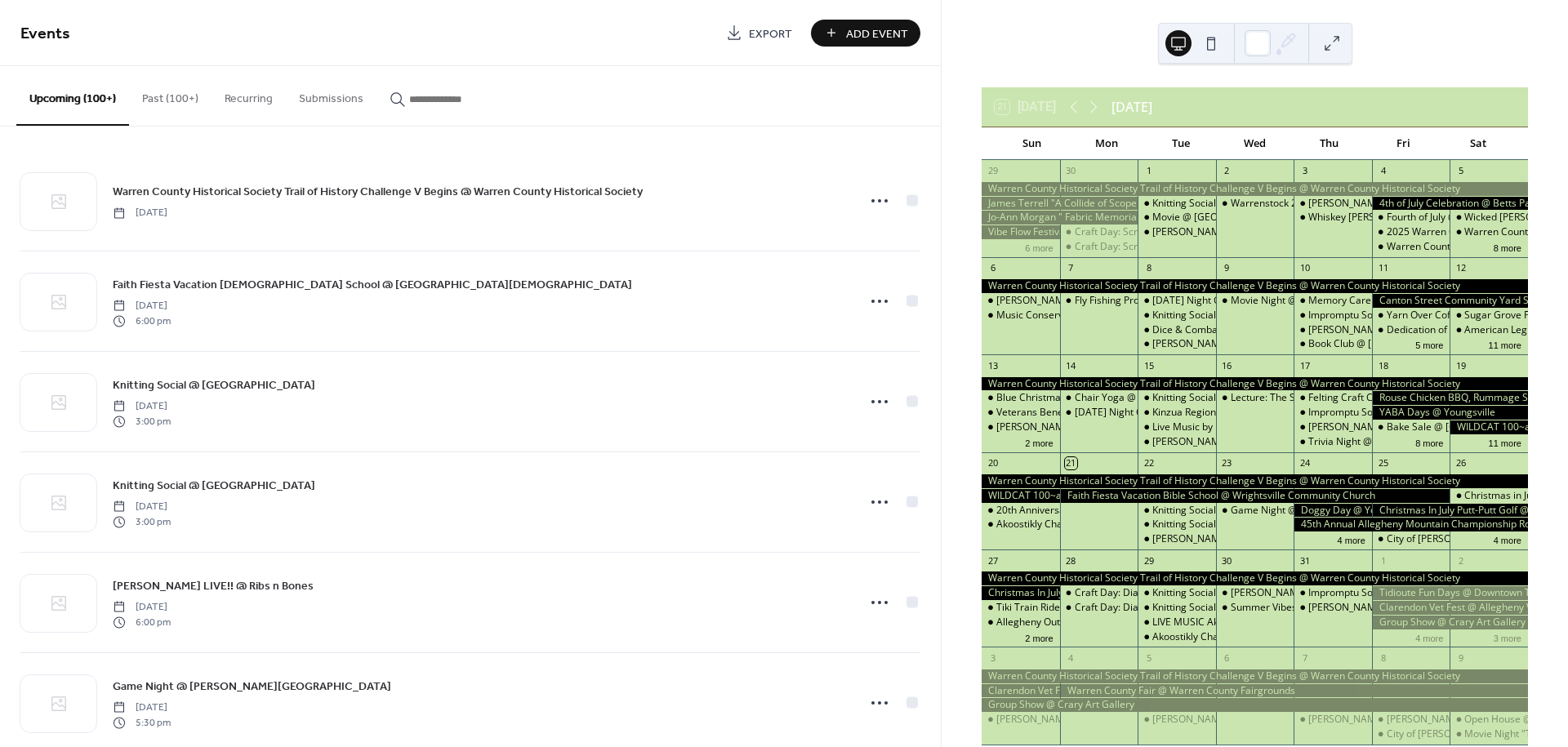 click on "Add Event" at bounding box center [877, 33] 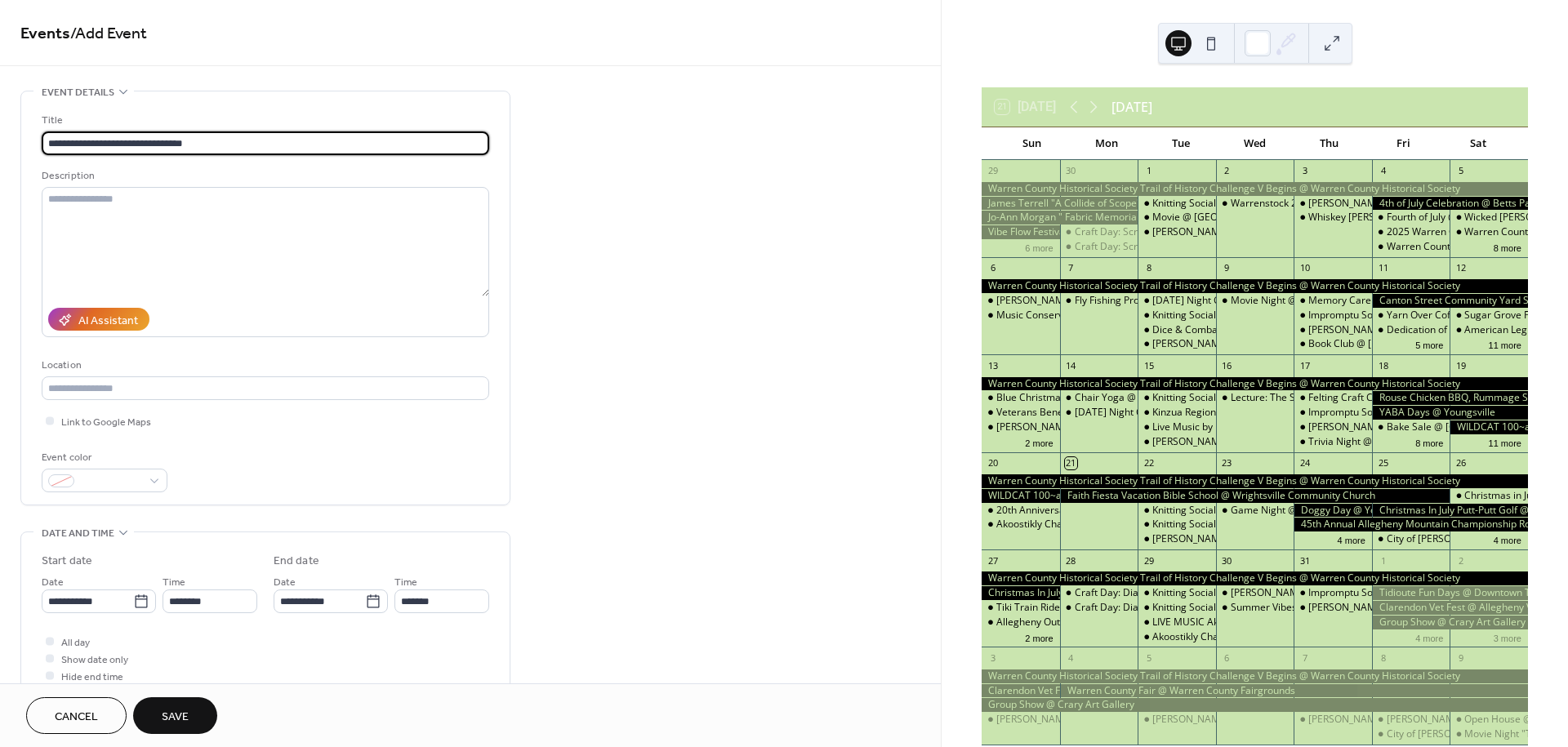 type on "**********" 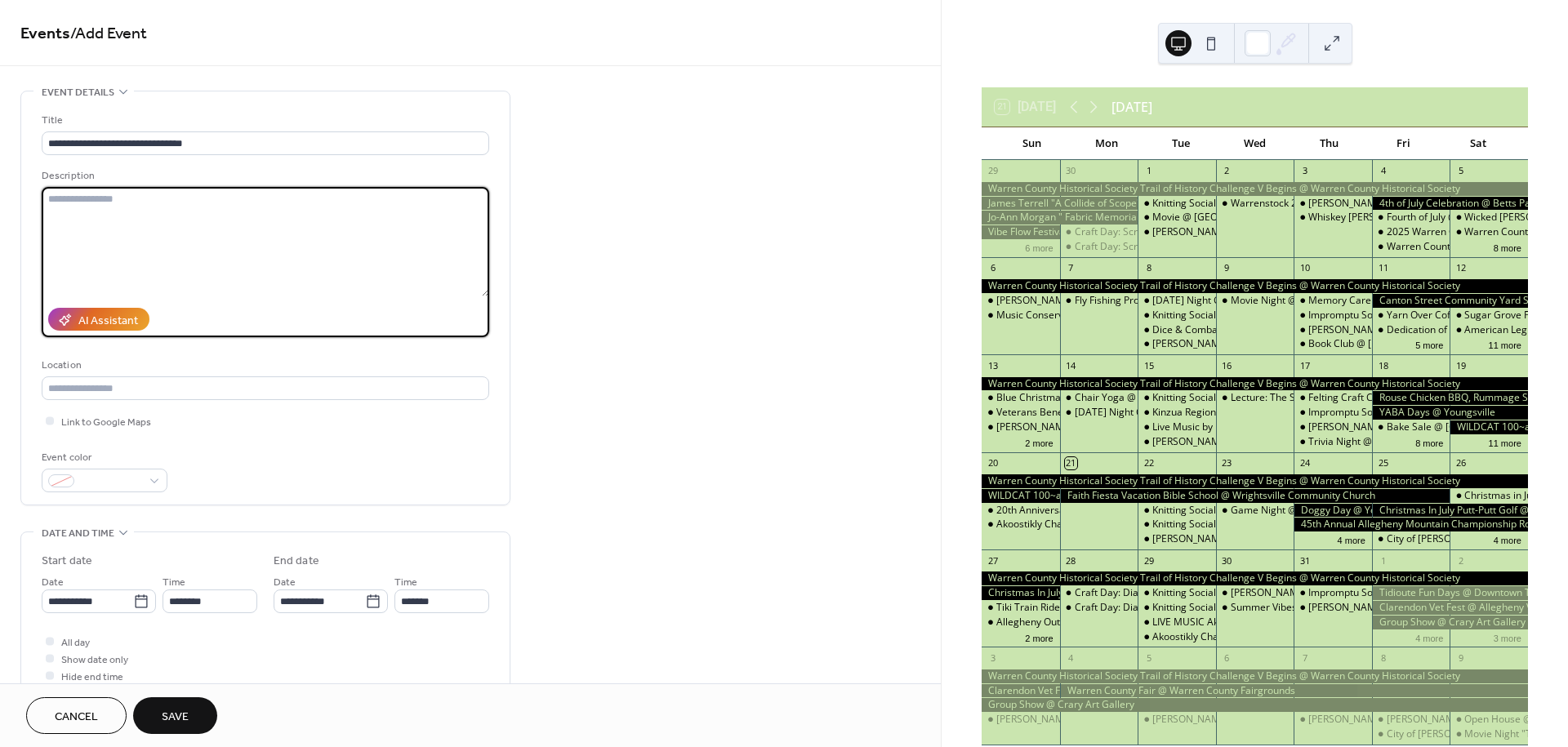 click at bounding box center [265, 242] 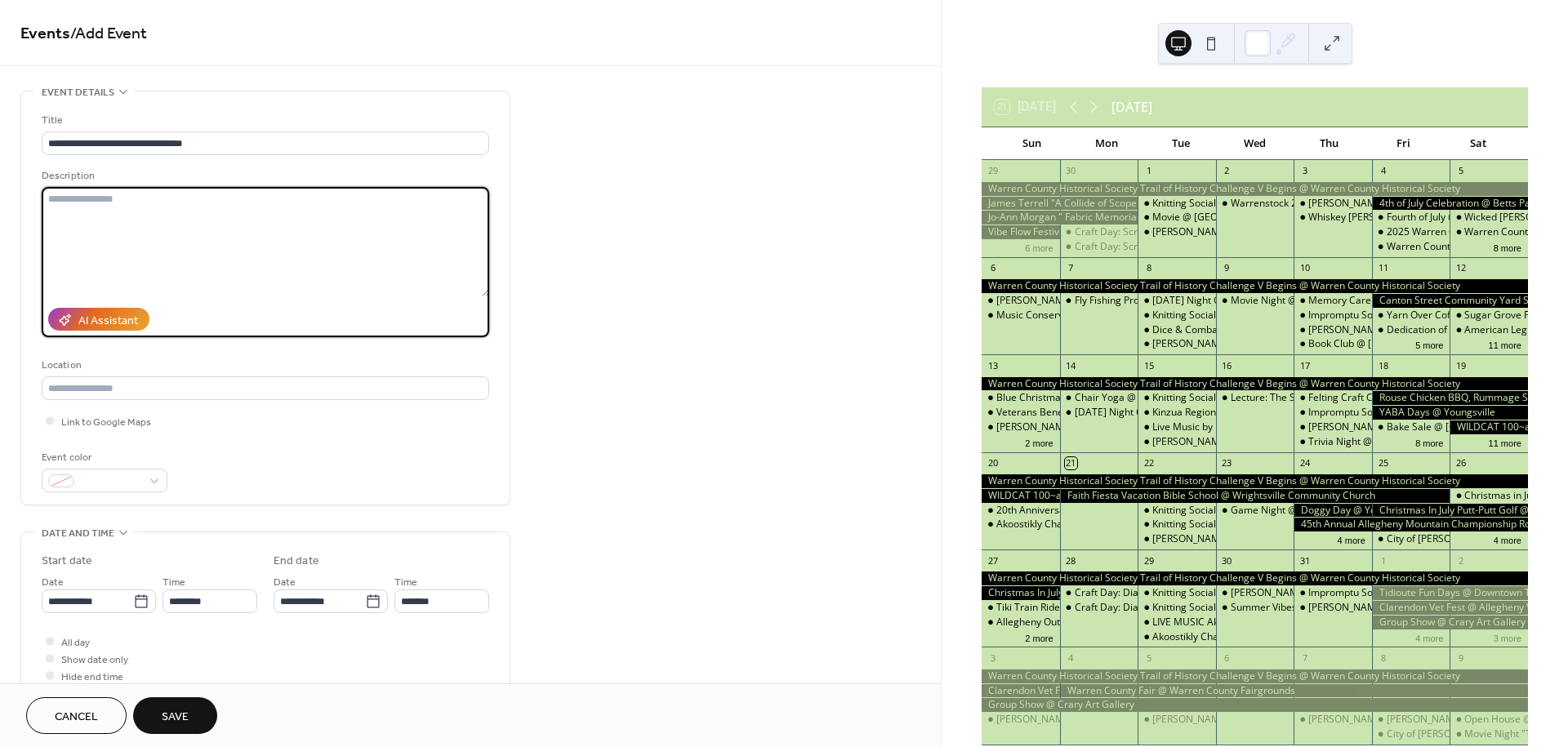 paste on "**********" 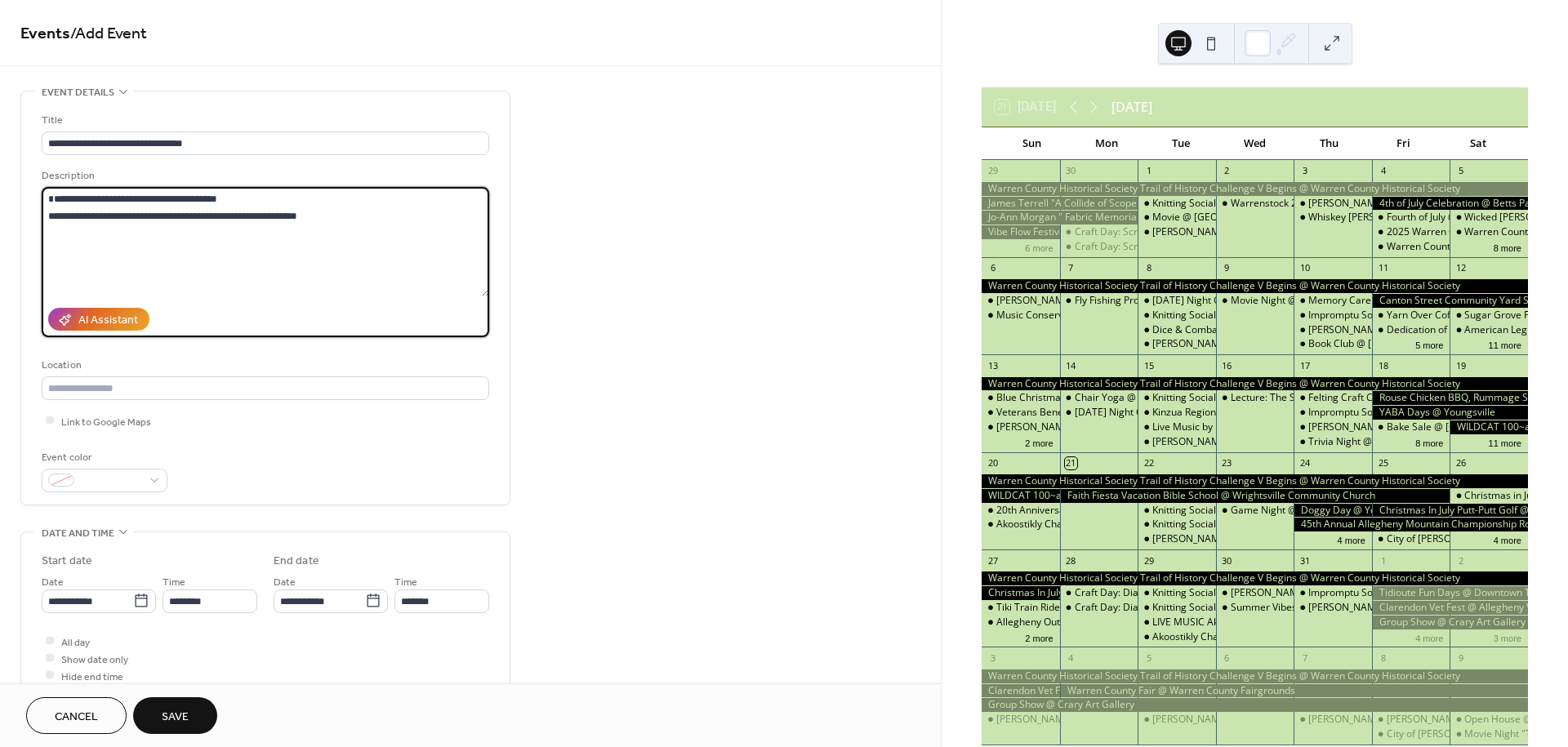 click on "**********" at bounding box center [265, 242] 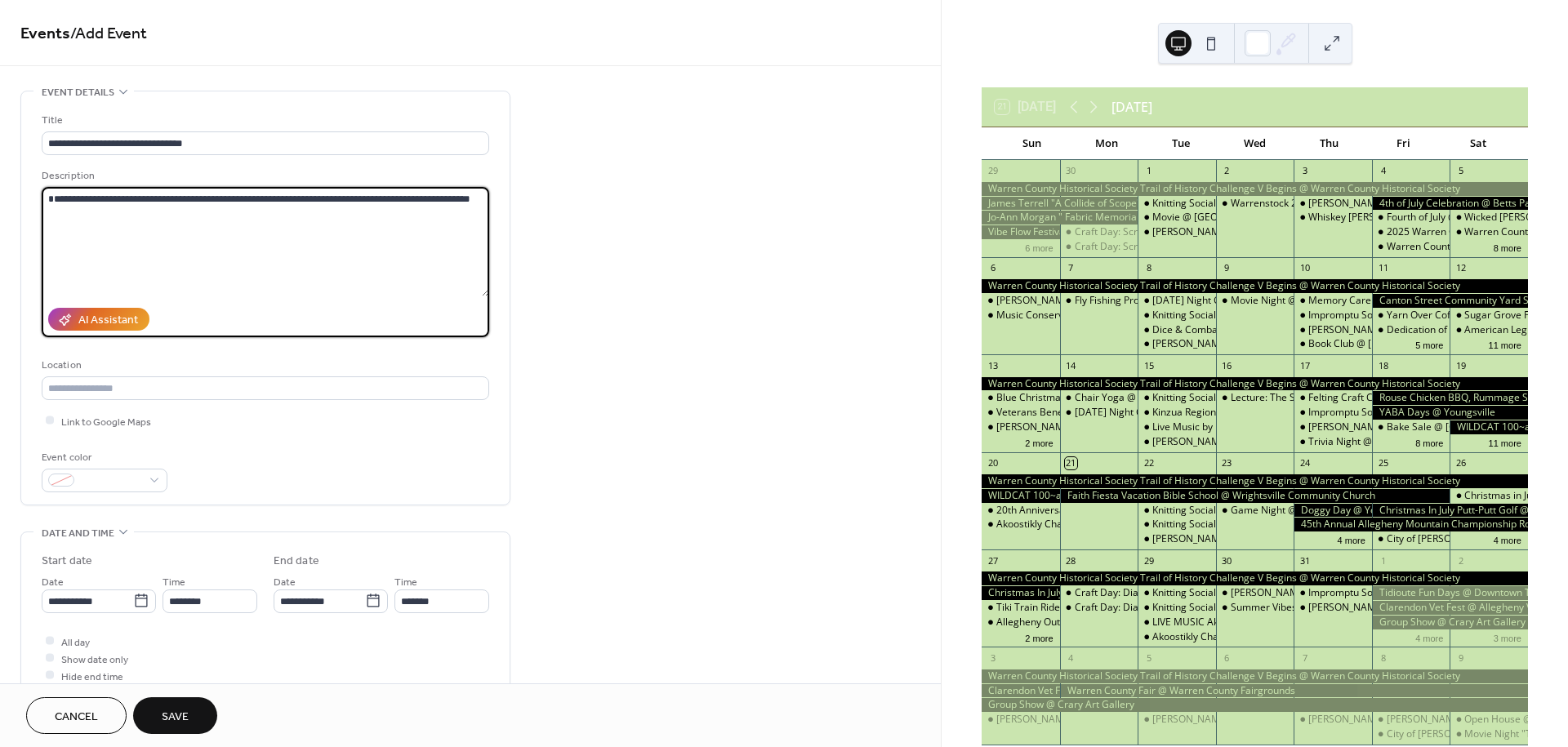 click on "**********" at bounding box center (265, 242) 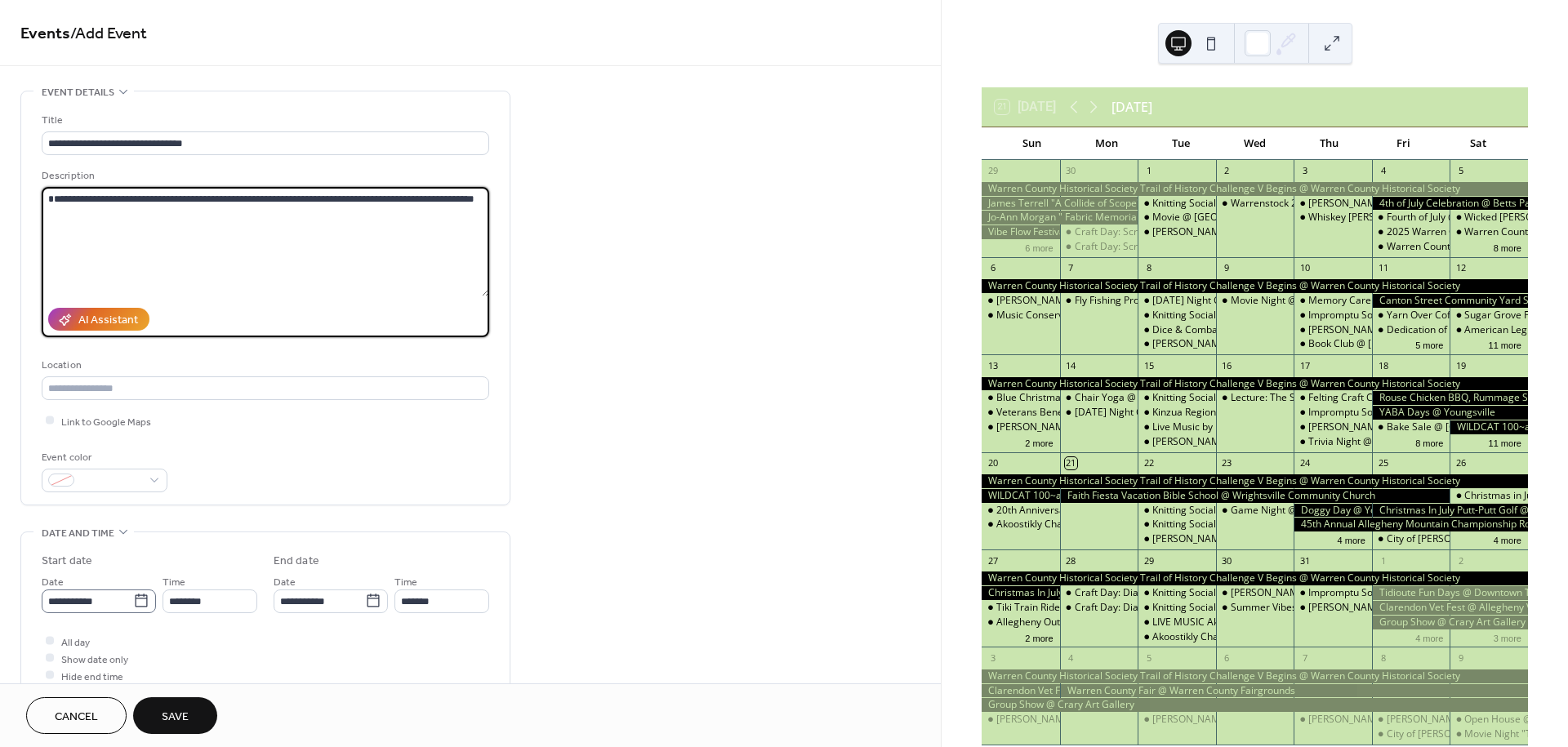 type on "**********" 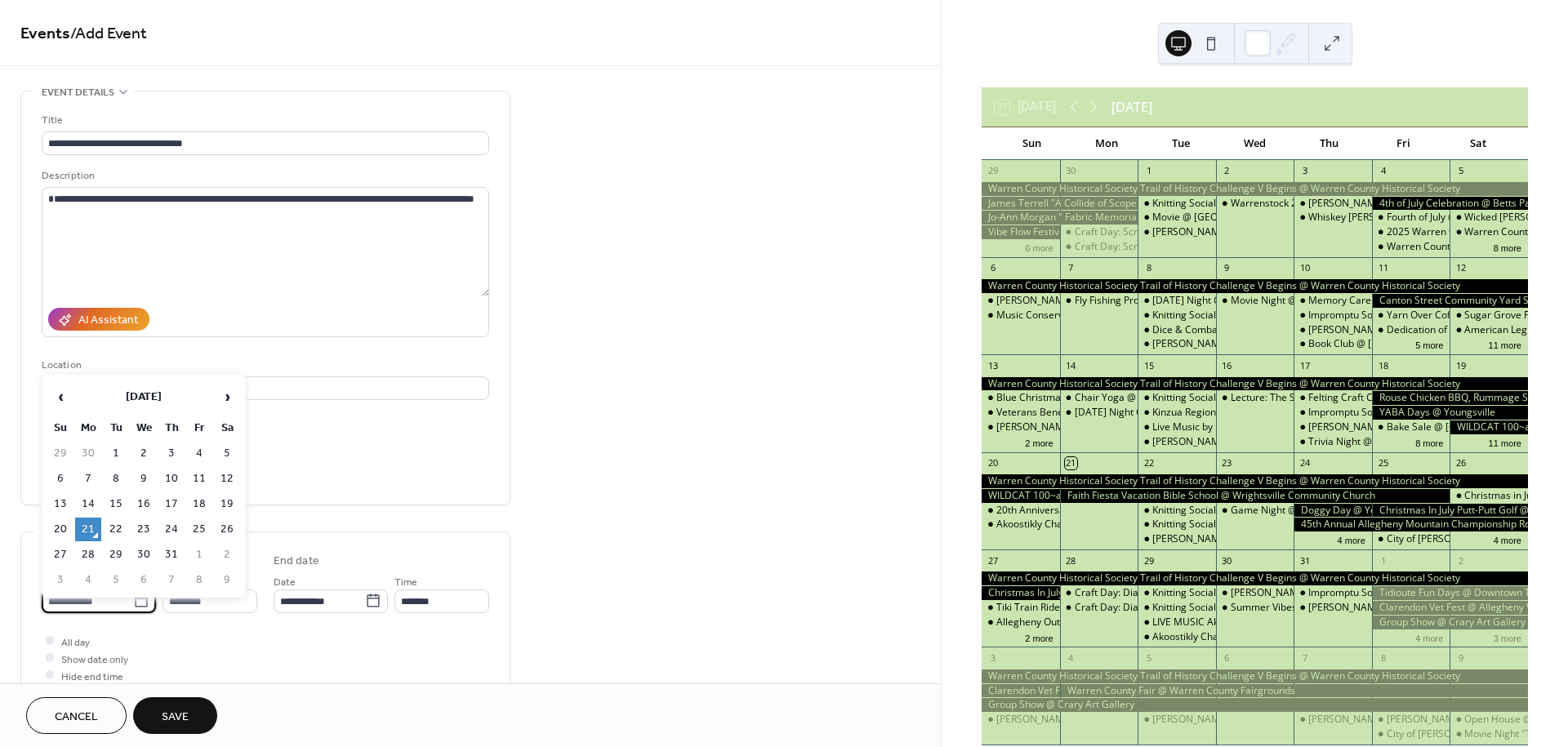 click on "**********" at bounding box center (87, 601) 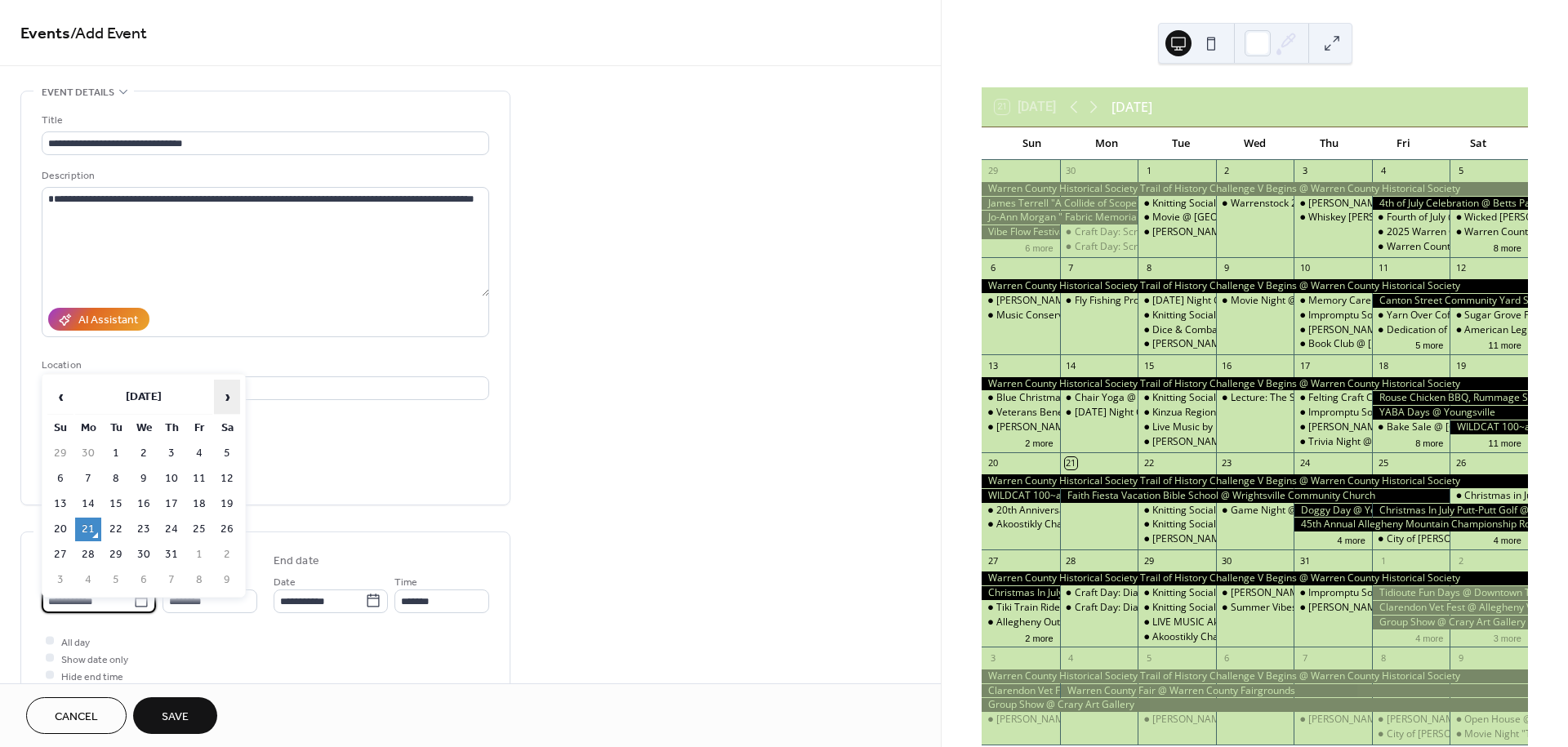 click on "›" at bounding box center [227, 397] 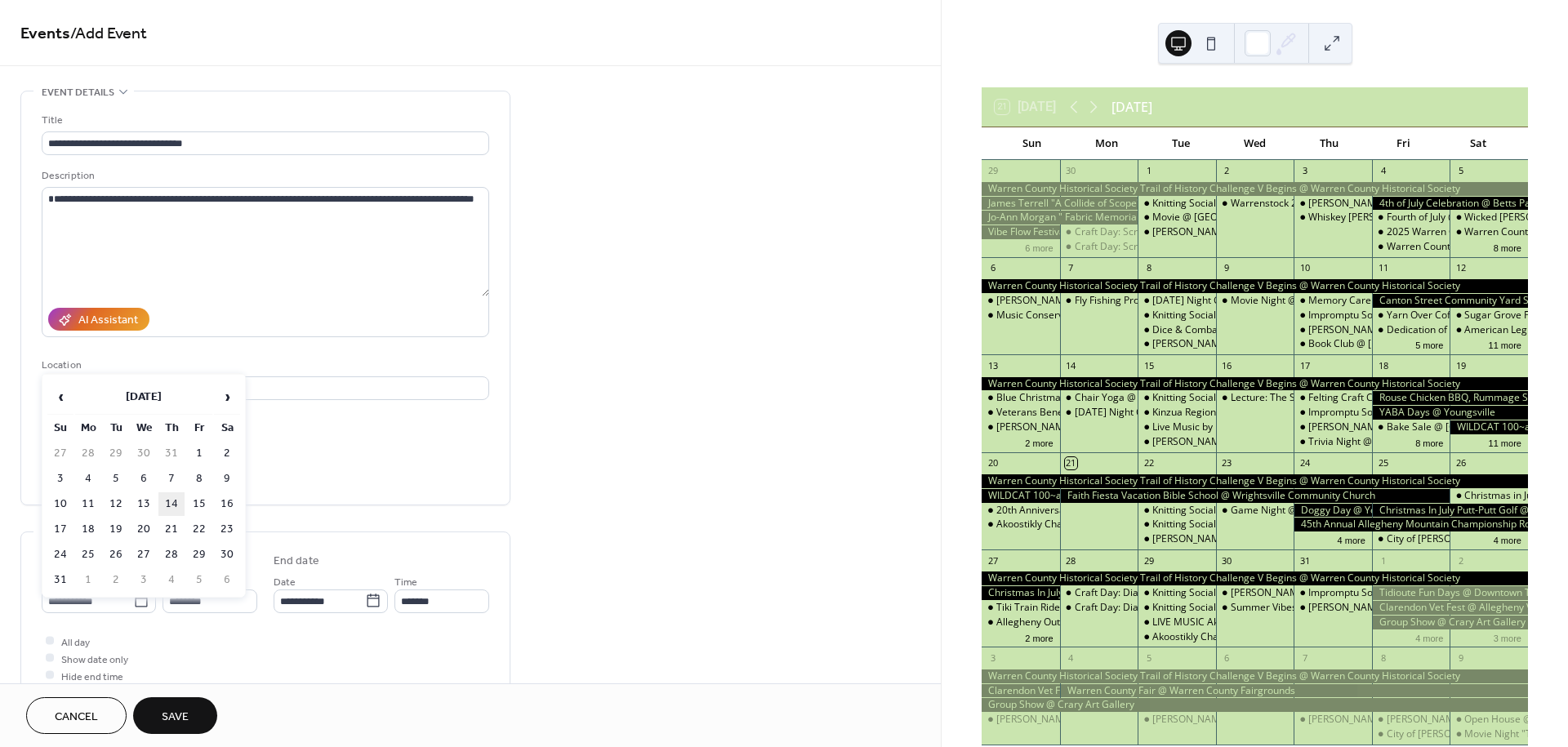 click on "14" at bounding box center [172, 504] 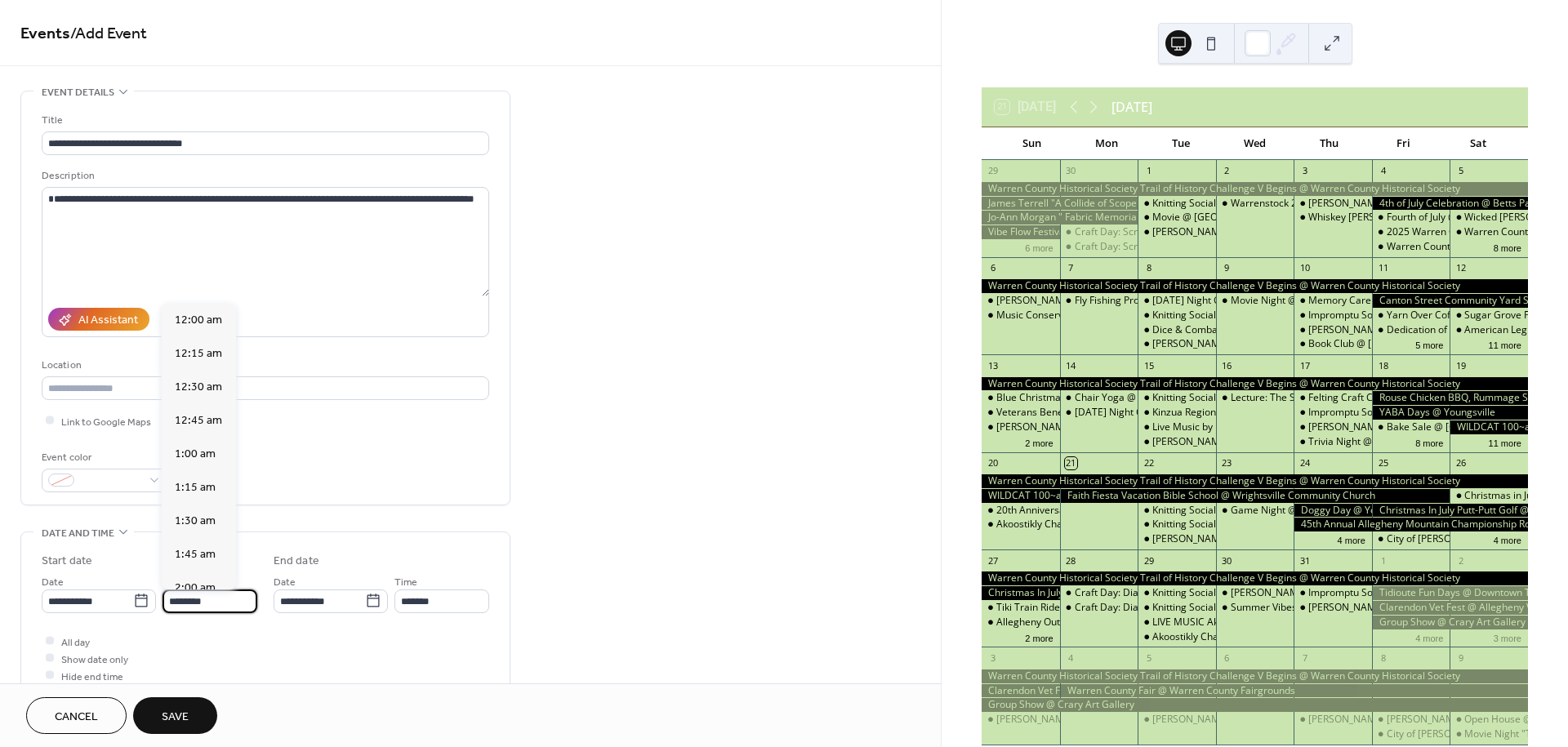click on "********" at bounding box center (210, 601) 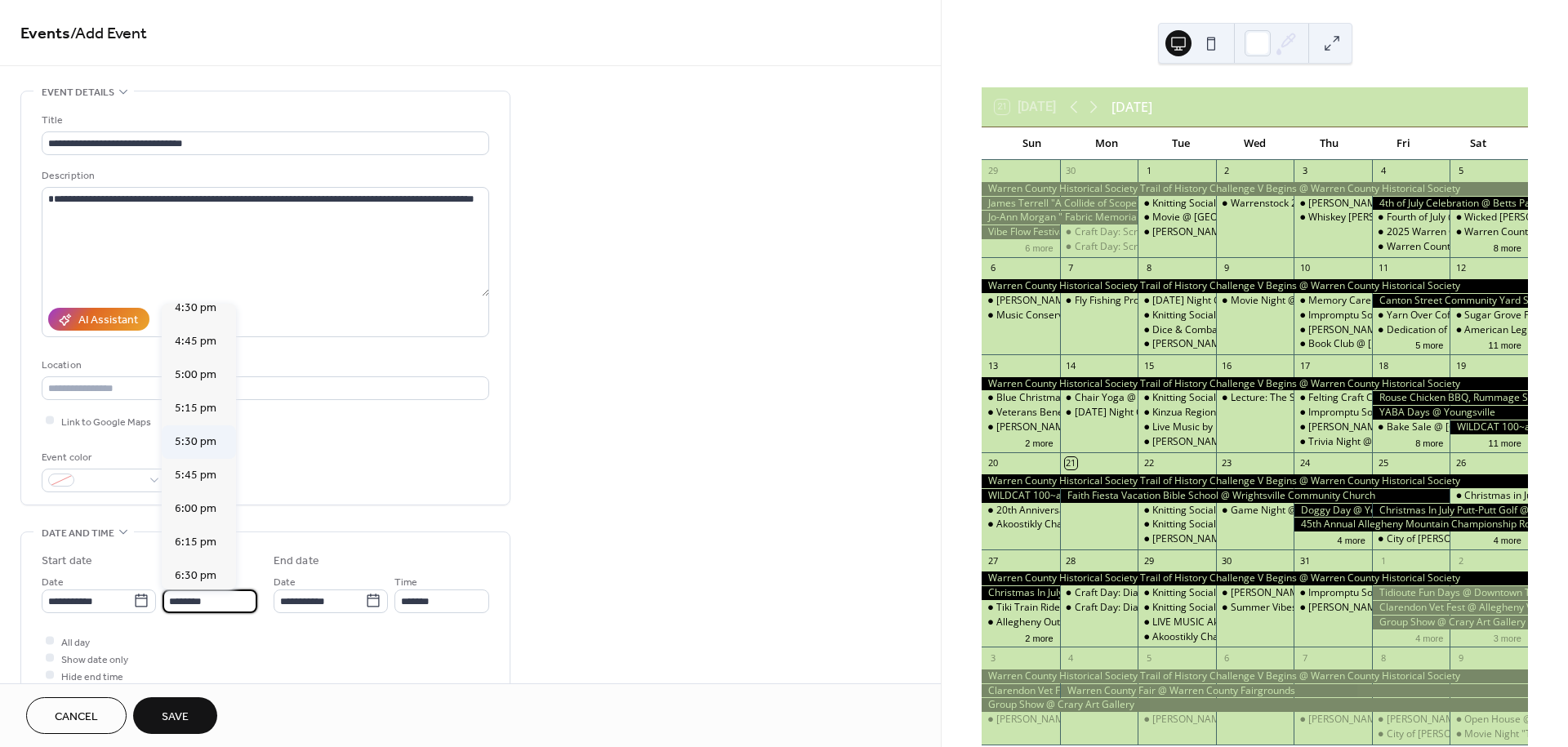 scroll, scrollTop: 2258, scrollLeft: 0, axis: vertical 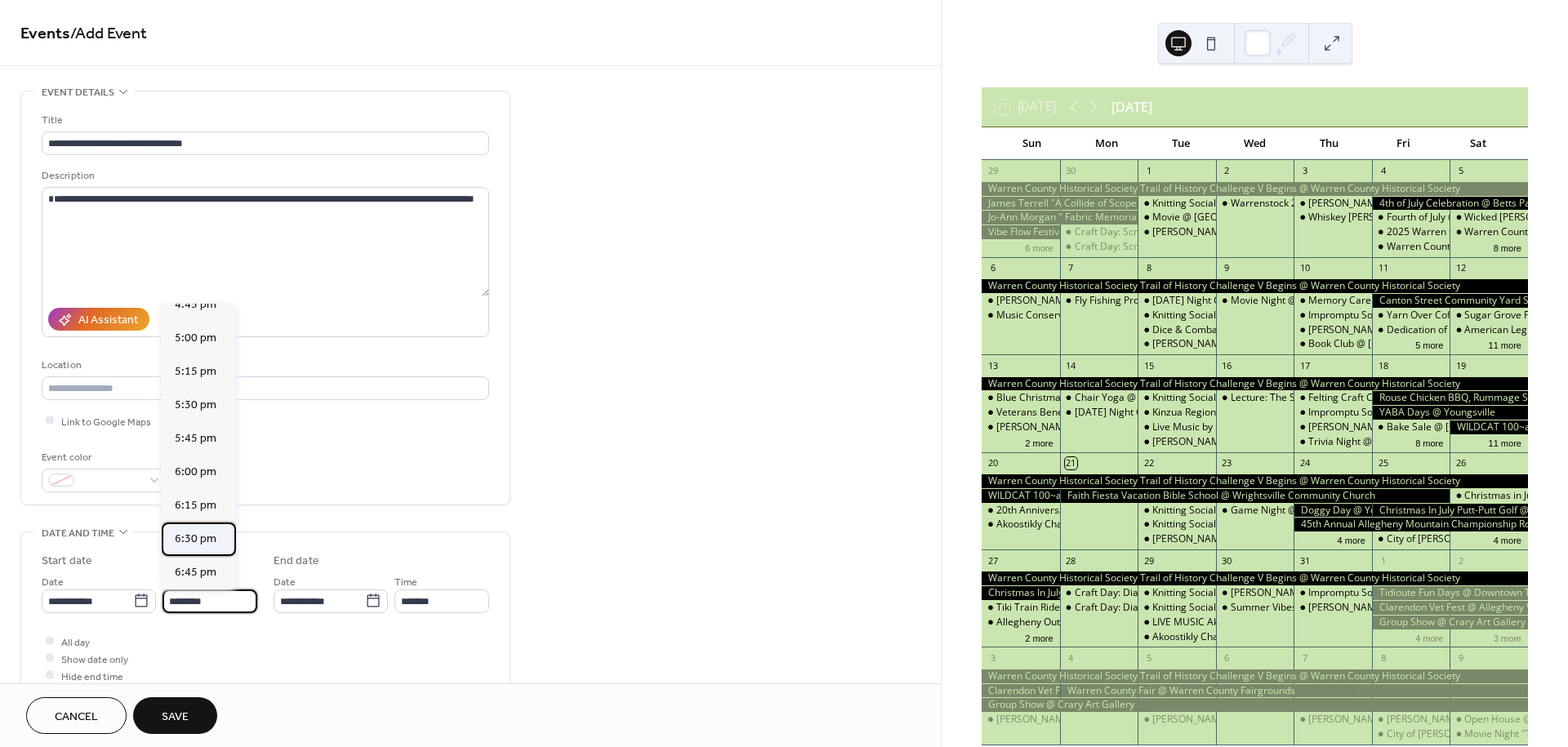 click on "6:30 pm" at bounding box center (195, 539) 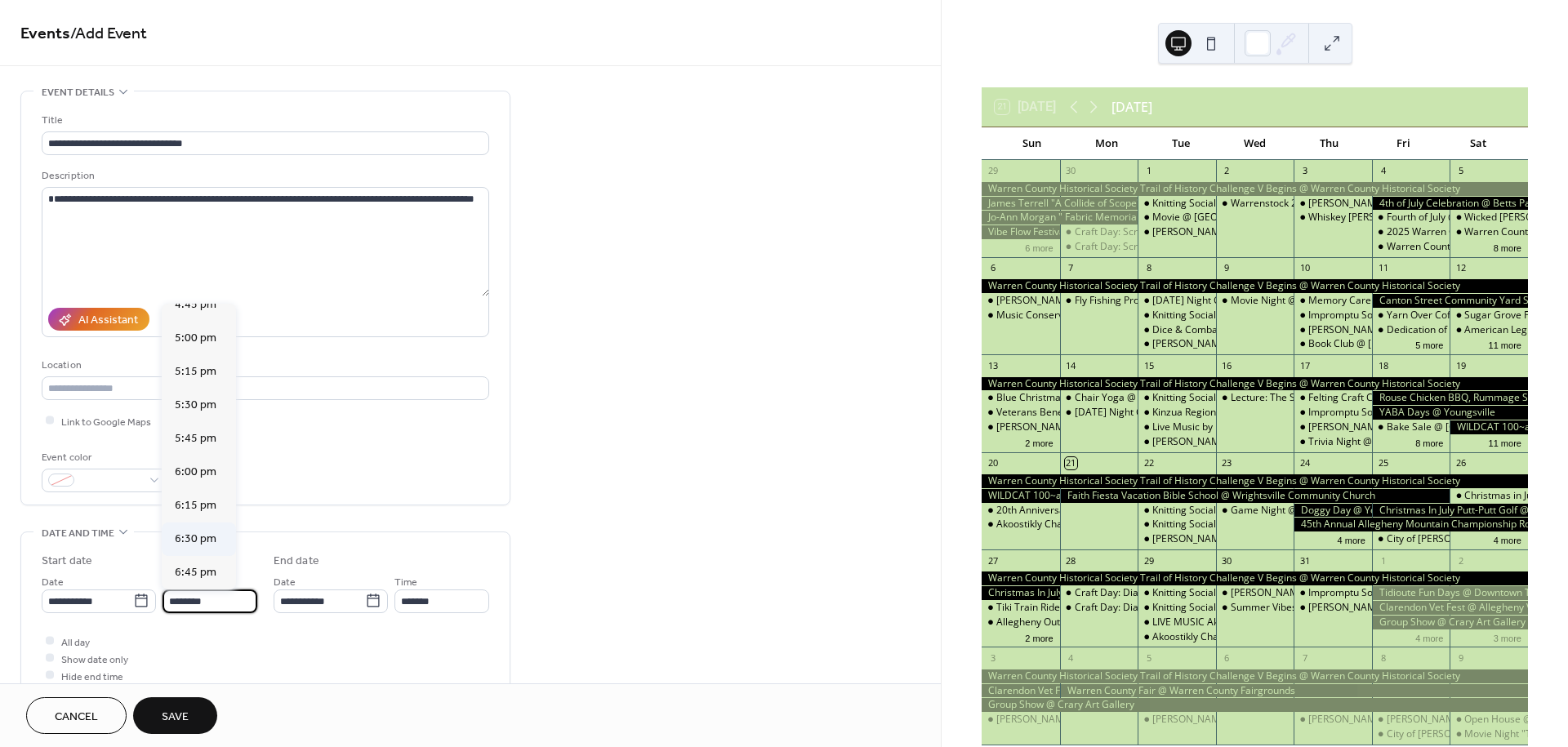 type on "*******" 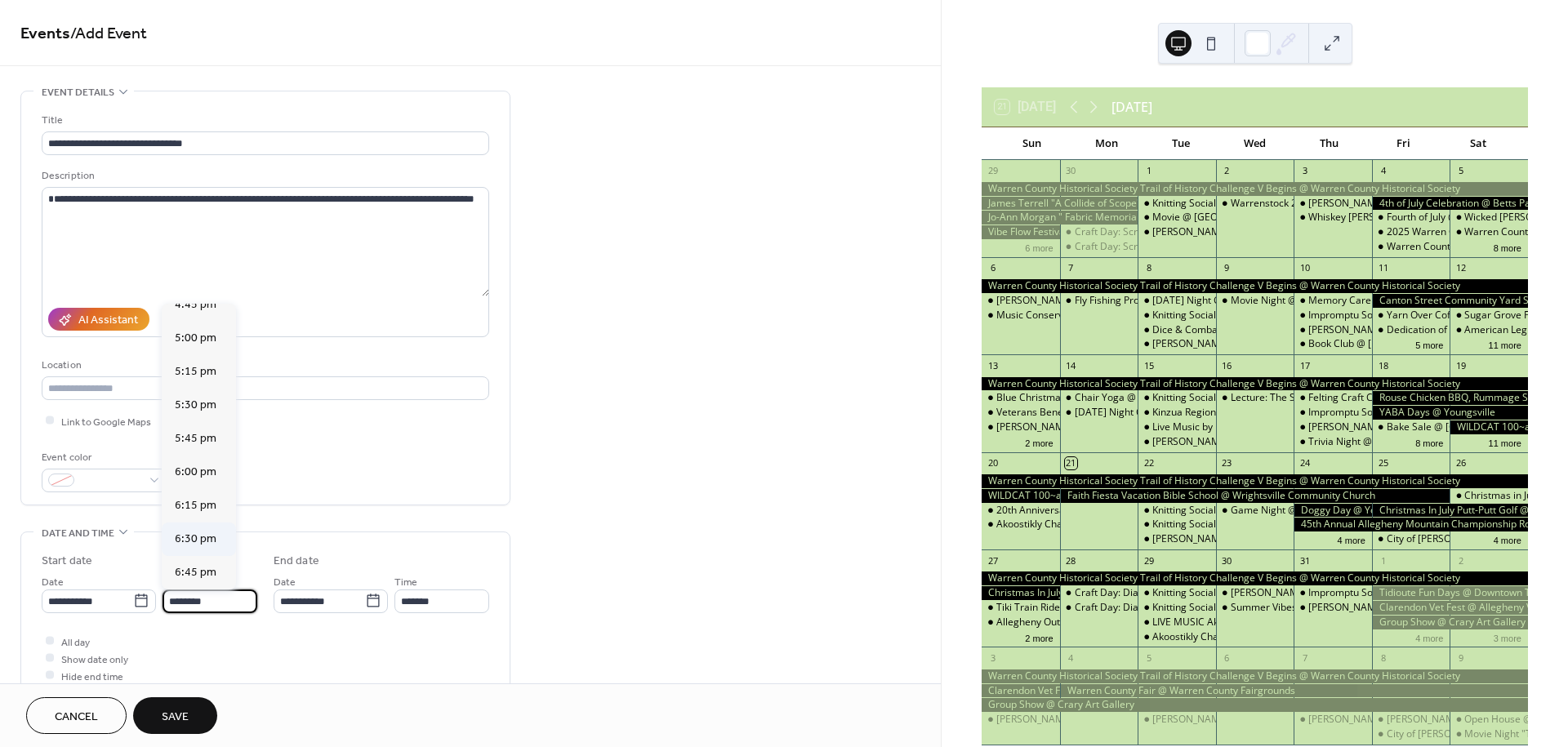 type on "*******" 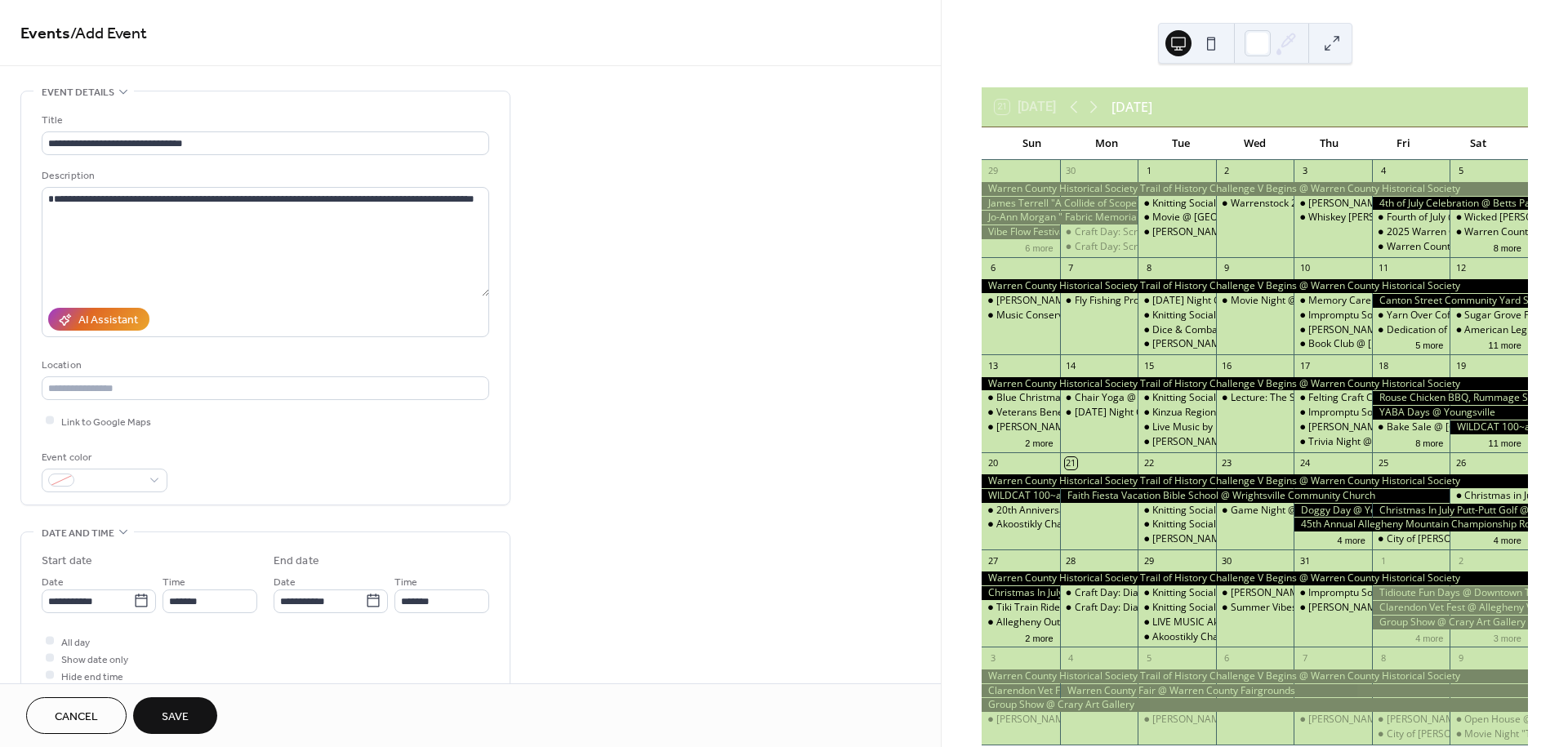 click on "Save" at bounding box center (175, 717) 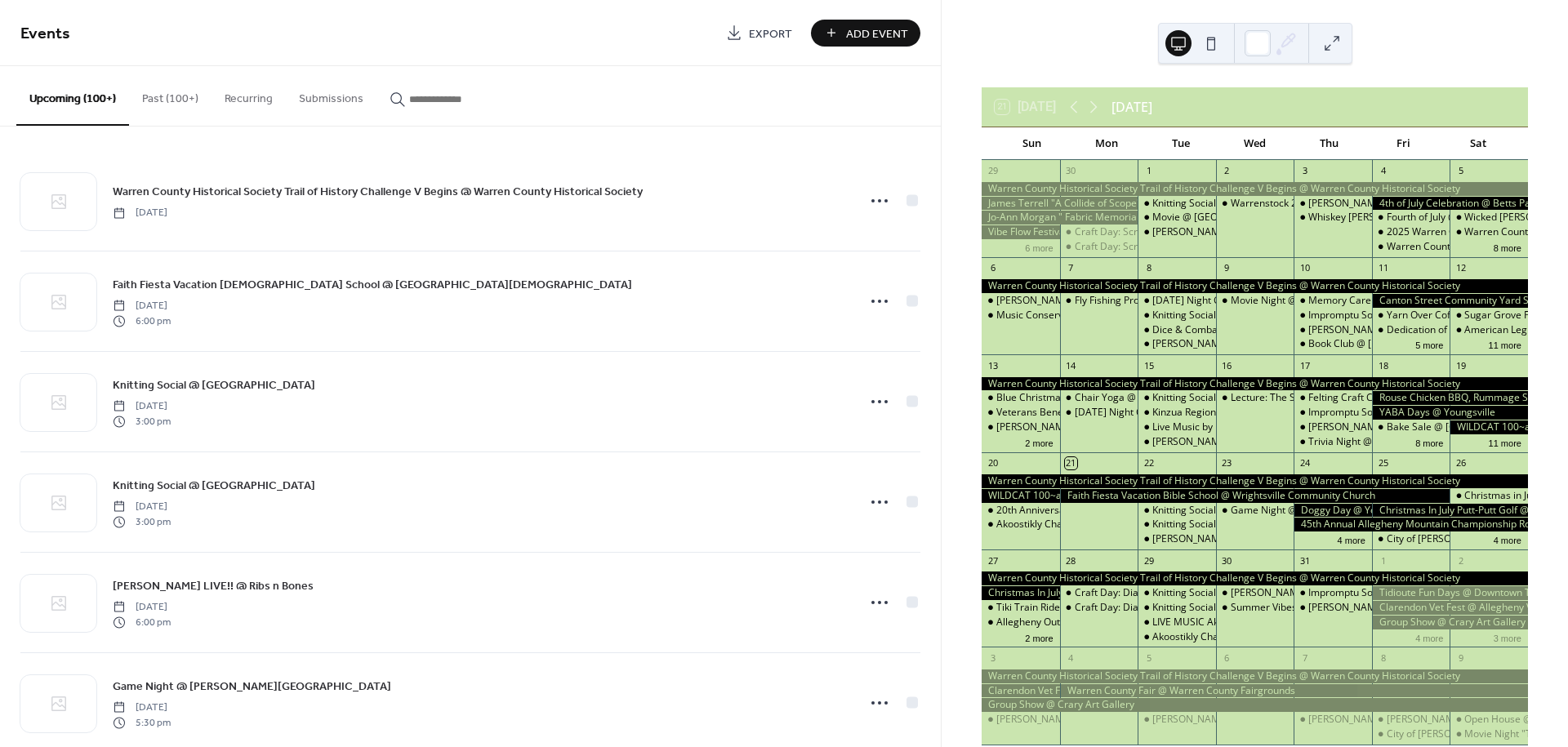 click on "Add Event" at bounding box center [877, 33] 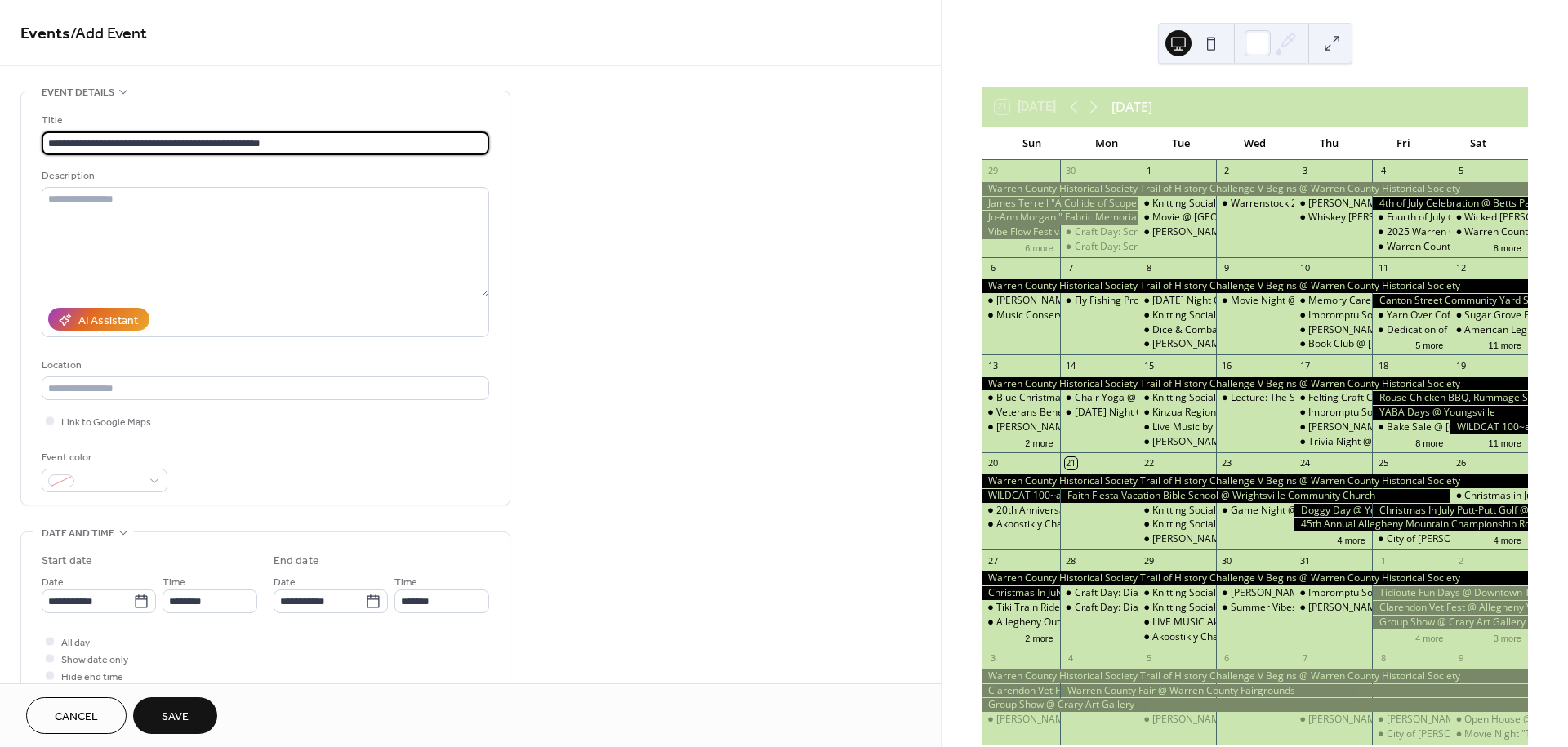 type on "**********" 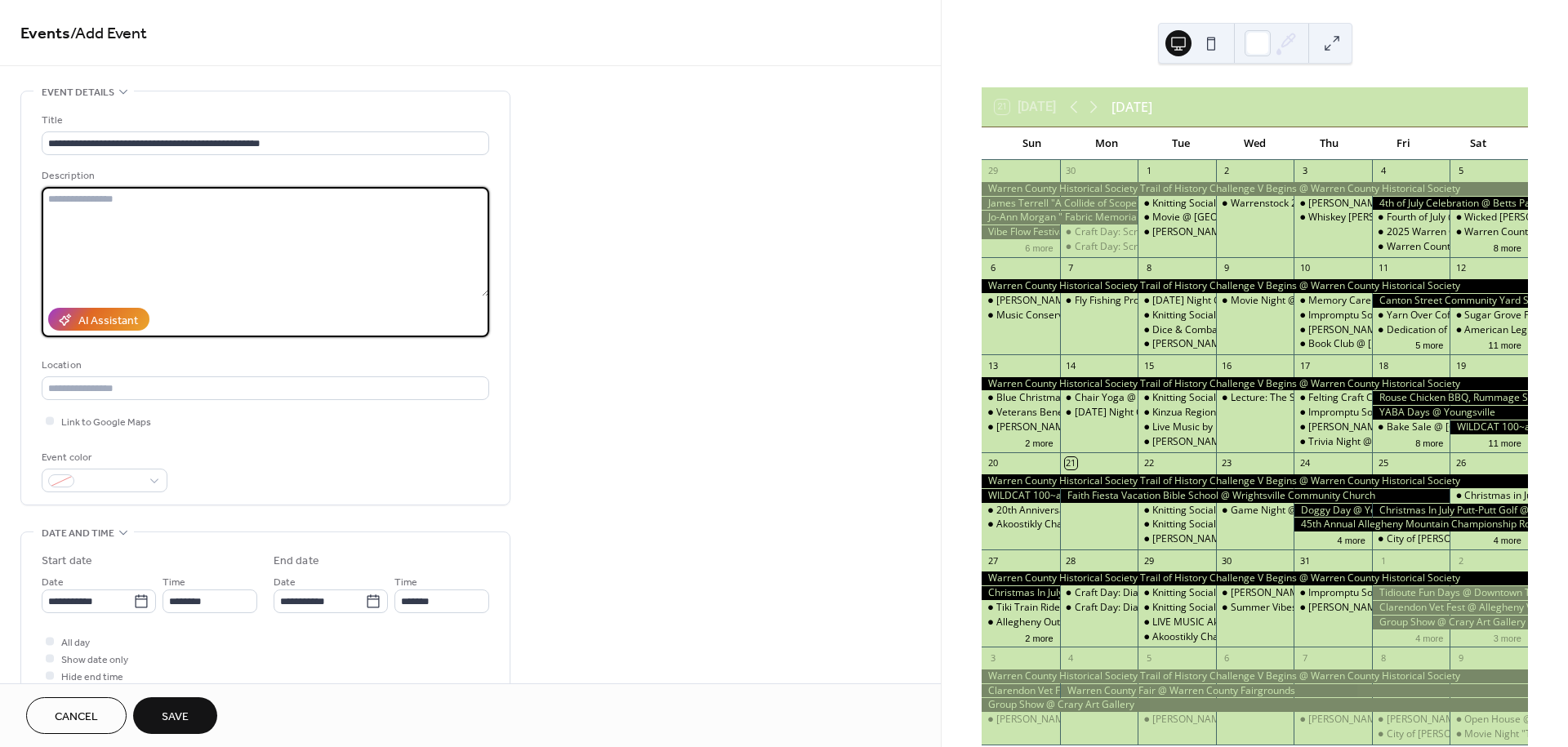 paste on "**********" 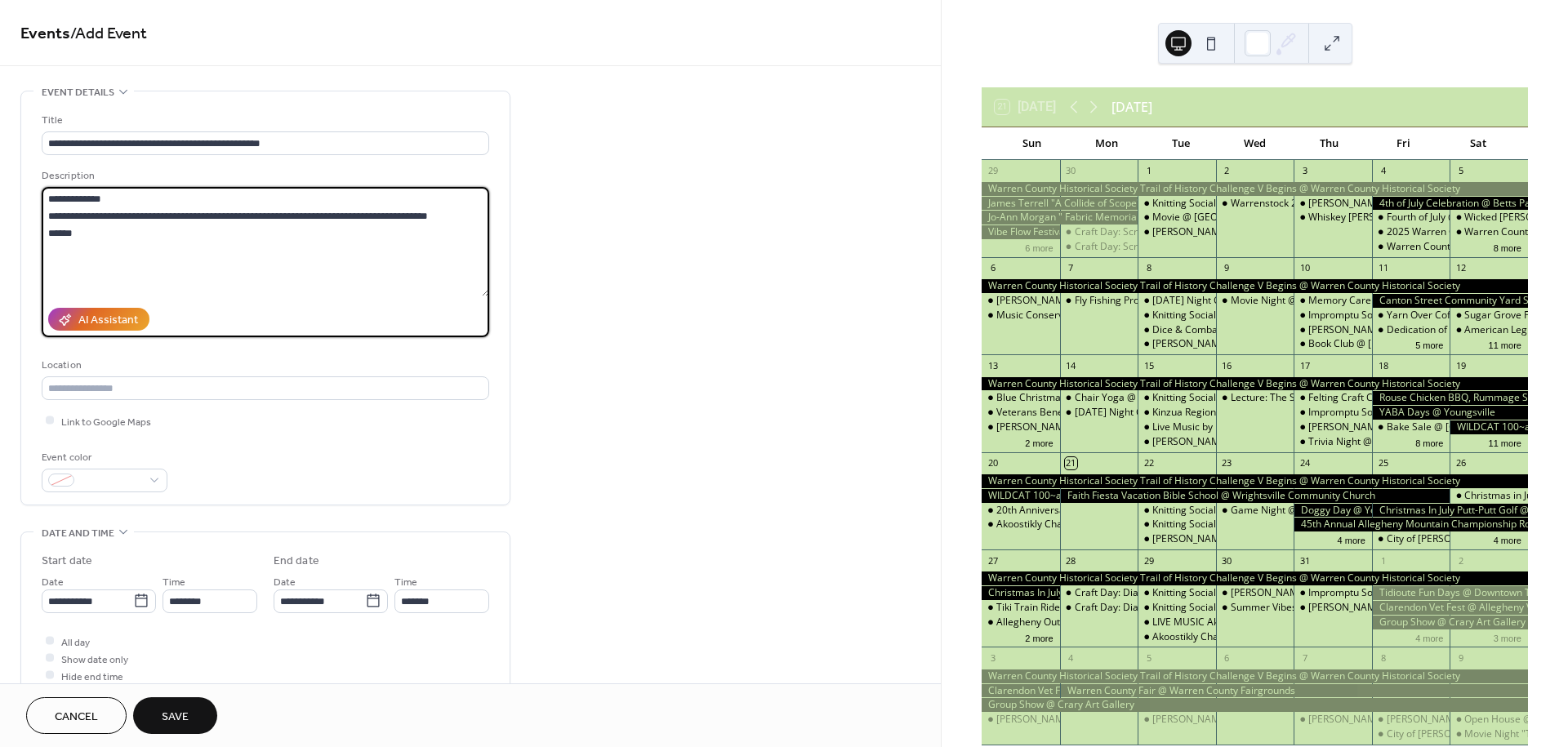click on "**********" at bounding box center [265, 242] 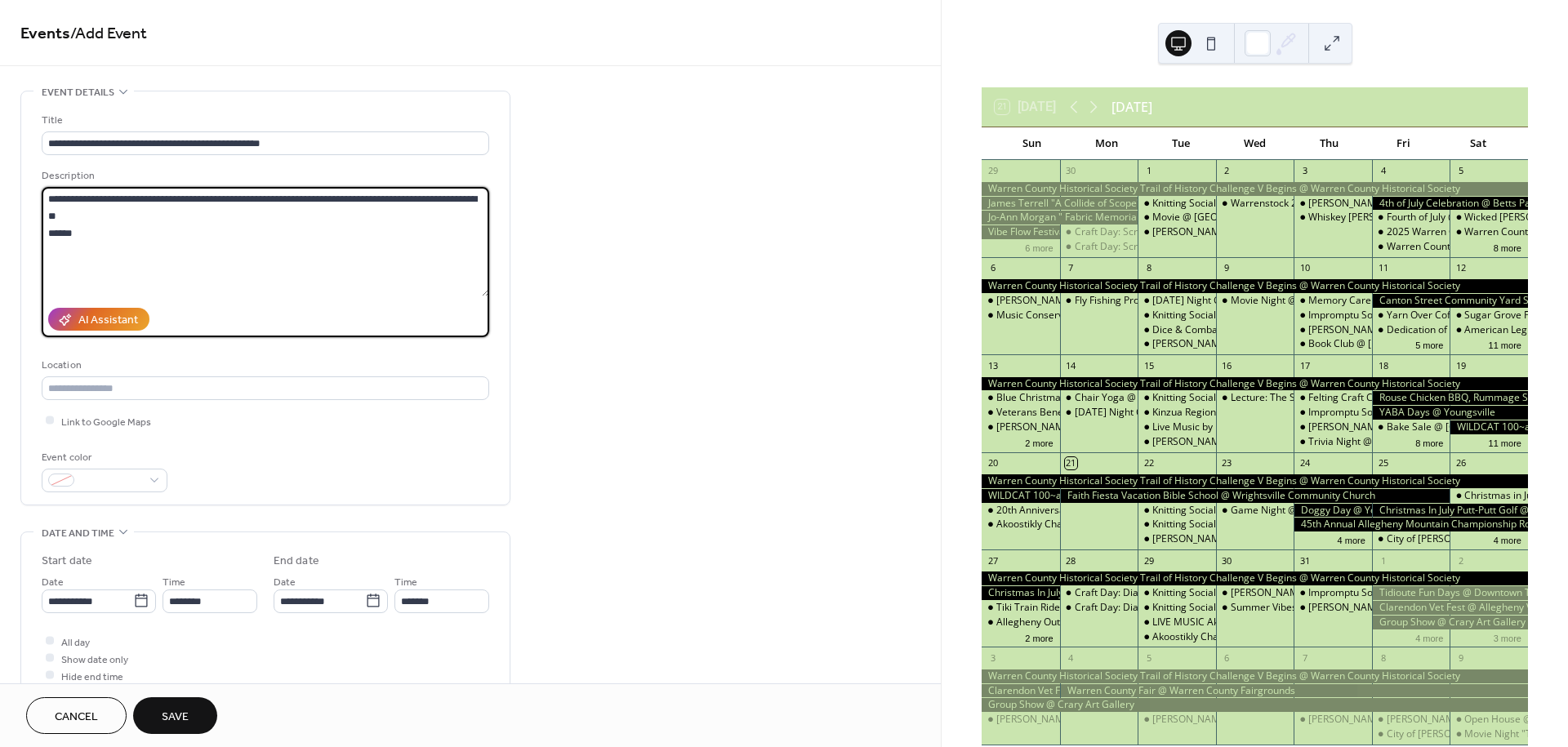 click on "**********" at bounding box center (265, 242) 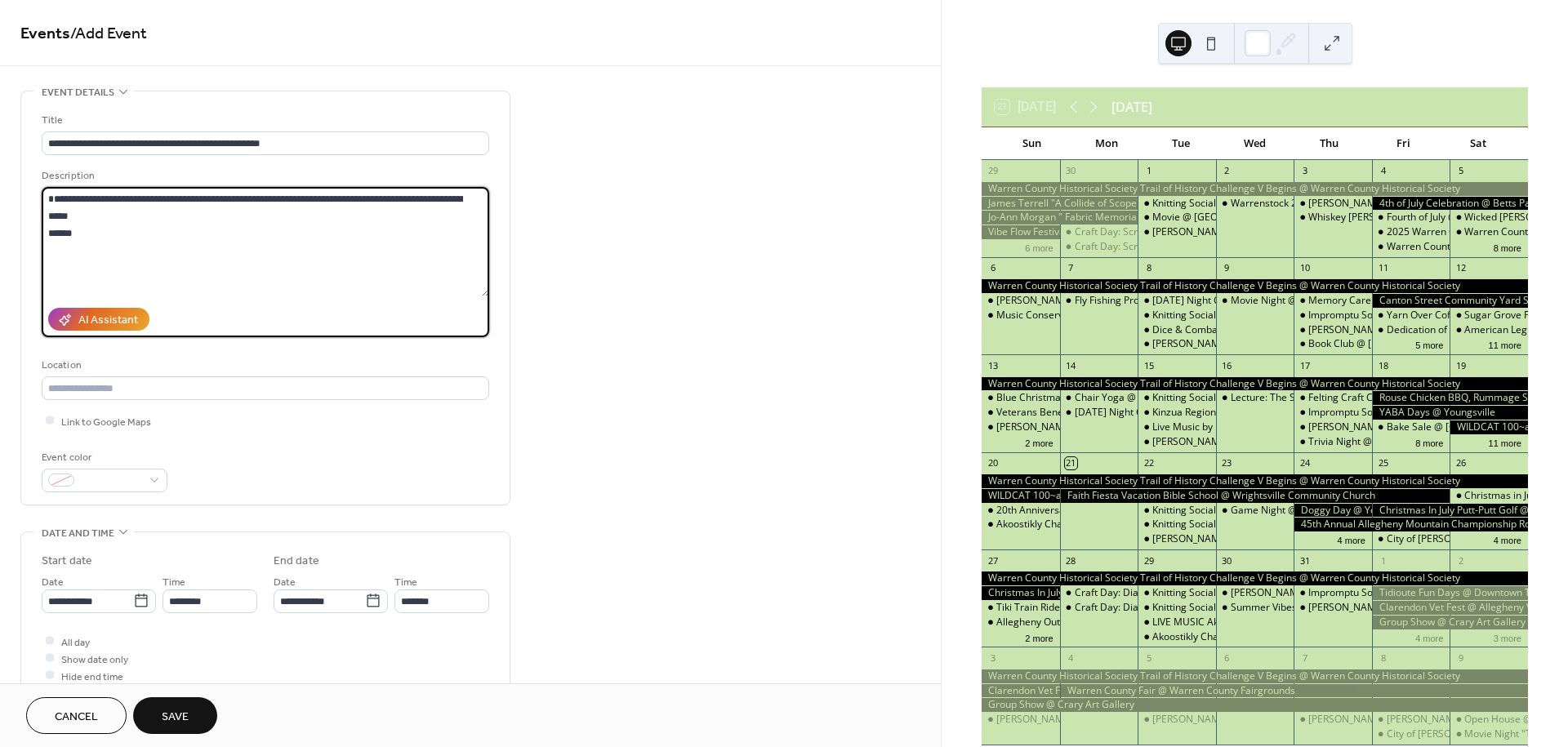 click on "**********" at bounding box center [265, 242] 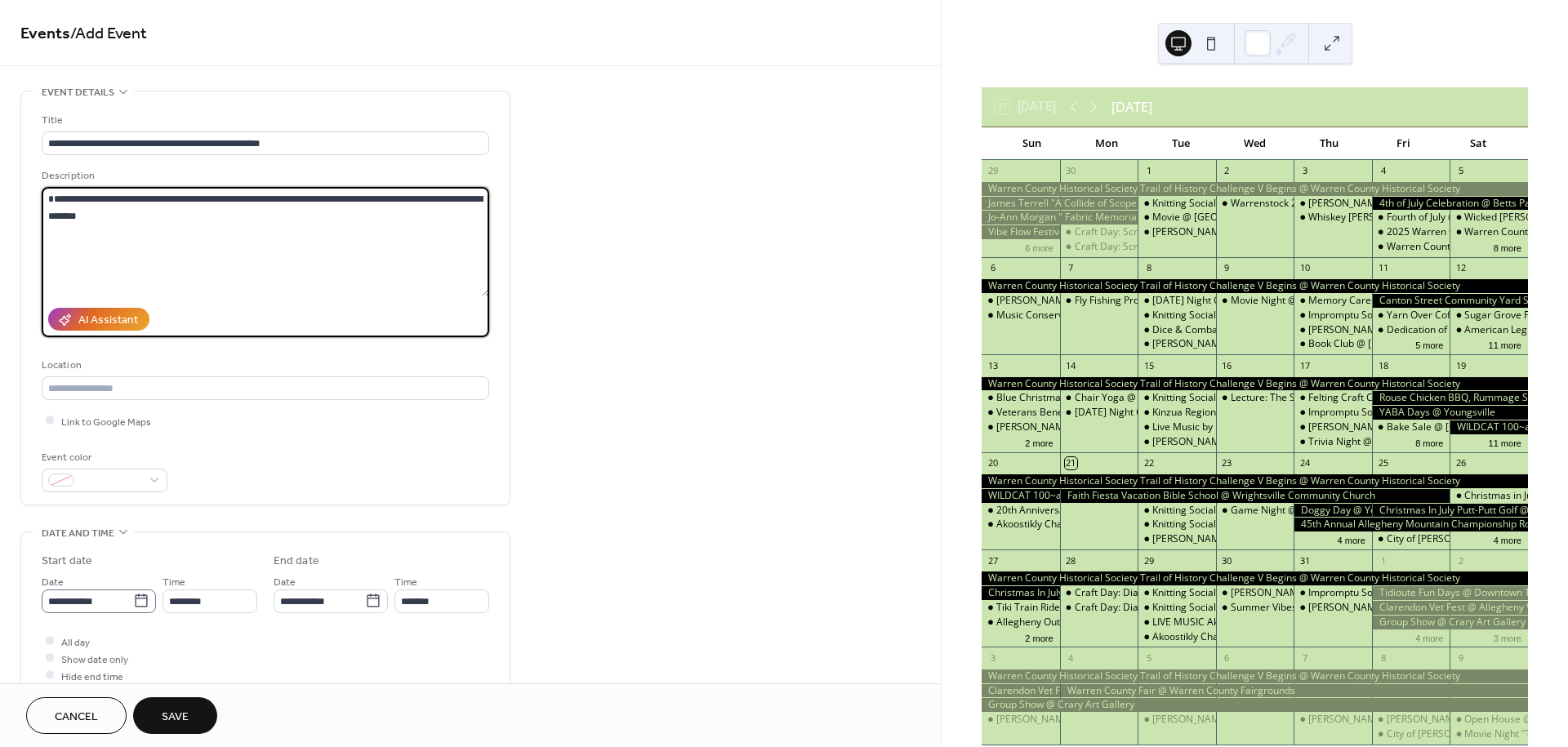 type on "**********" 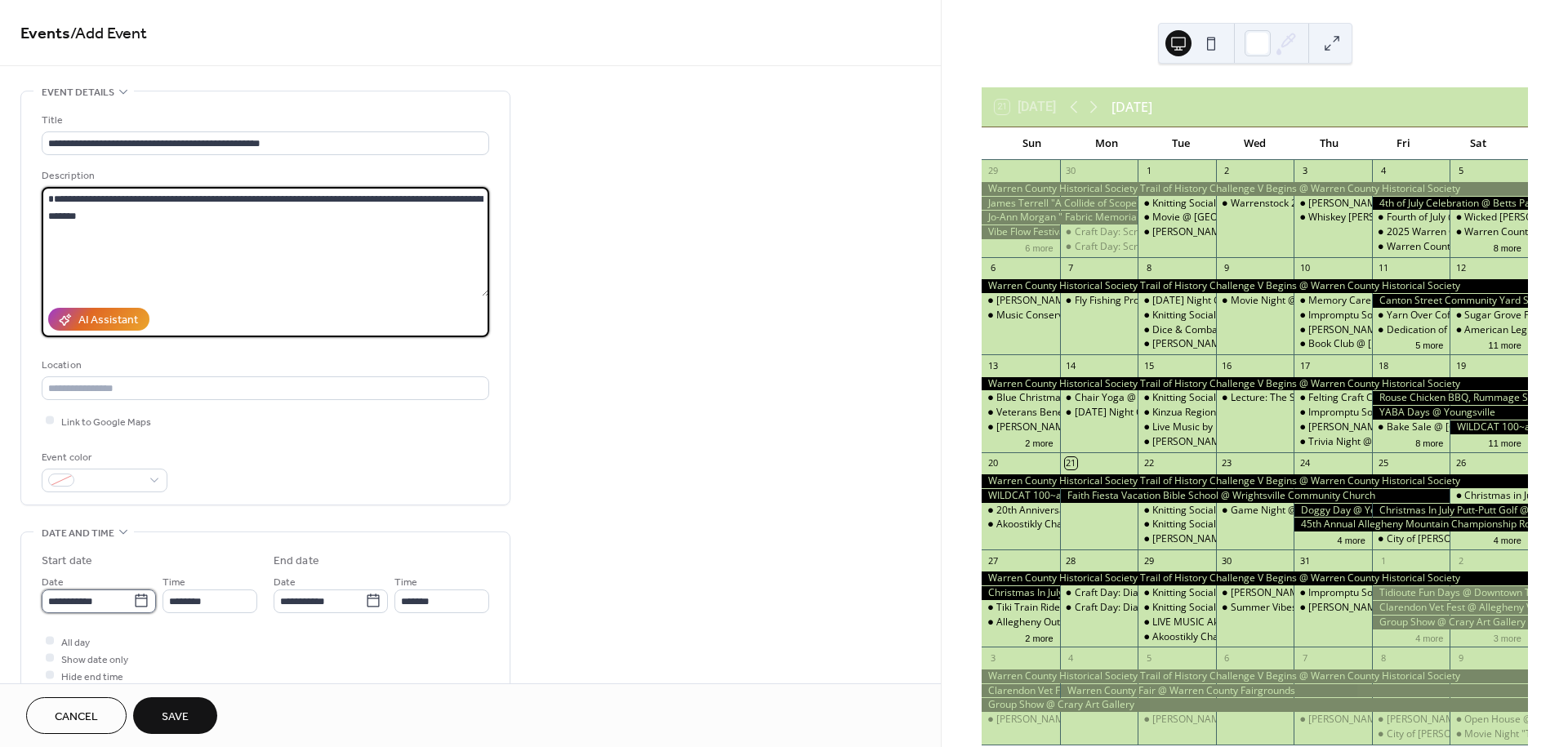 click on "**********" at bounding box center (87, 601) 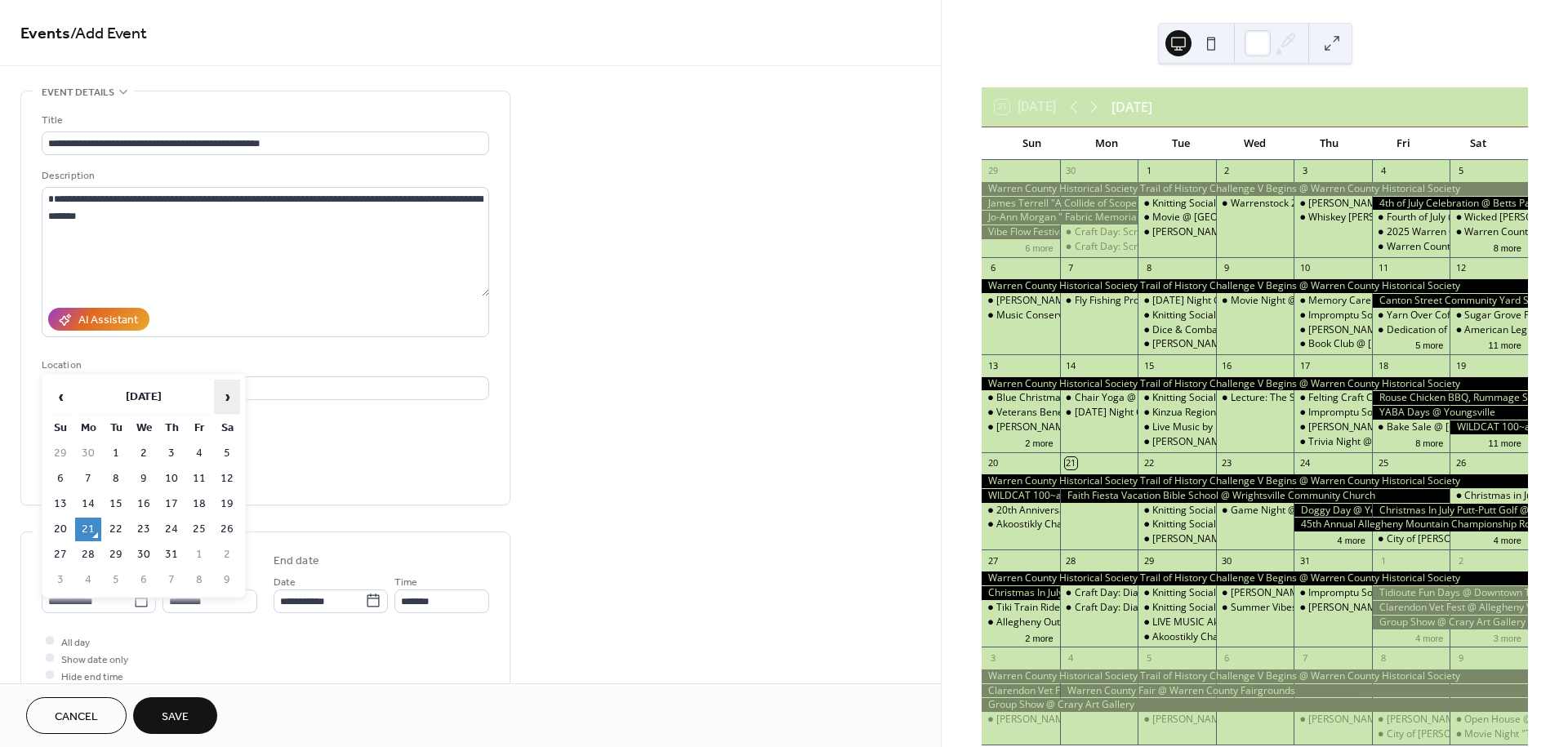 click on "›" at bounding box center [227, 397] 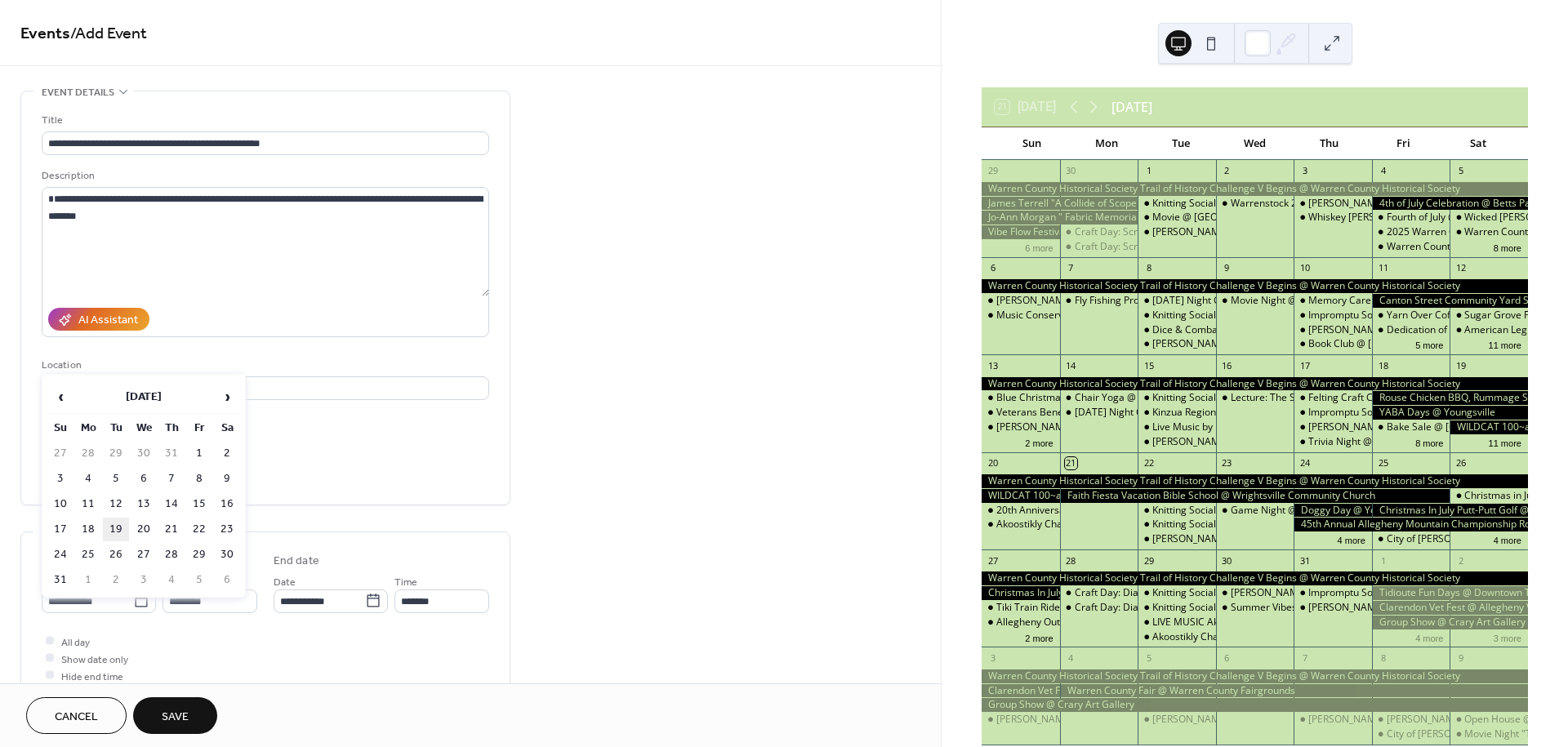 click on "19" at bounding box center [116, 529] 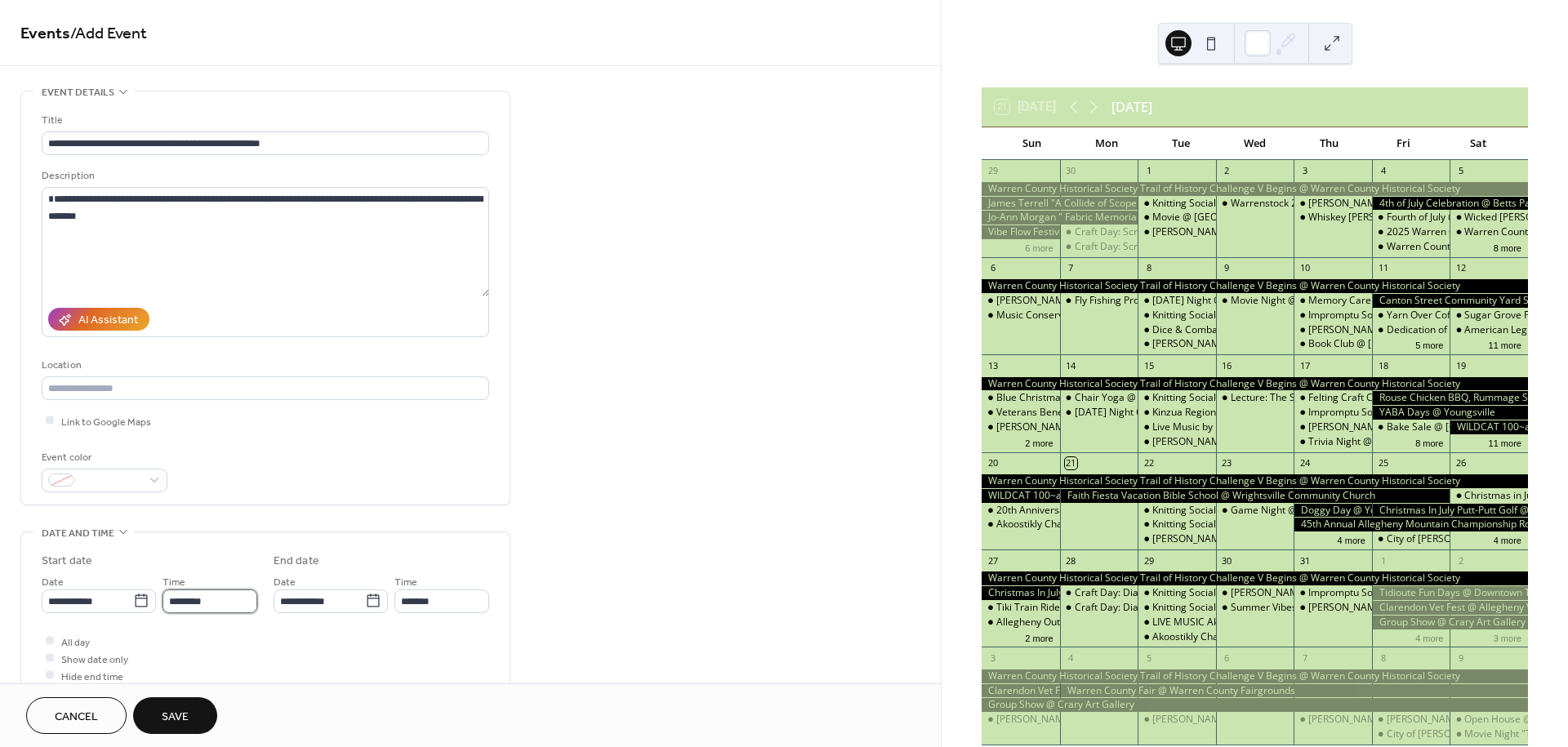 click on "********" at bounding box center (210, 601) 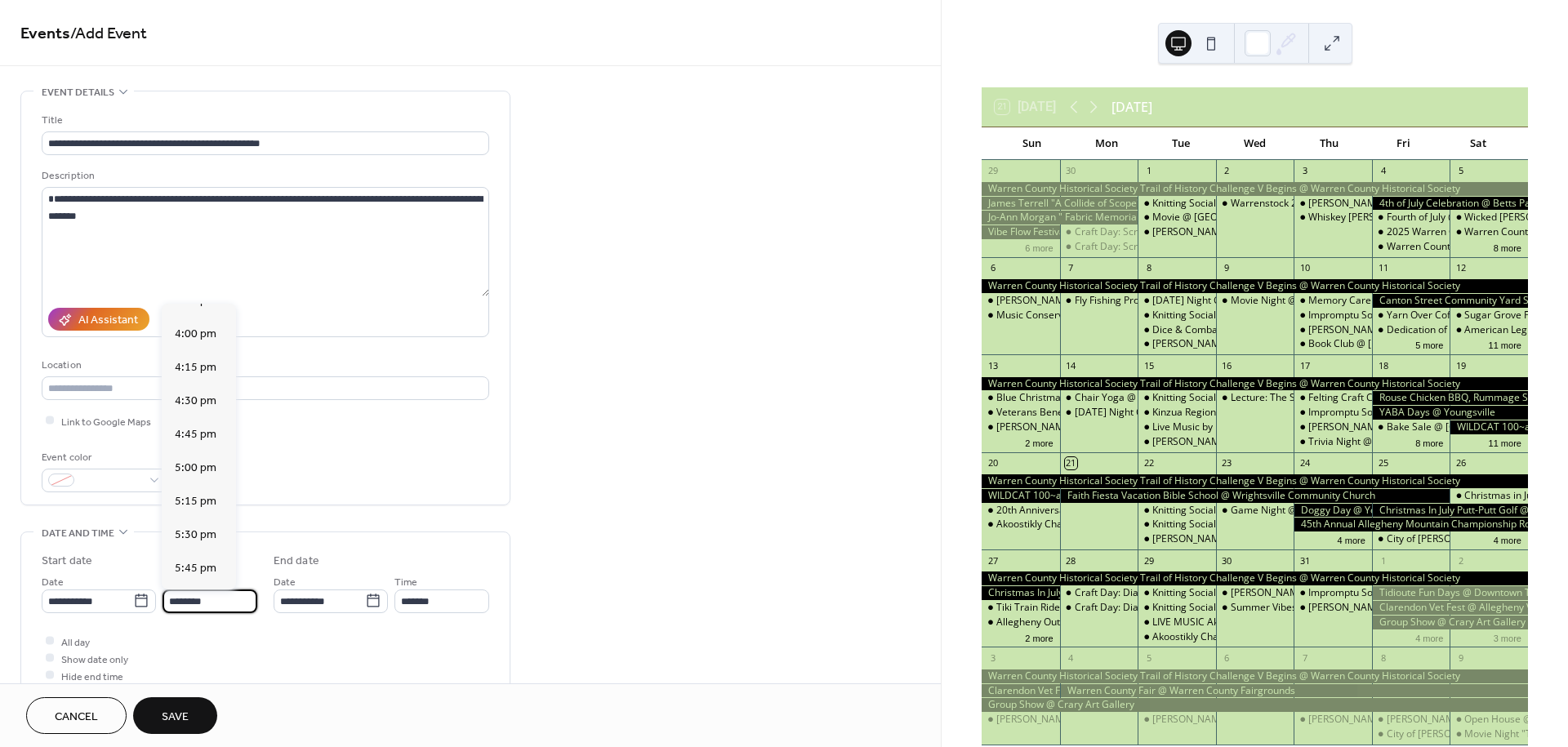 scroll, scrollTop: 2168, scrollLeft: 0, axis: vertical 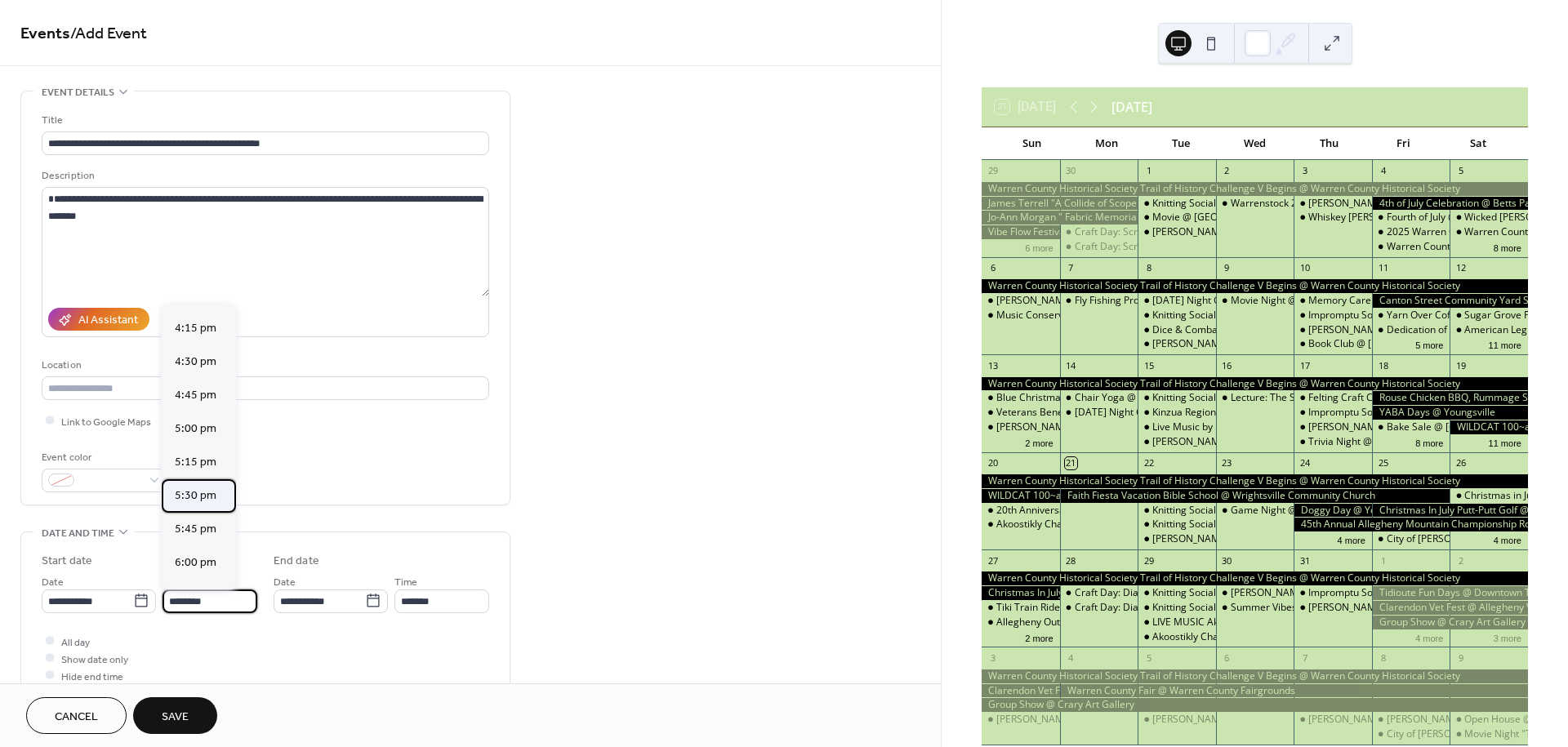 click on "5:30 pm" at bounding box center (195, 496) 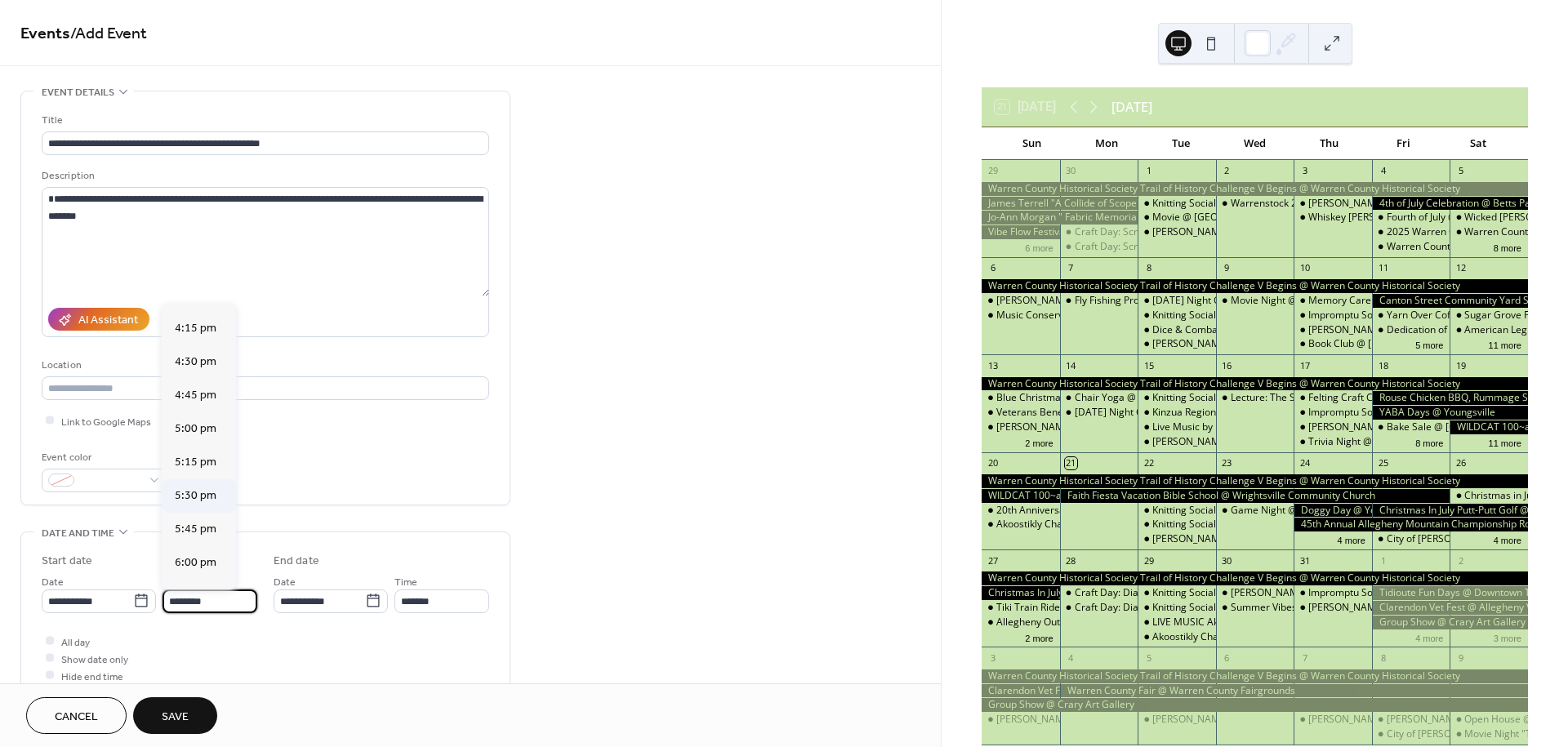 type on "*******" 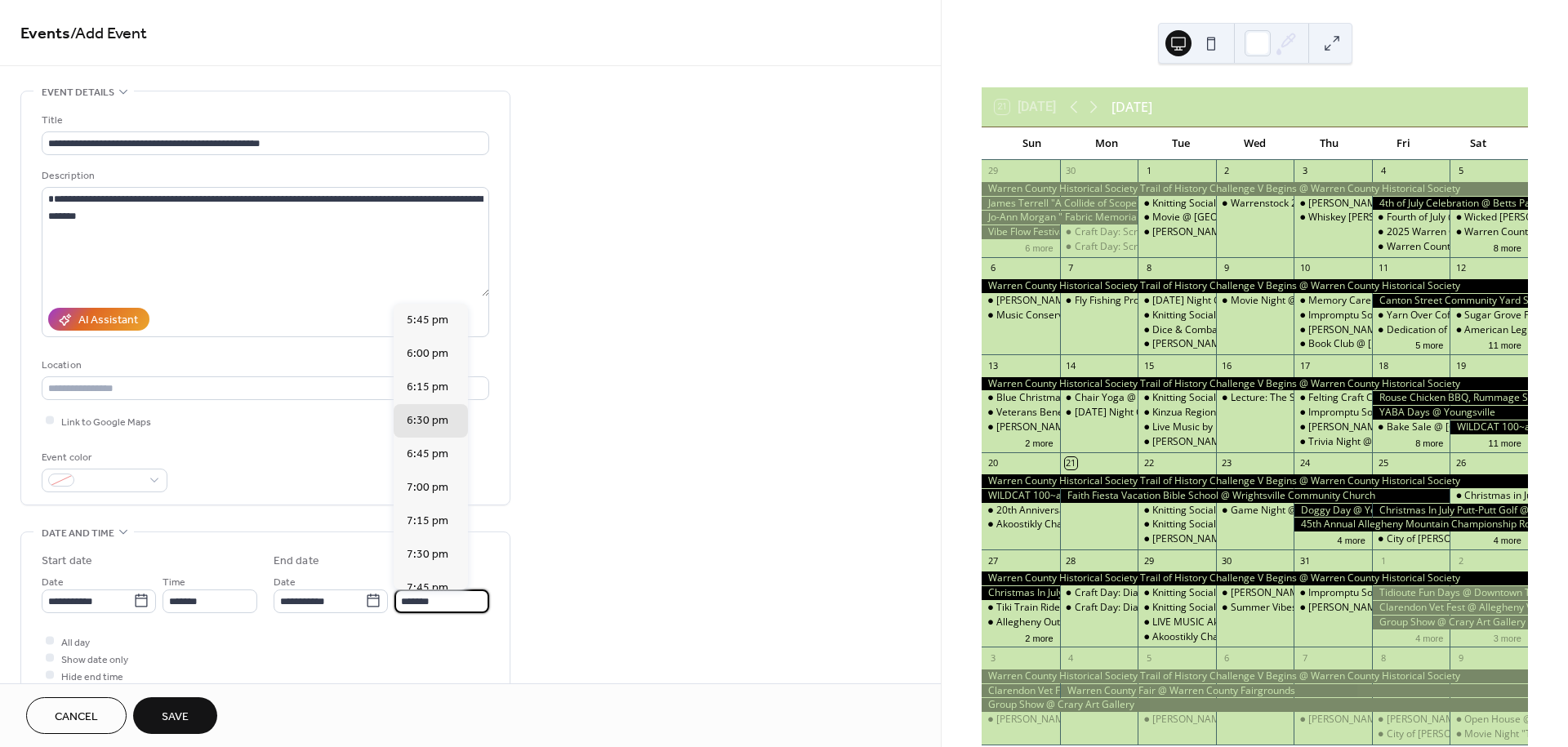 click on "*******" at bounding box center [442, 601] 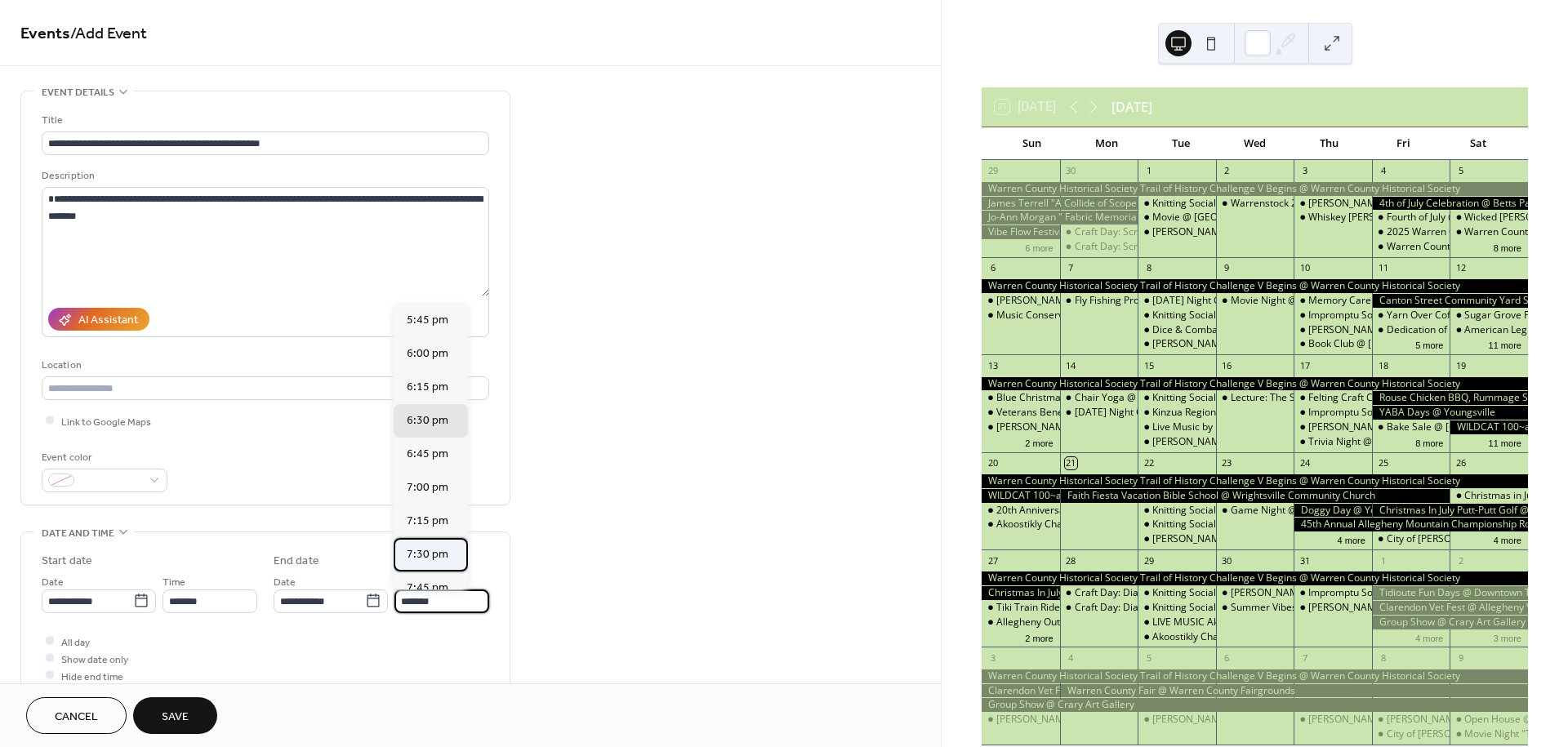 click on "7:30 pm" at bounding box center (427, 554) 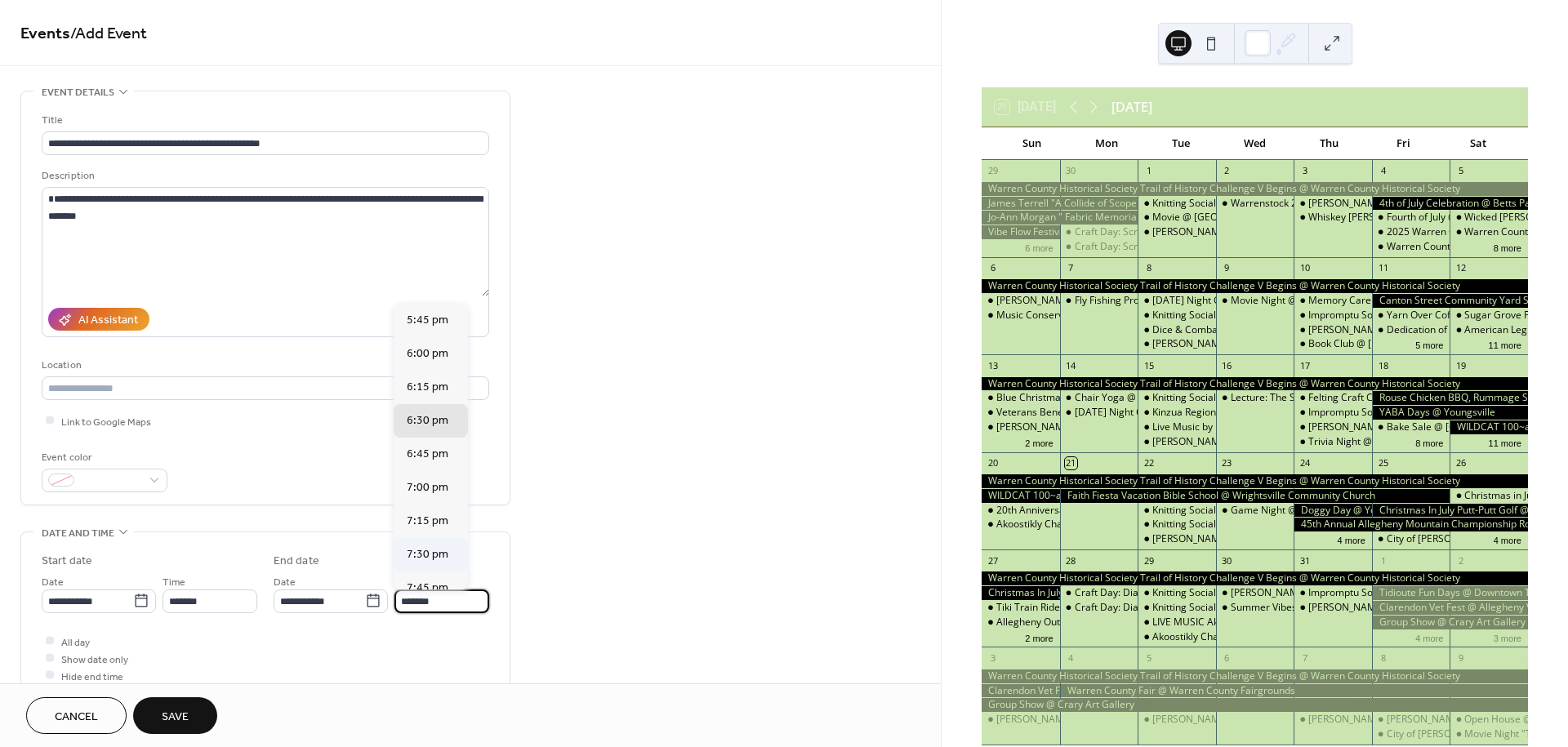 type on "*******" 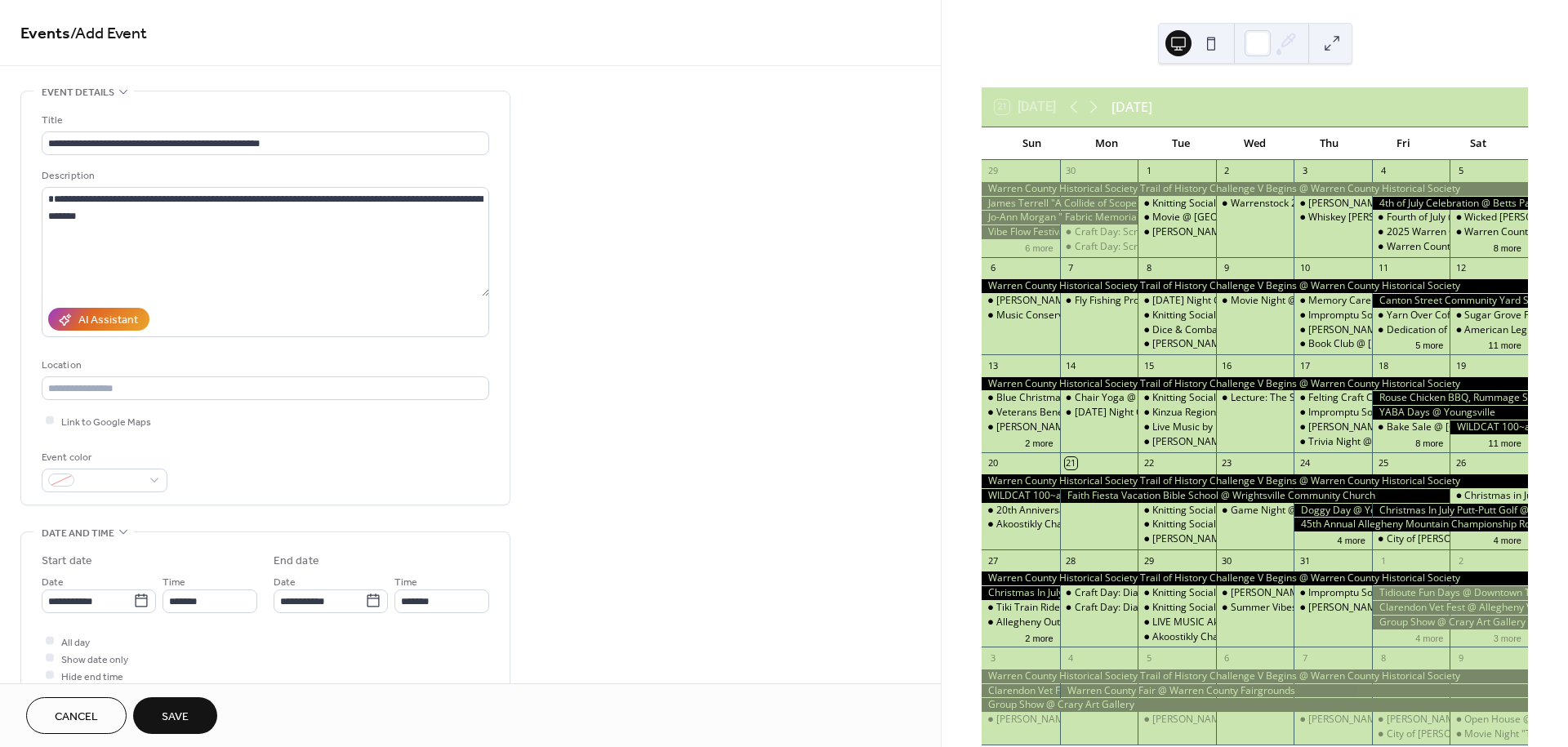click on "Save" at bounding box center (175, 717) 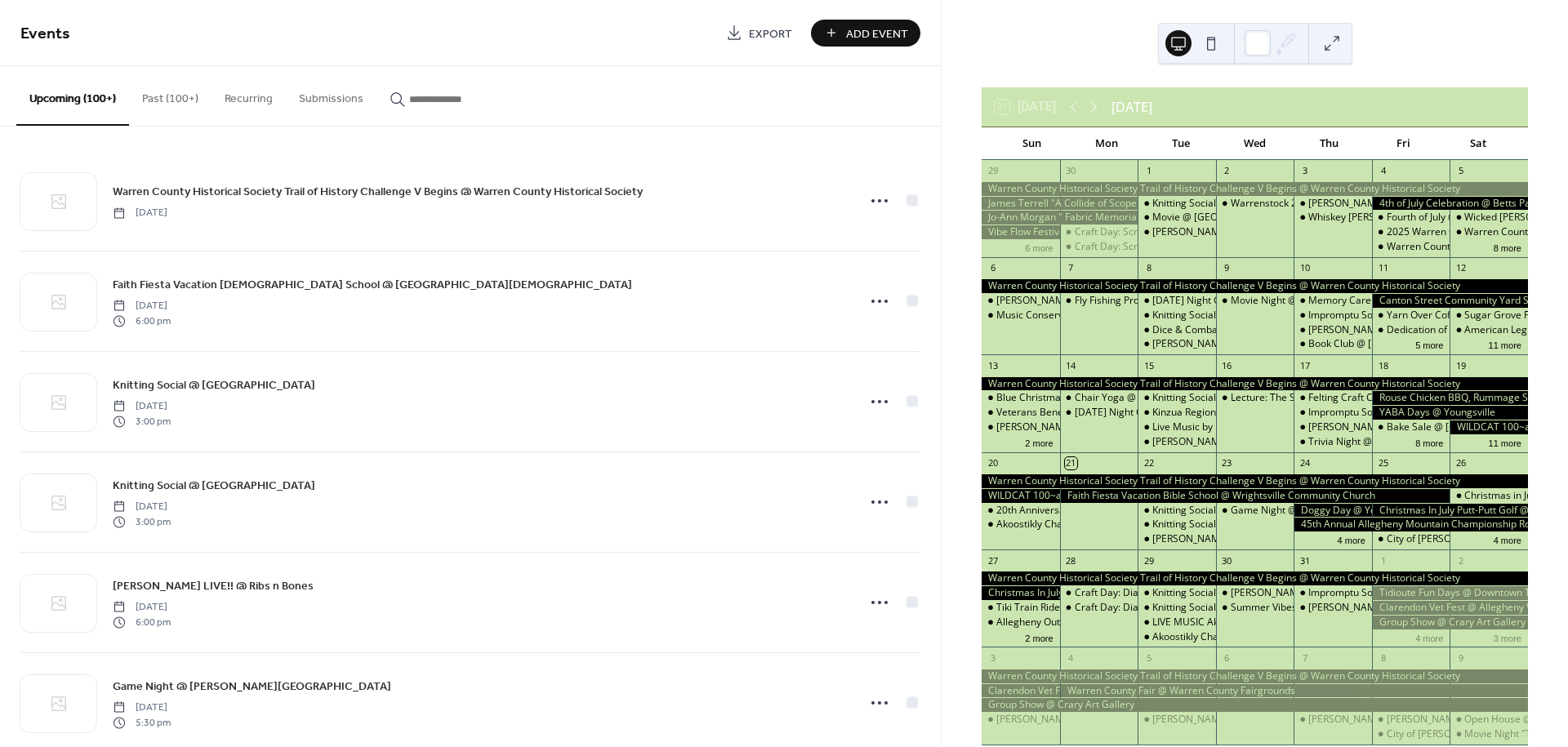 click on "Add Event" at bounding box center [877, 33] 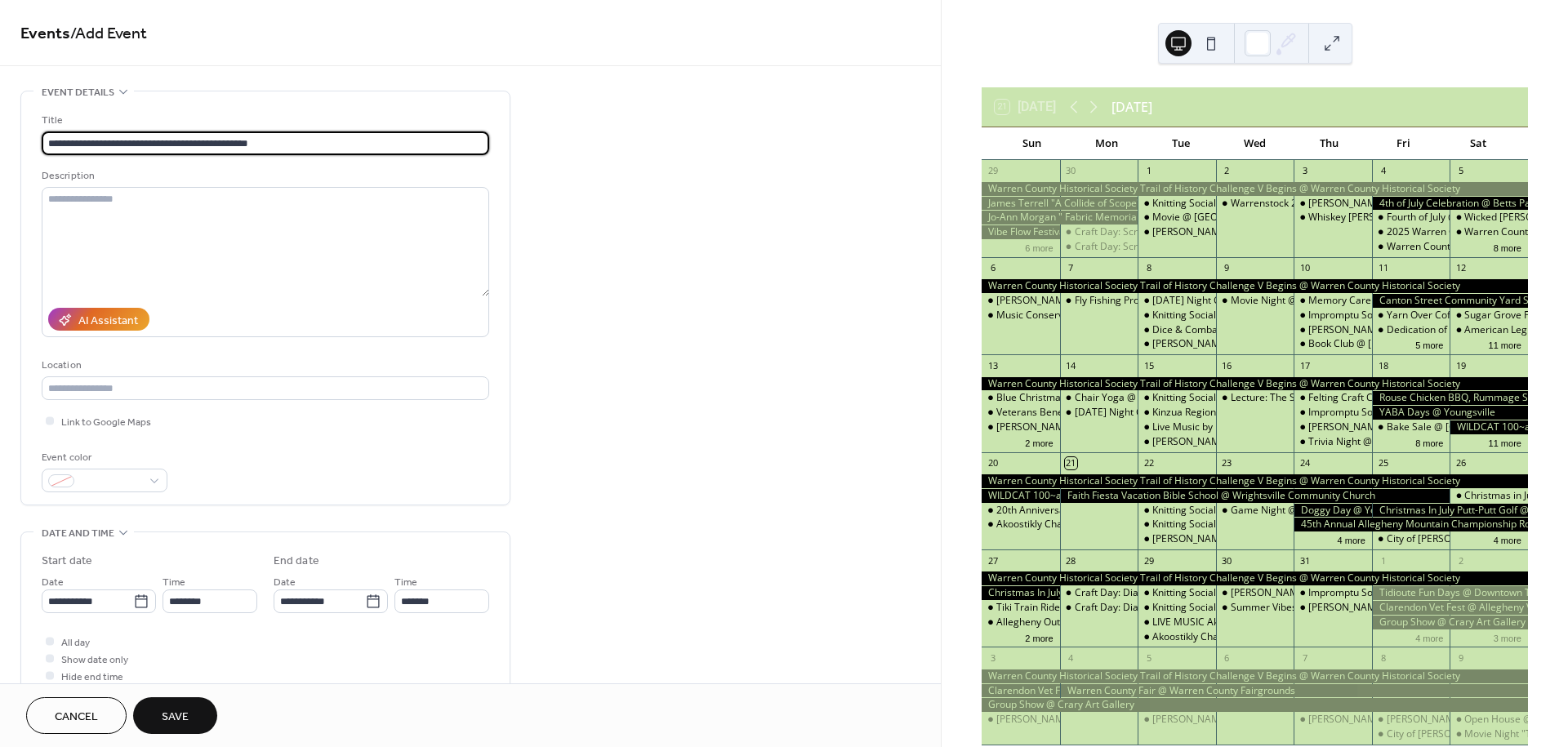 type on "**********" 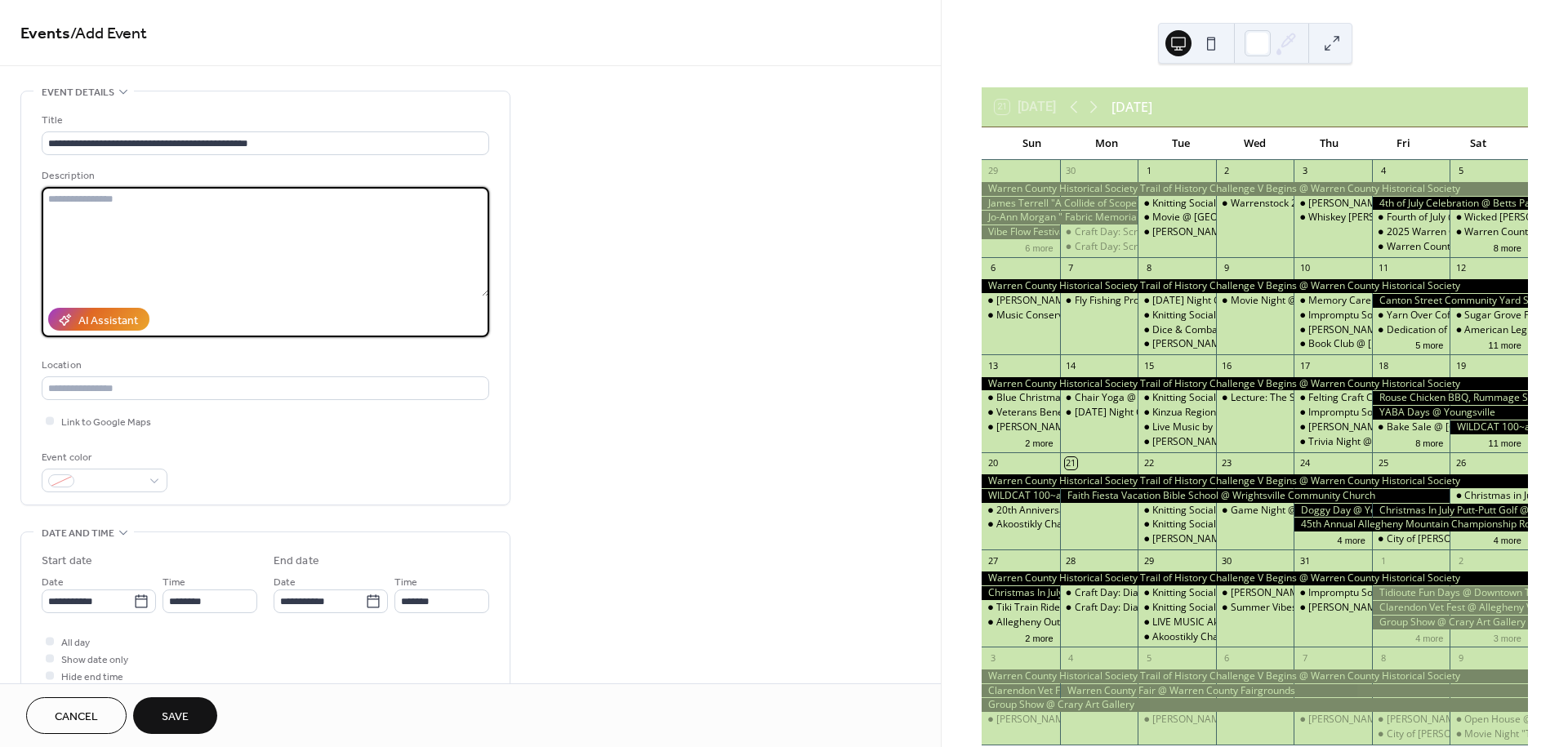 click at bounding box center [265, 242] 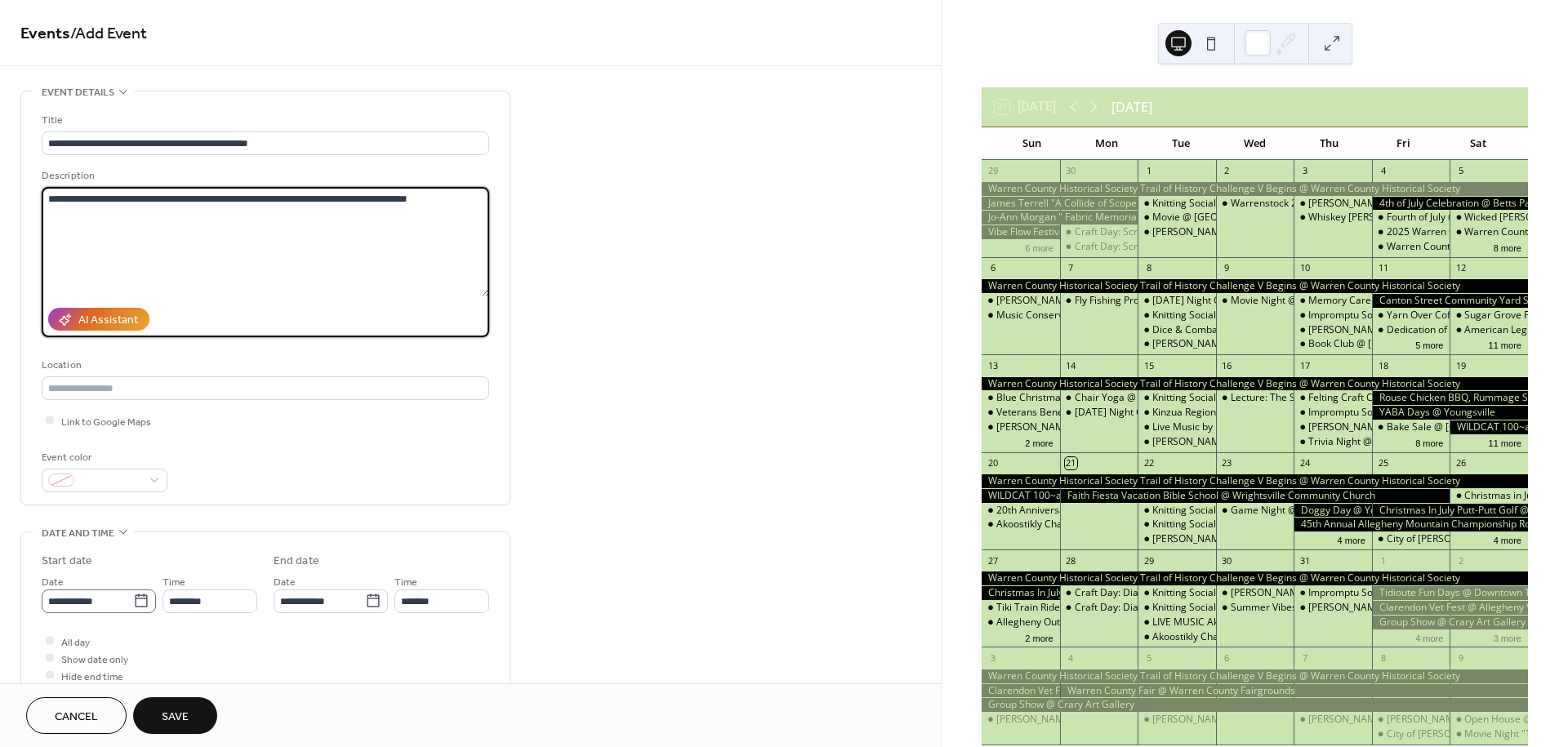 type on "**********" 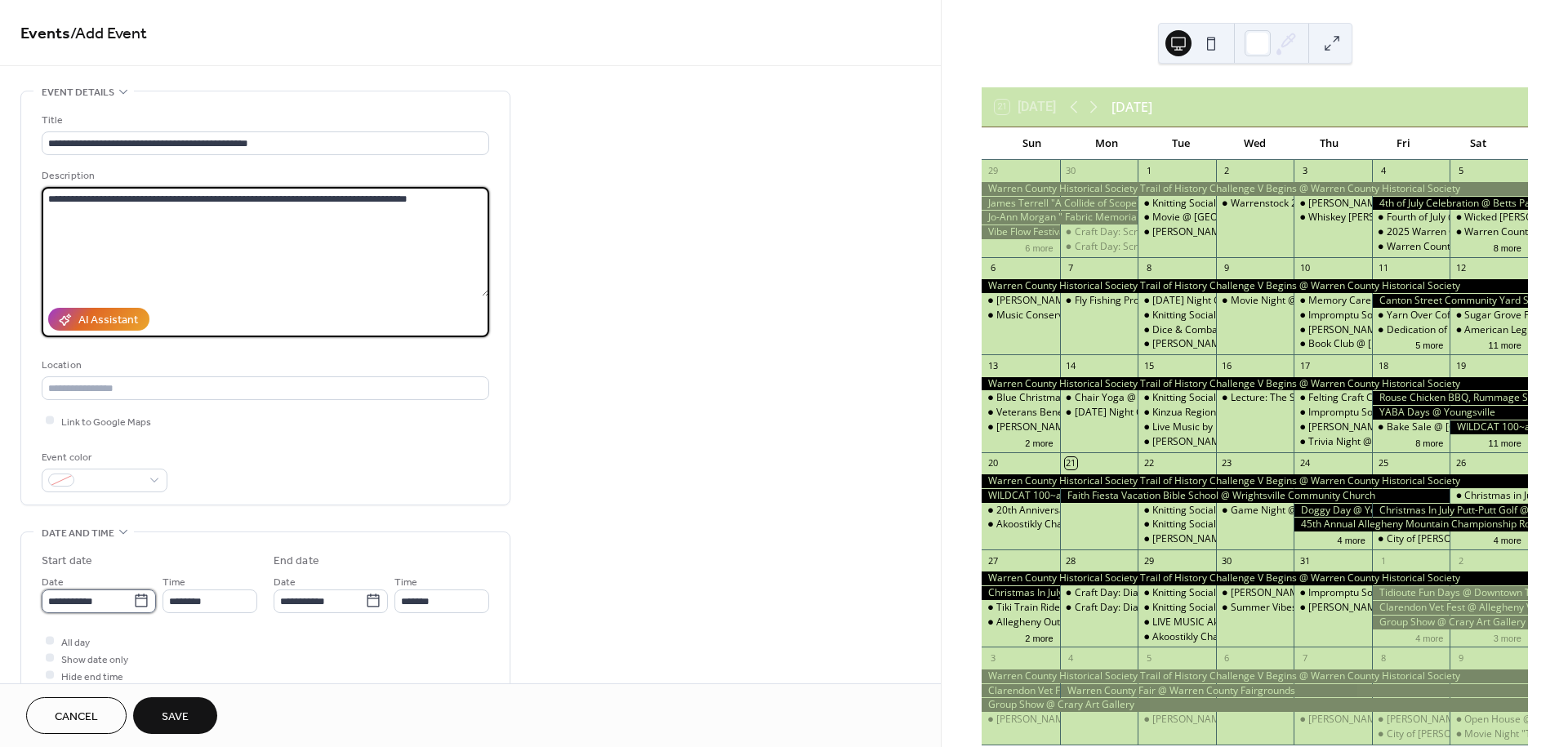 click on "**********" at bounding box center [87, 601] 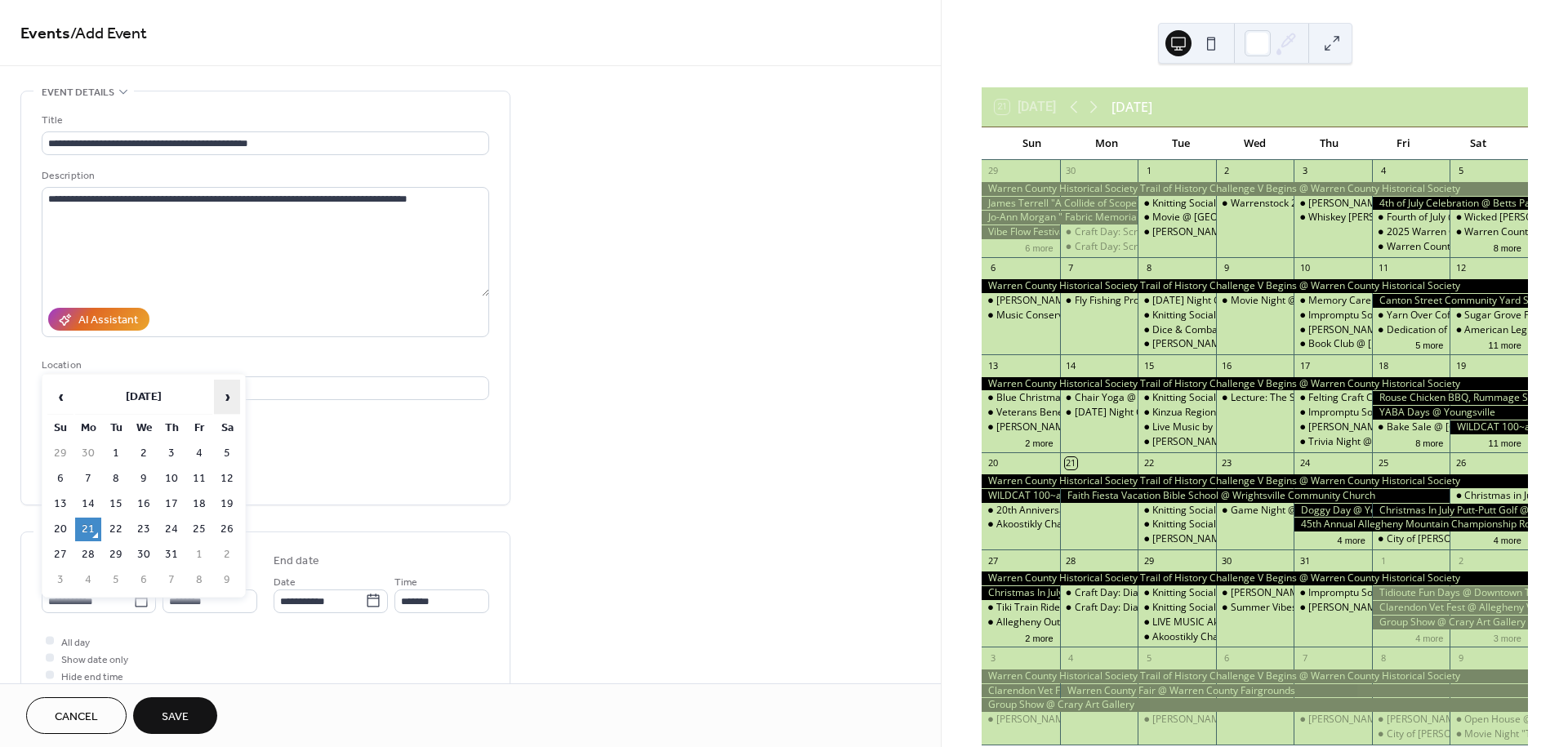 click on "›" at bounding box center (227, 397) 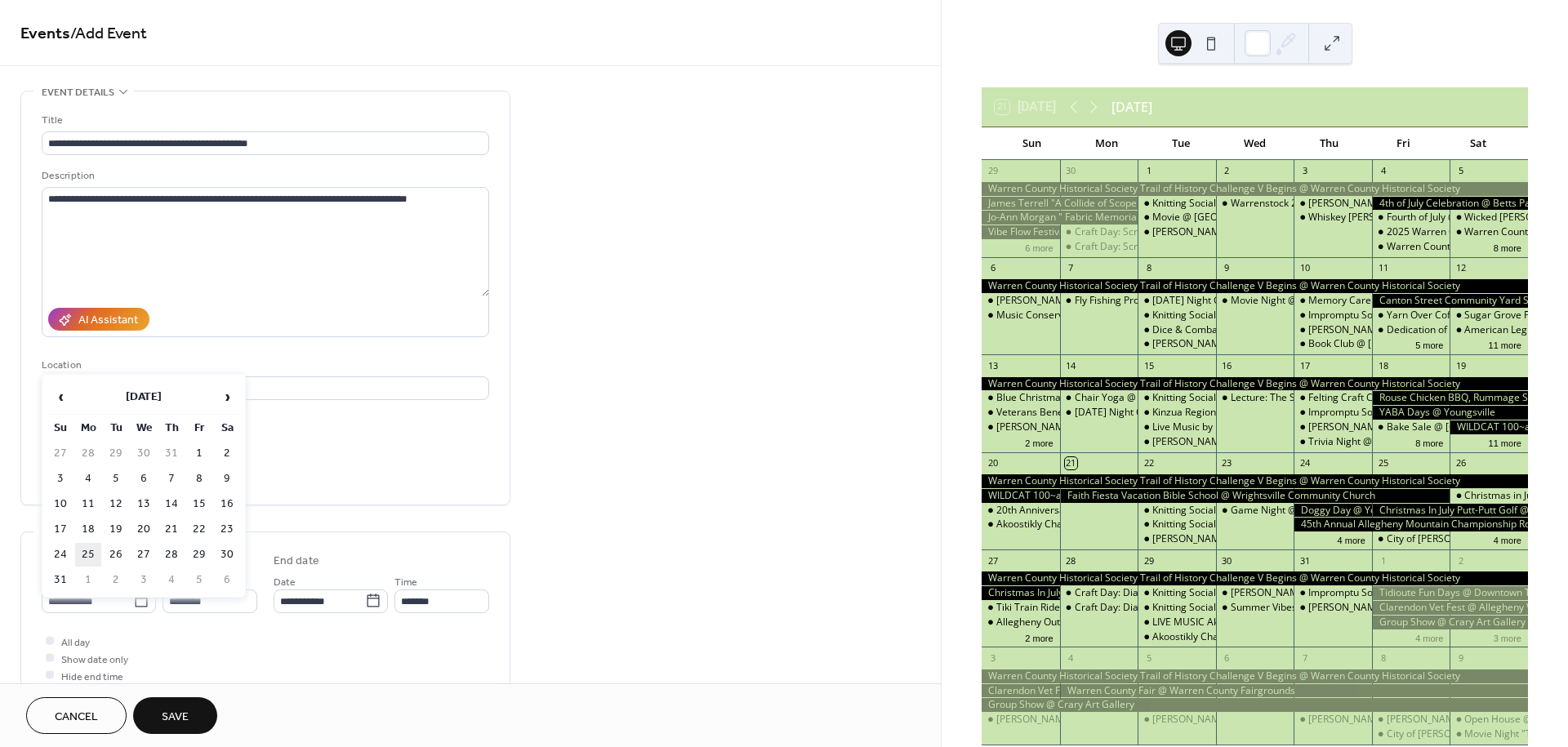click on "25" at bounding box center [88, 554] 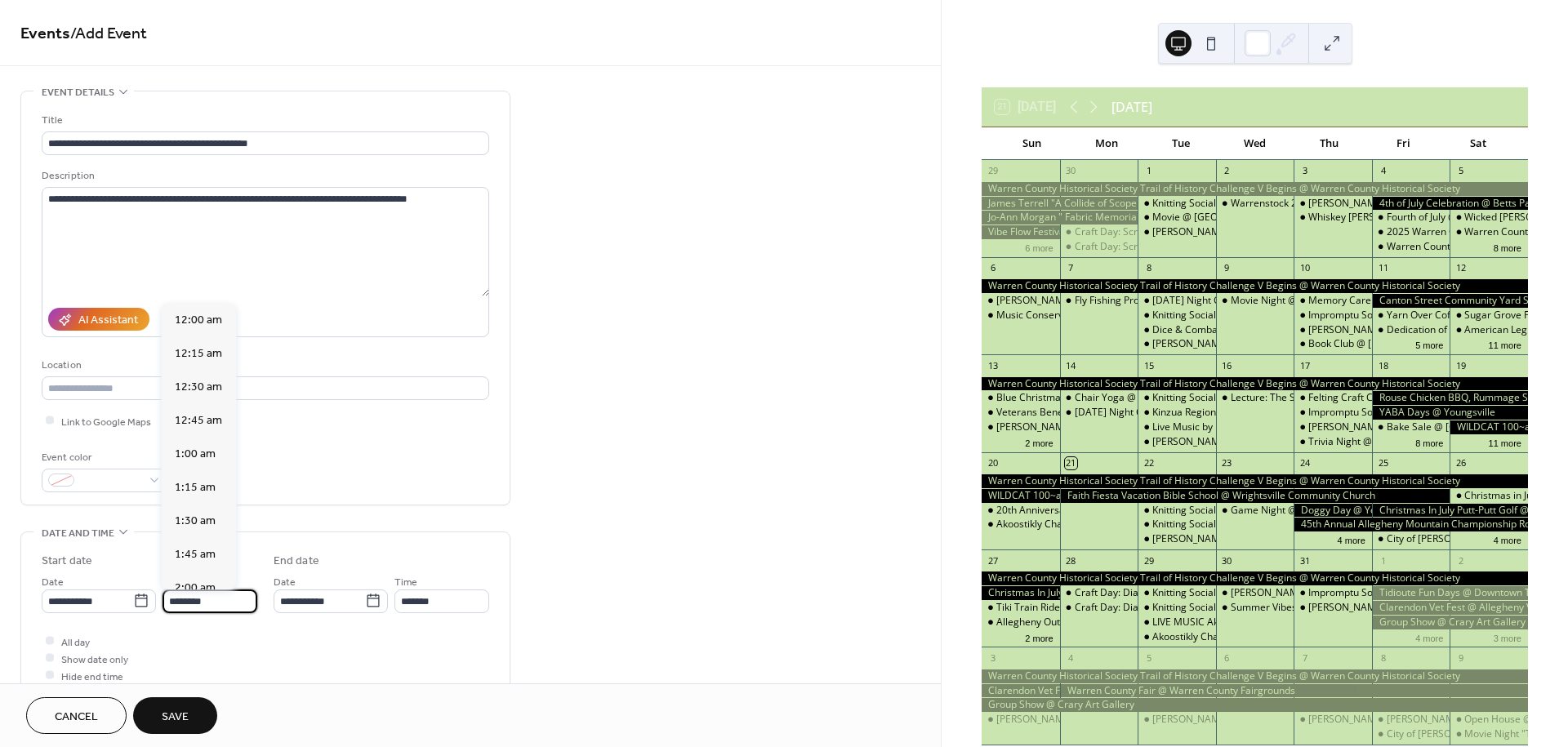 click on "********" at bounding box center (210, 601) 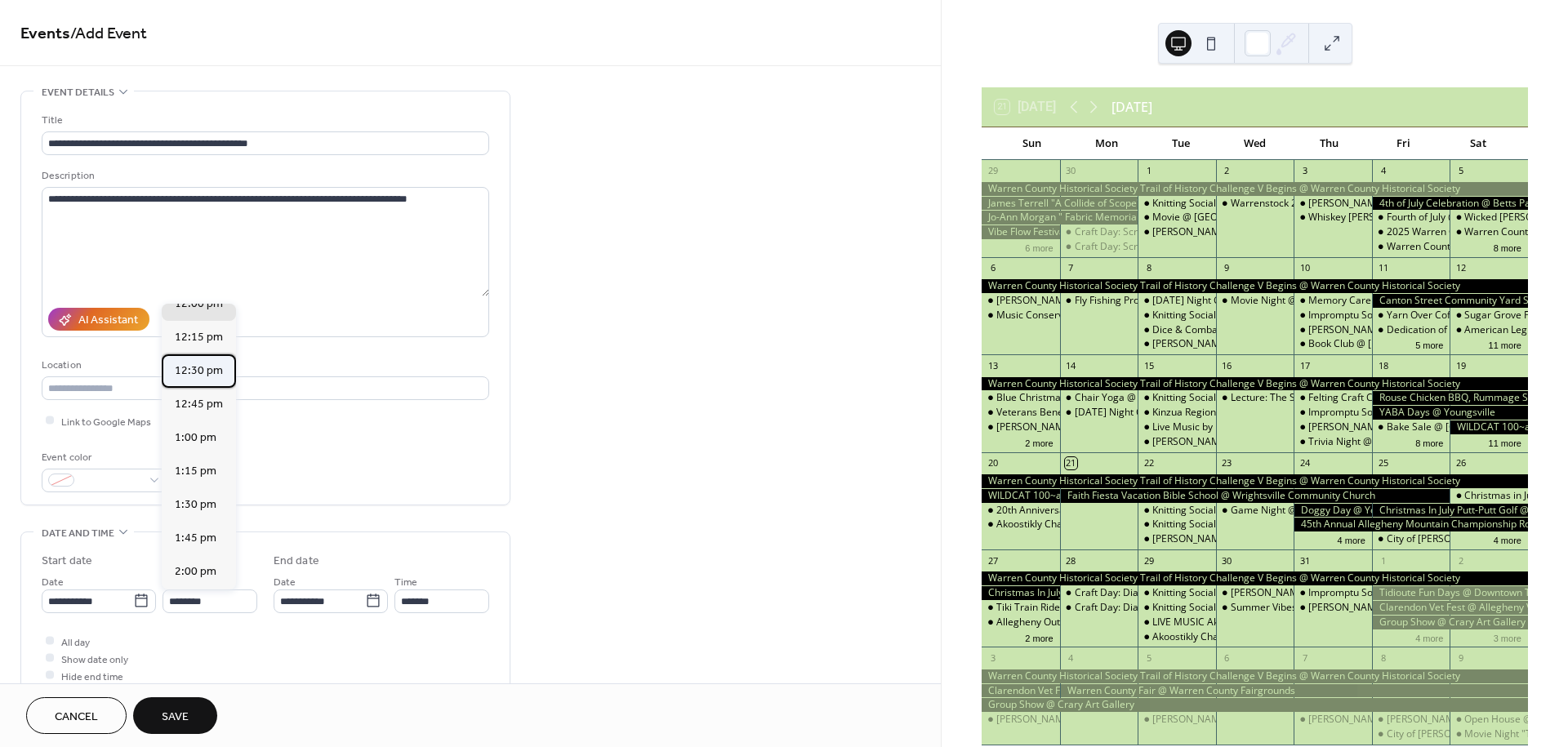 click on "12:30 pm" at bounding box center (198, 371) 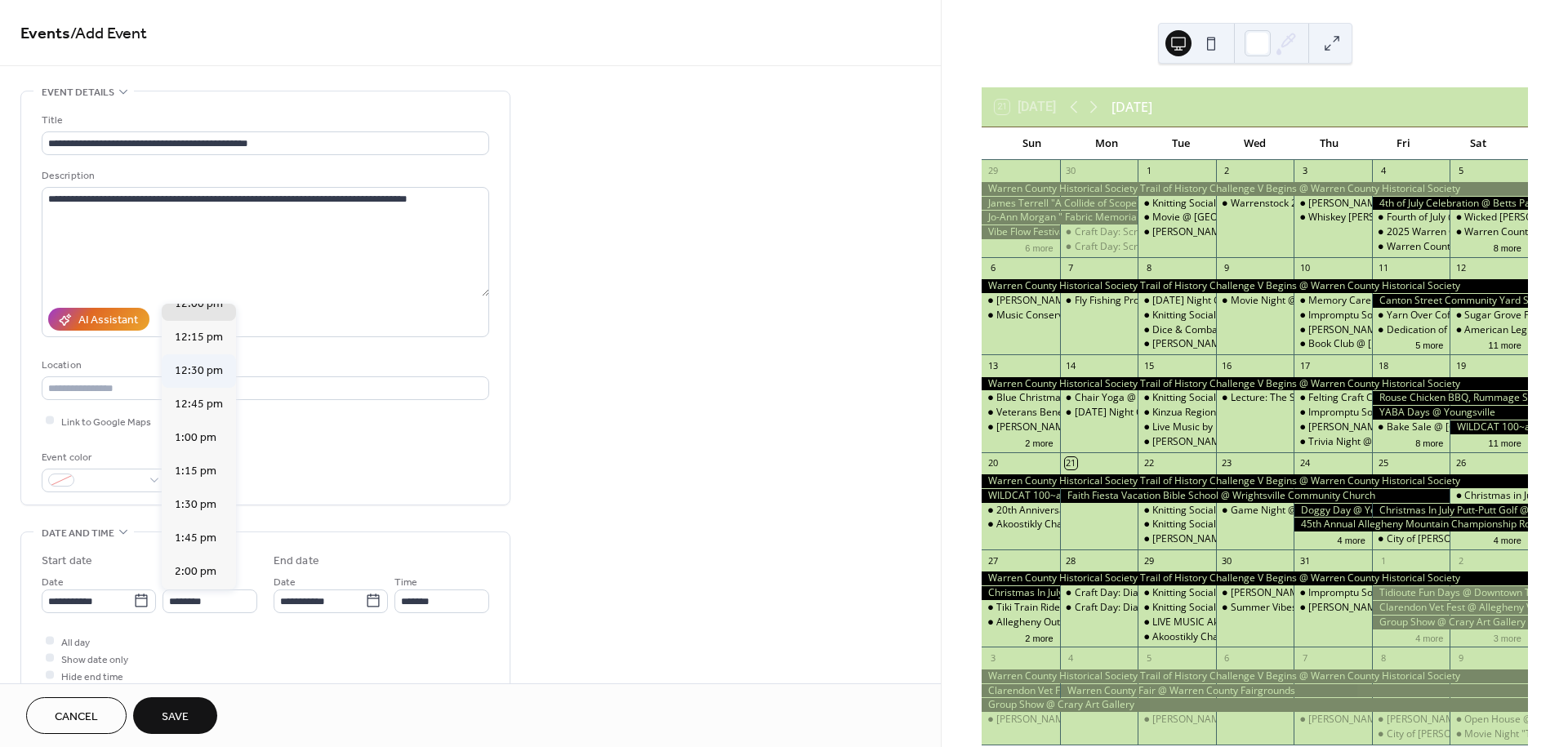 type on "********" 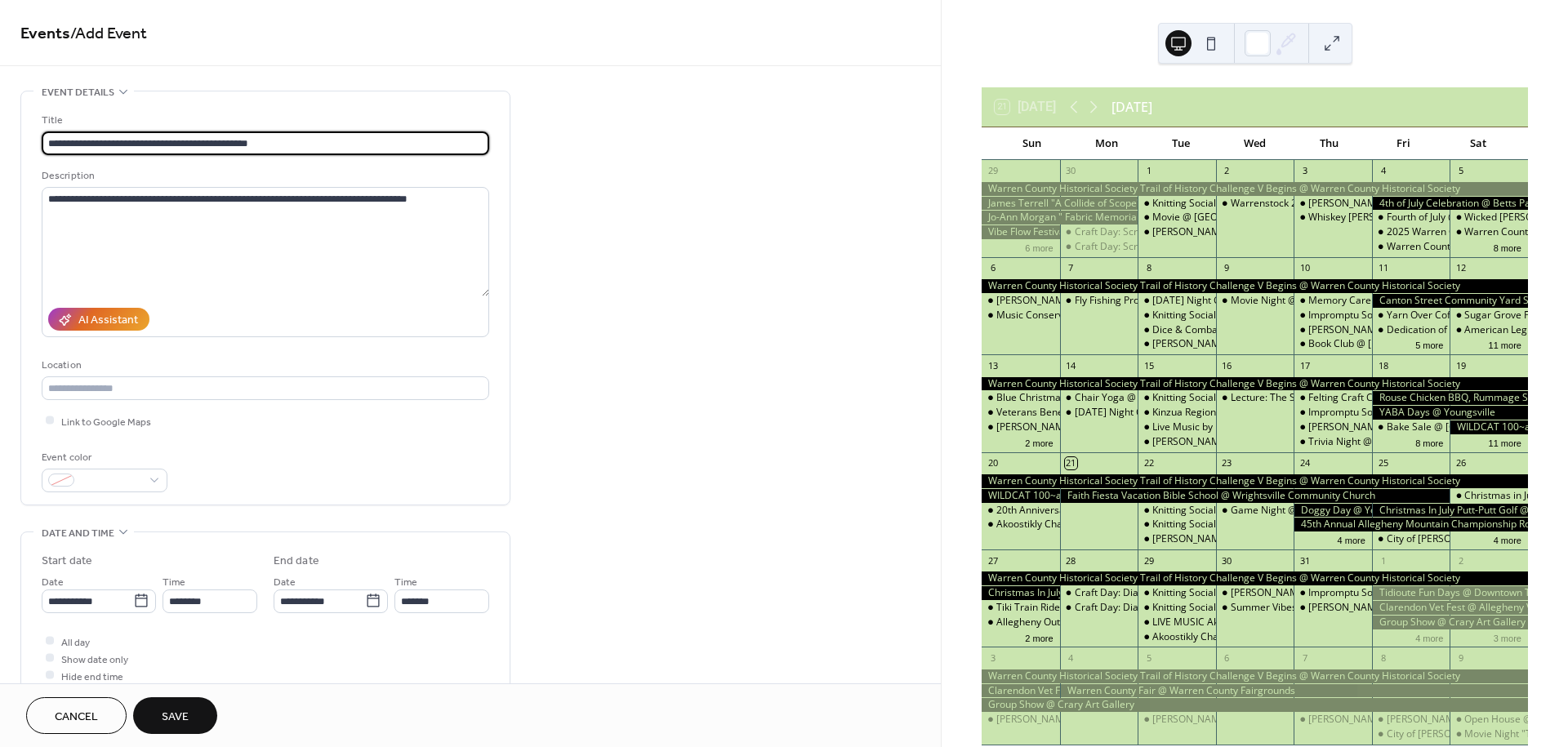 drag, startPoint x: 272, startPoint y: 136, endPoint x: 31, endPoint y: 137, distance: 241.00207 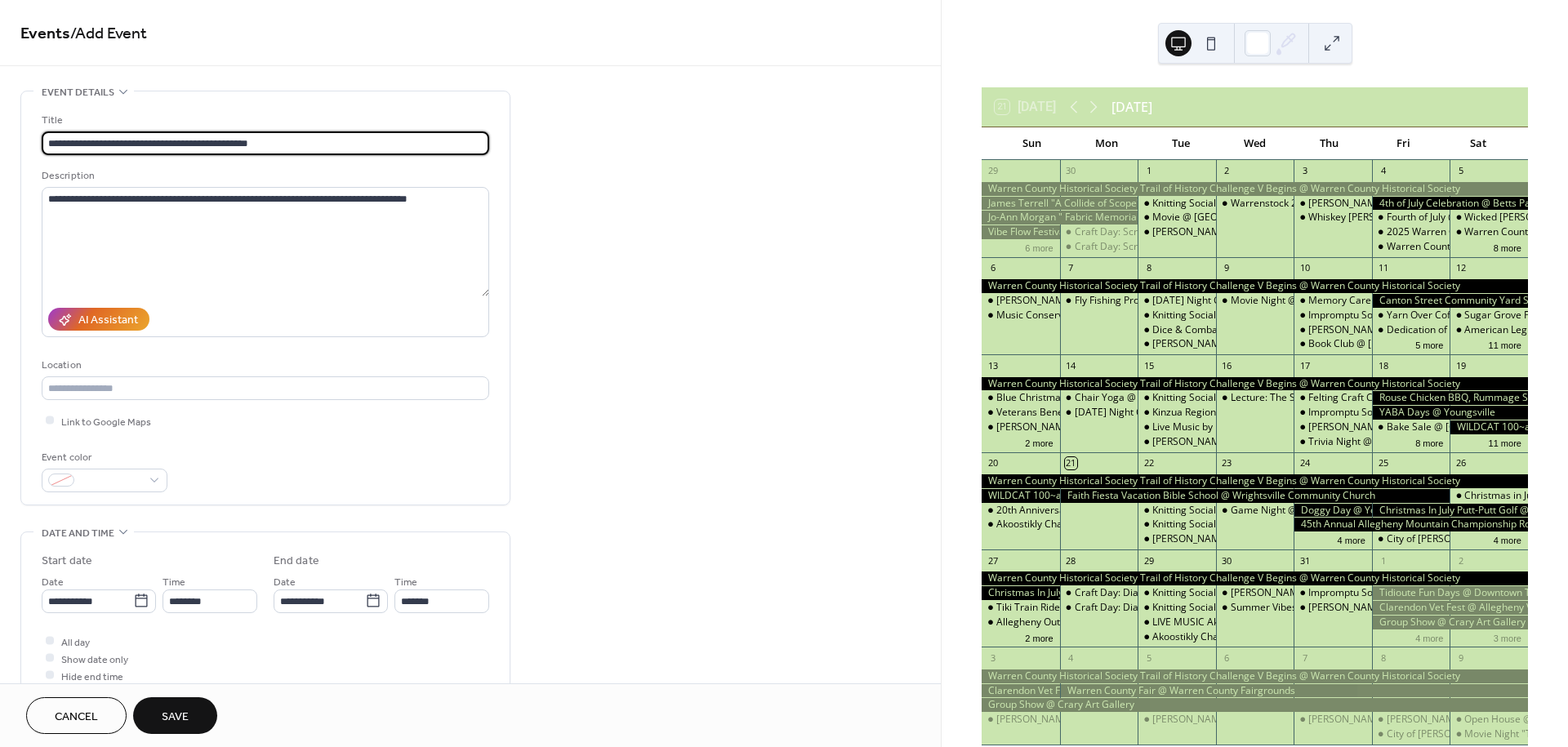 click on "**********" at bounding box center [265, 298] 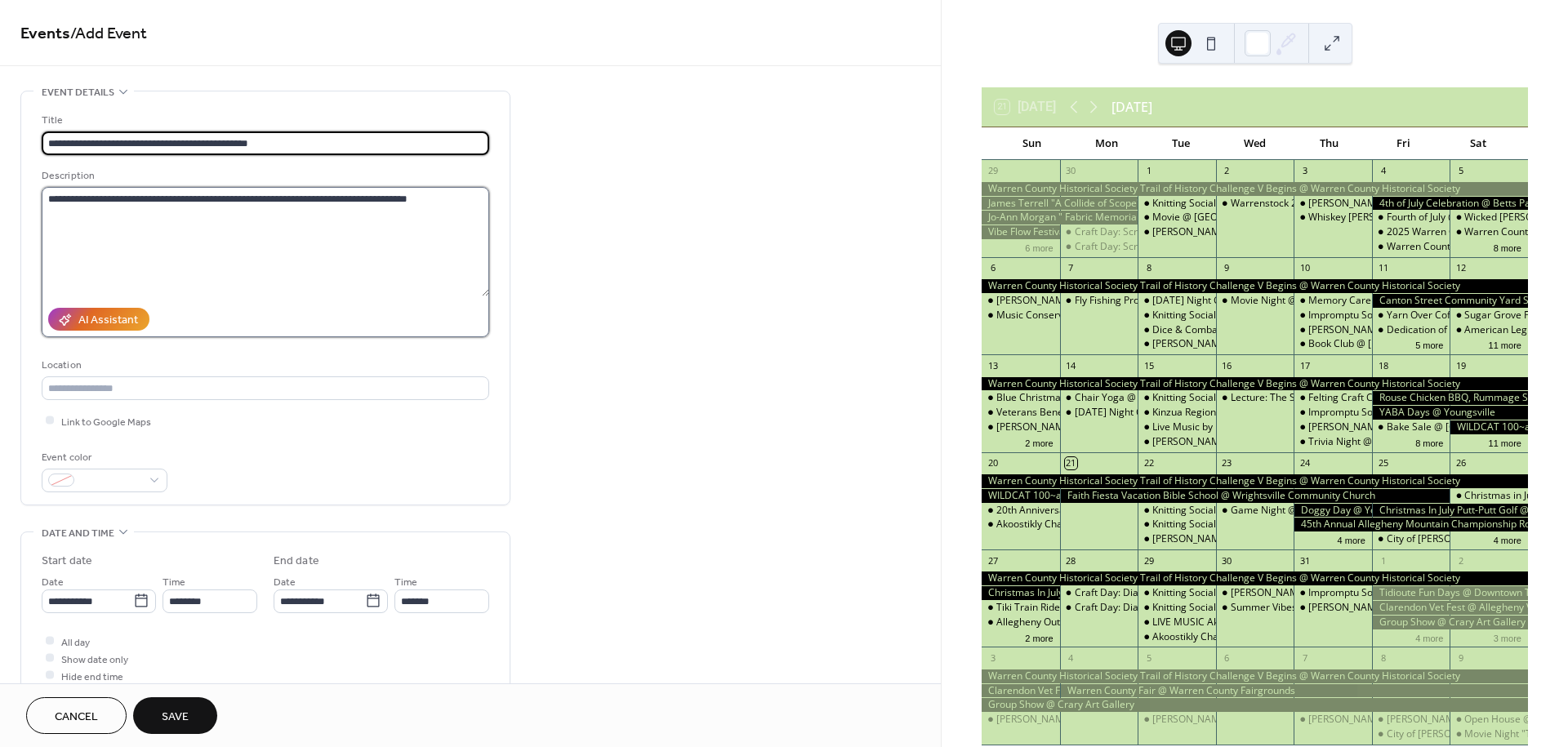click on "**********" at bounding box center [265, 242] 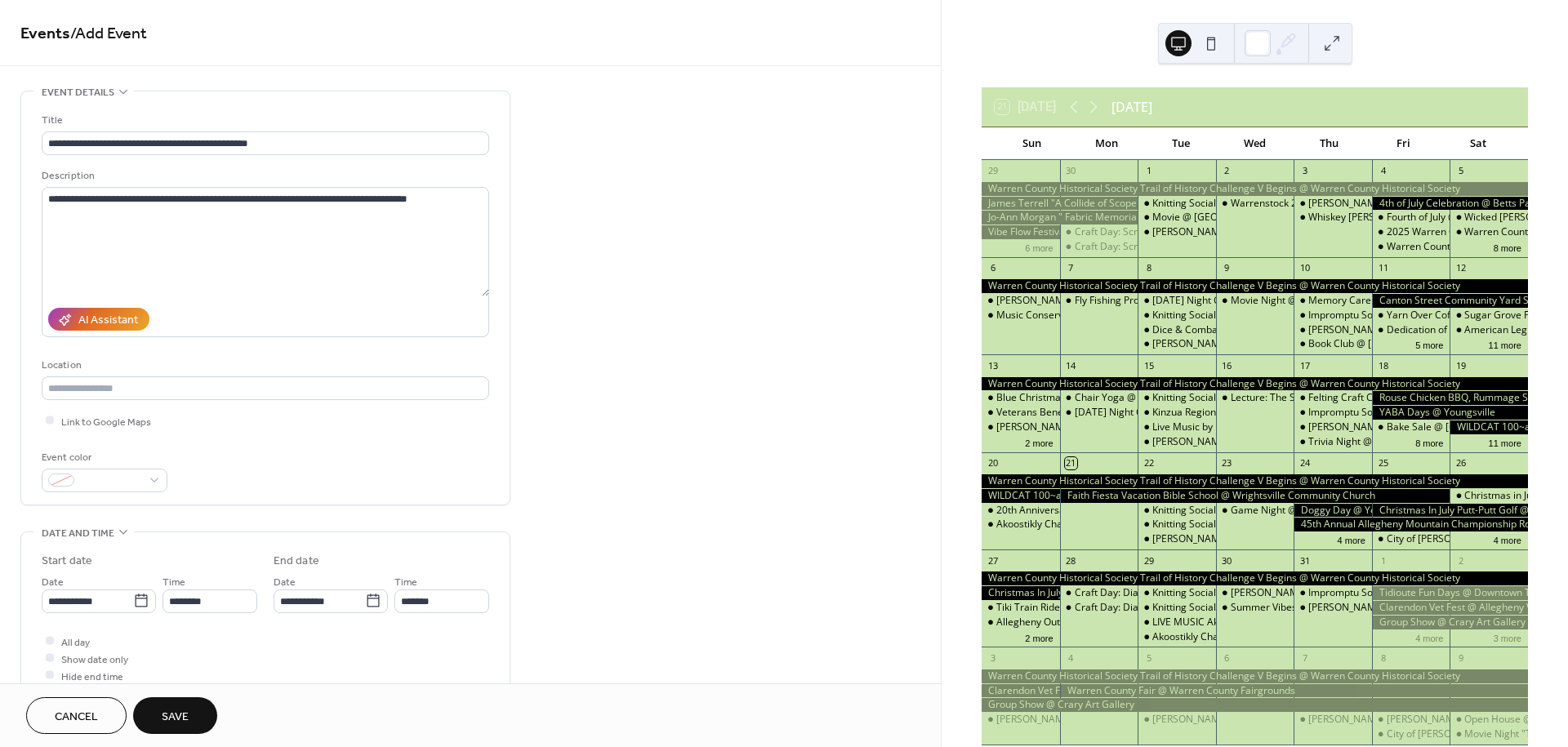 click on "Save" at bounding box center [175, 717] 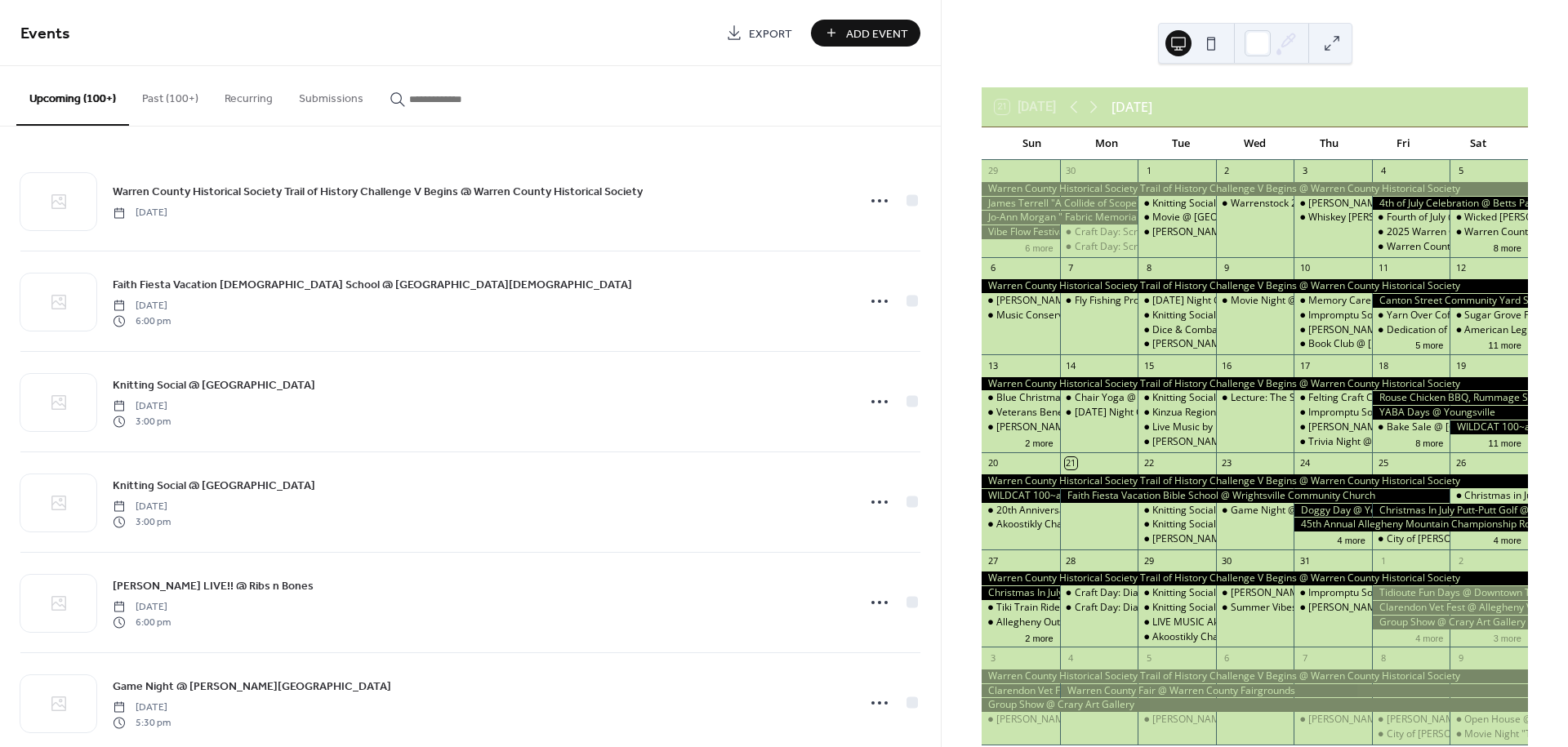 click on "Add Event" at bounding box center (877, 33) 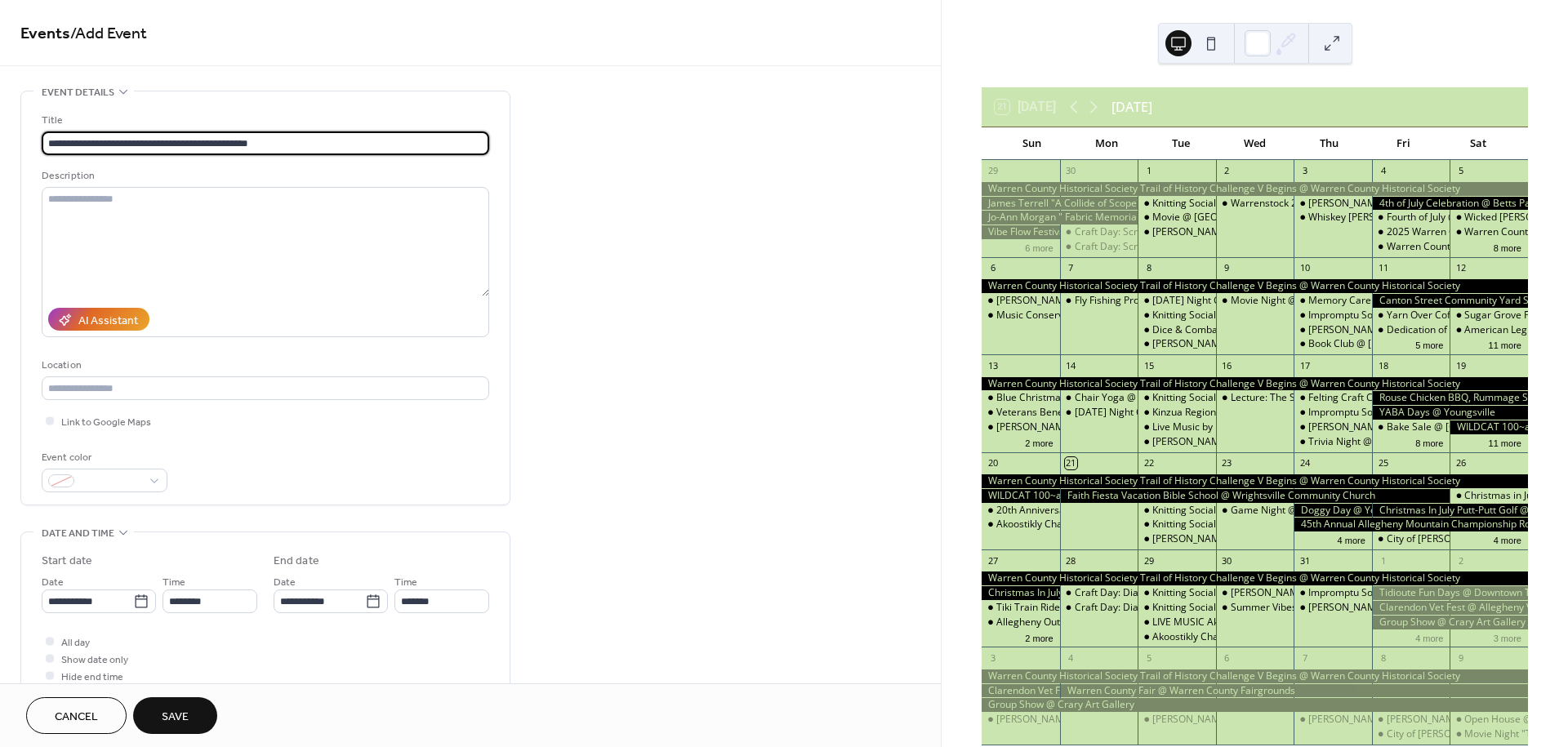 type on "**********" 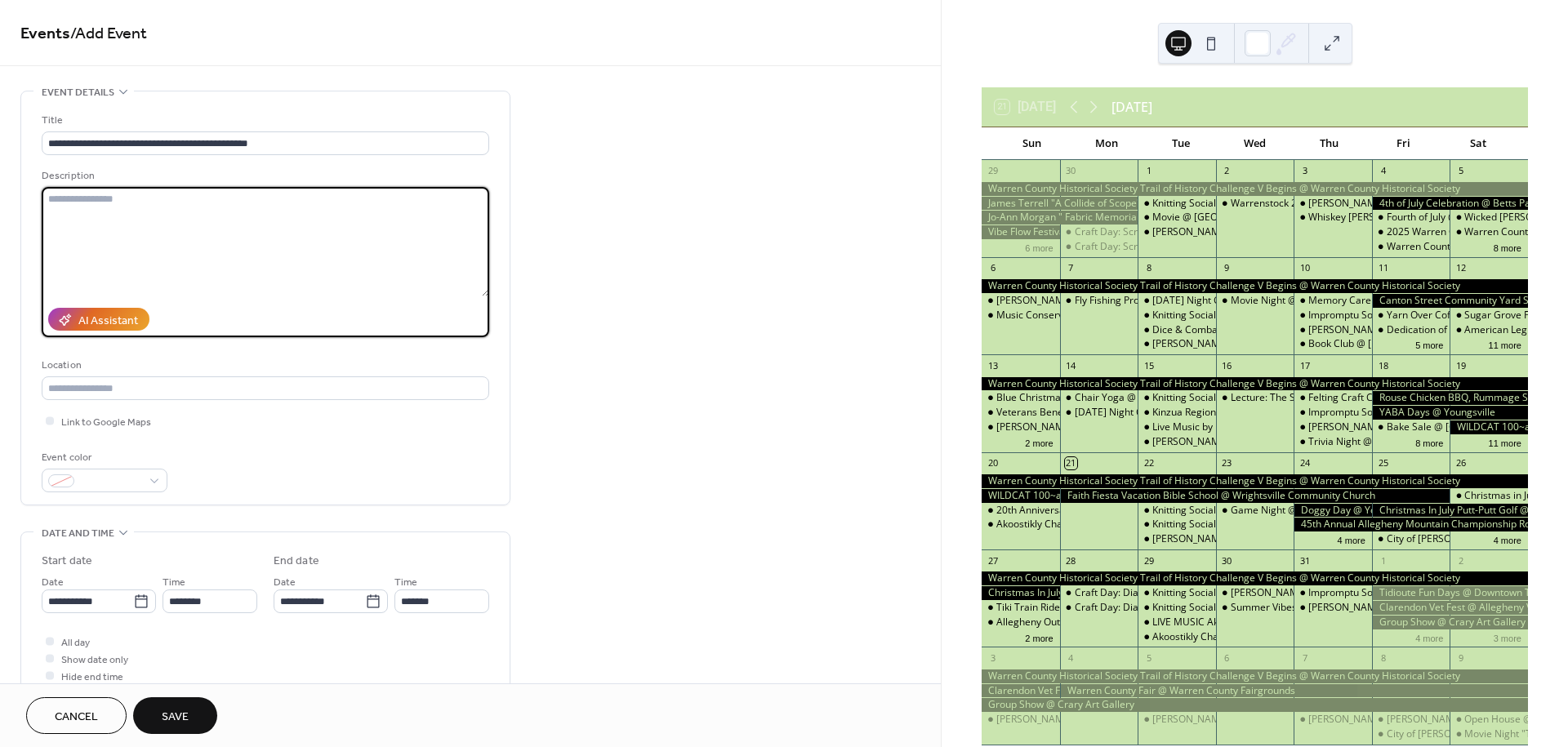 paste on "**********" 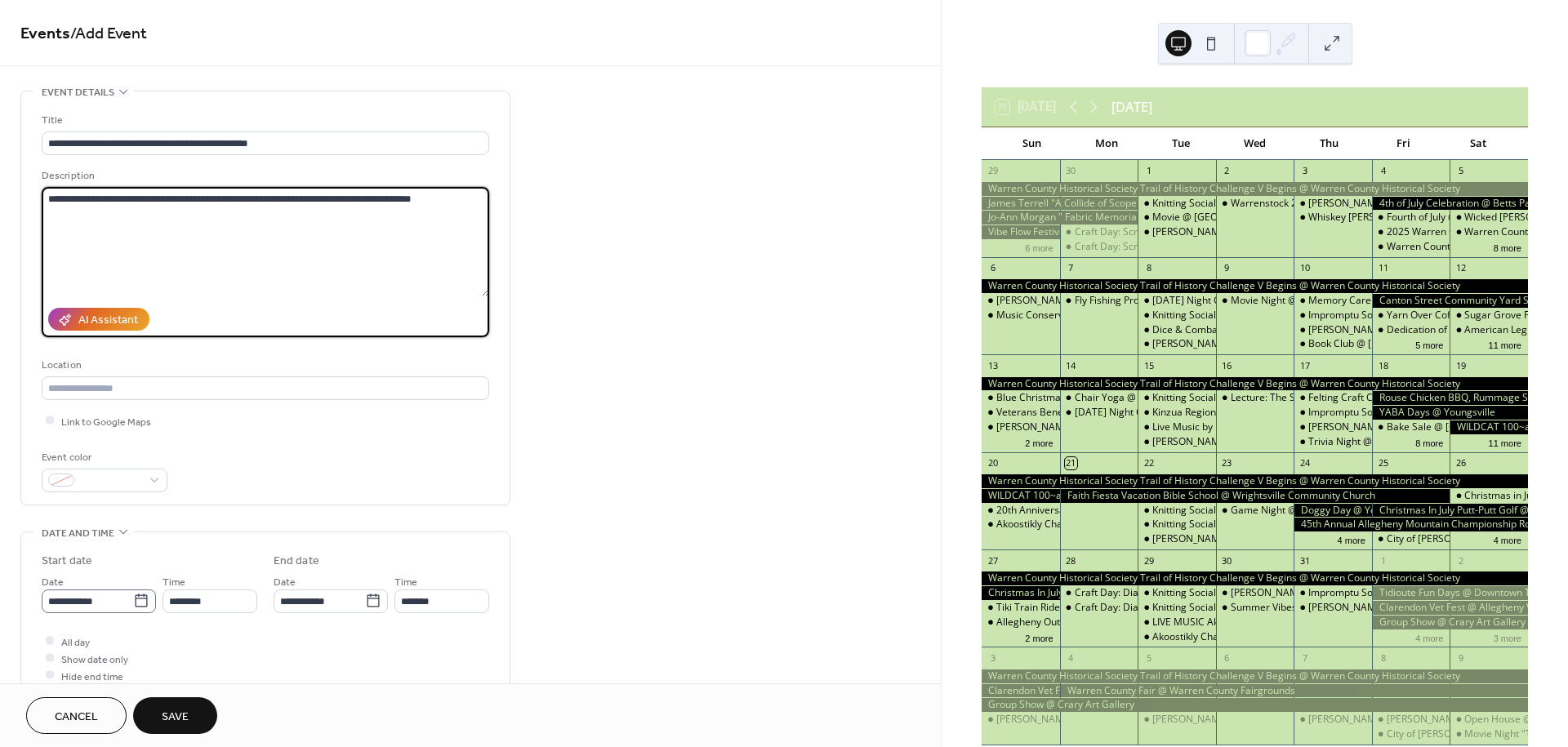 type on "**********" 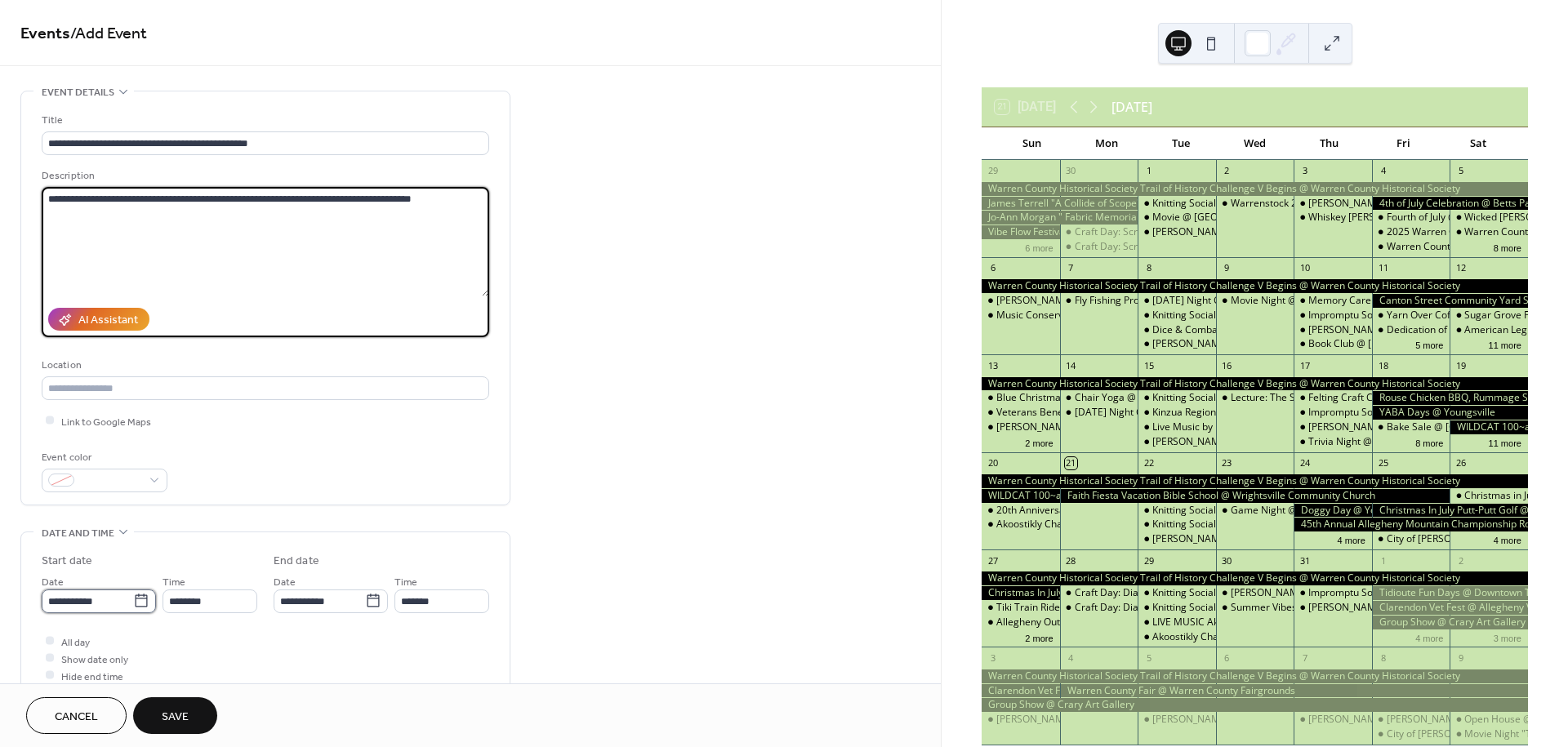 click on "**********" at bounding box center (87, 601) 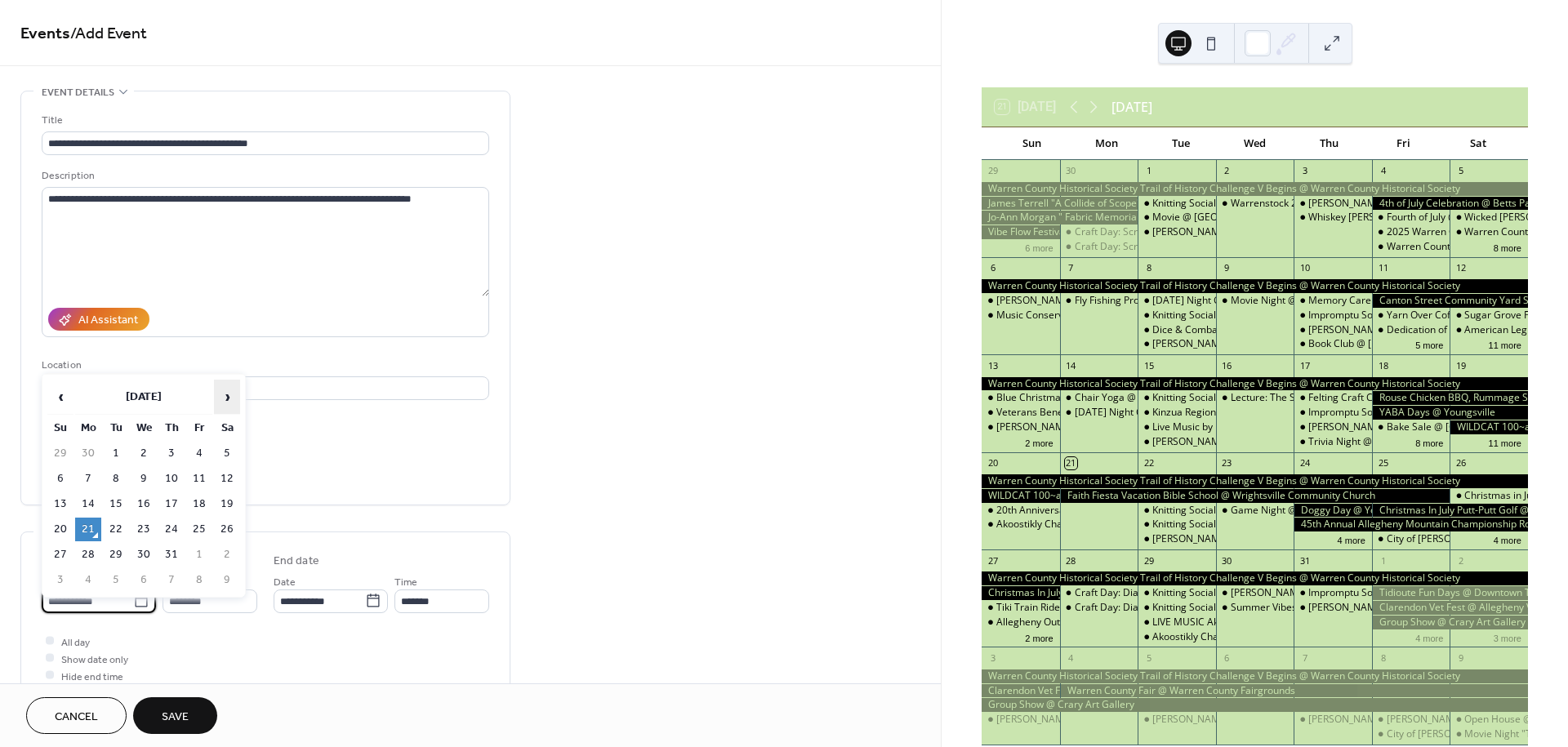 click on "›" at bounding box center (227, 397) 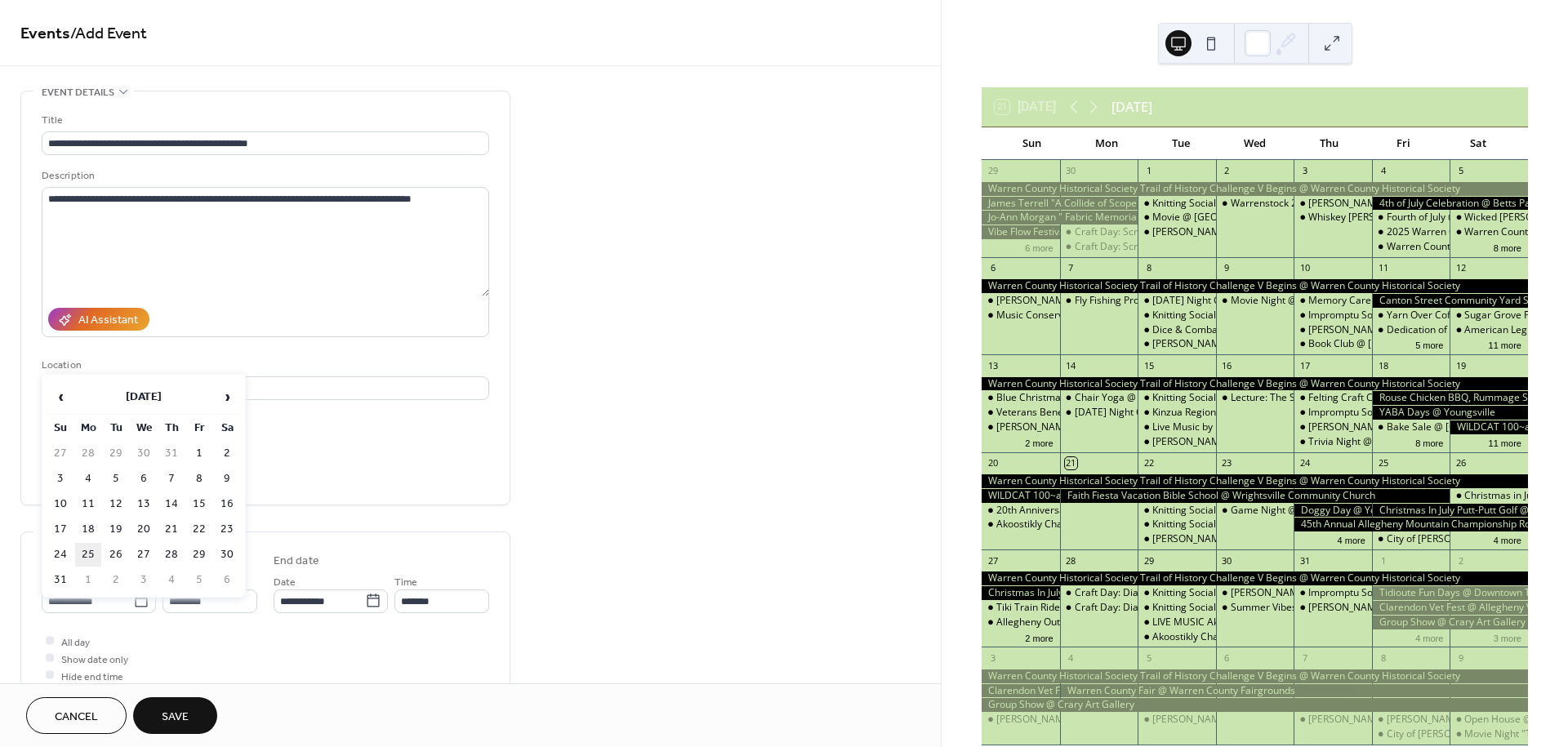 click on "25" at bounding box center (88, 554) 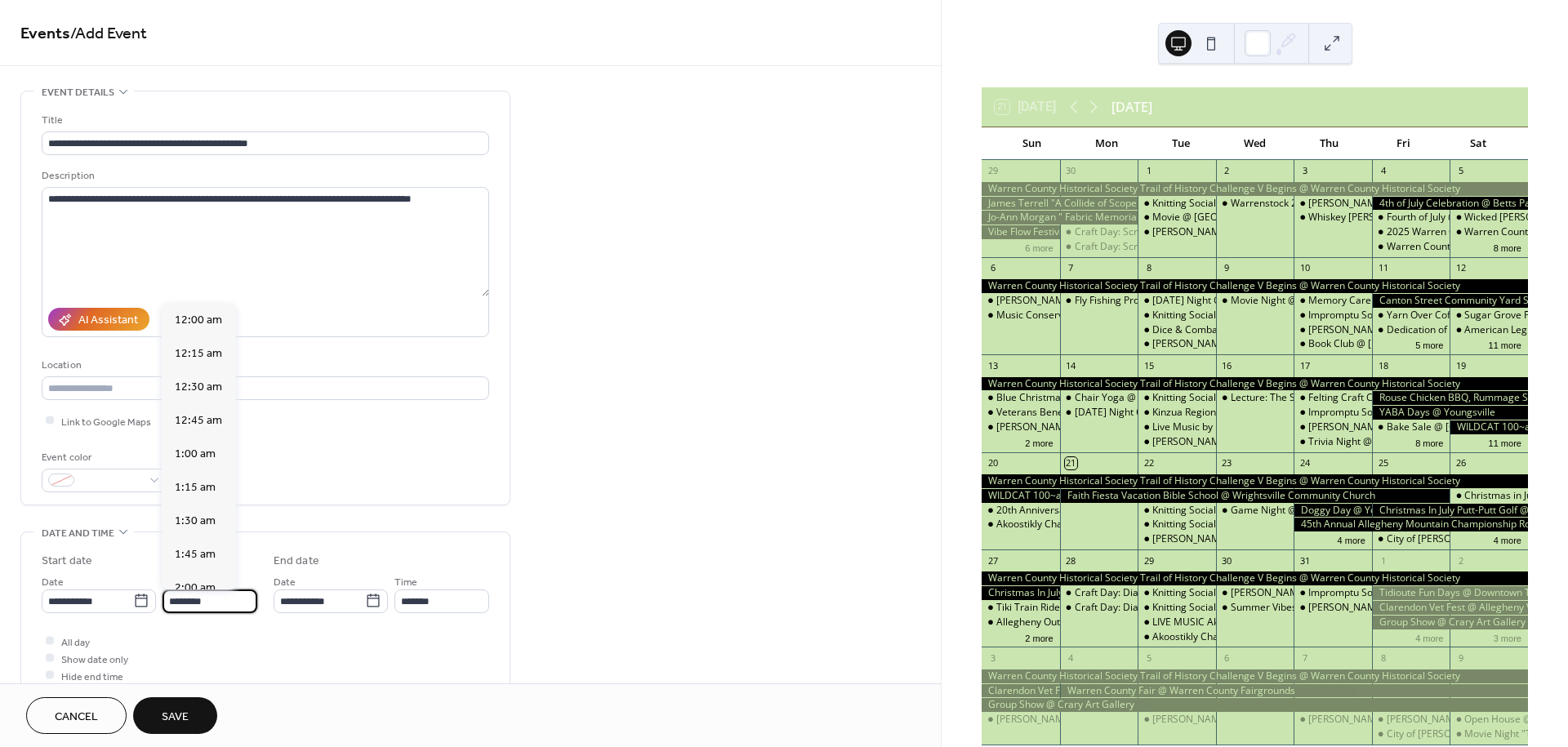 click on "********" at bounding box center [210, 601] 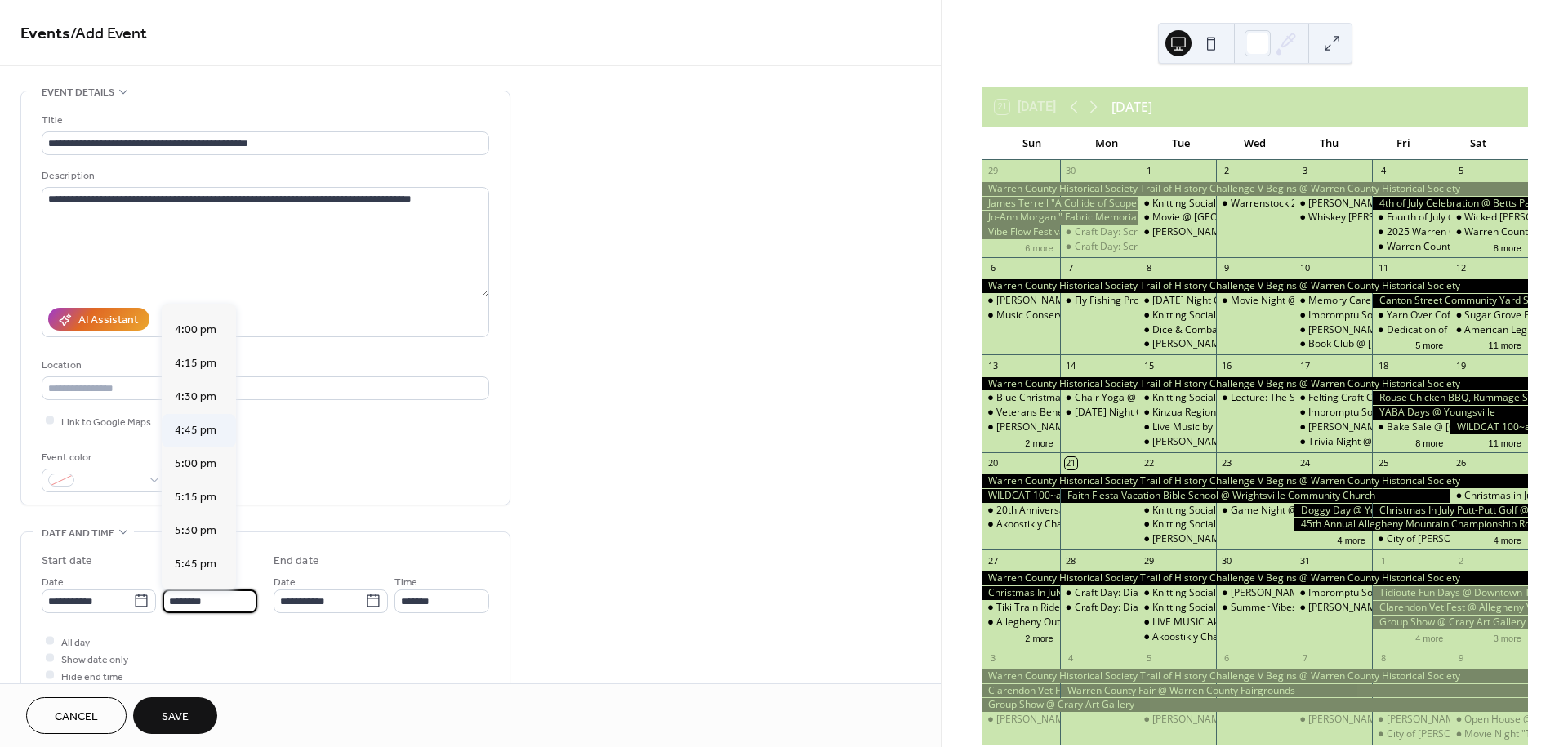 scroll, scrollTop: 2168, scrollLeft: 0, axis: vertical 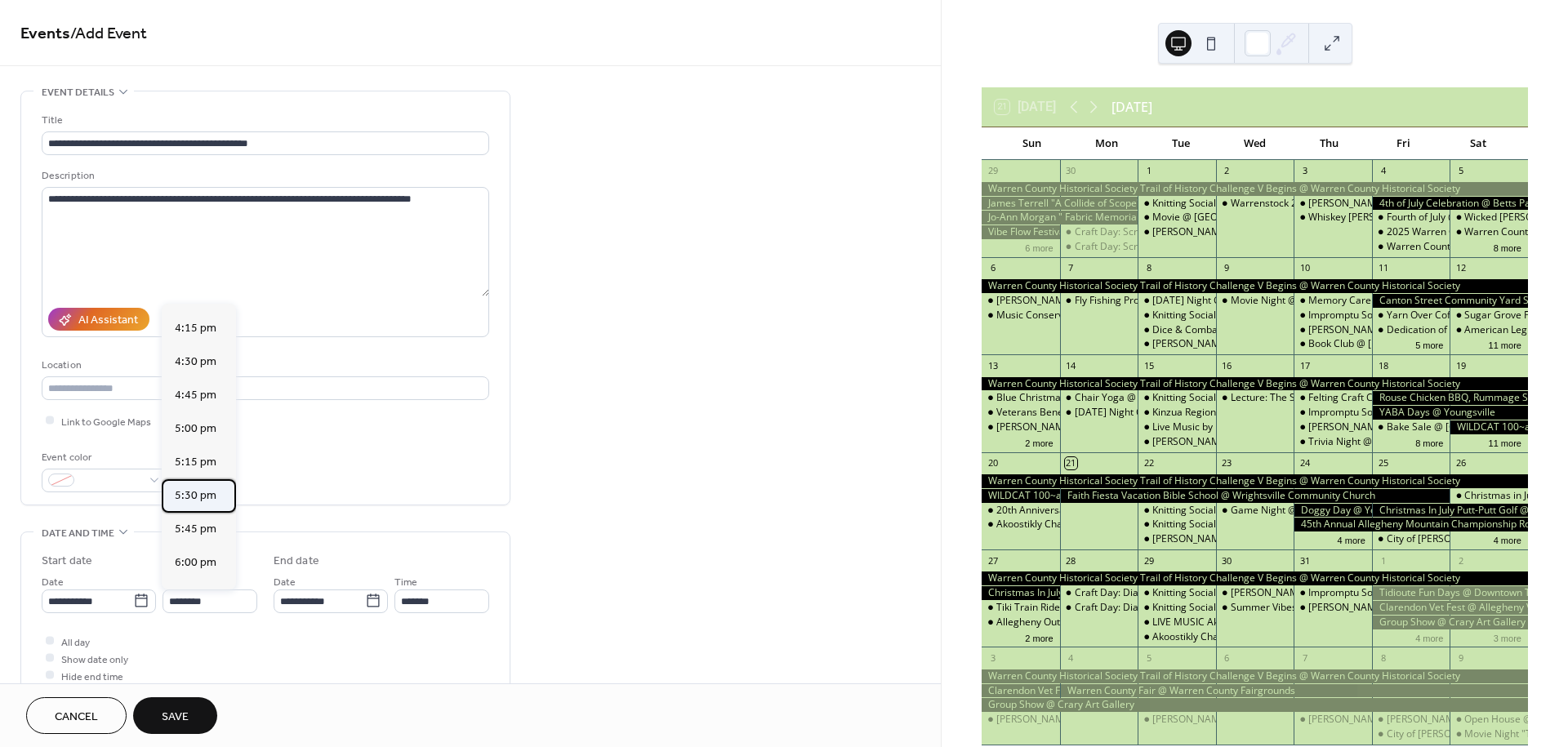 click on "5:30 pm" at bounding box center [195, 496] 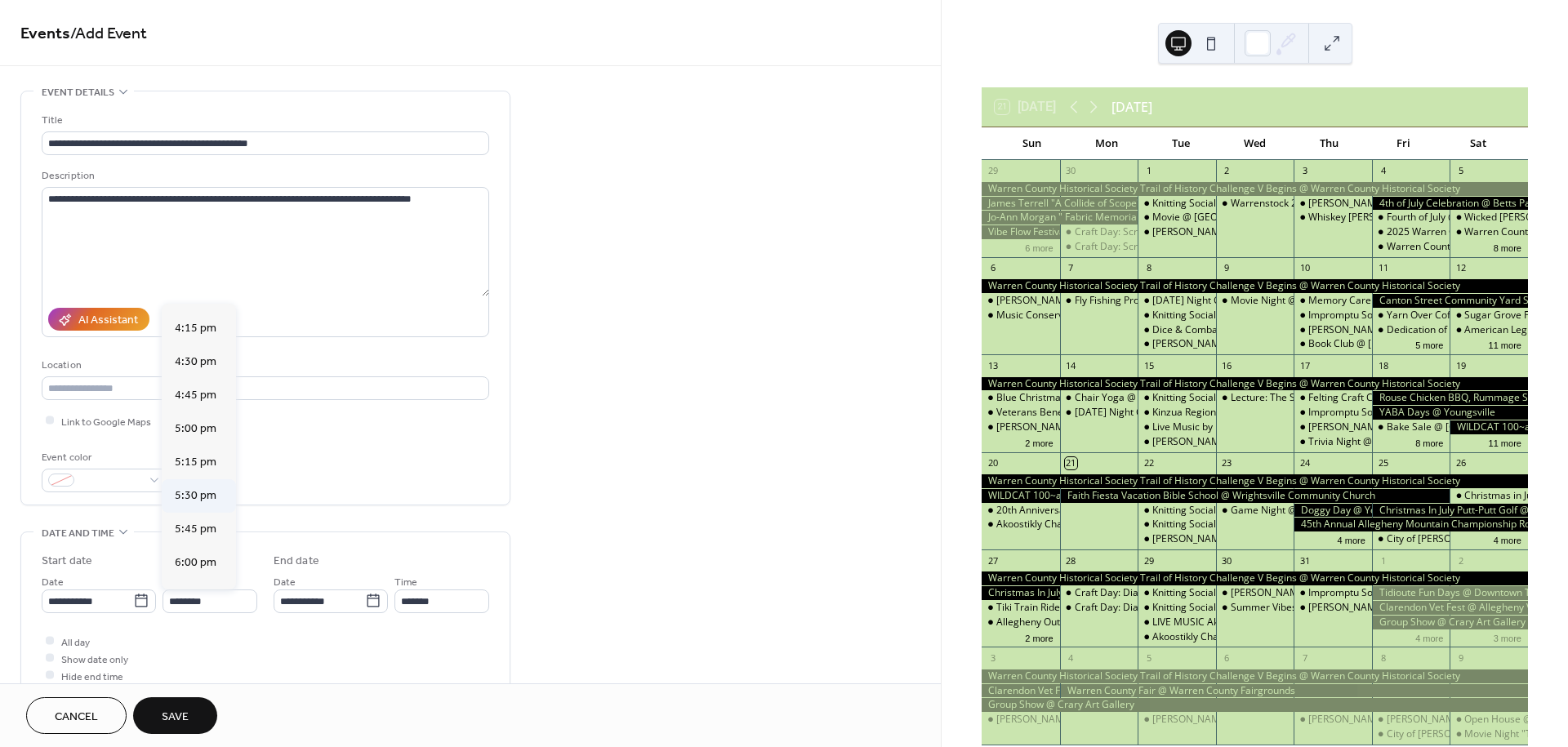 type on "*******" 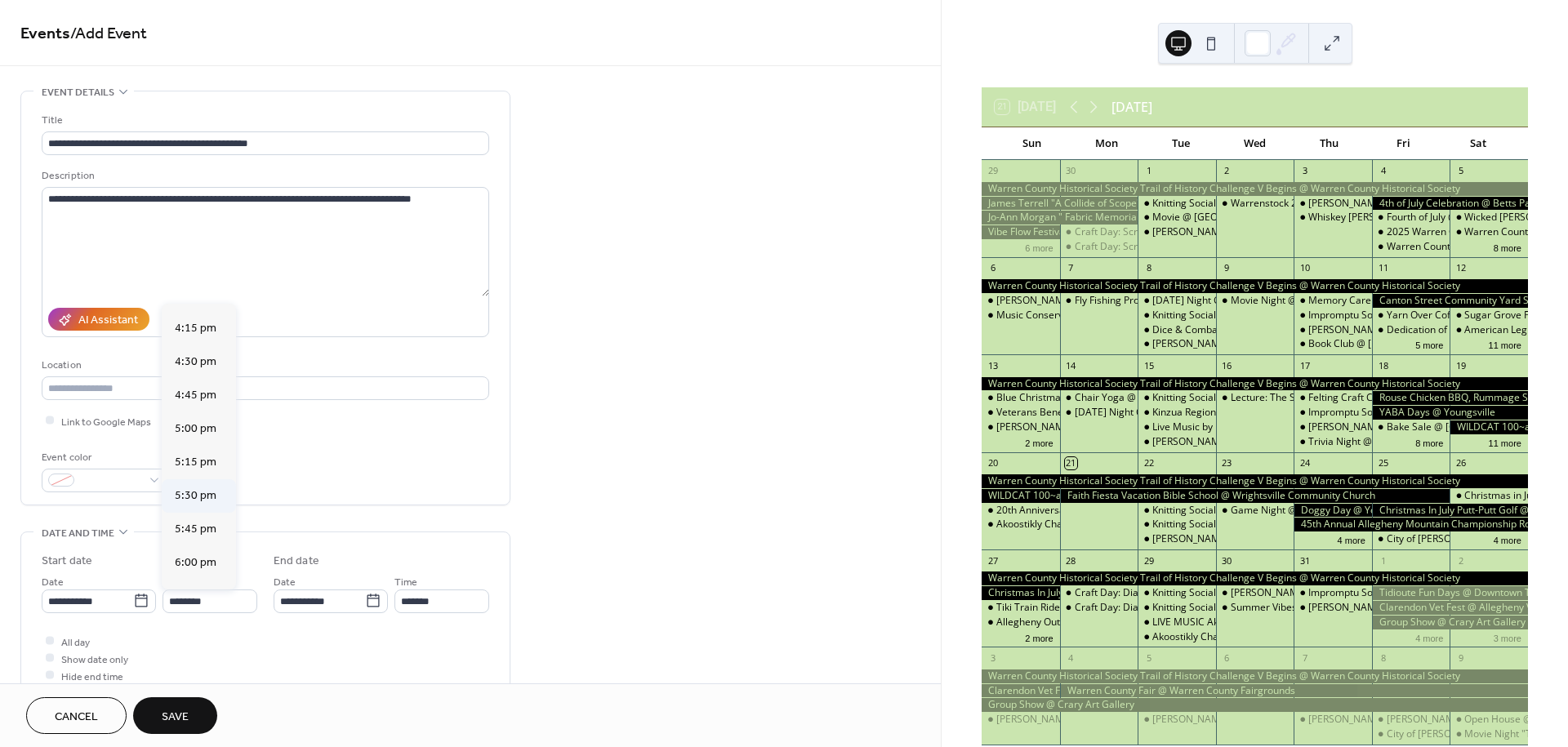 type on "*******" 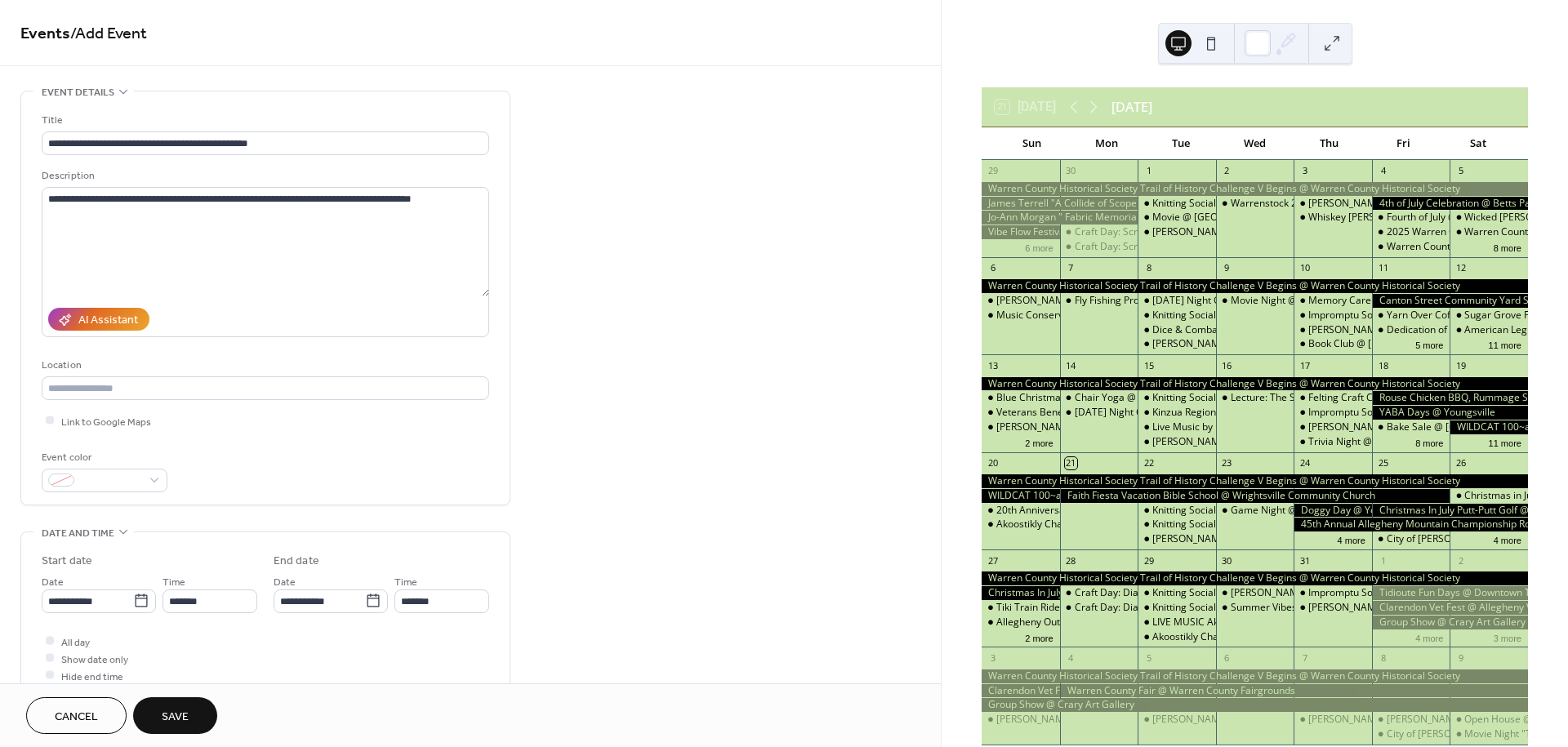 click on "Save" at bounding box center [175, 717] 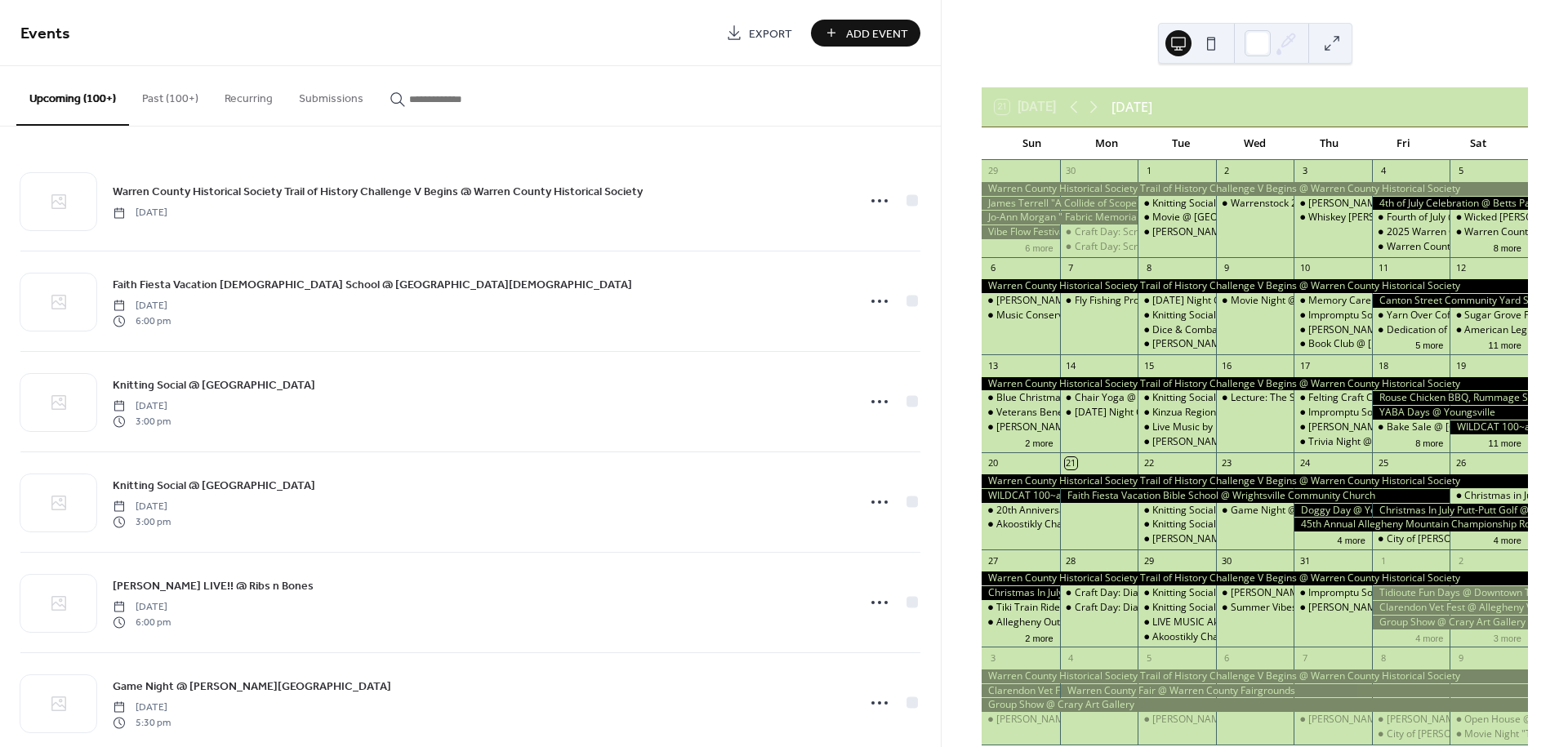 click on "Add Event" at bounding box center [877, 33] 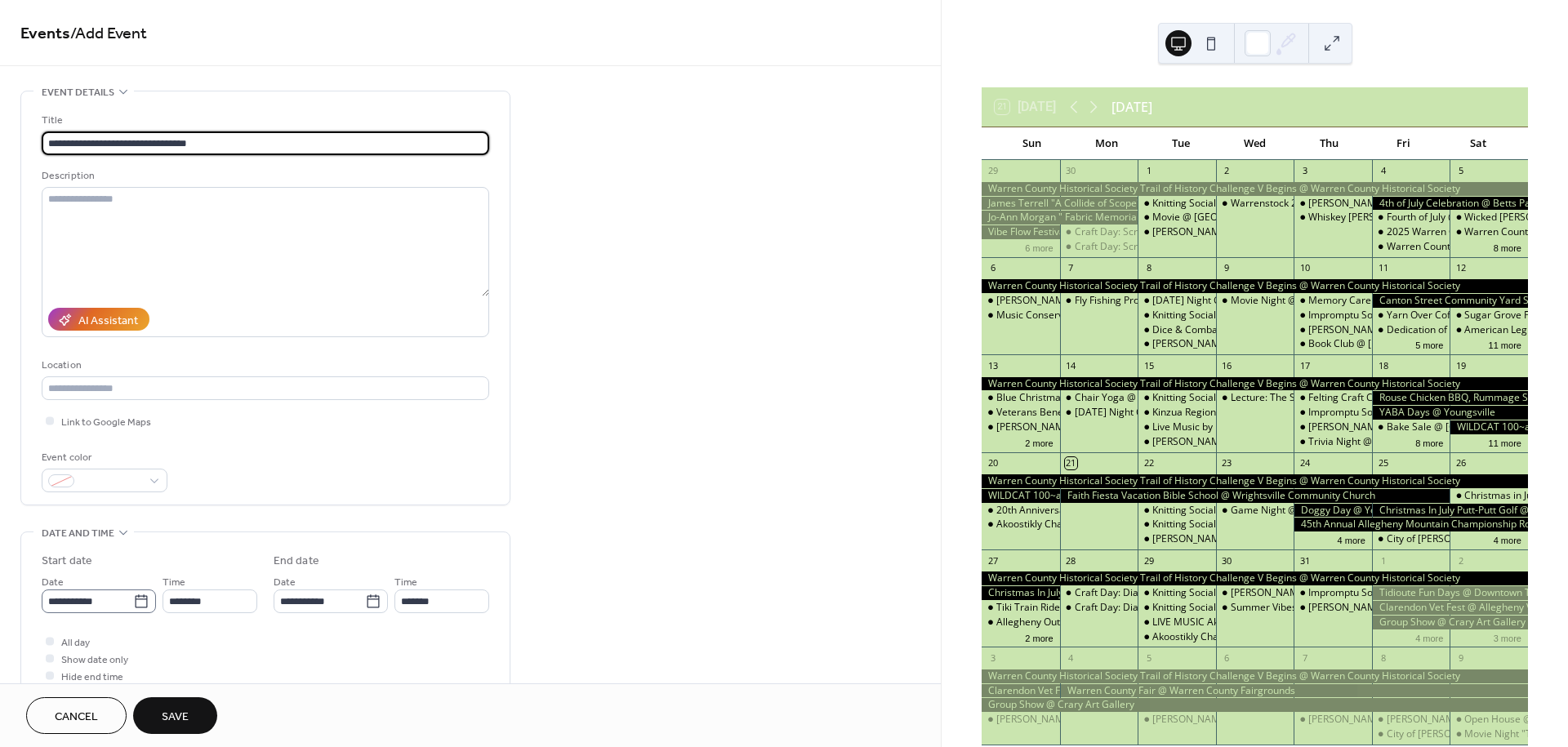 type on "**********" 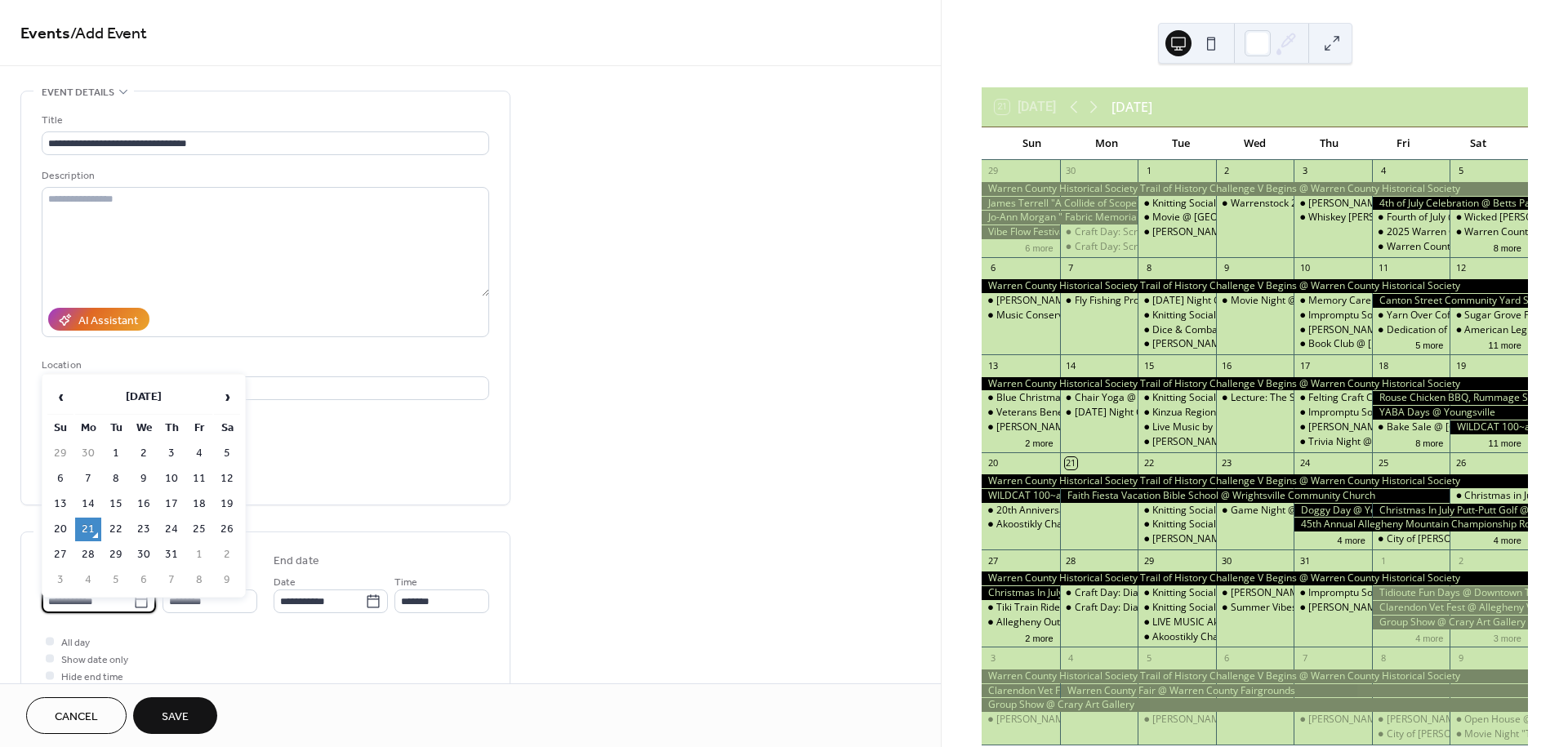 click on "**********" at bounding box center (87, 601) 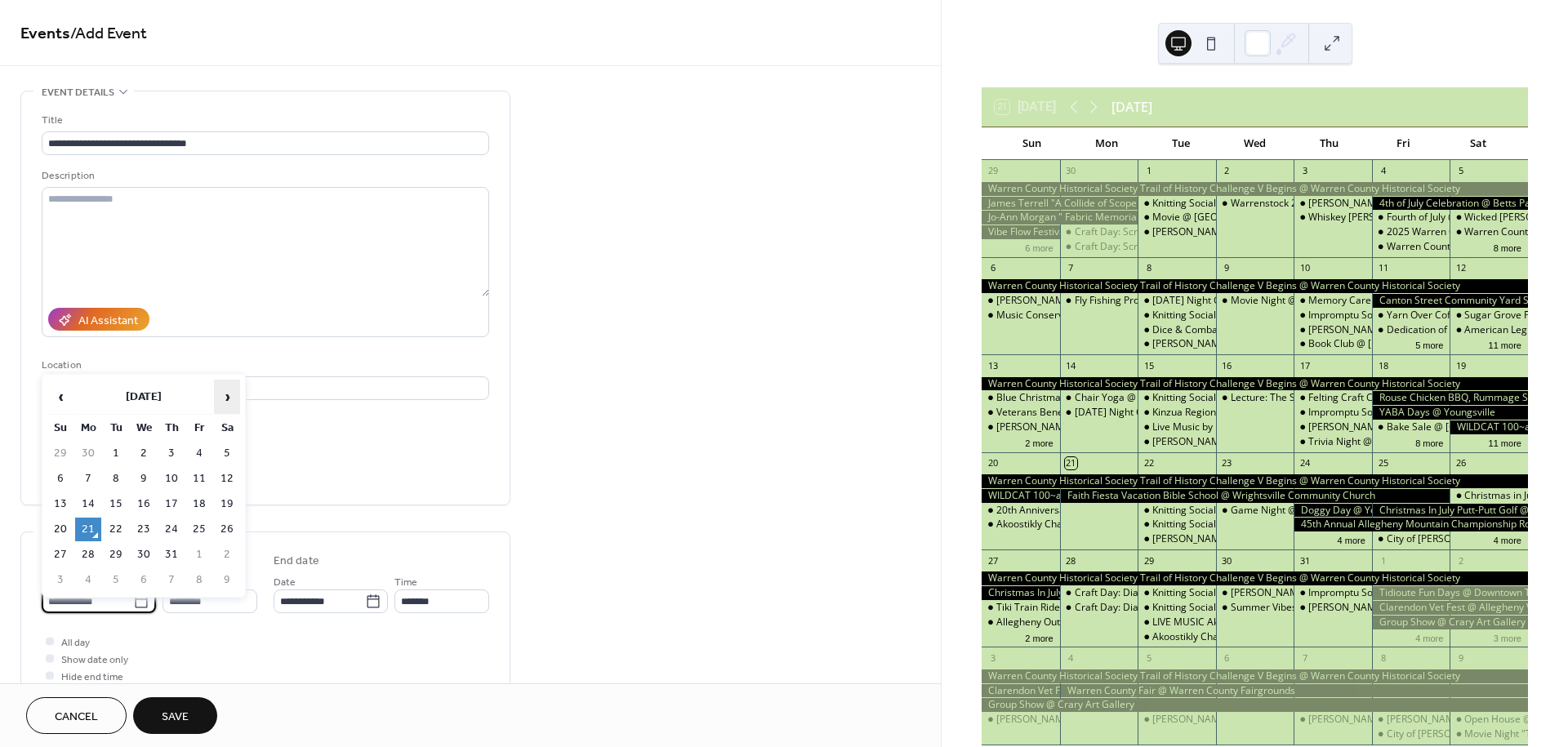 click on "›" at bounding box center [227, 397] 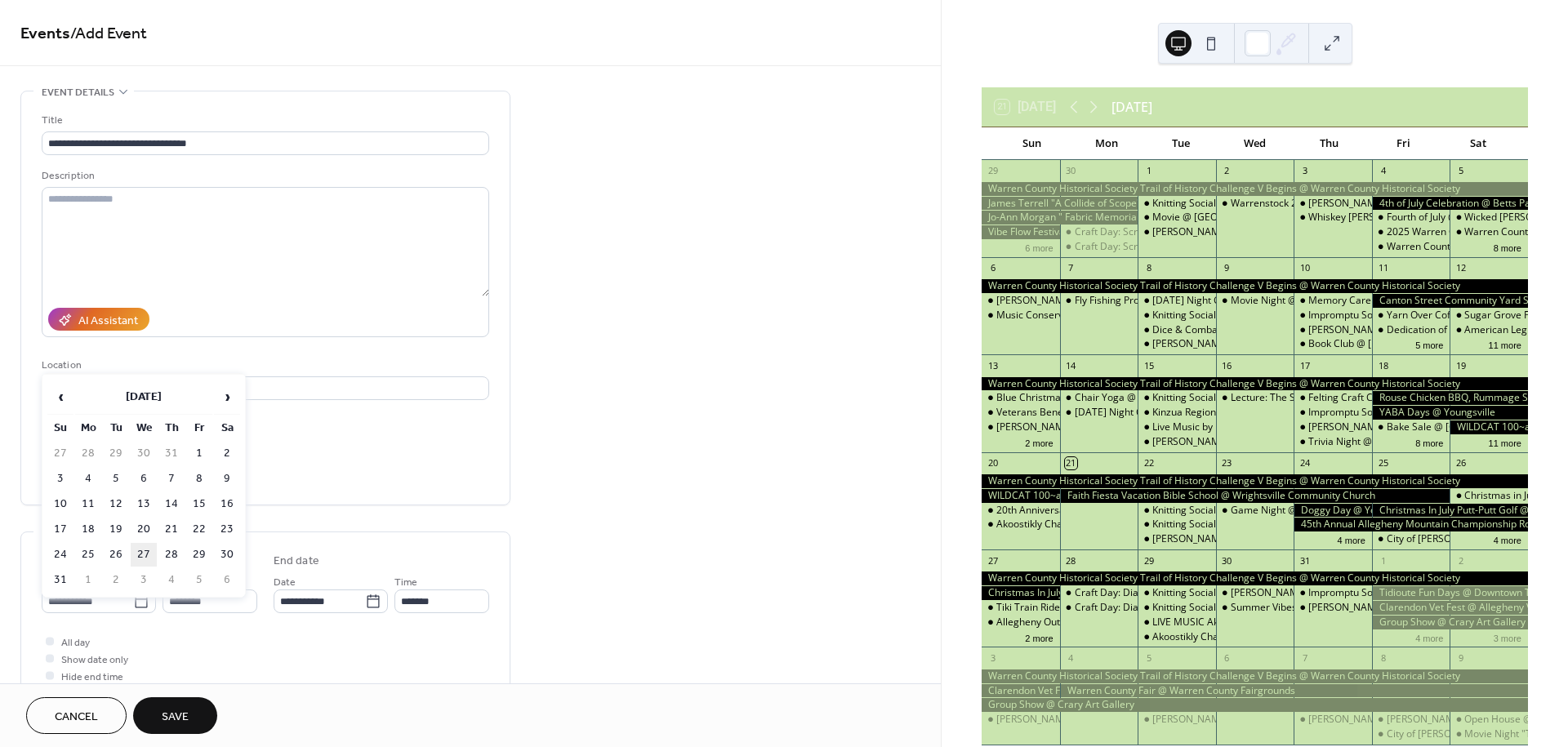 click on "27" at bounding box center (144, 554) 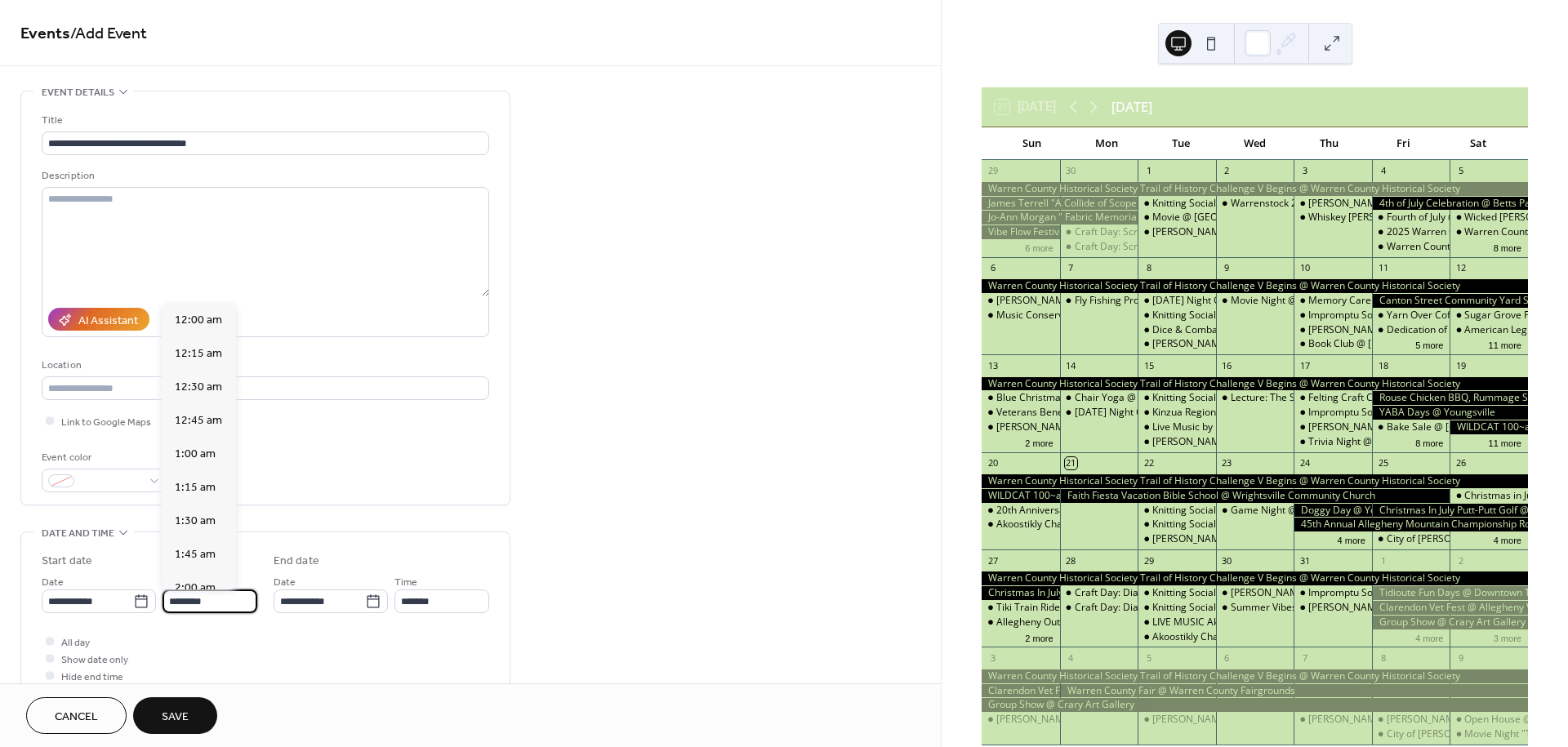 click on "********" at bounding box center (210, 601) 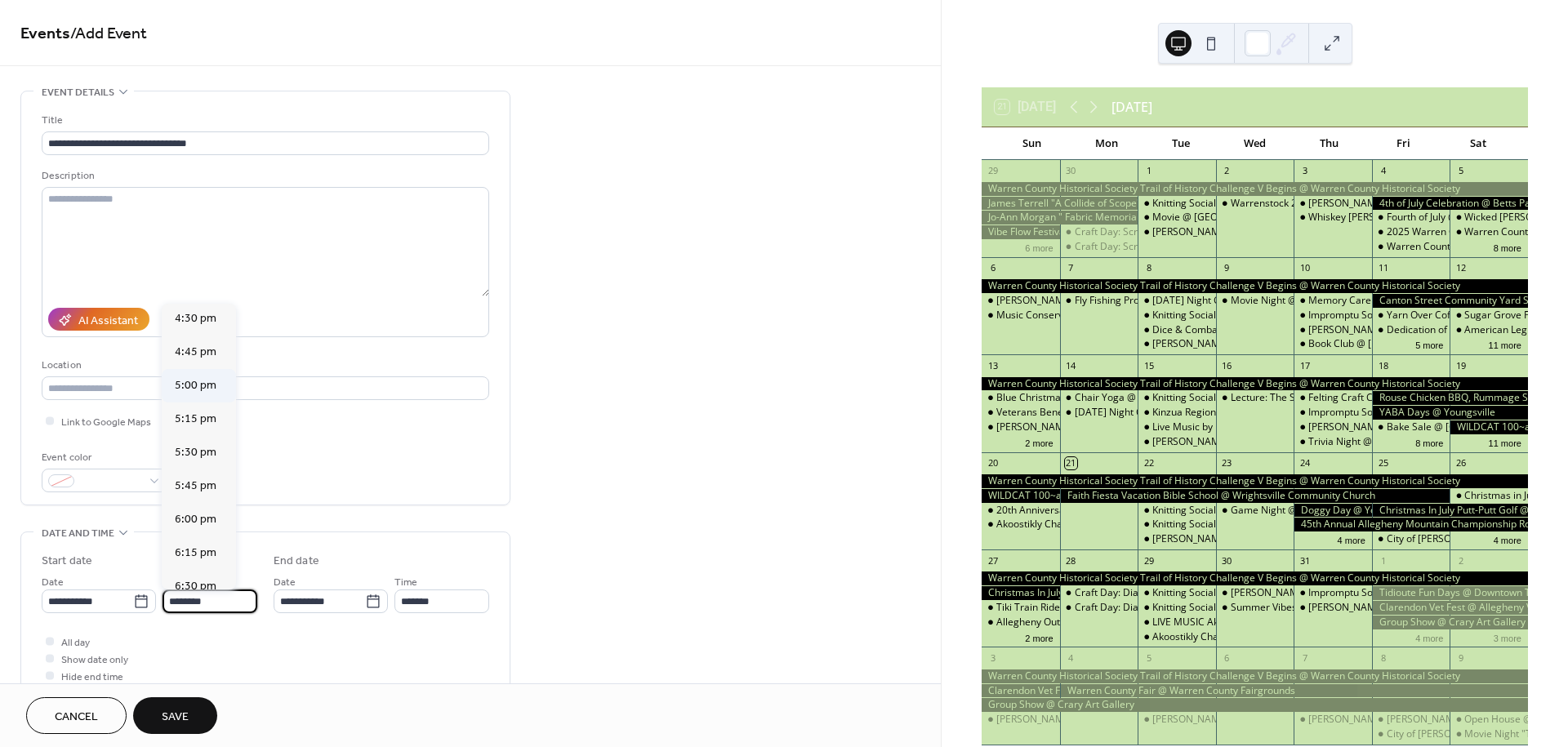 scroll, scrollTop: 2258, scrollLeft: 0, axis: vertical 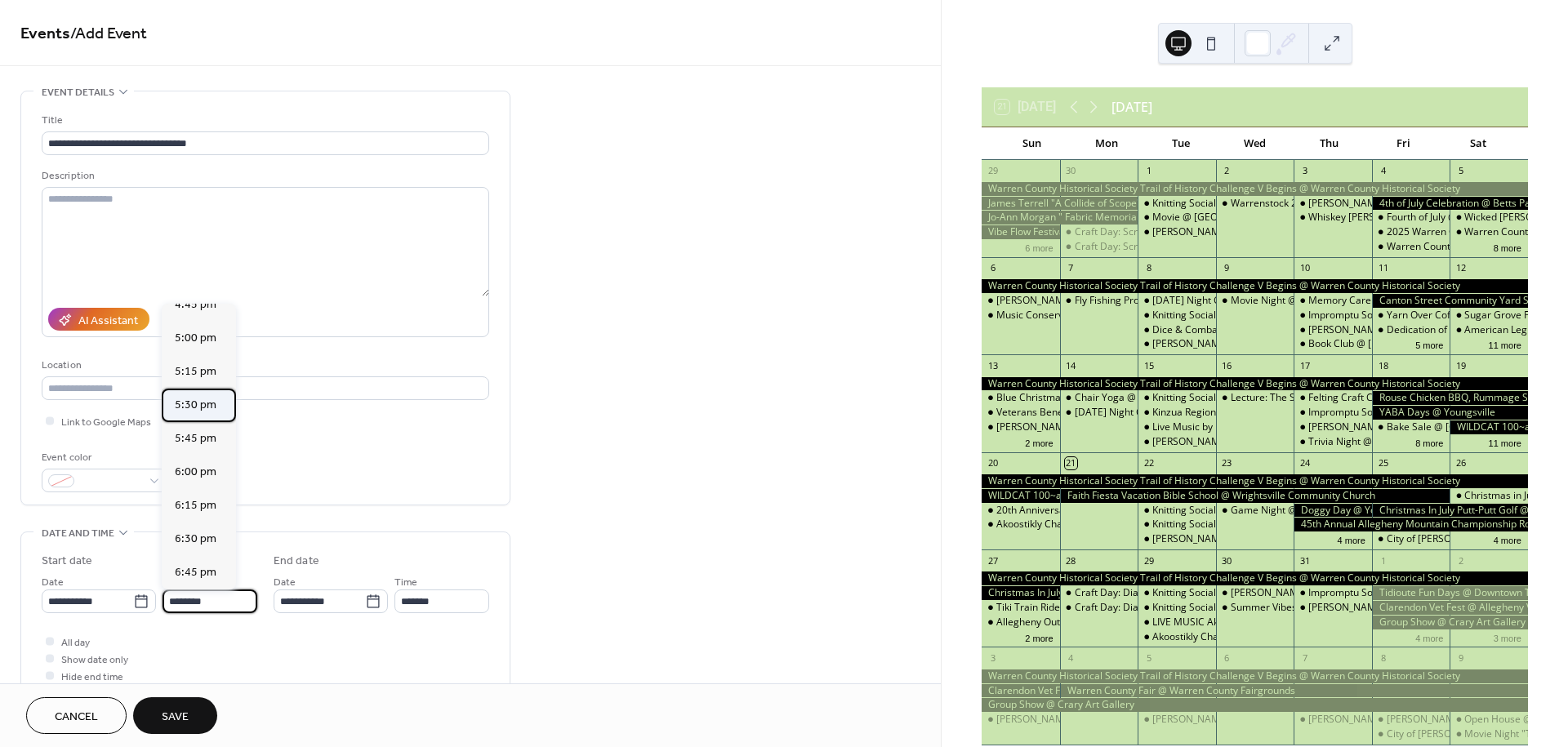click on "5:30 pm" at bounding box center (195, 405) 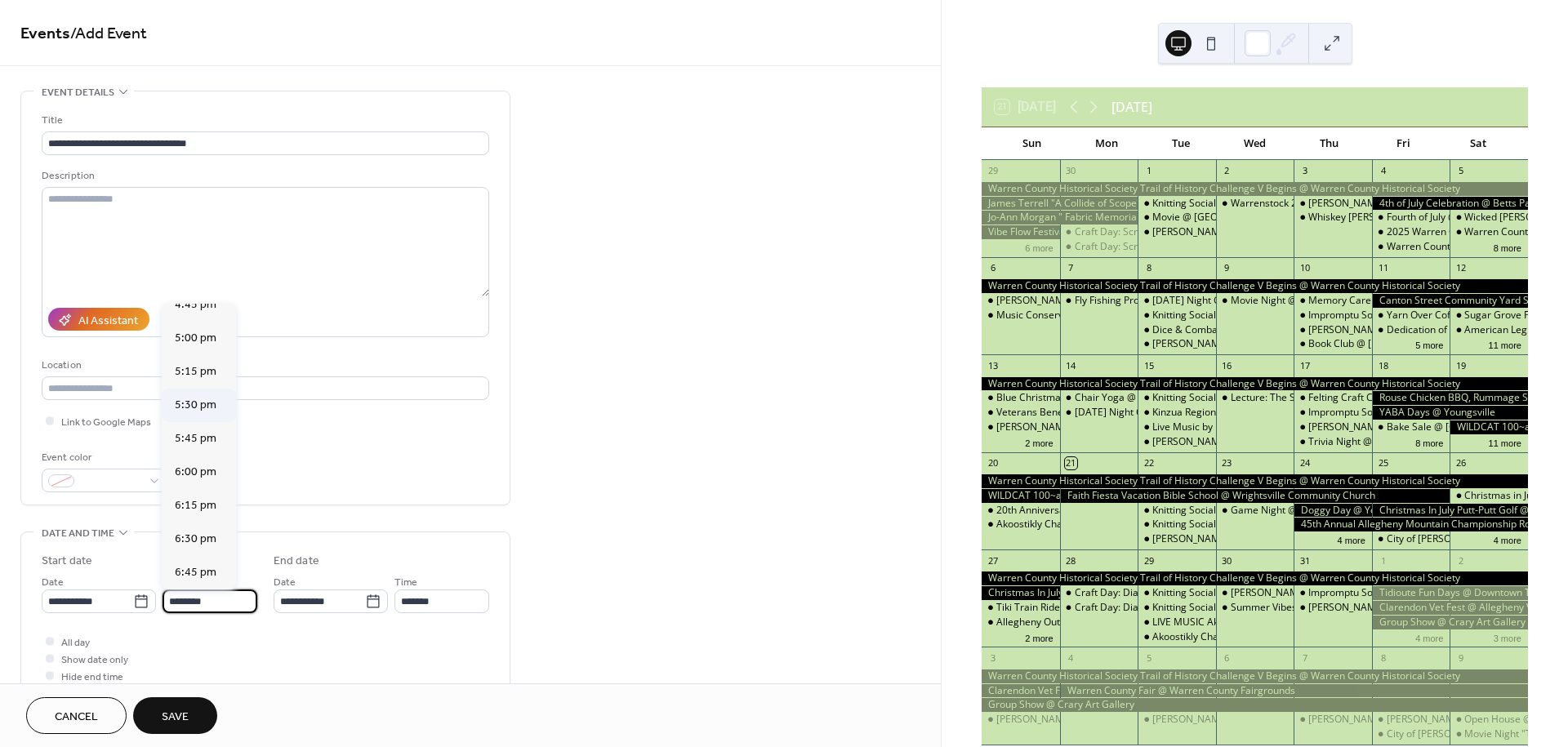 type on "*******" 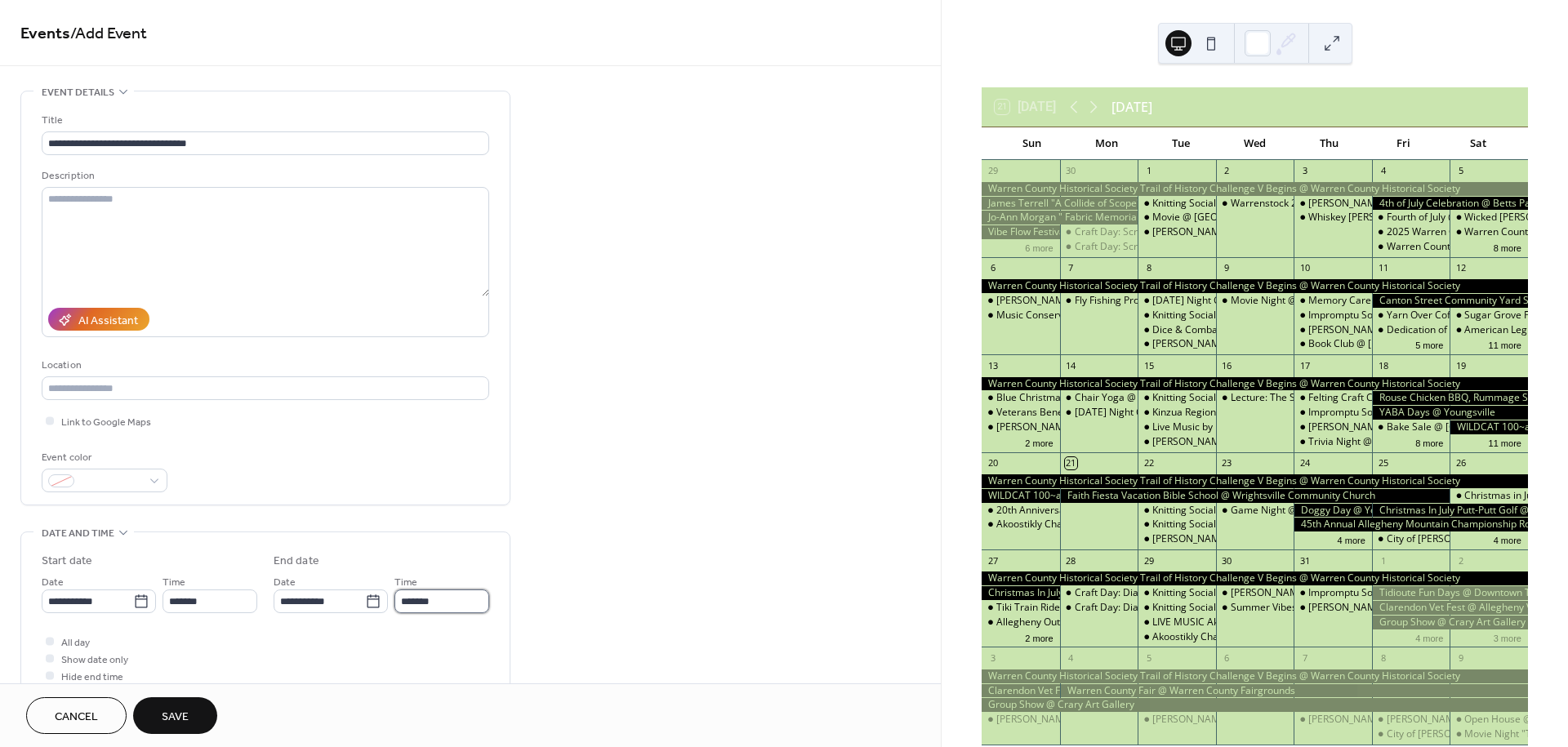 click on "*******" at bounding box center [442, 601] 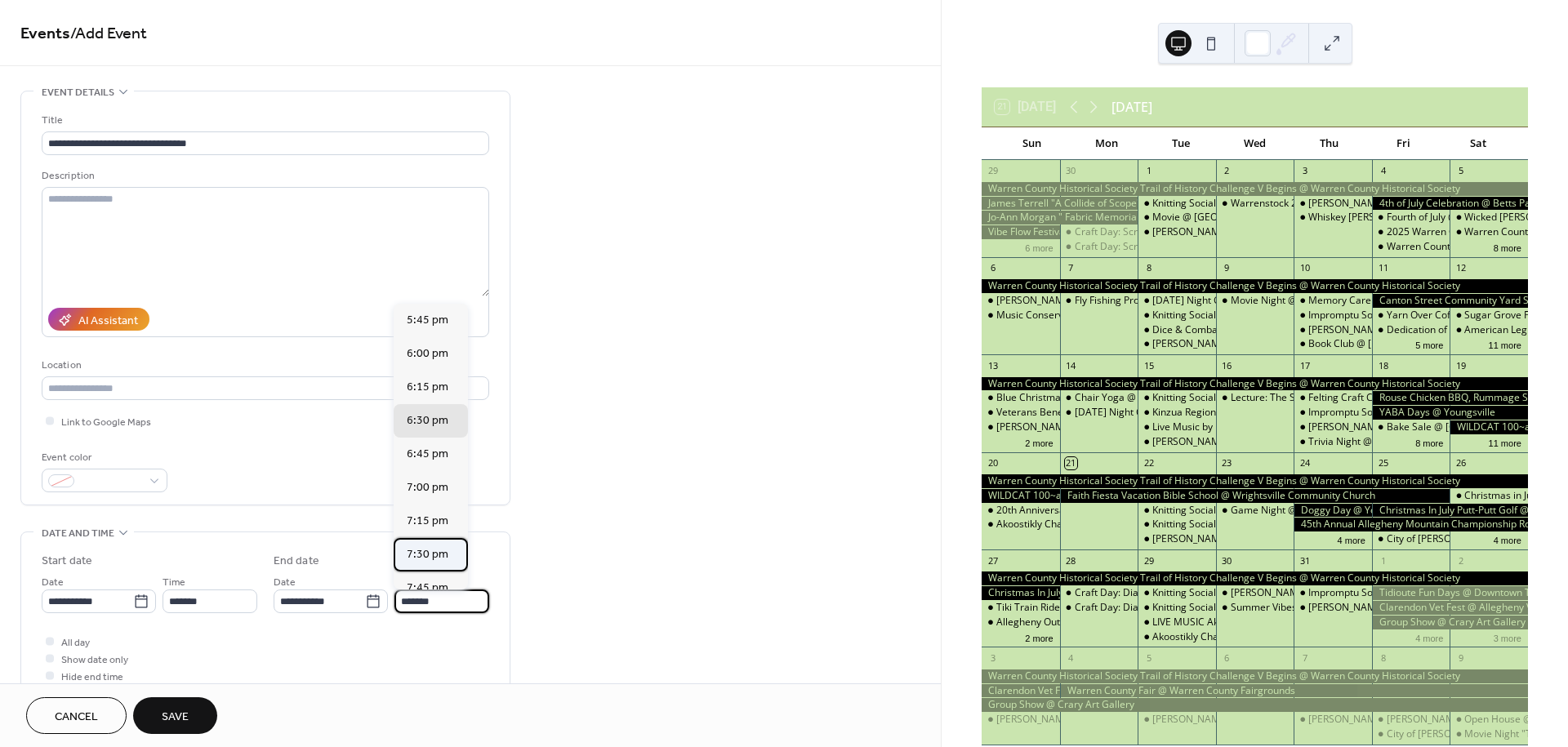 click on "7:30 pm" at bounding box center (427, 554) 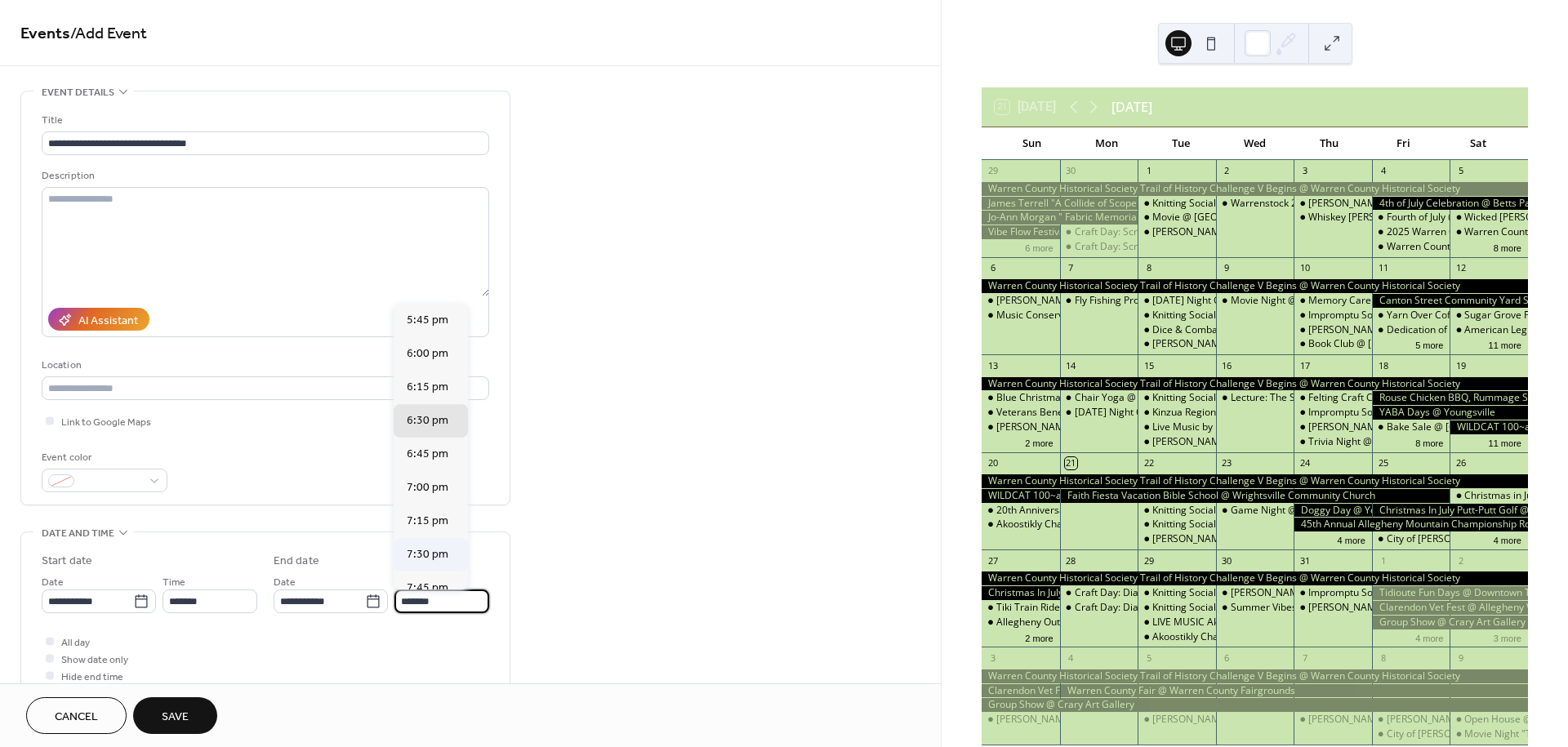 type on "*******" 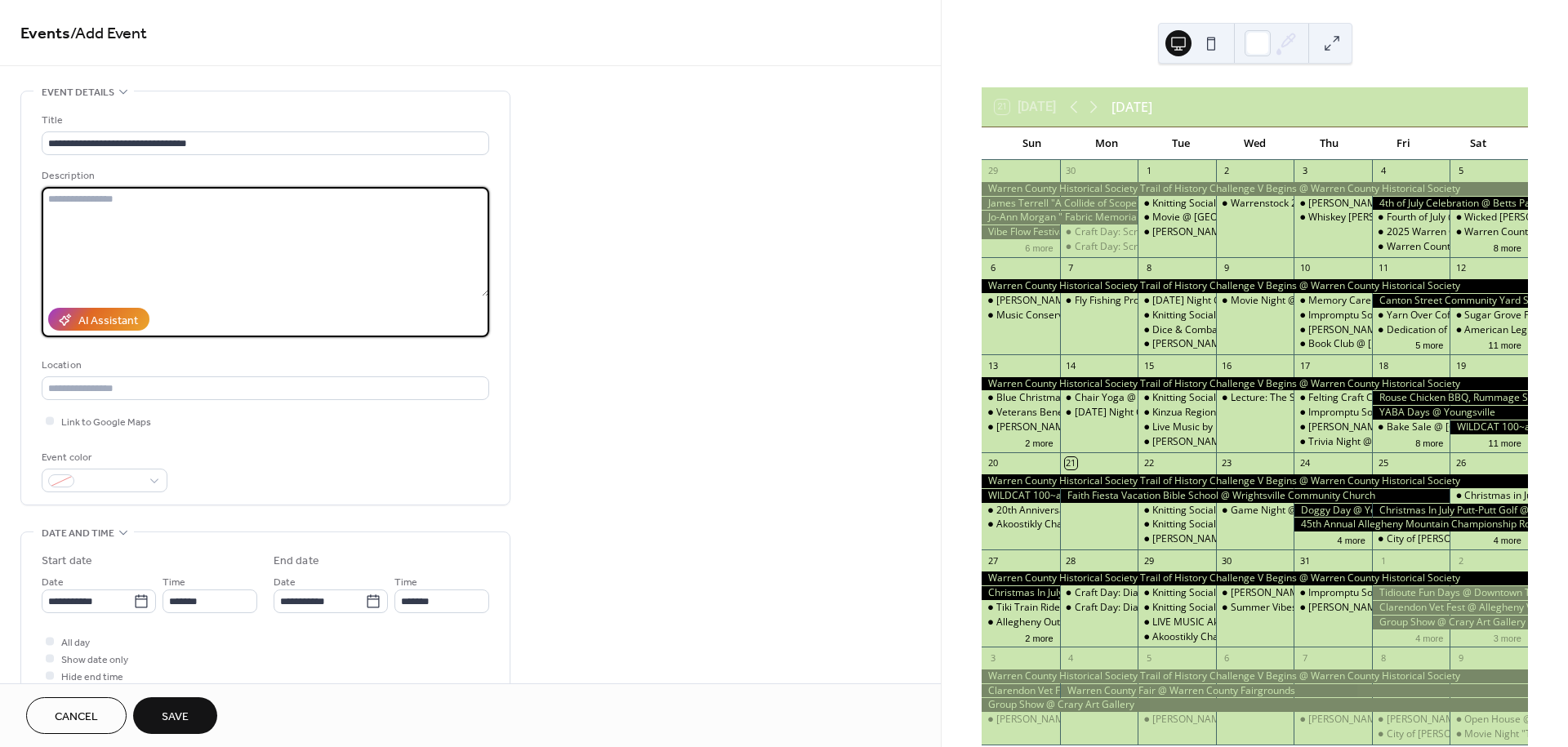 click at bounding box center (265, 242) 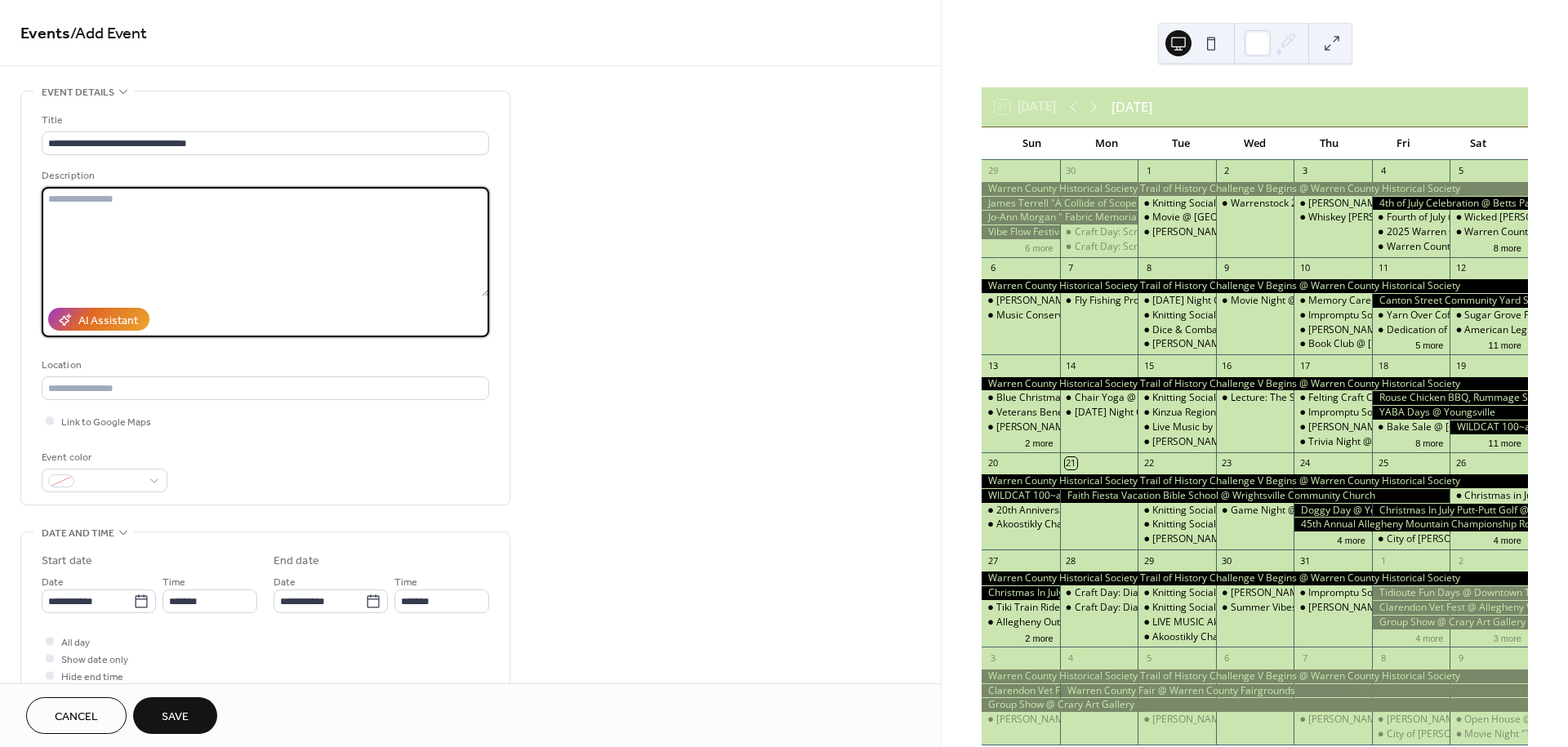 paste on "**********" 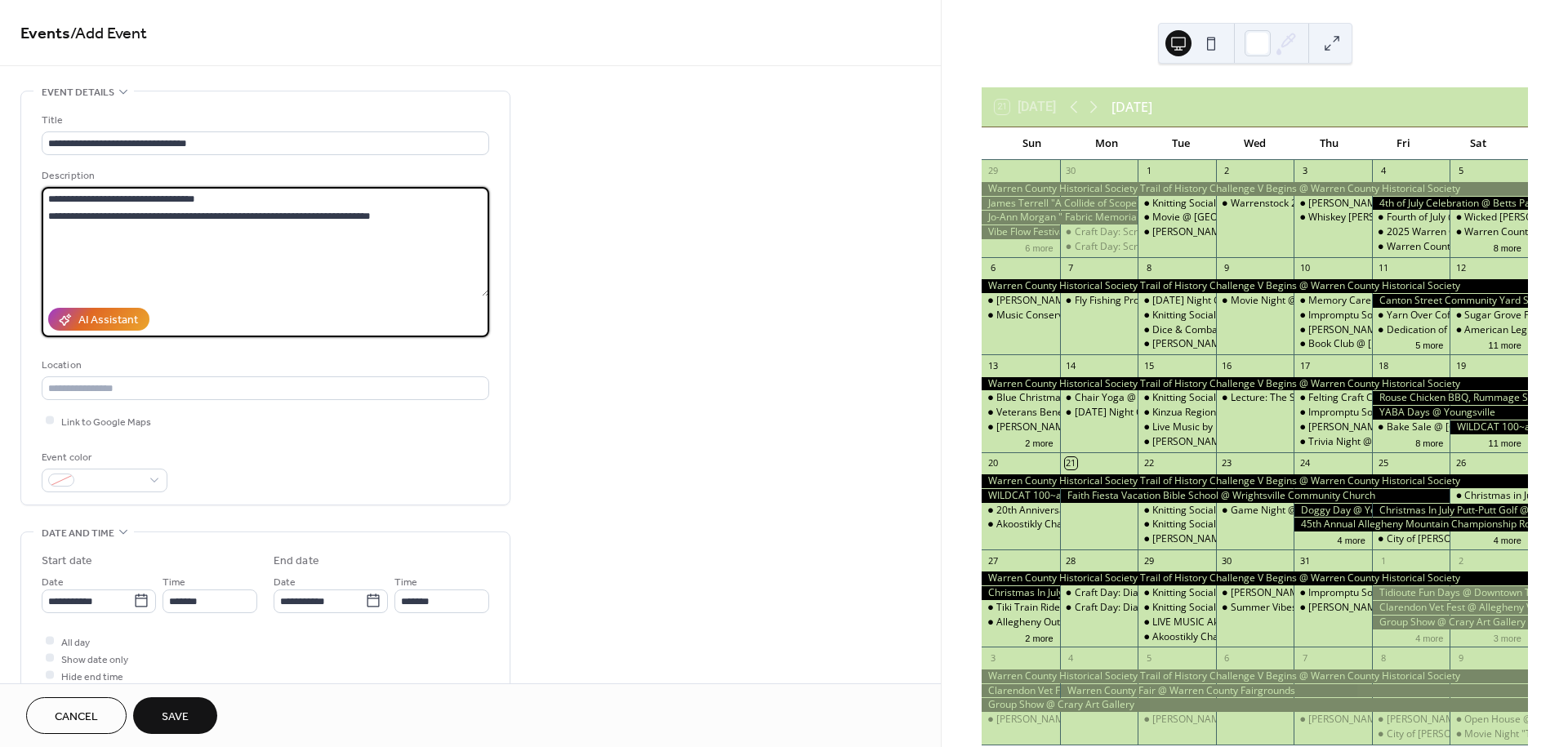 click on "**********" at bounding box center (265, 242) 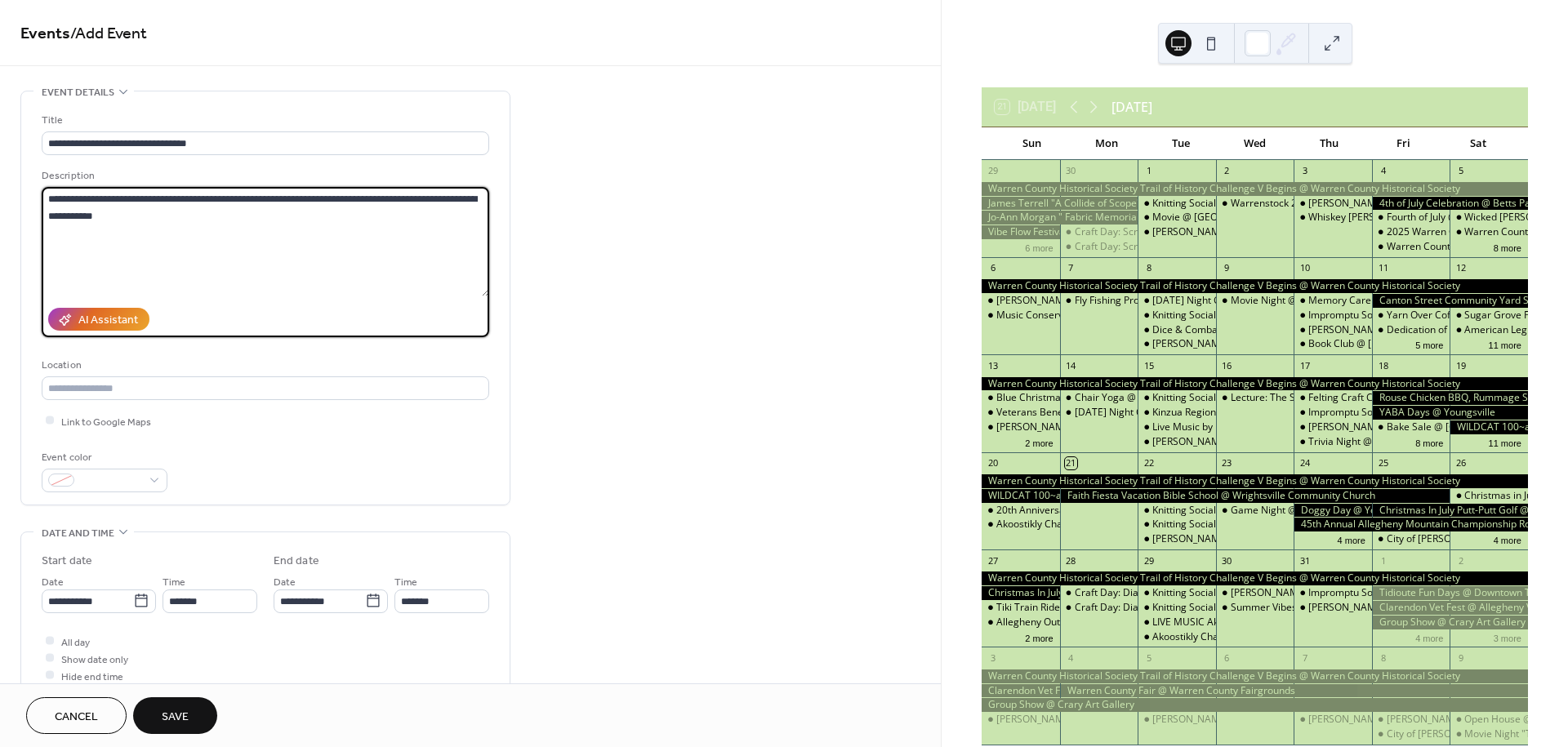 type on "**********" 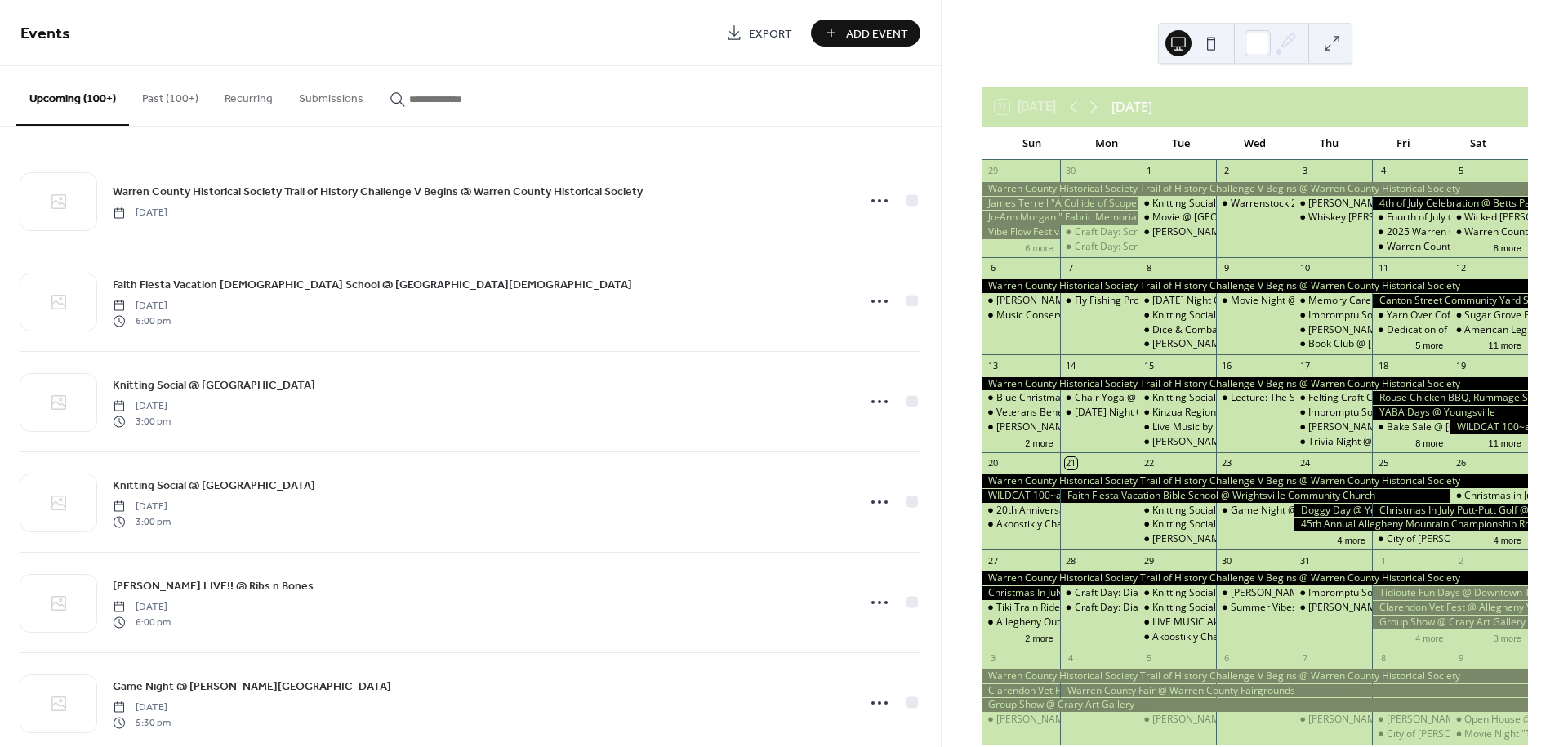 click on "Add Event" at bounding box center [877, 33] 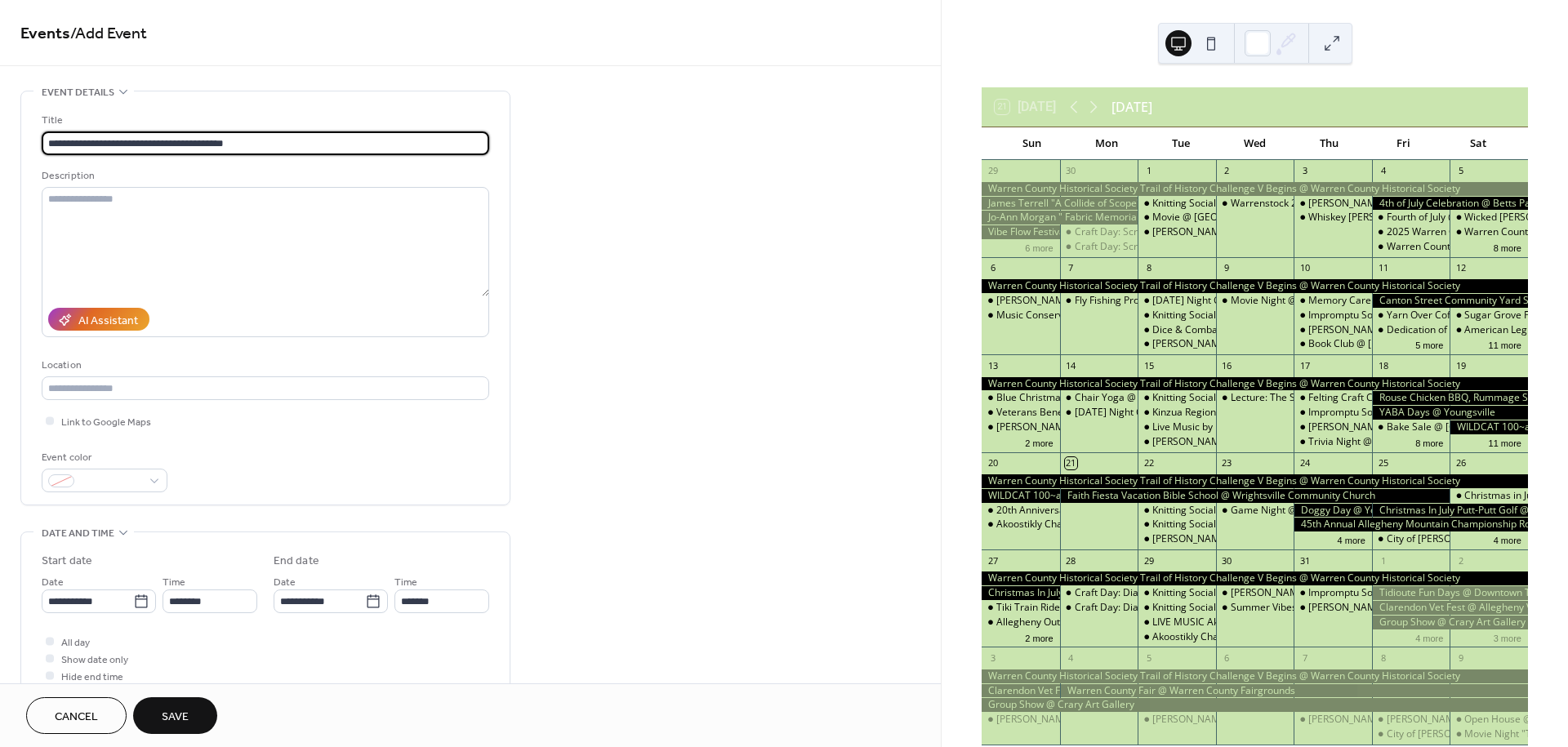 type on "**********" 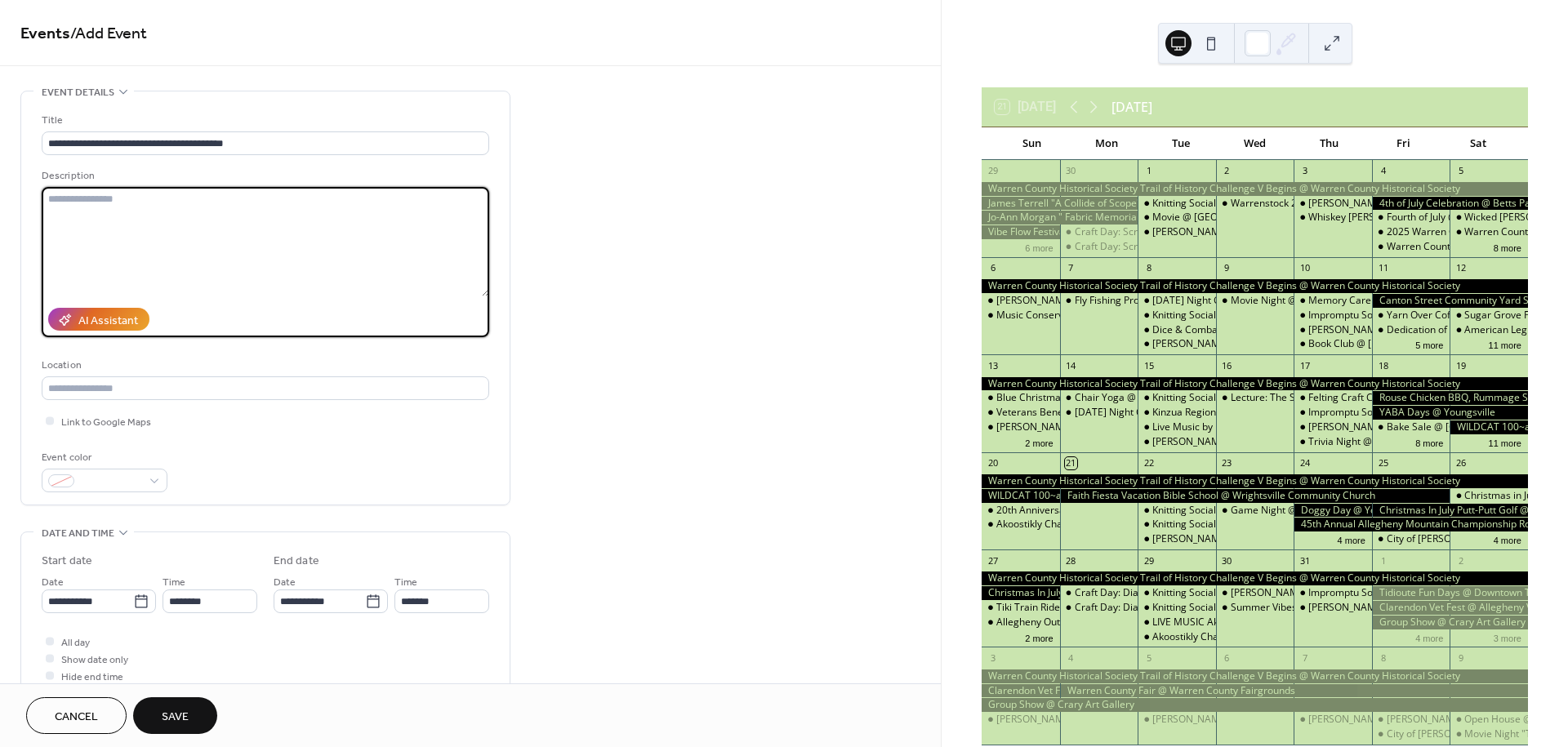 paste on "**********" 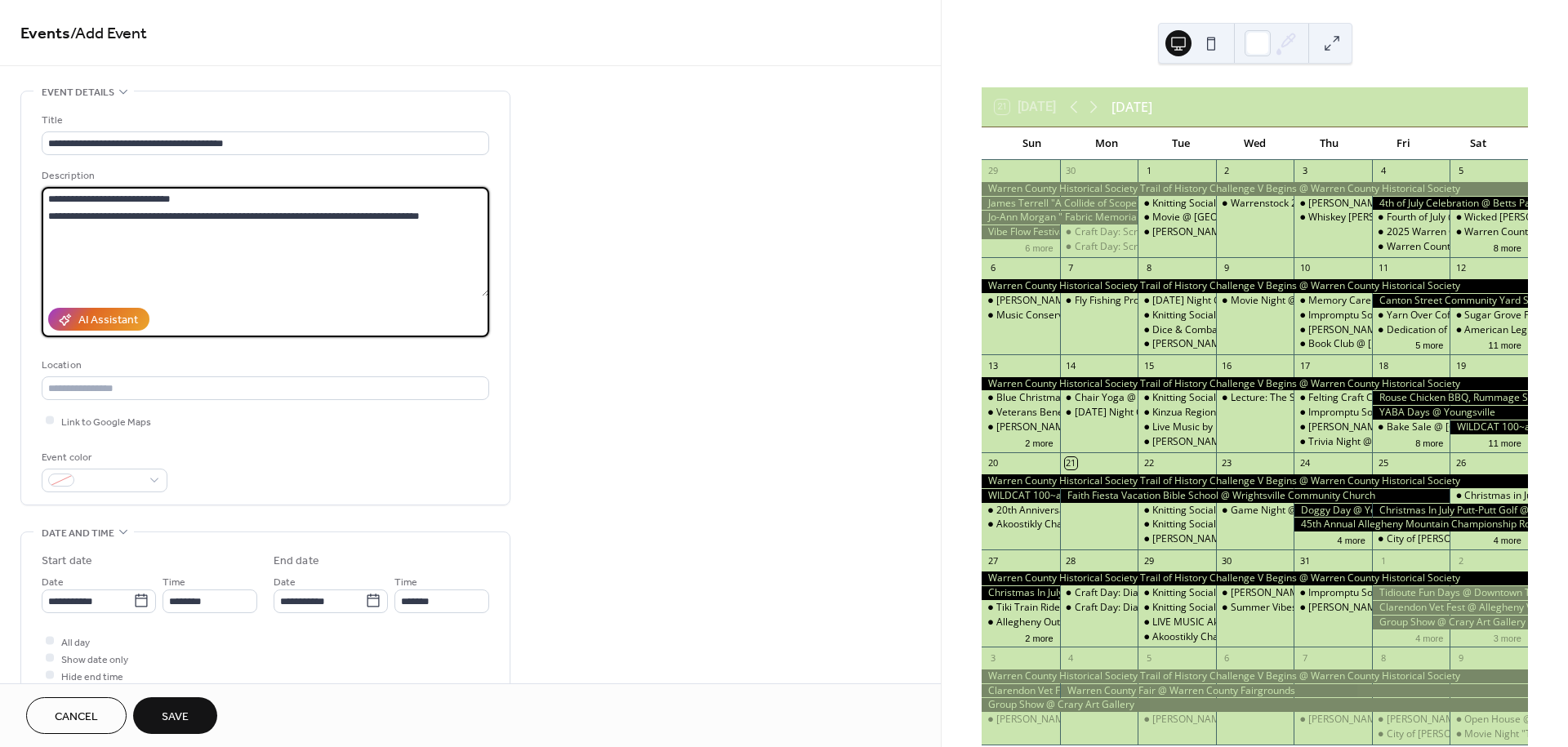 click on "**********" at bounding box center (265, 242) 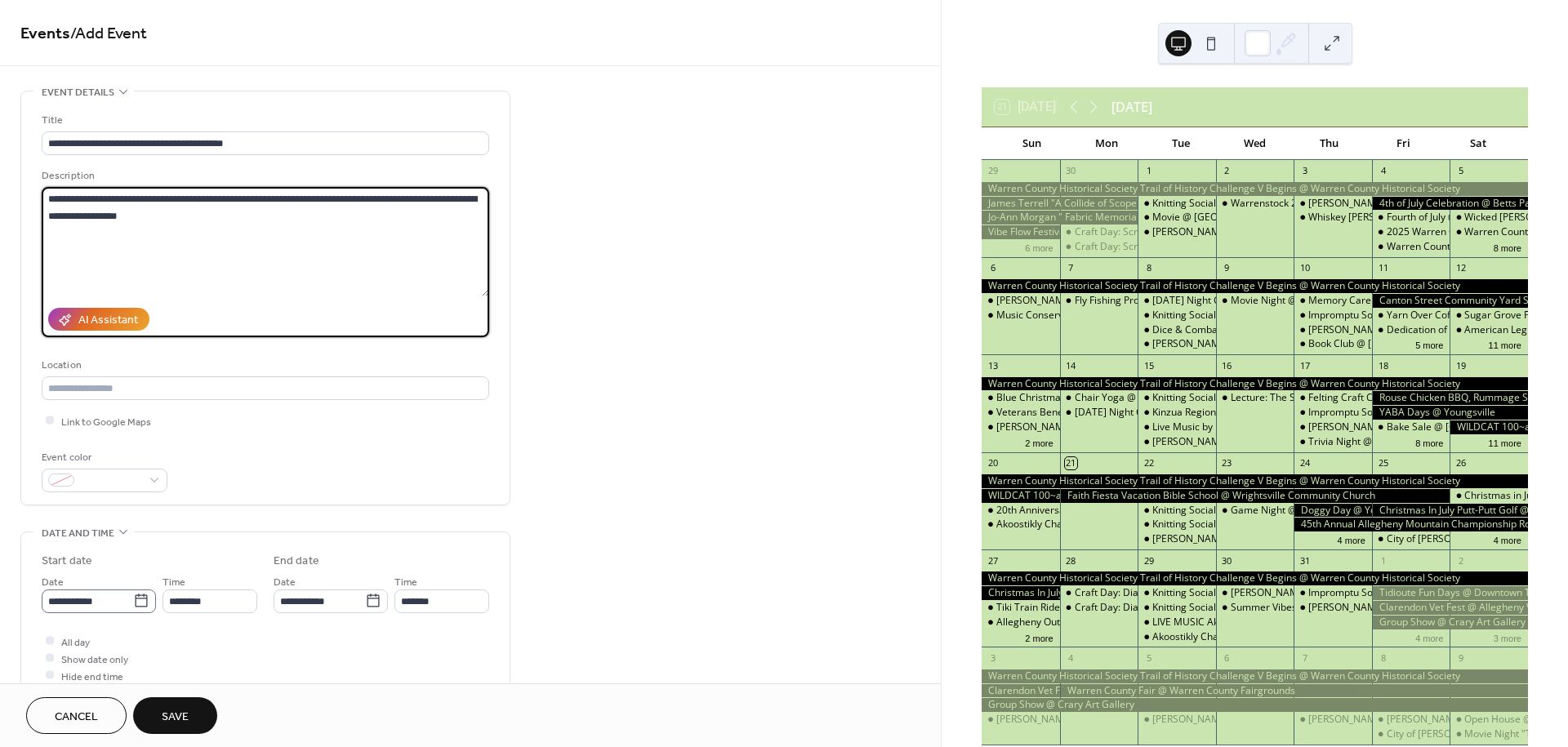 type on "**********" 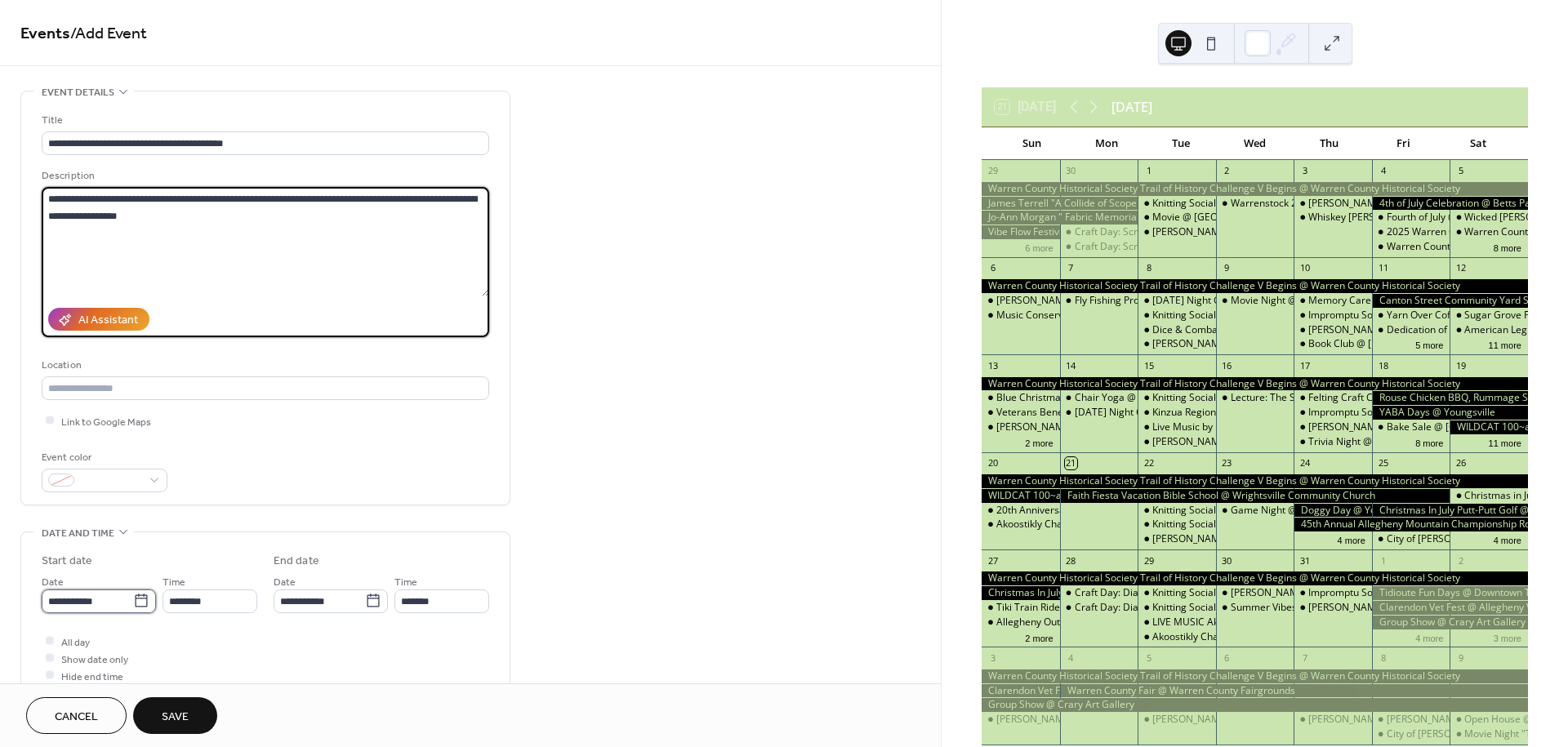 click on "**********" at bounding box center (87, 601) 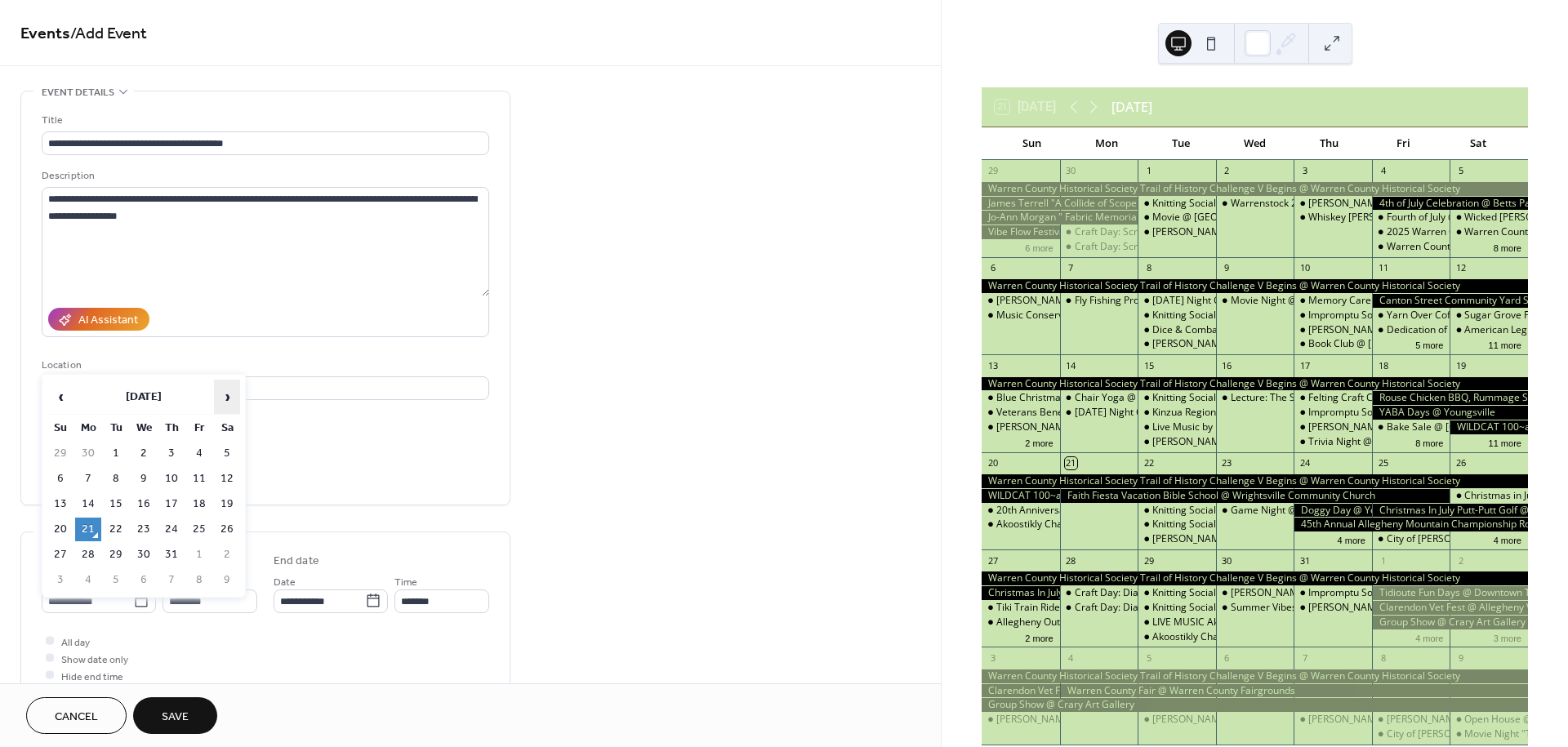 click on "›" at bounding box center [227, 397] 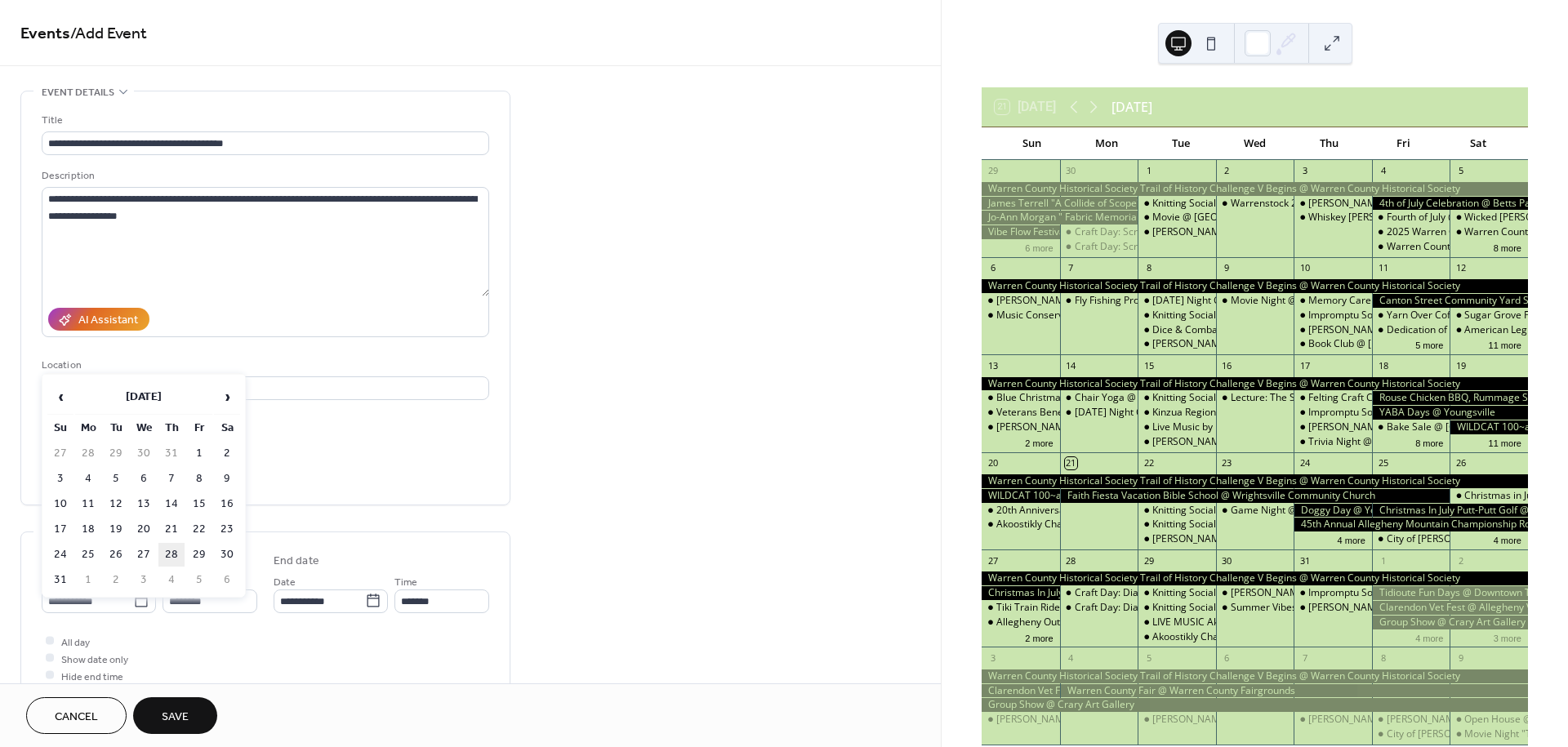click on "28" at bounding box center [172, 554] 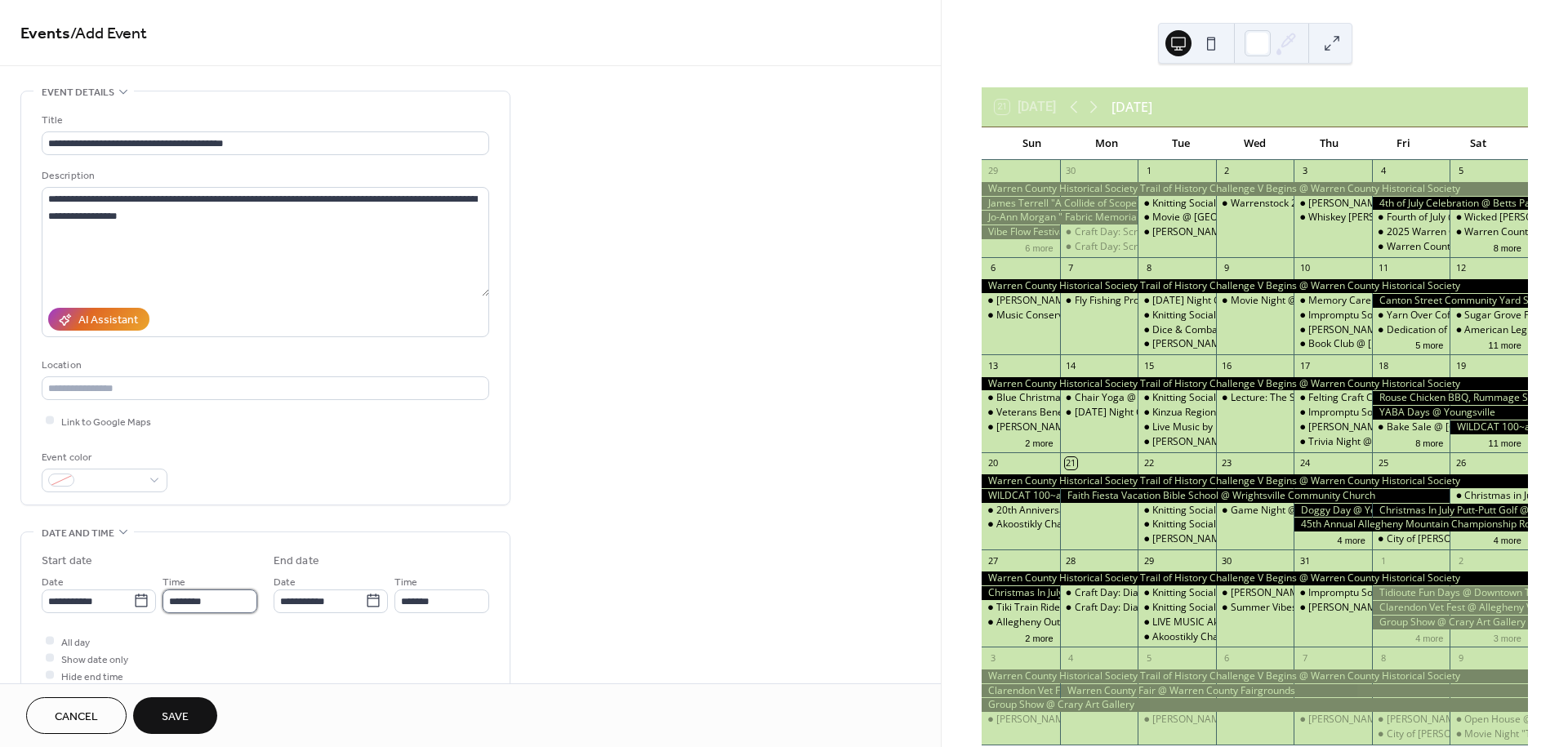 click on "********" at bounding box center [210, 601] 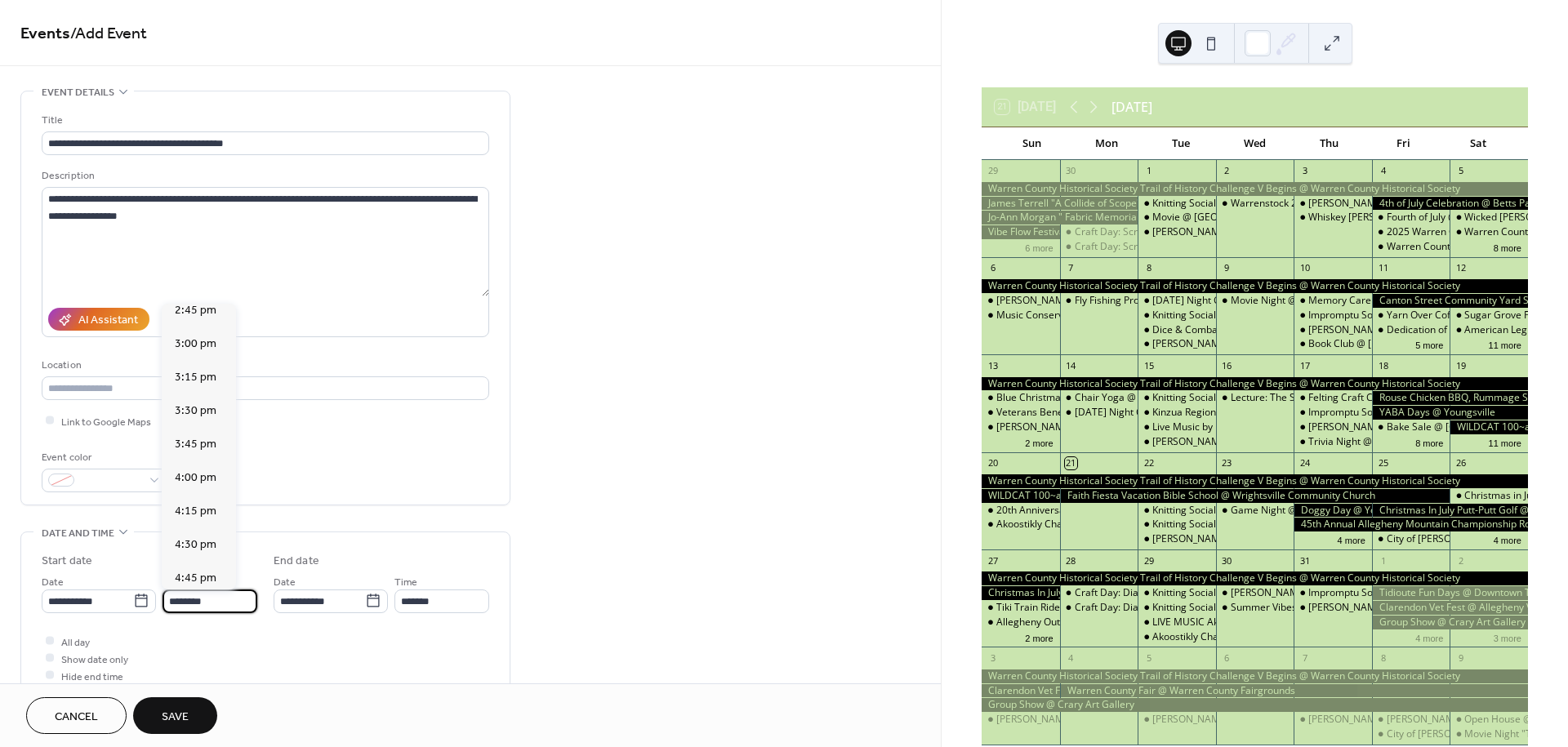 scroll, scrollTop: 1986, scrollLeft: 0, axis: vertical 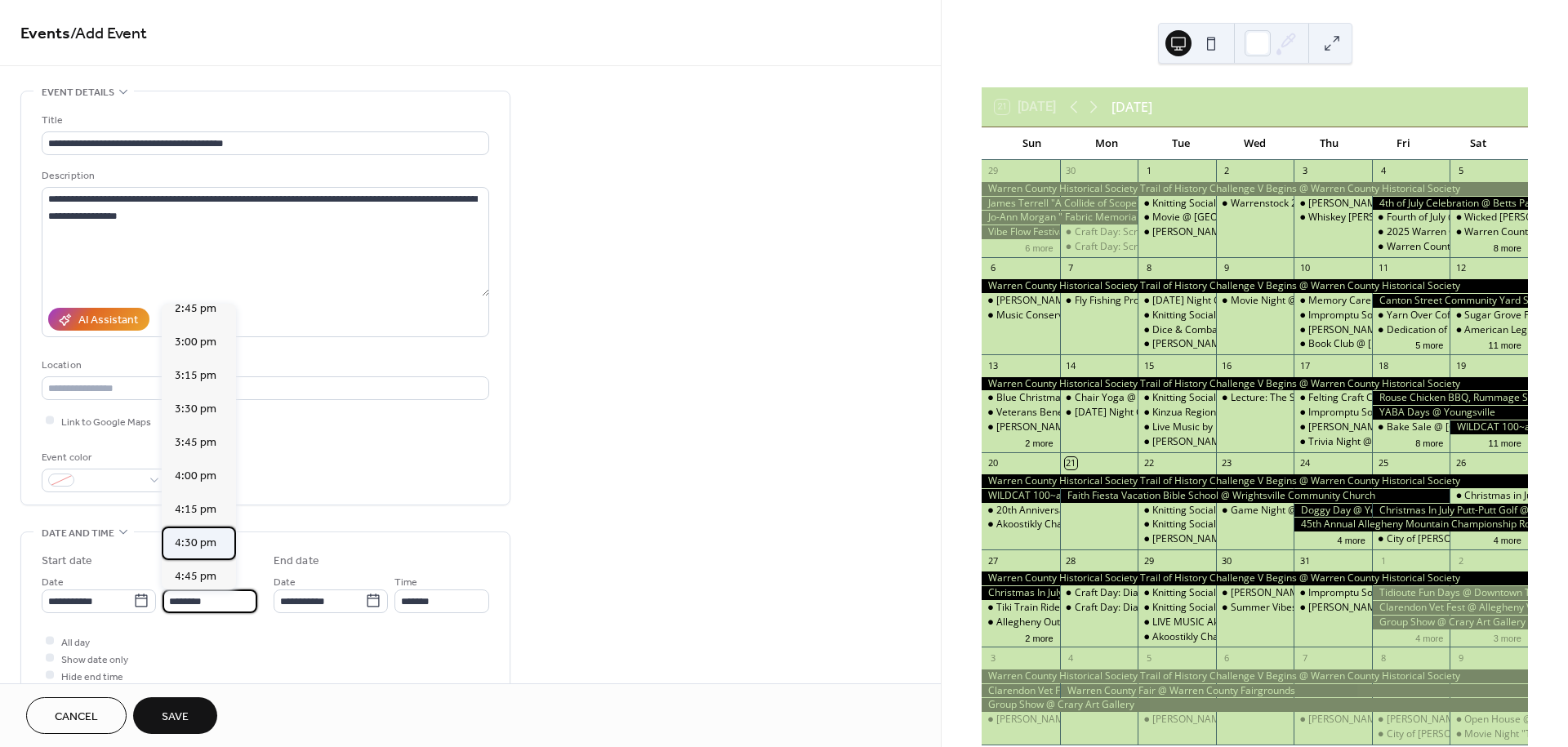 click on "4:30 pm" at bounding box center [195, 543] 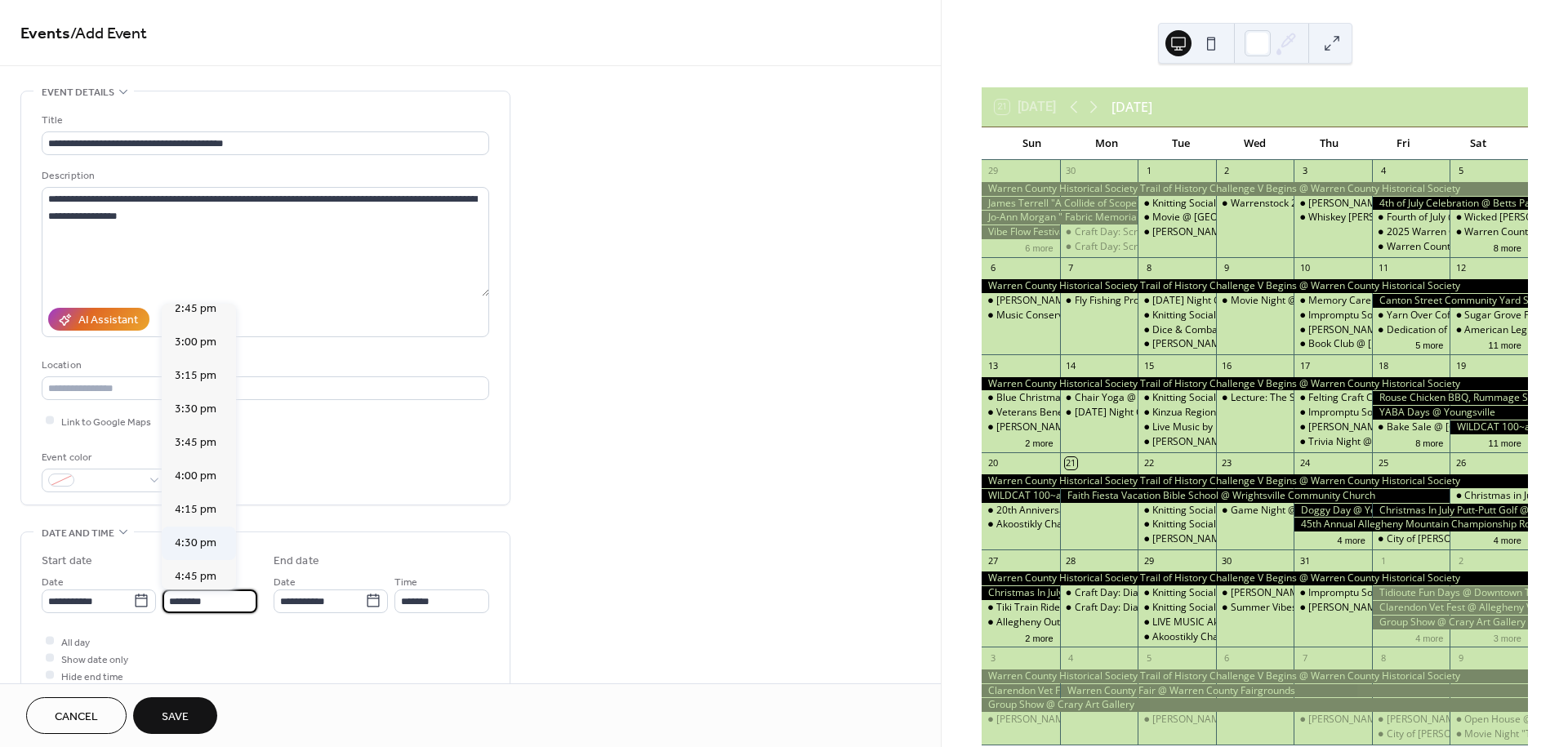 type on "*******" 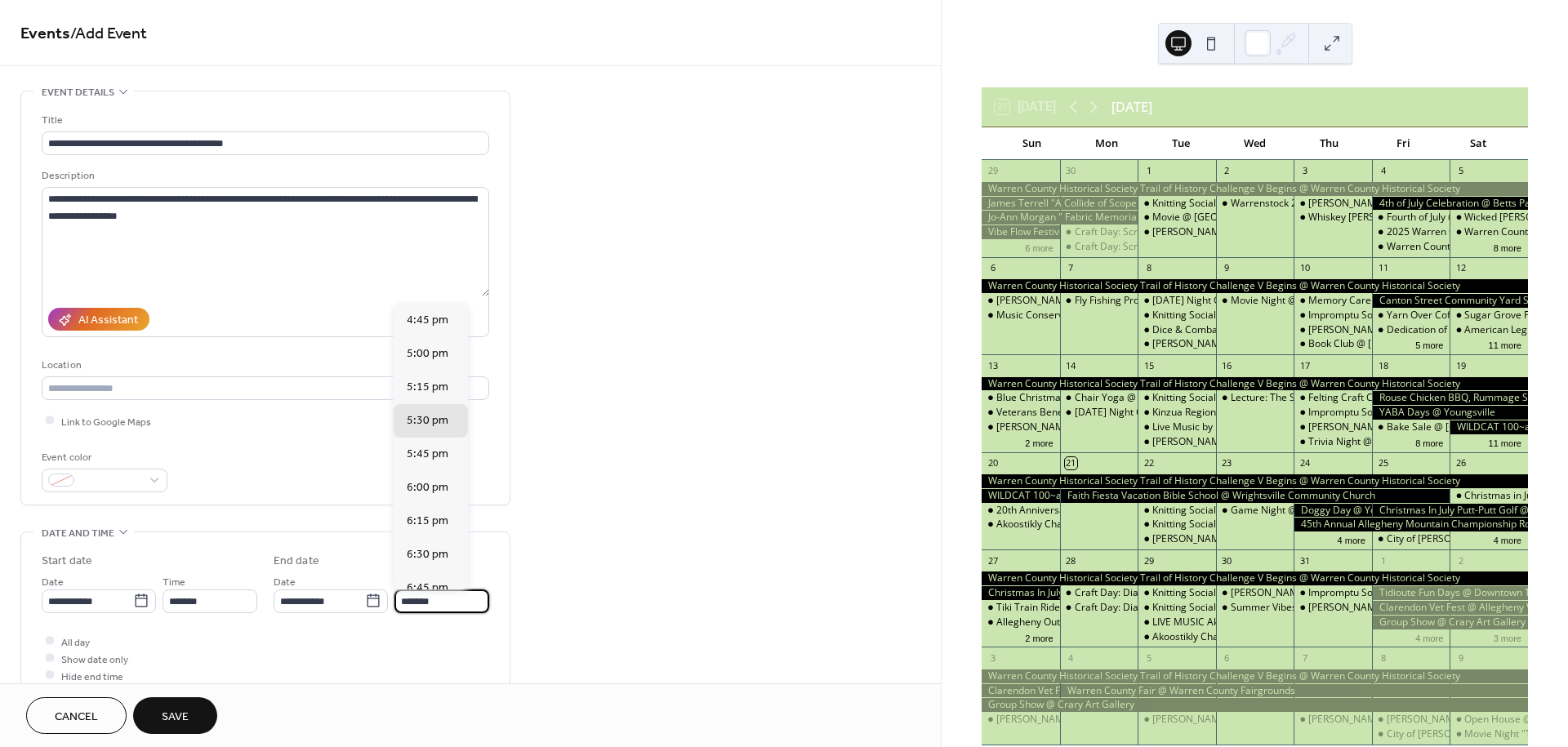 click on "*******" at bounding box center (442, 601) 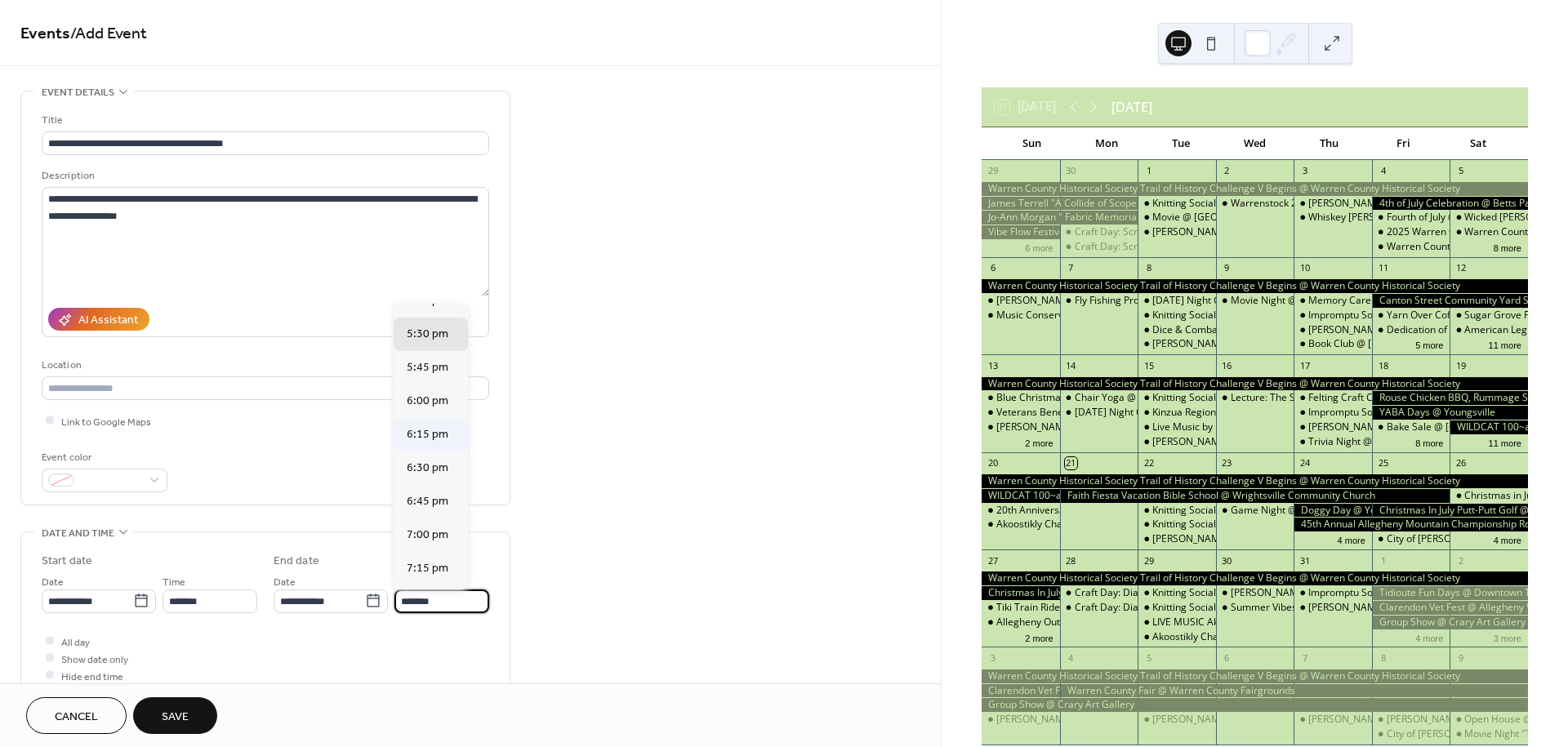 scroll, scrollTop: 91, scrollLeft: 0, axis: vertical 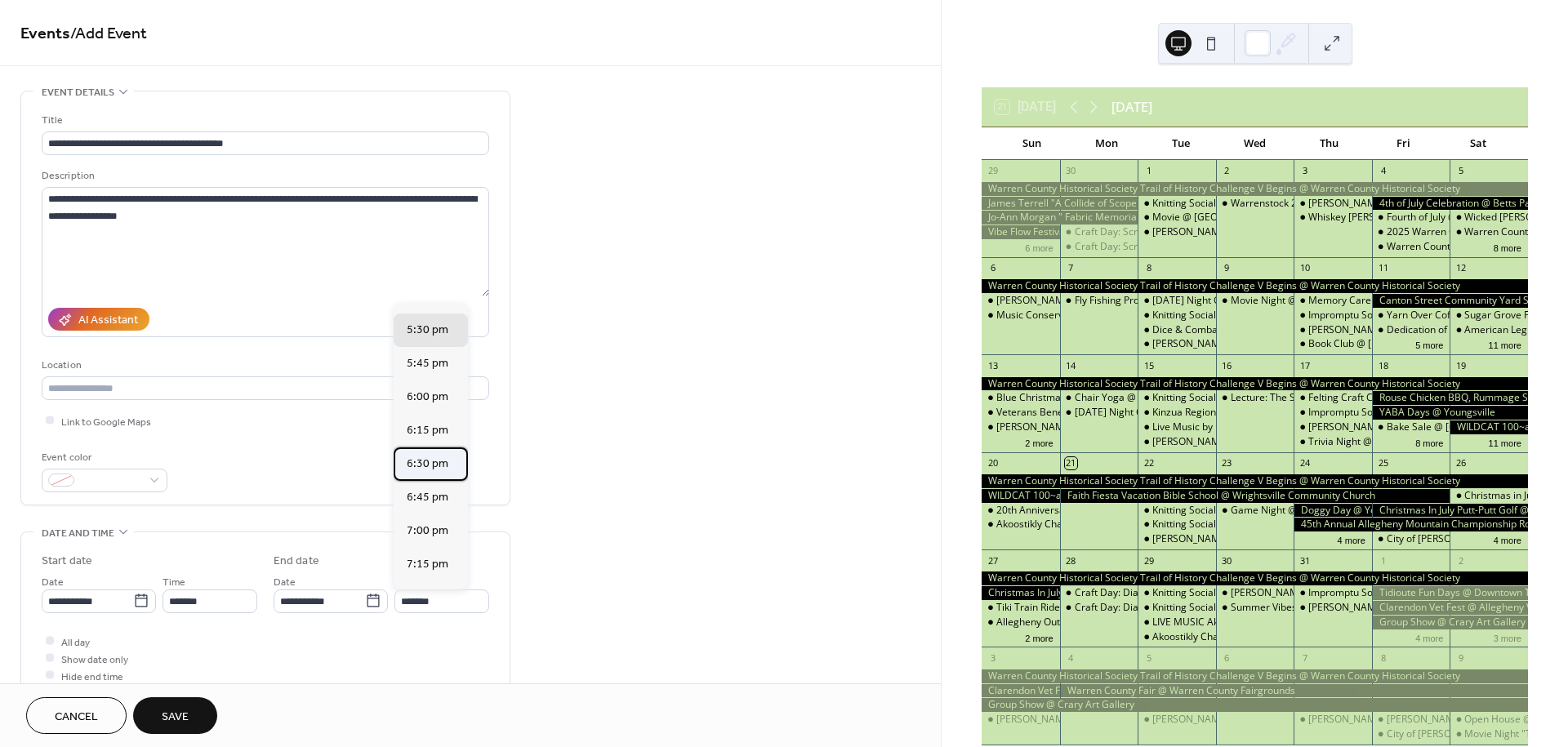 click on "6:30 pm" at bounding box center (427, 464) 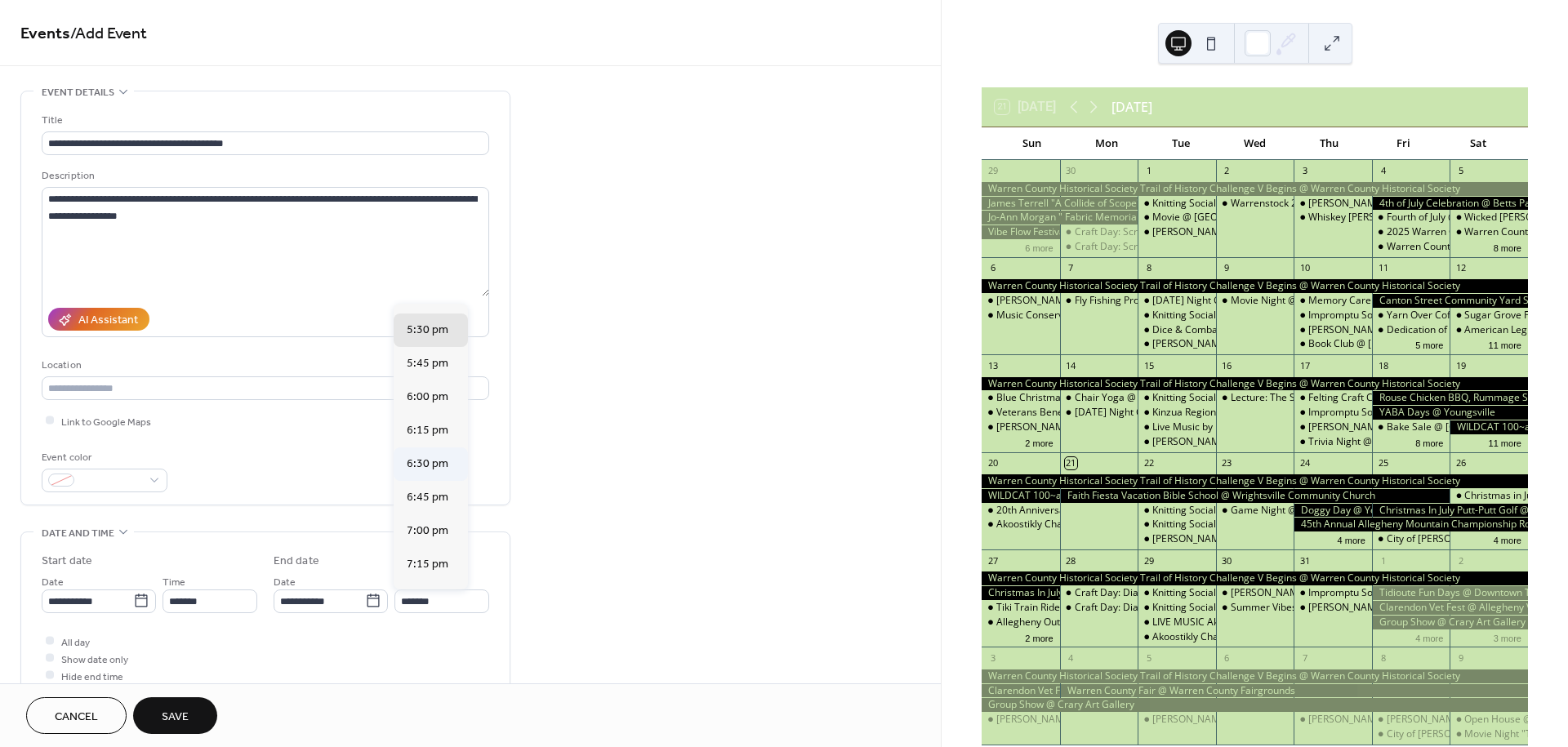 type on "*******" 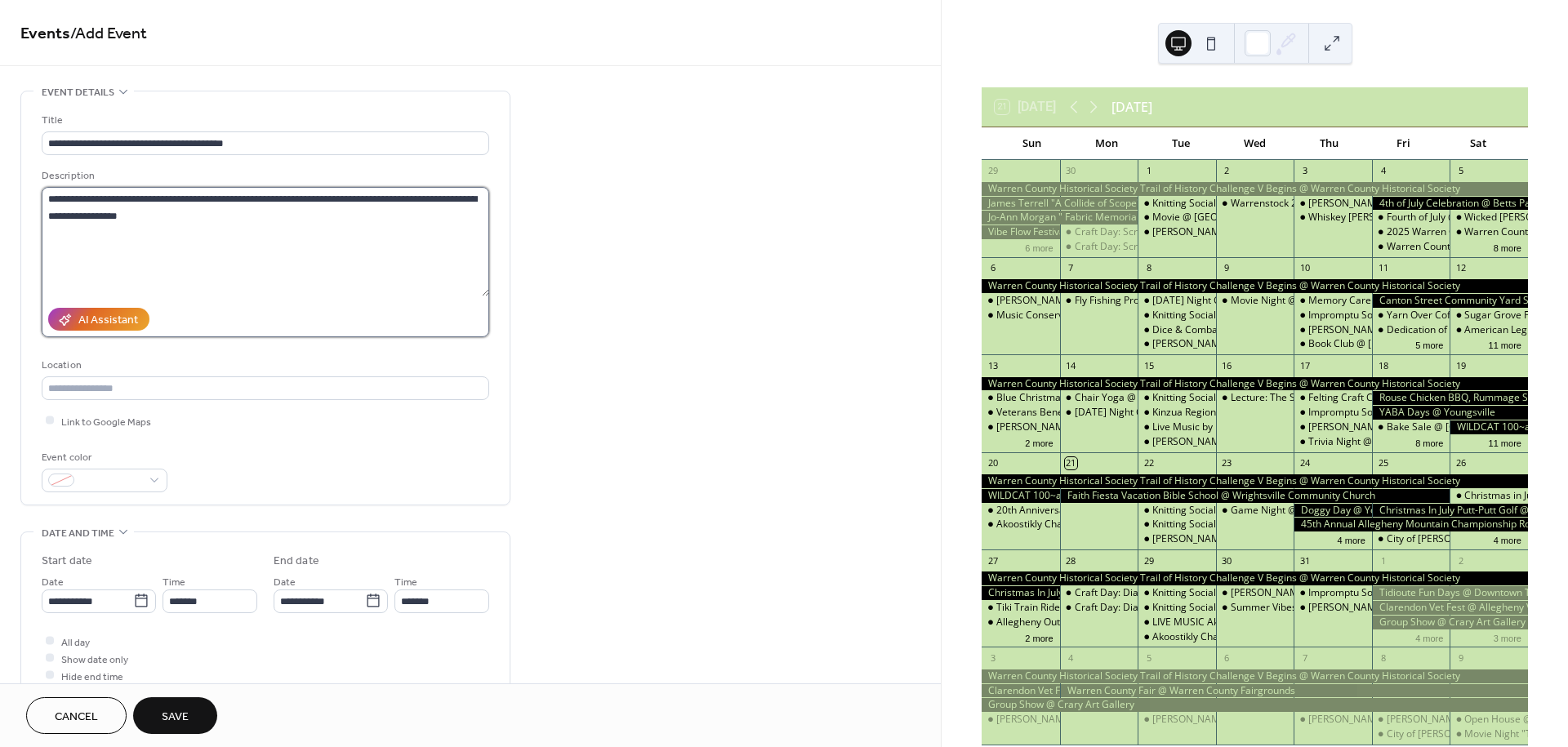 click on "**********" at bounding box center (265, 242) 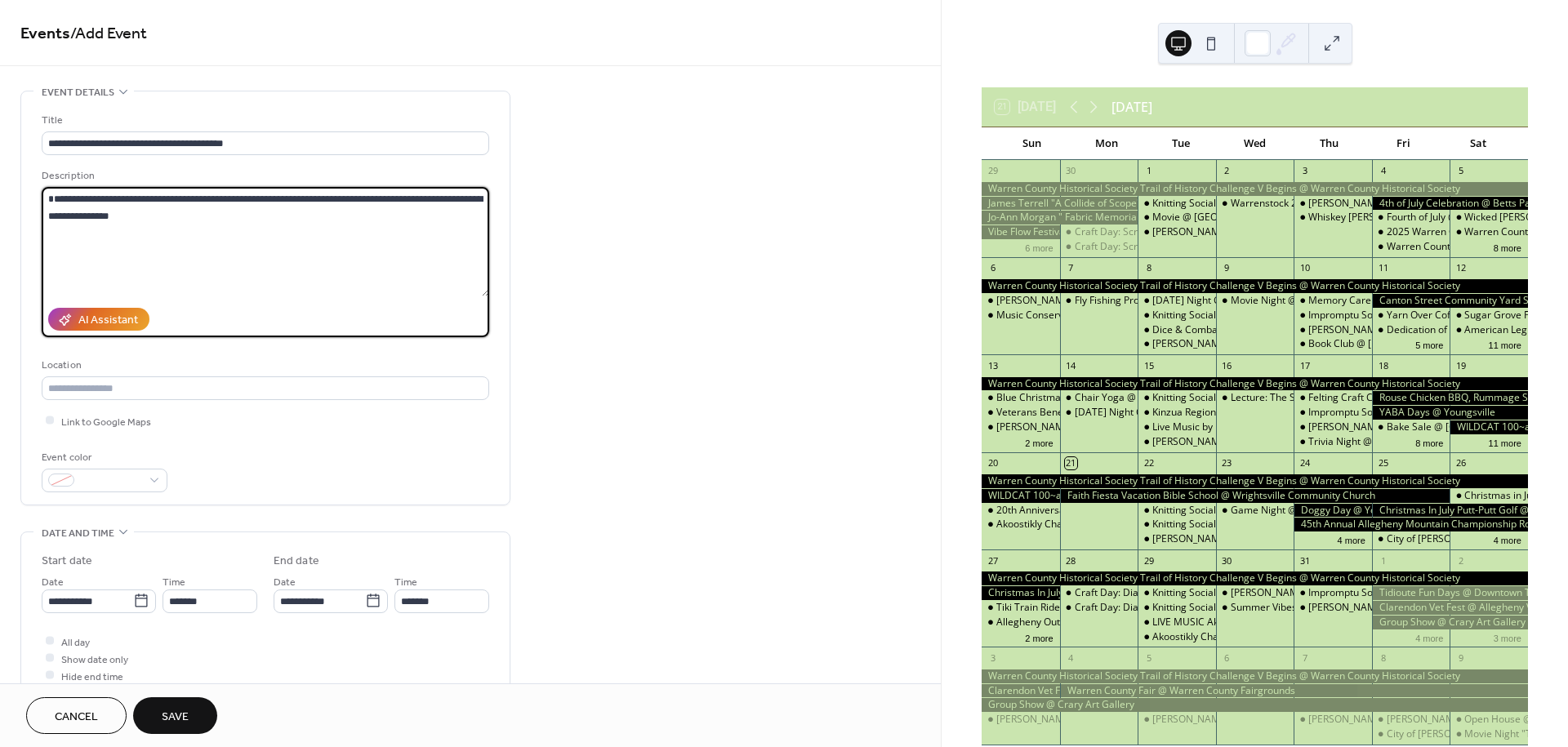 type on "**********" 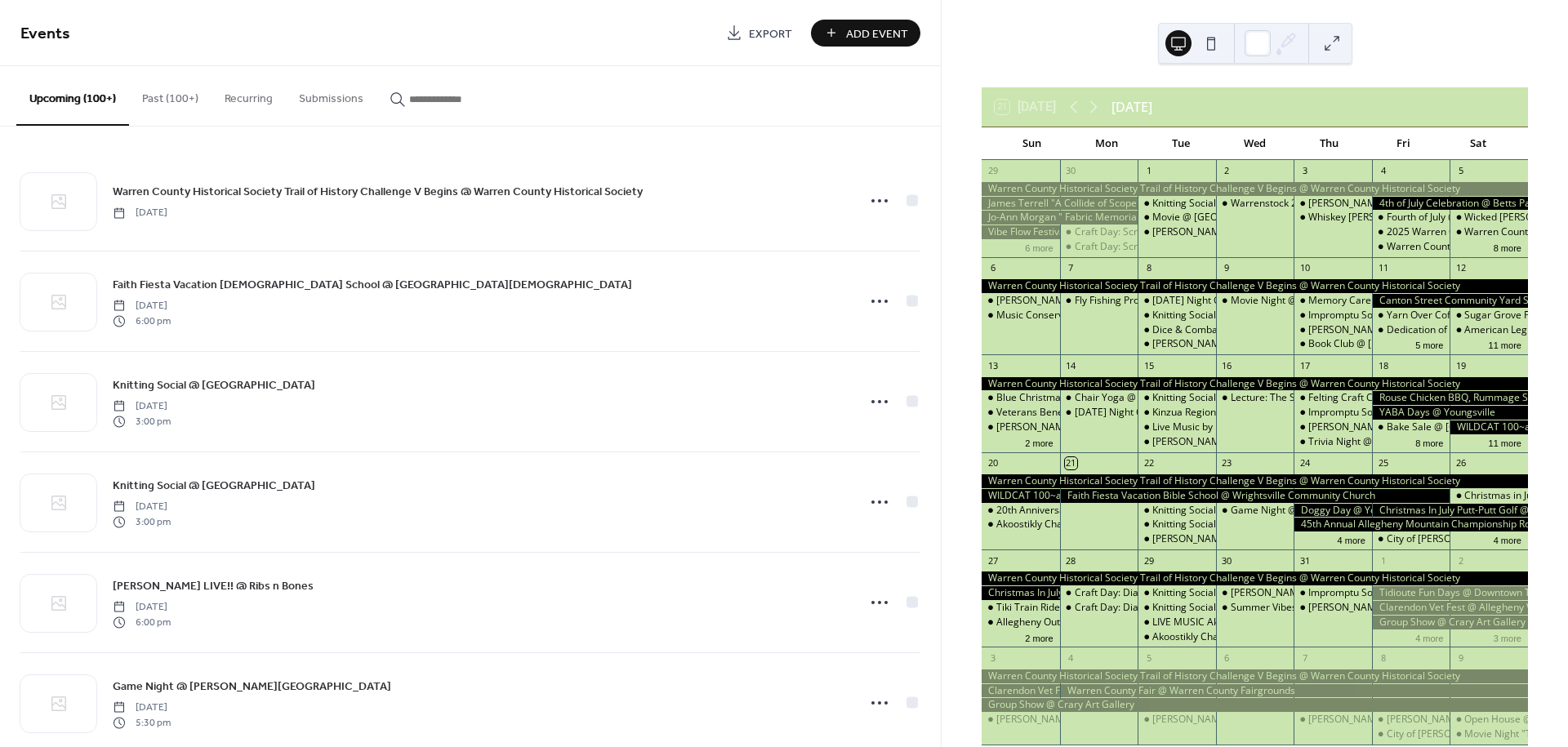 click on "Add Event" at bounding box center (877, 33) 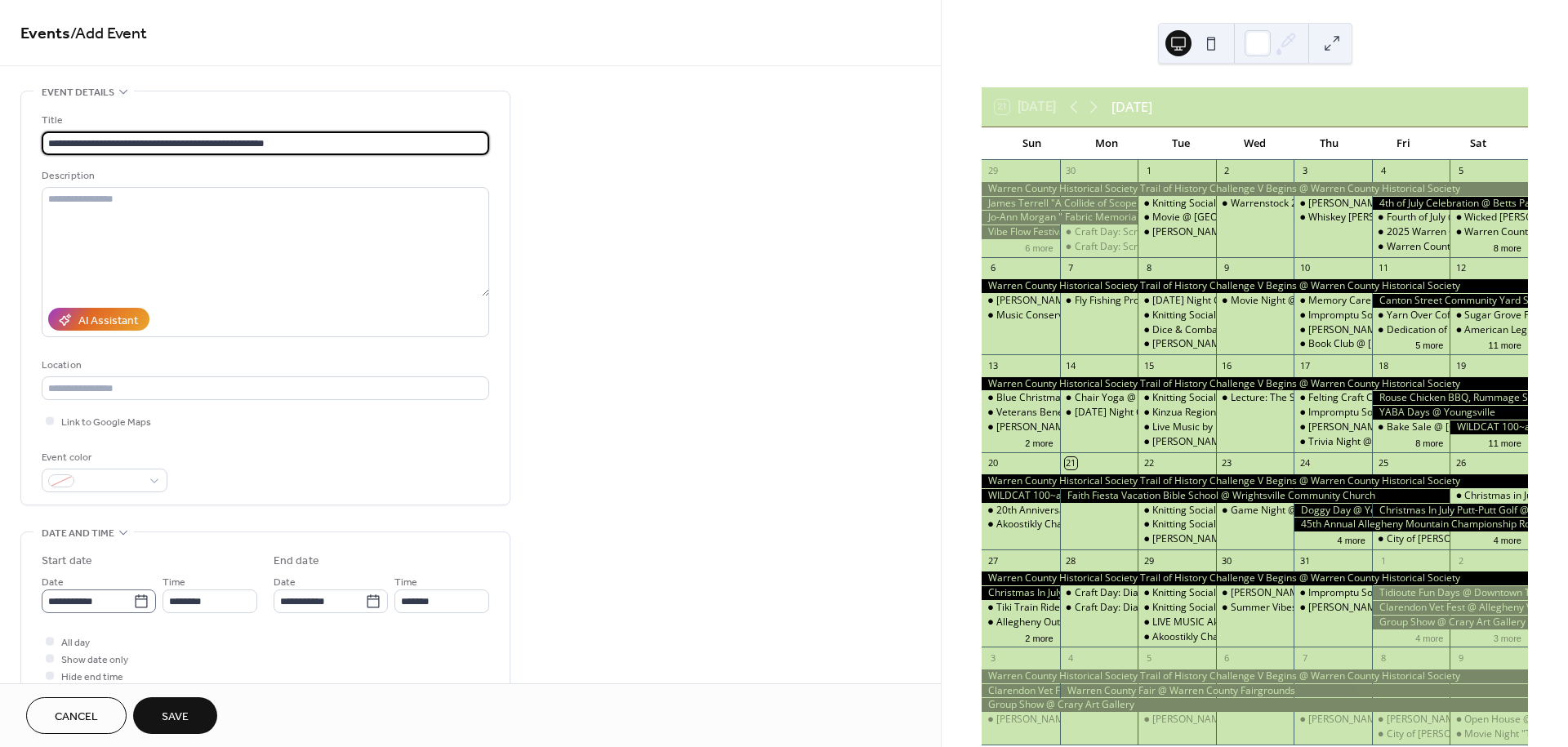 type on "**********" 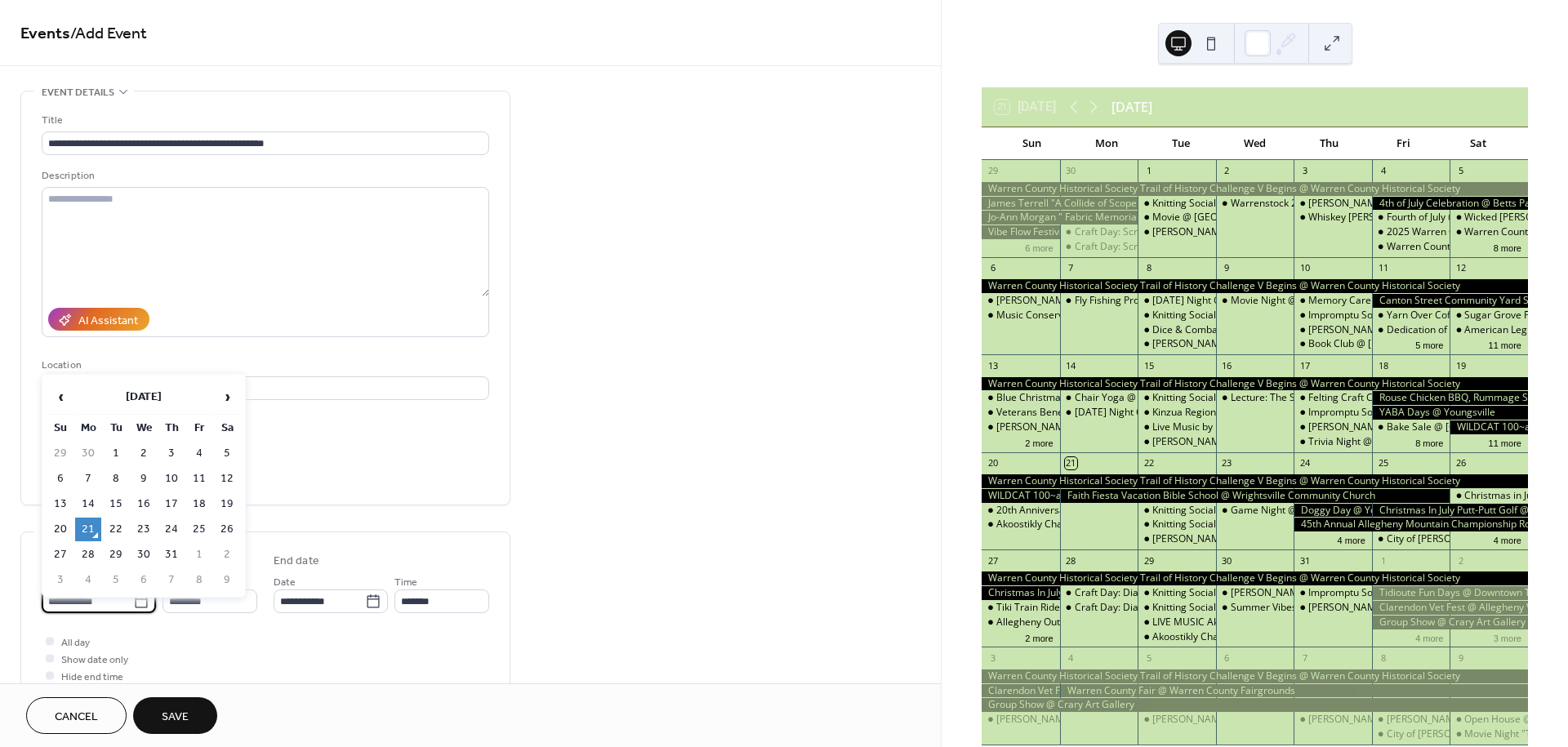 click on "**********" at bounding box center [87, 601] 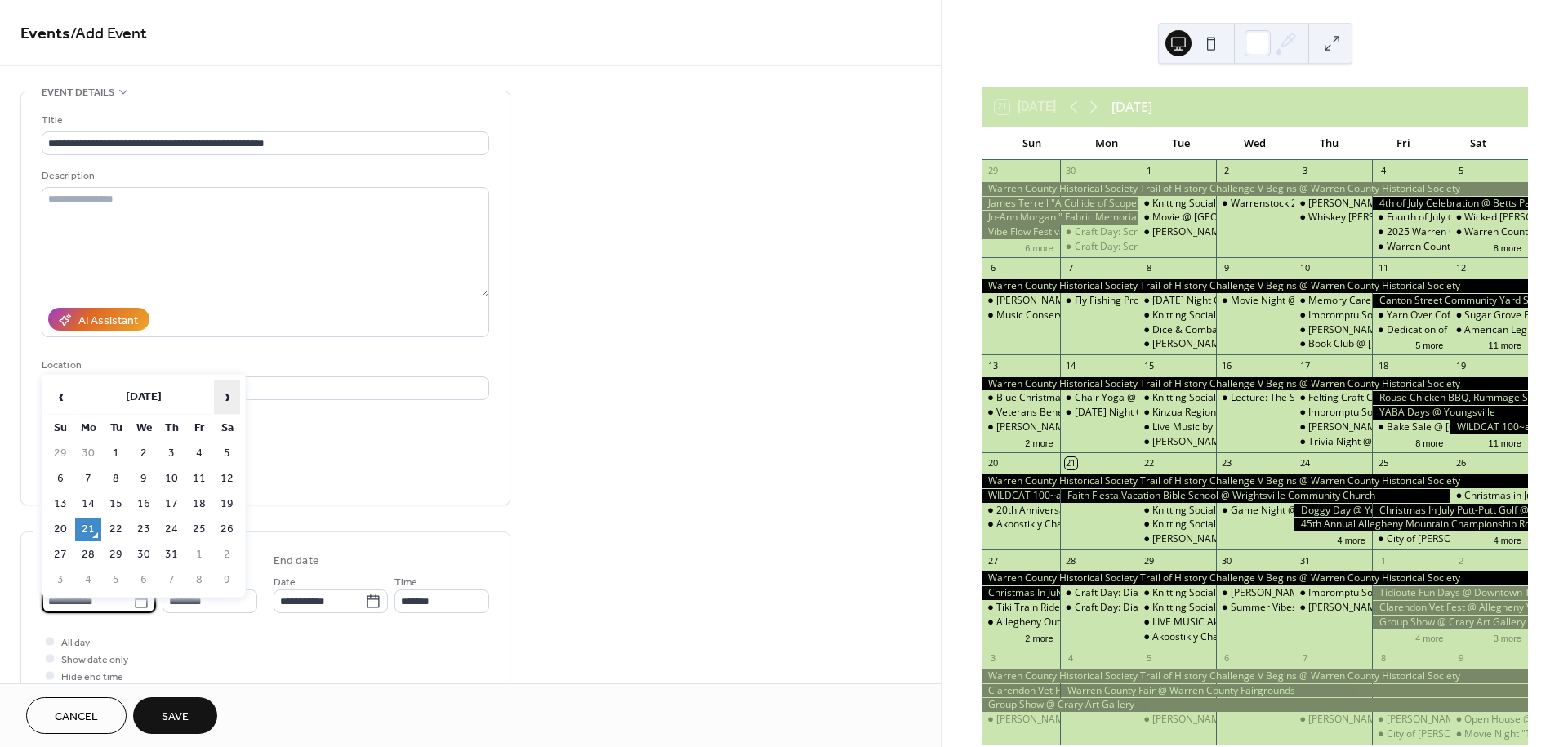 click on "›" at bounding box center [227, 397] 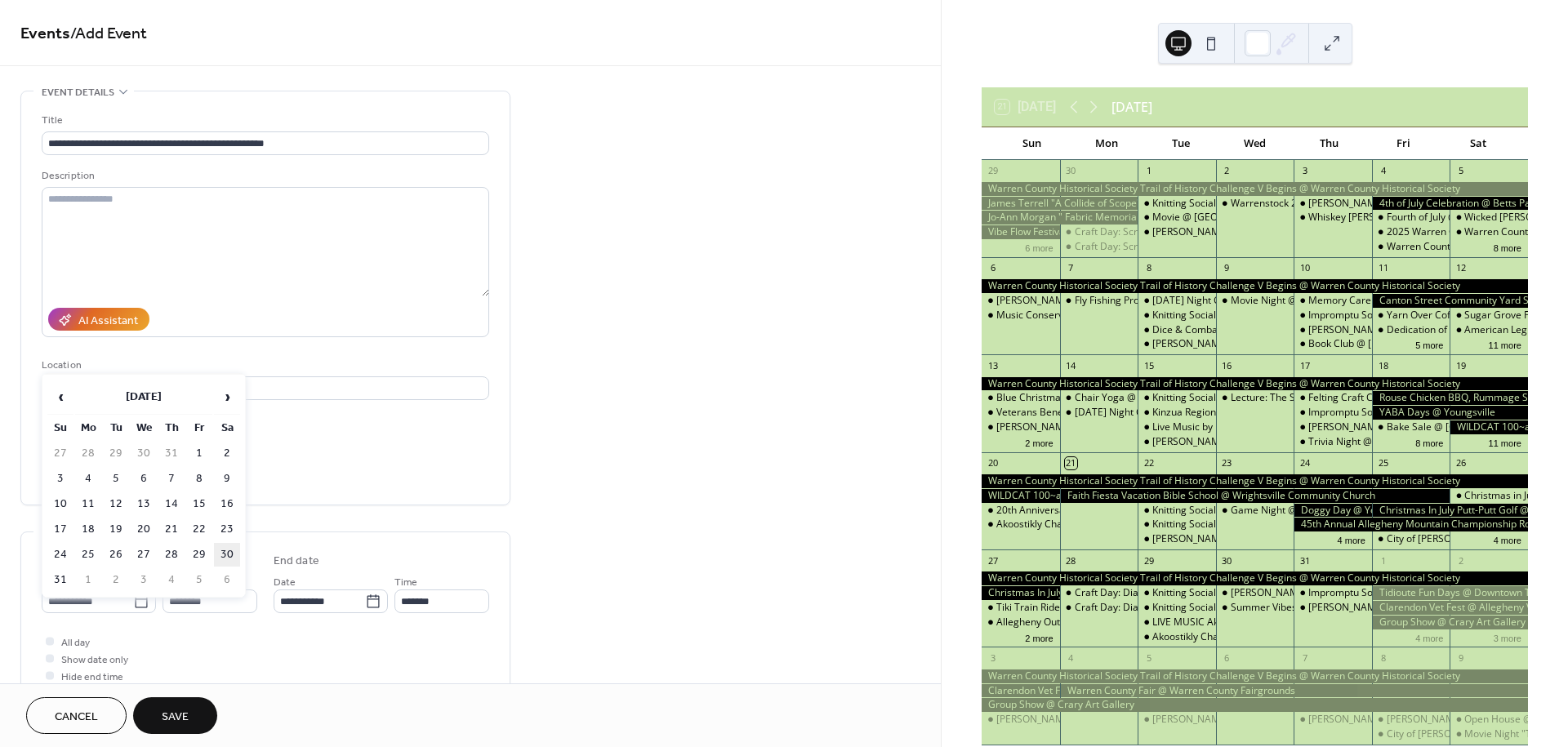 click on "30" at bounding box center [227, 554] 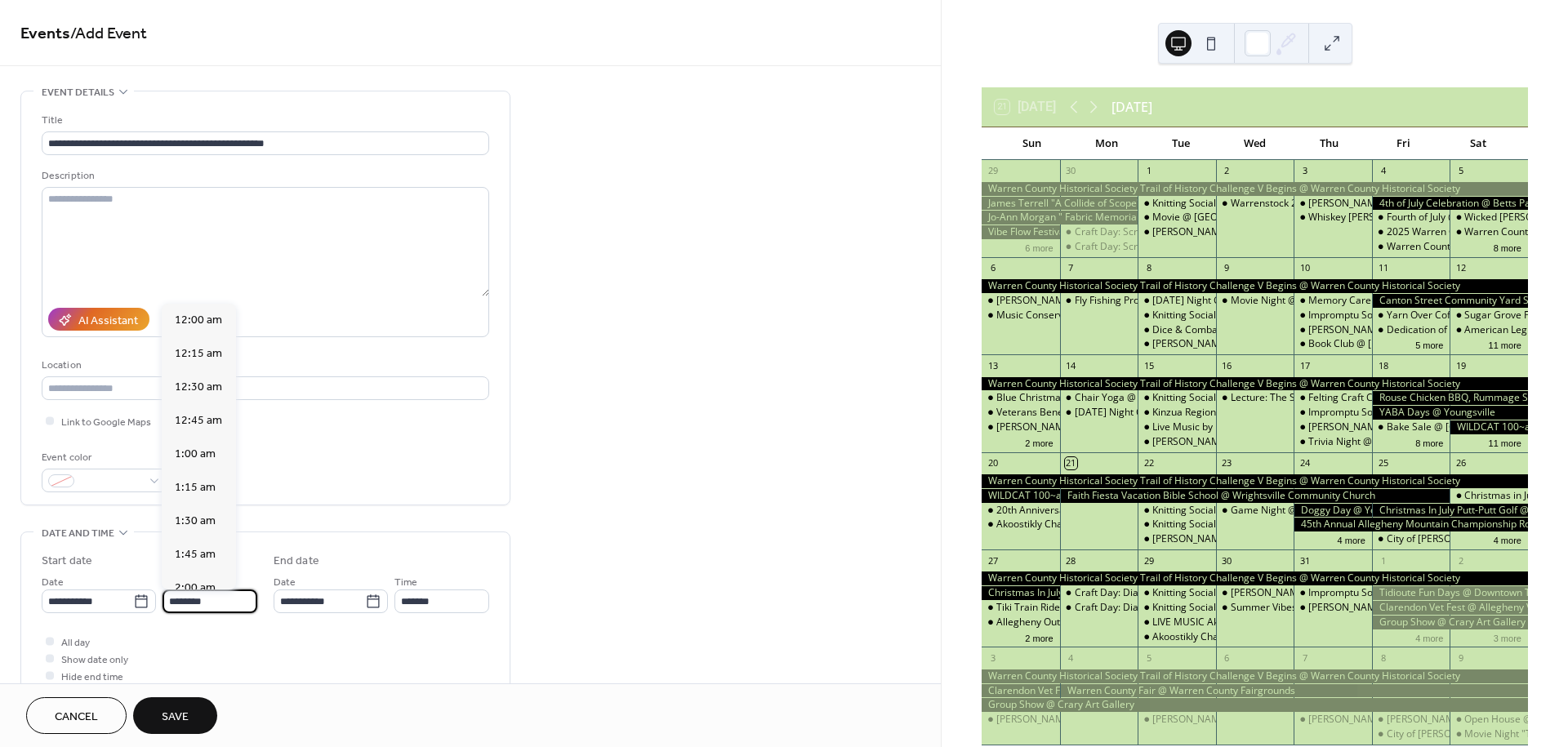 scroll, scrollTop: 1623, scrollLeft: 0, axis: vertical 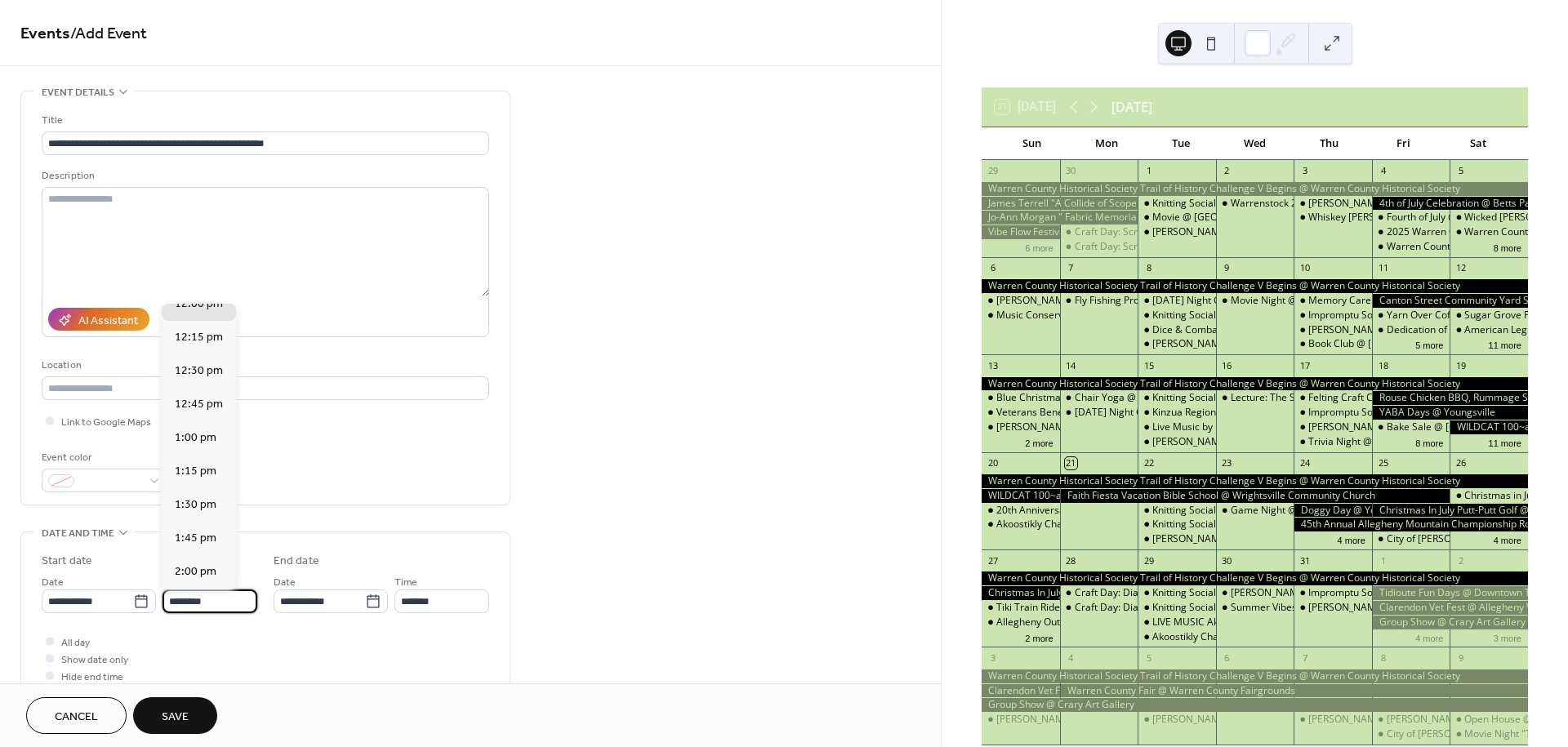 click on "********" at bounding box center [210, 601] 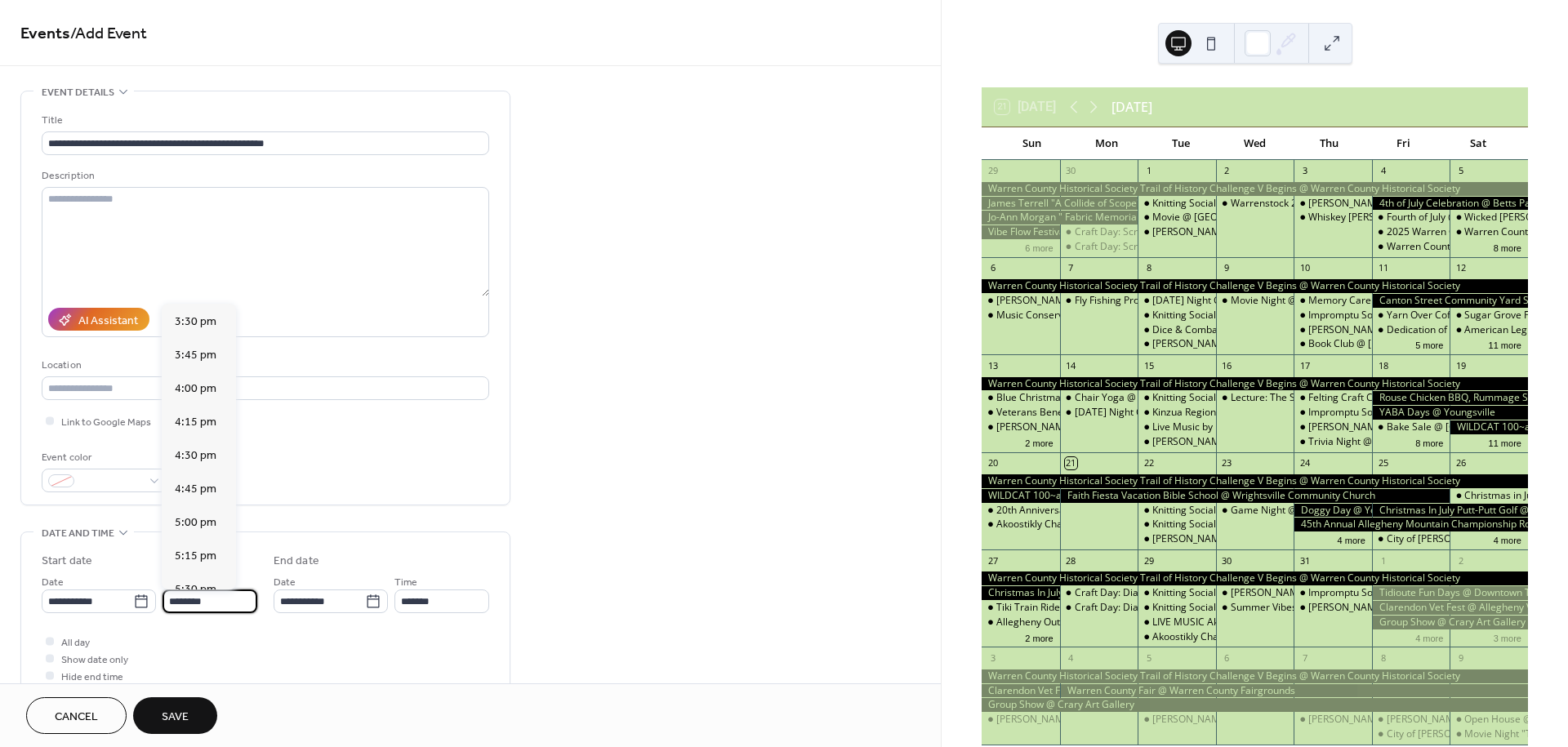 scroll, scrollTop: 2077, scrollLeft: 0, axis: vertical 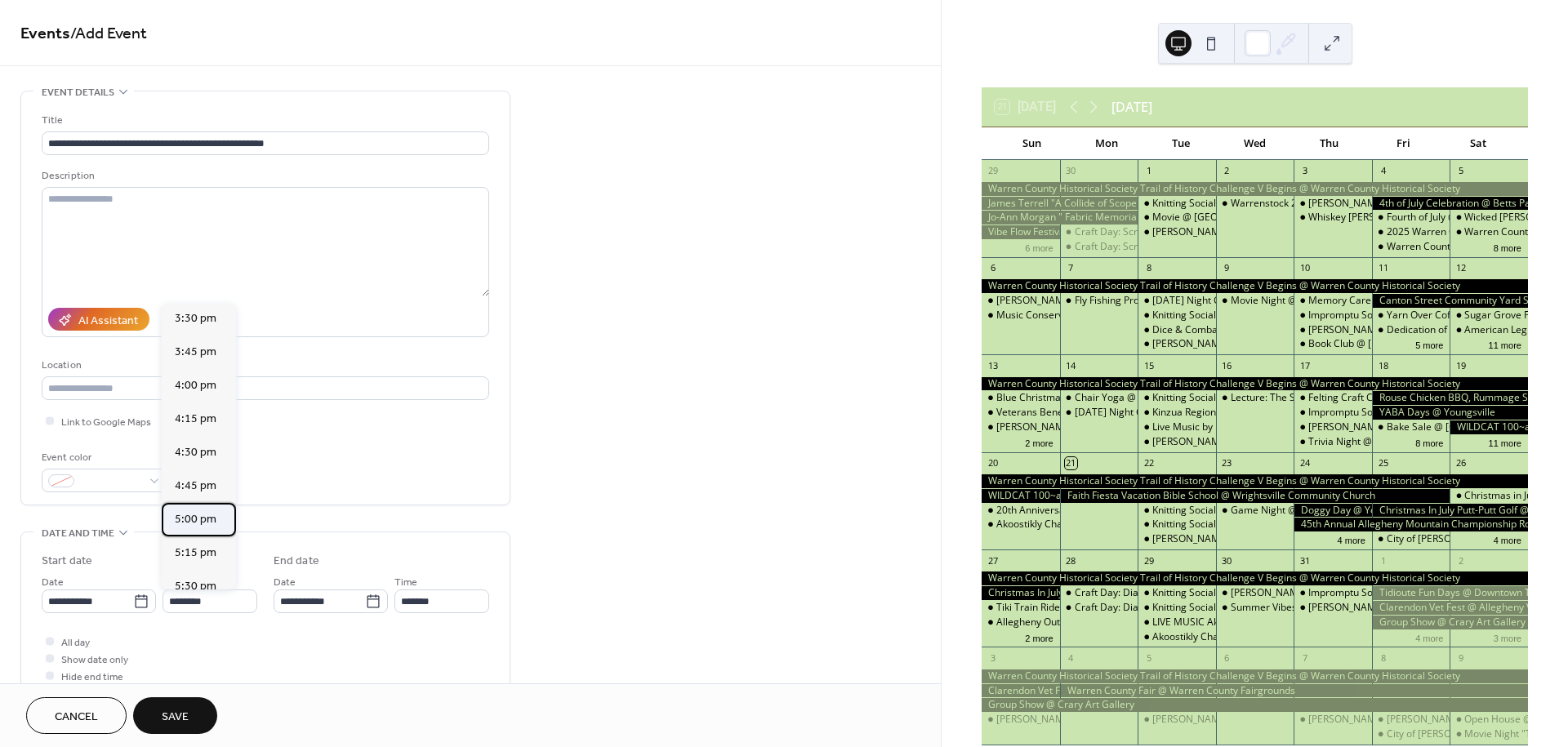 click on "5:00 pm" at bounding box center [195, 519] 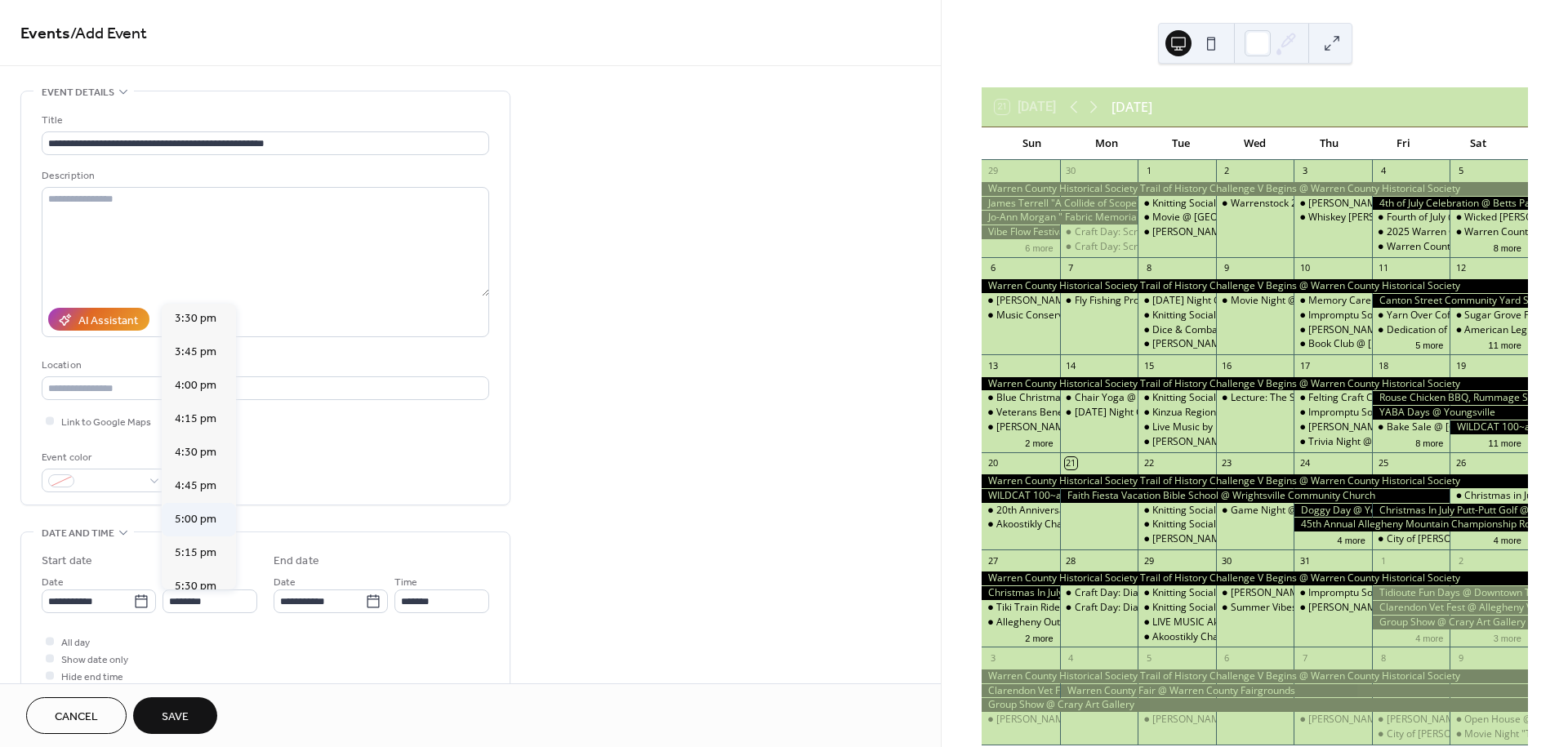 type on "*******" 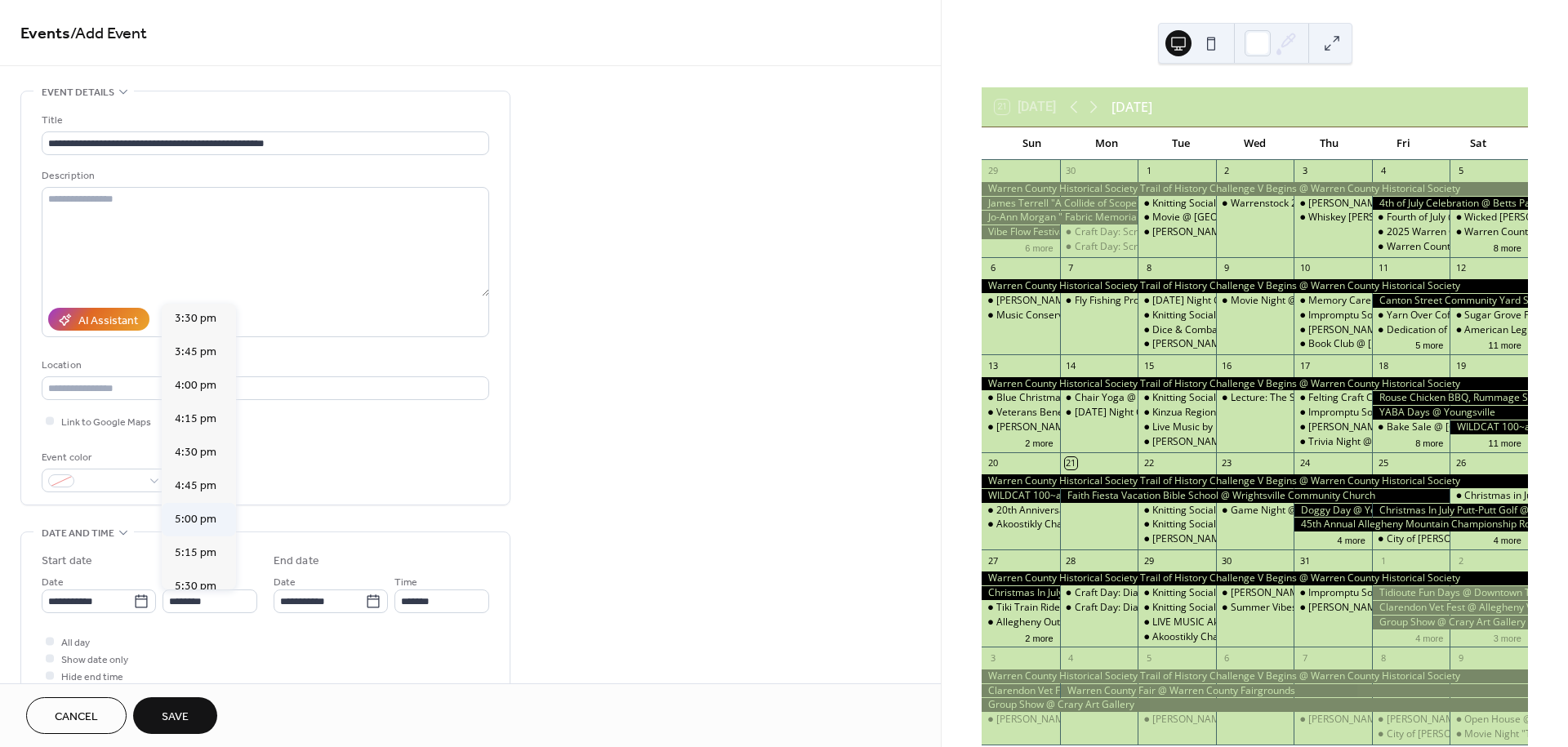 type on "*******" 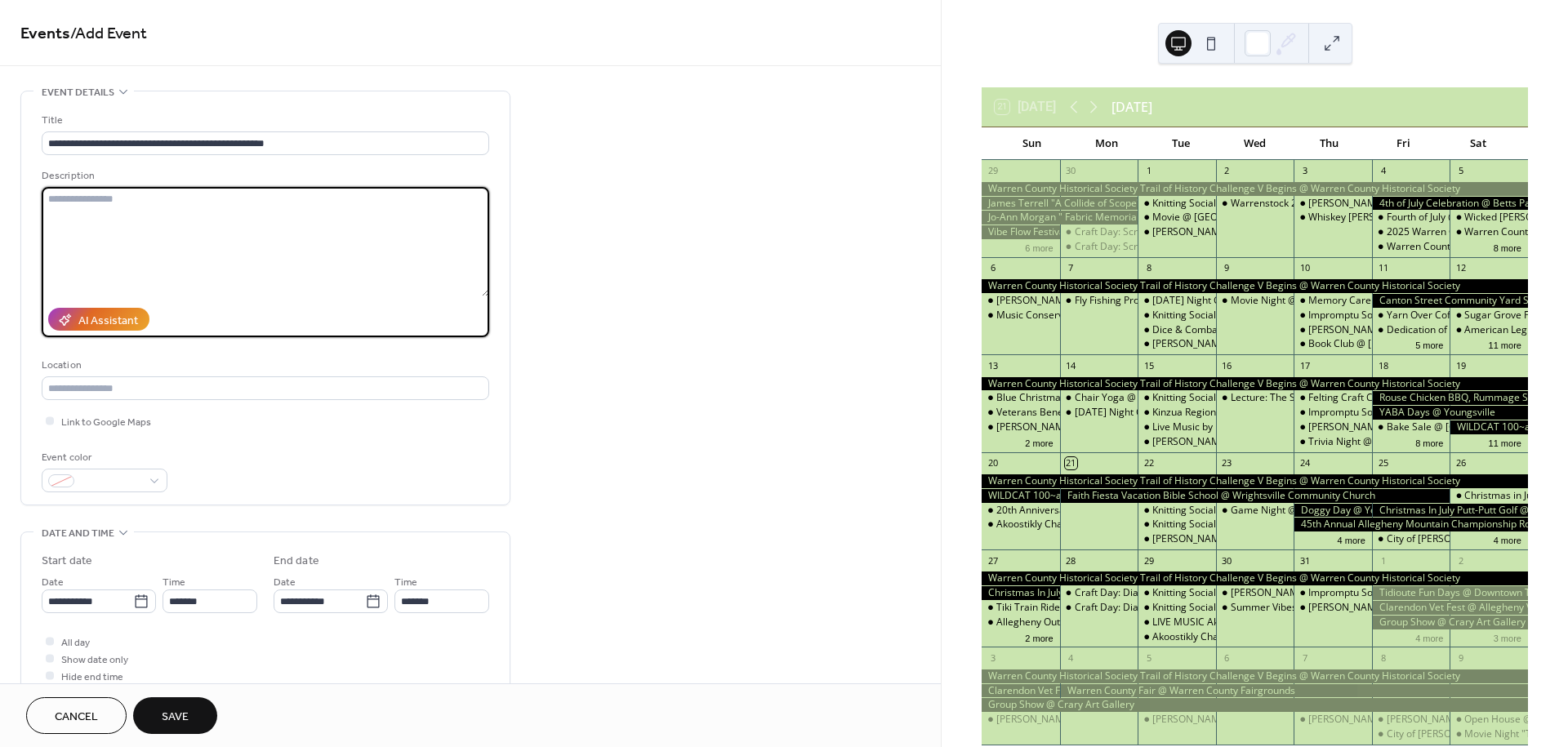 click at bounding box center [265, 242] 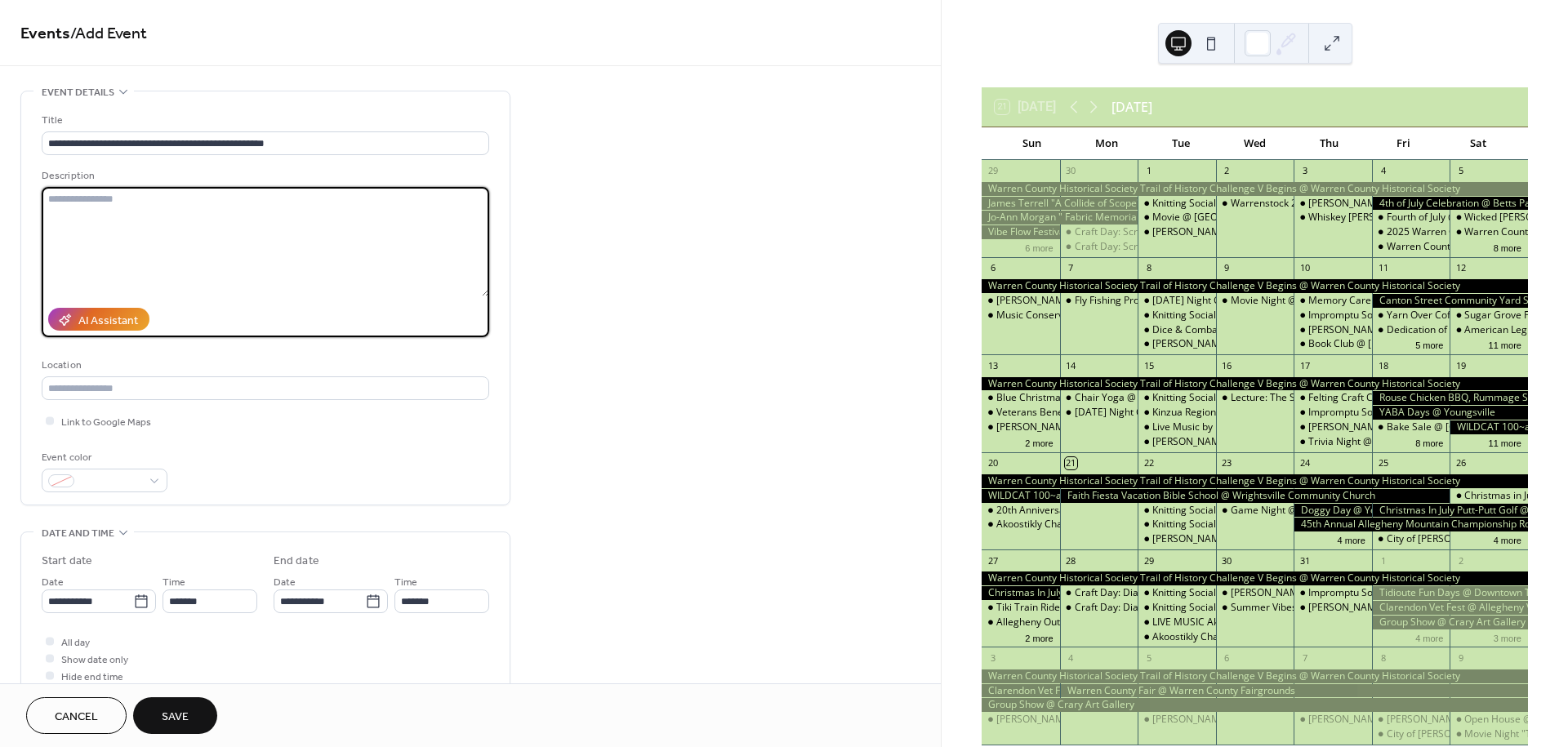 paste on "**********" 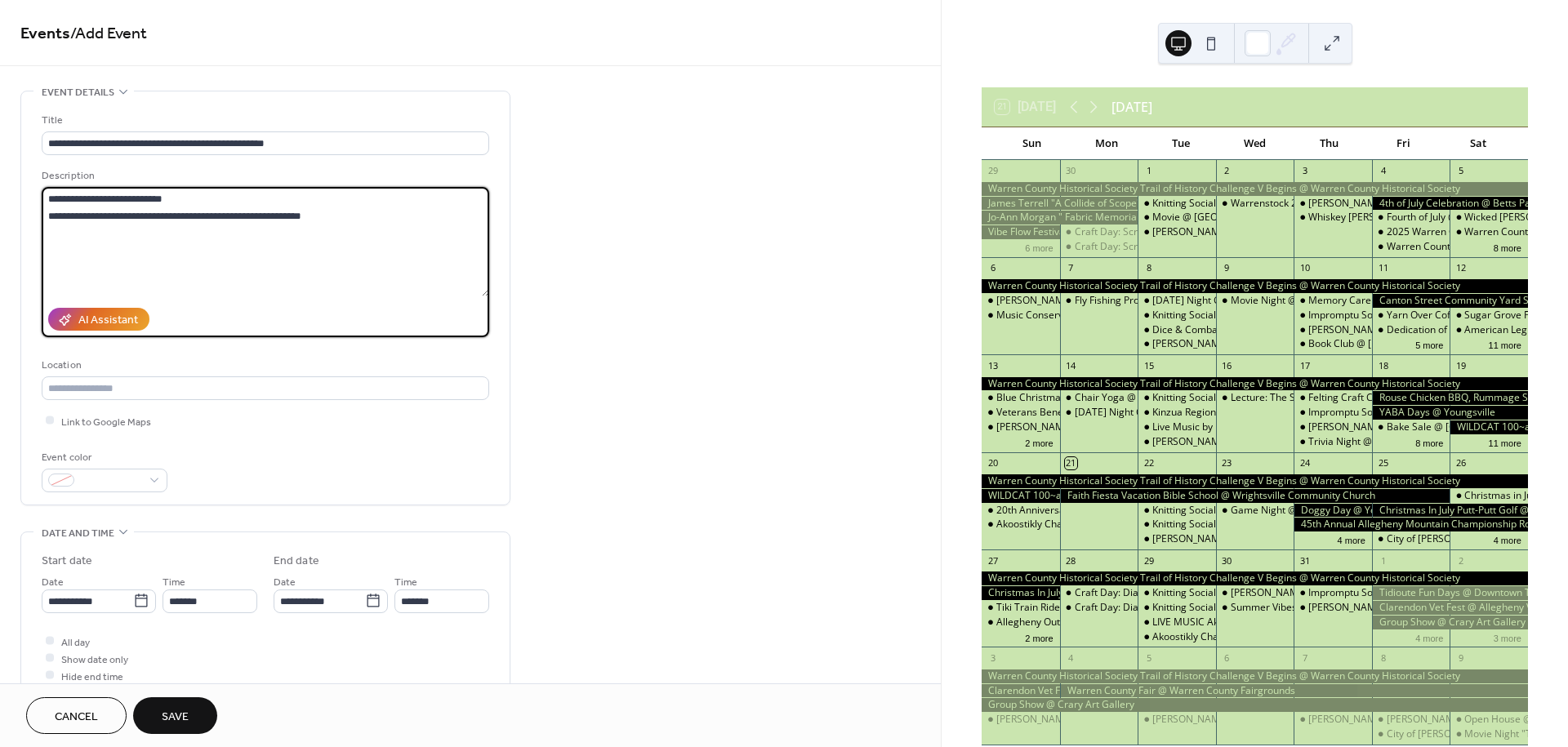 click on "**********" at bounding box center (265, 242) 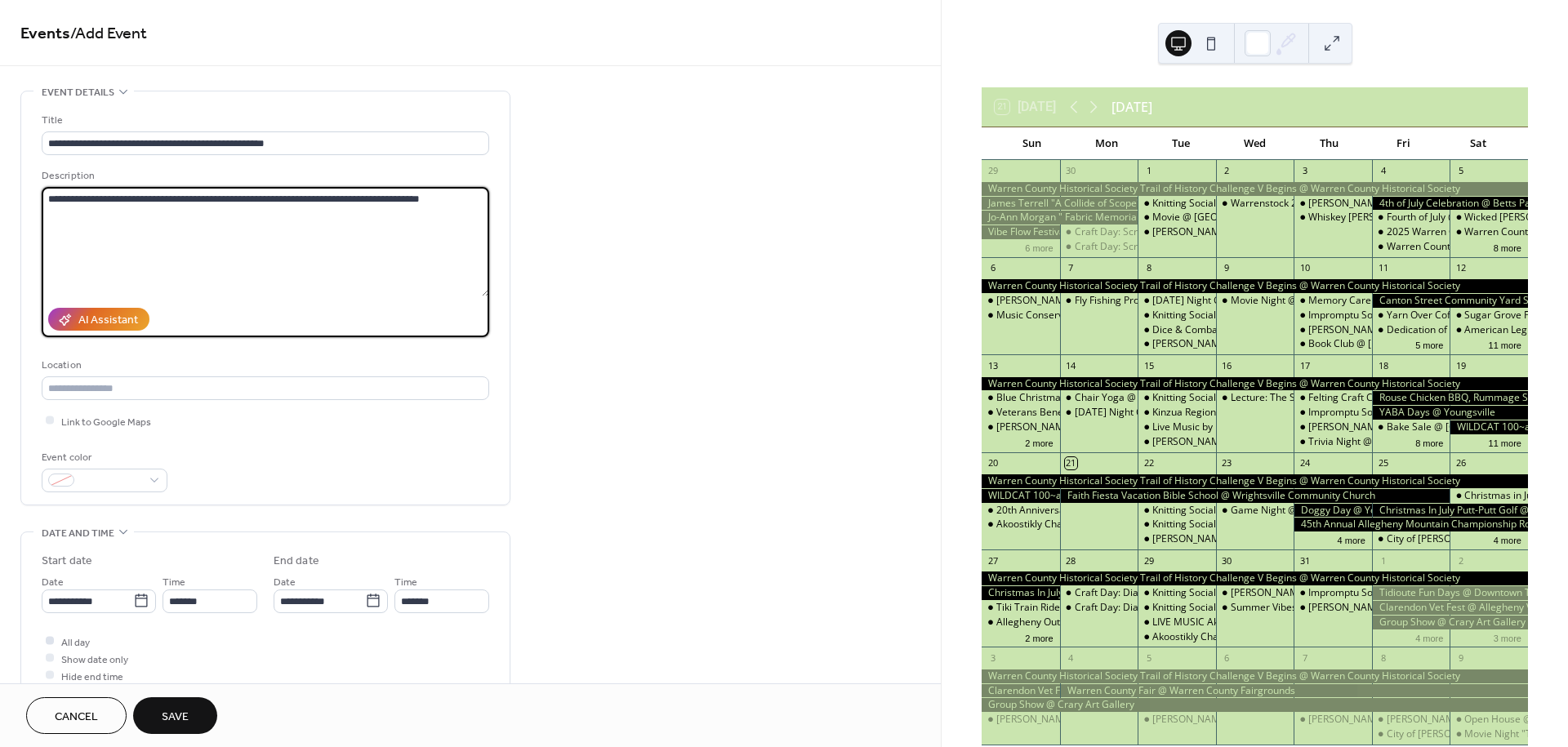 type on "**********" 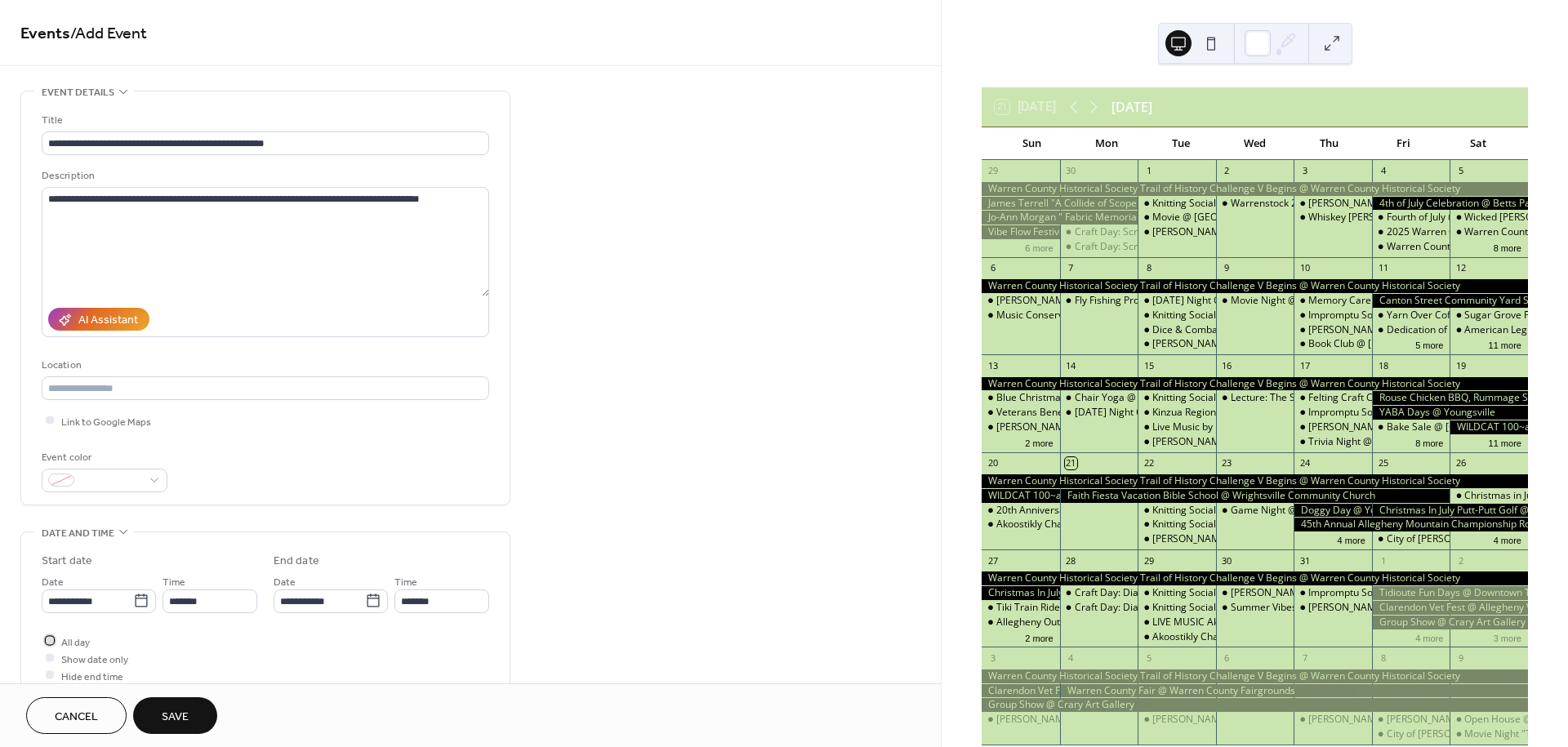 click at bounding box center (50, 641) 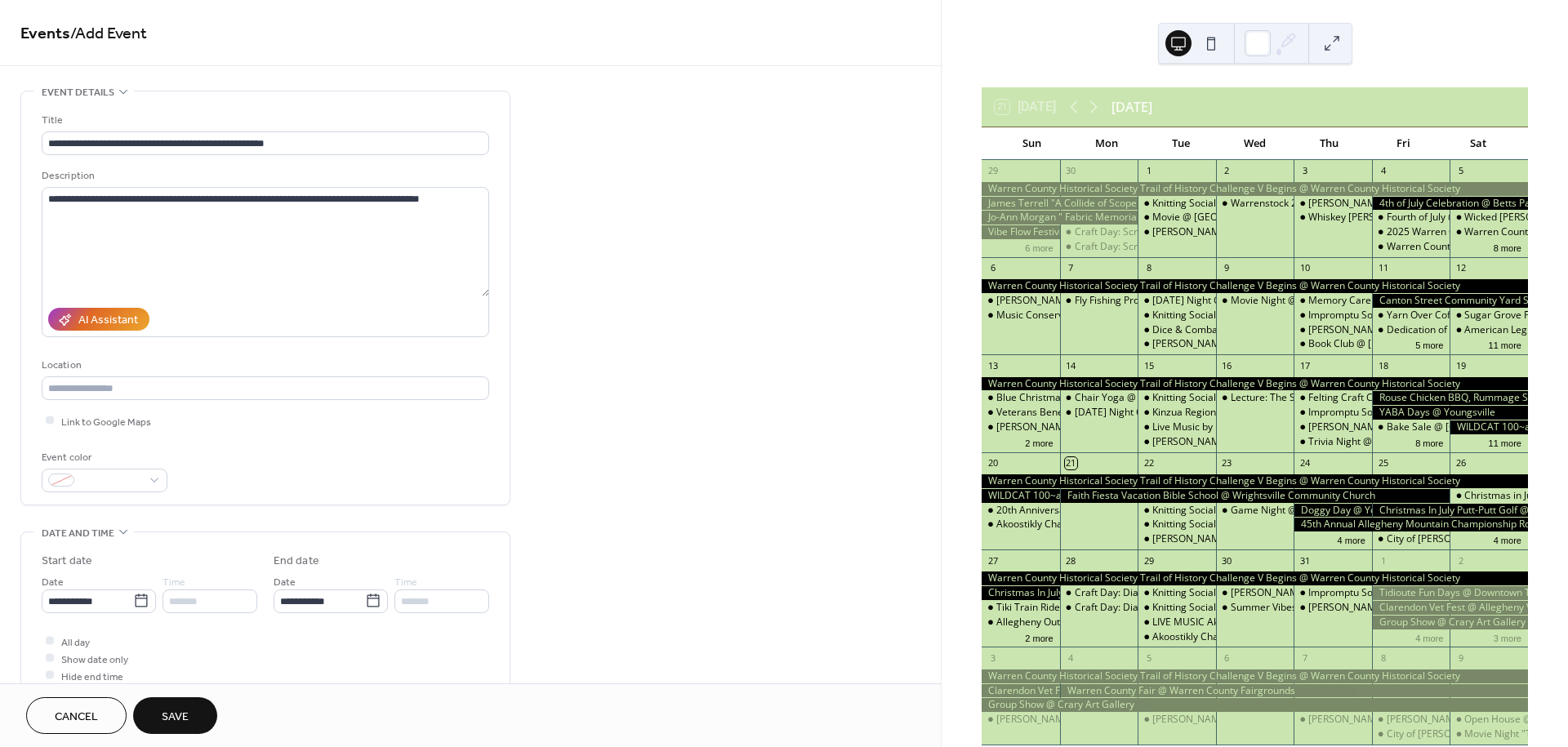 click on "Save" at bounding box center (175, 717) 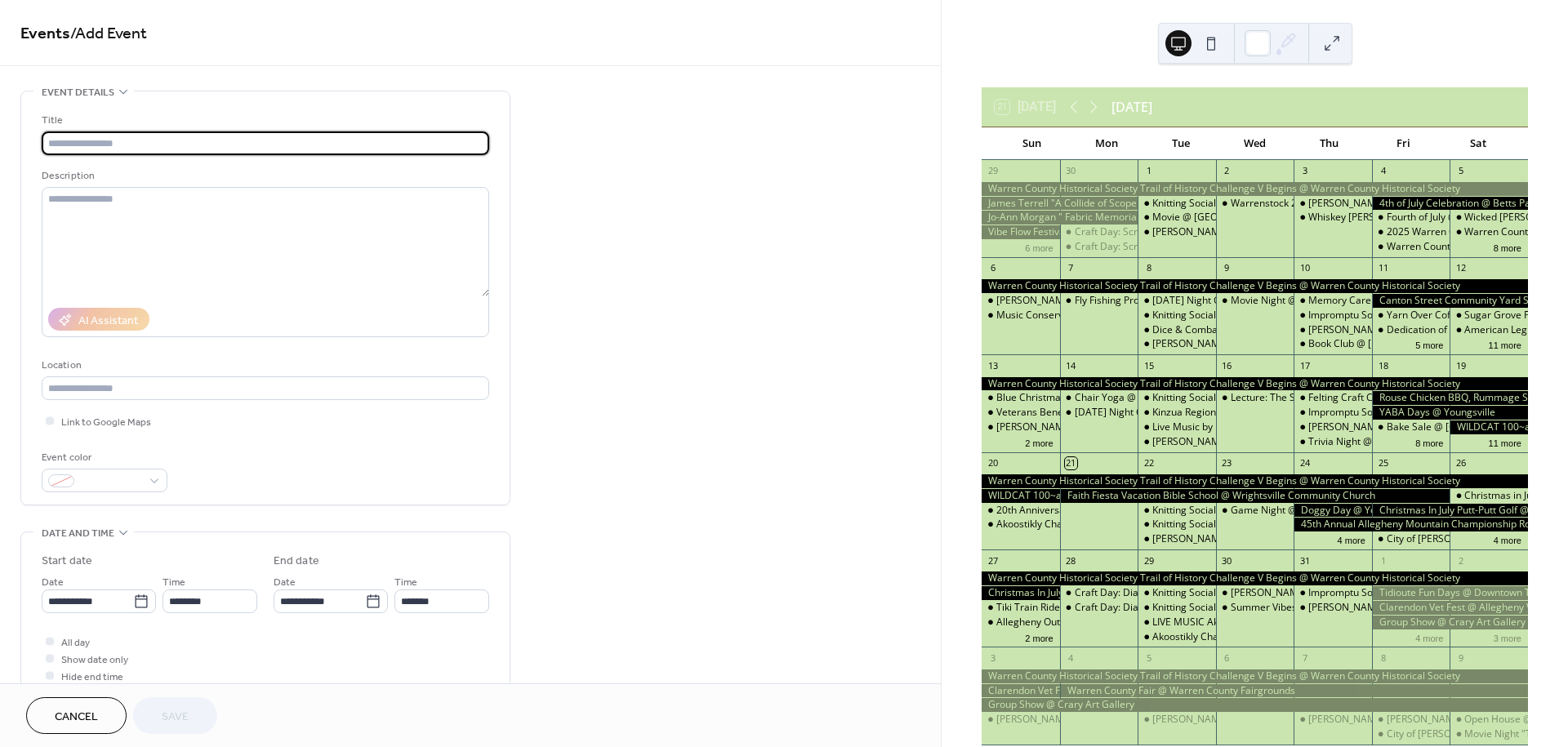 scroll, scrollTop: 0, scrollLeft: 0, axis: both 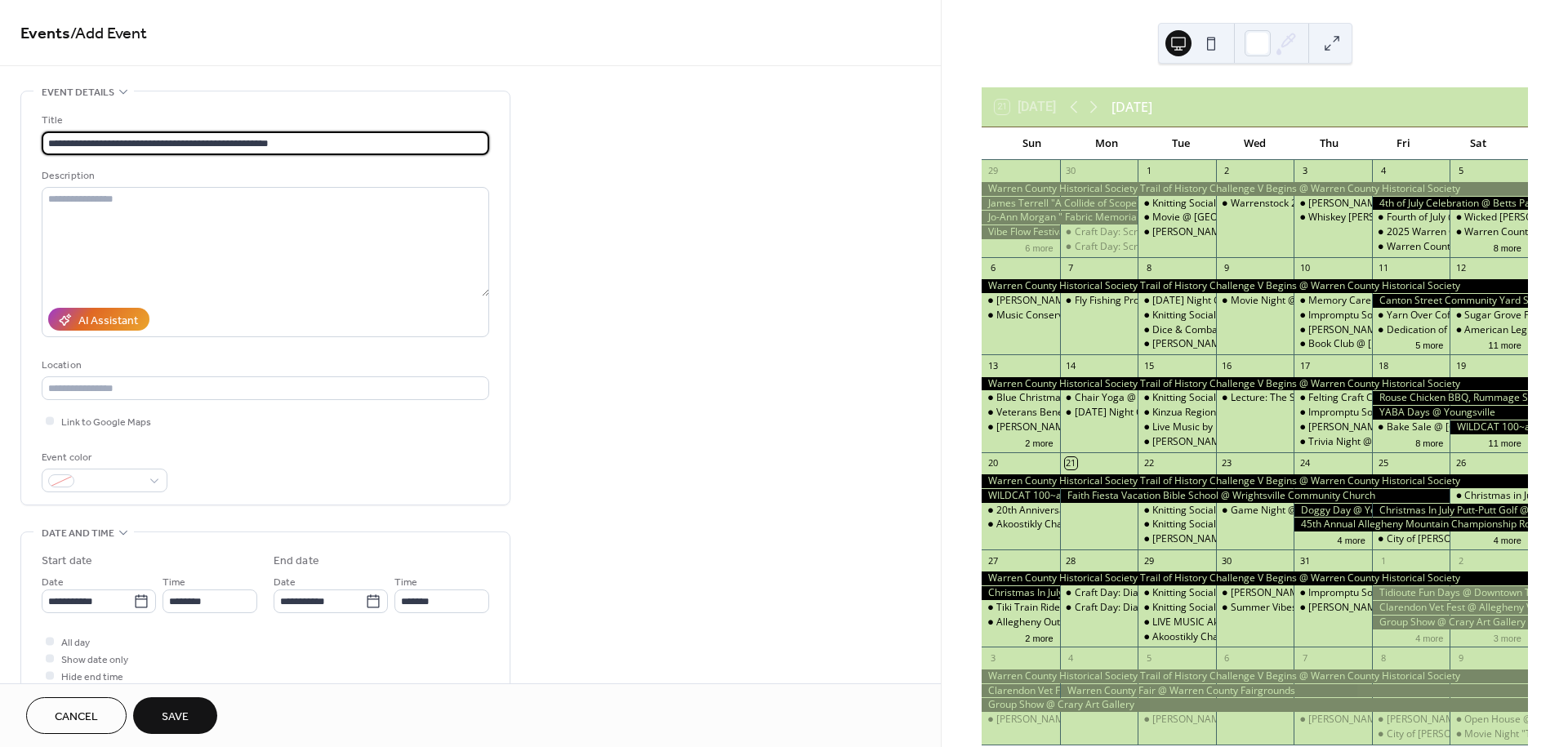 type on "**********" 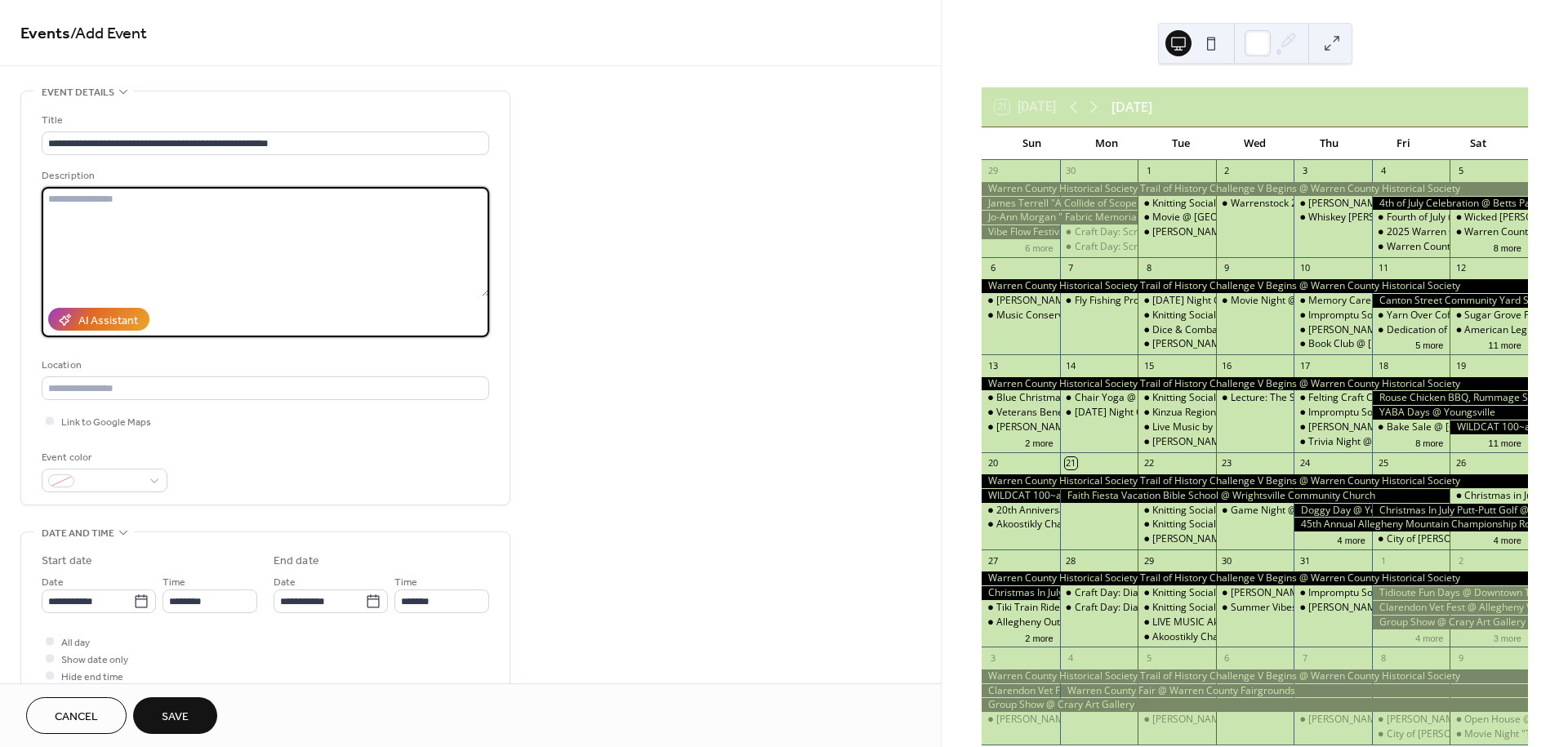 click at bounding box center (265, 242) 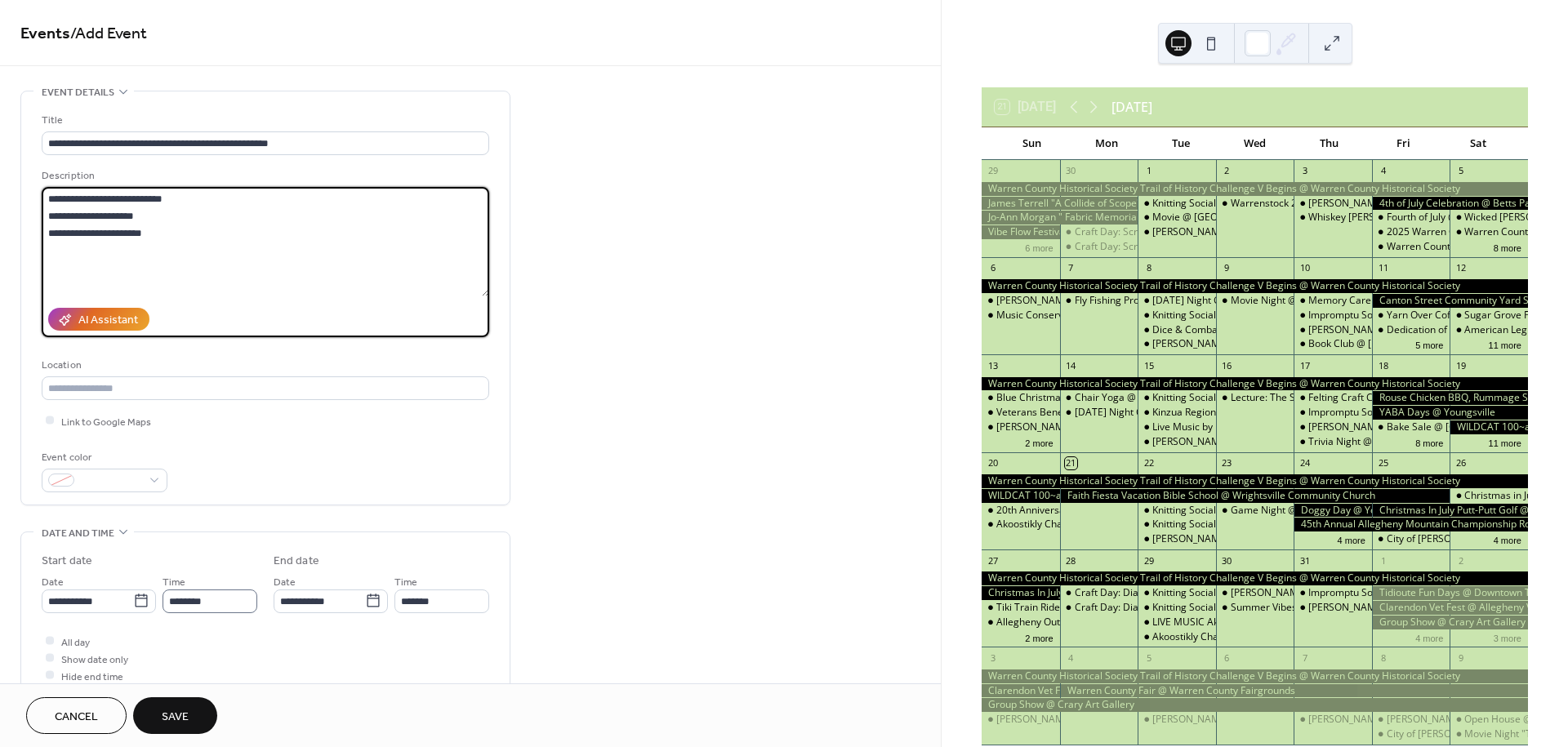 type on "**********" 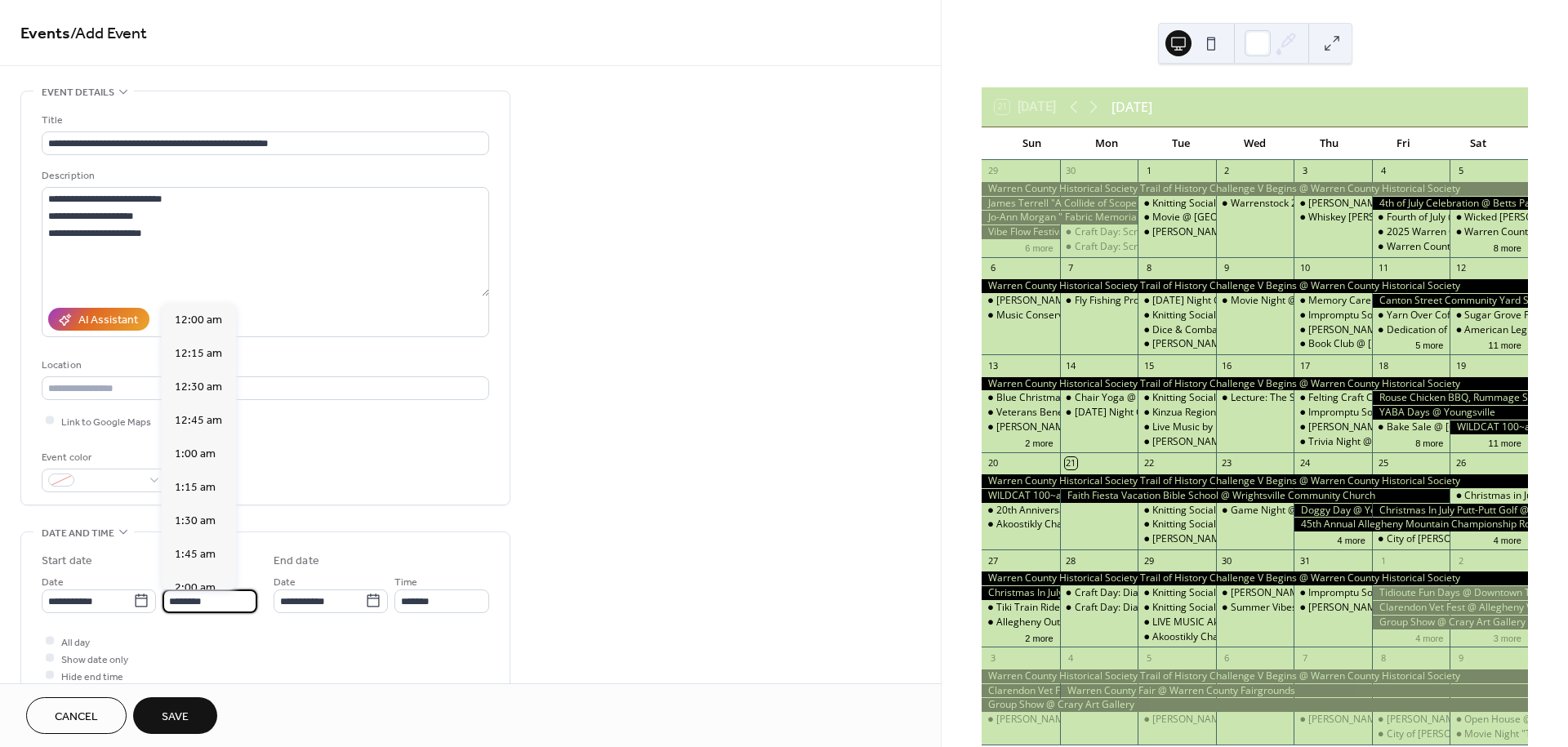 scroll, scrollTop: 1623, scrollLeft: 0, axis: vertical 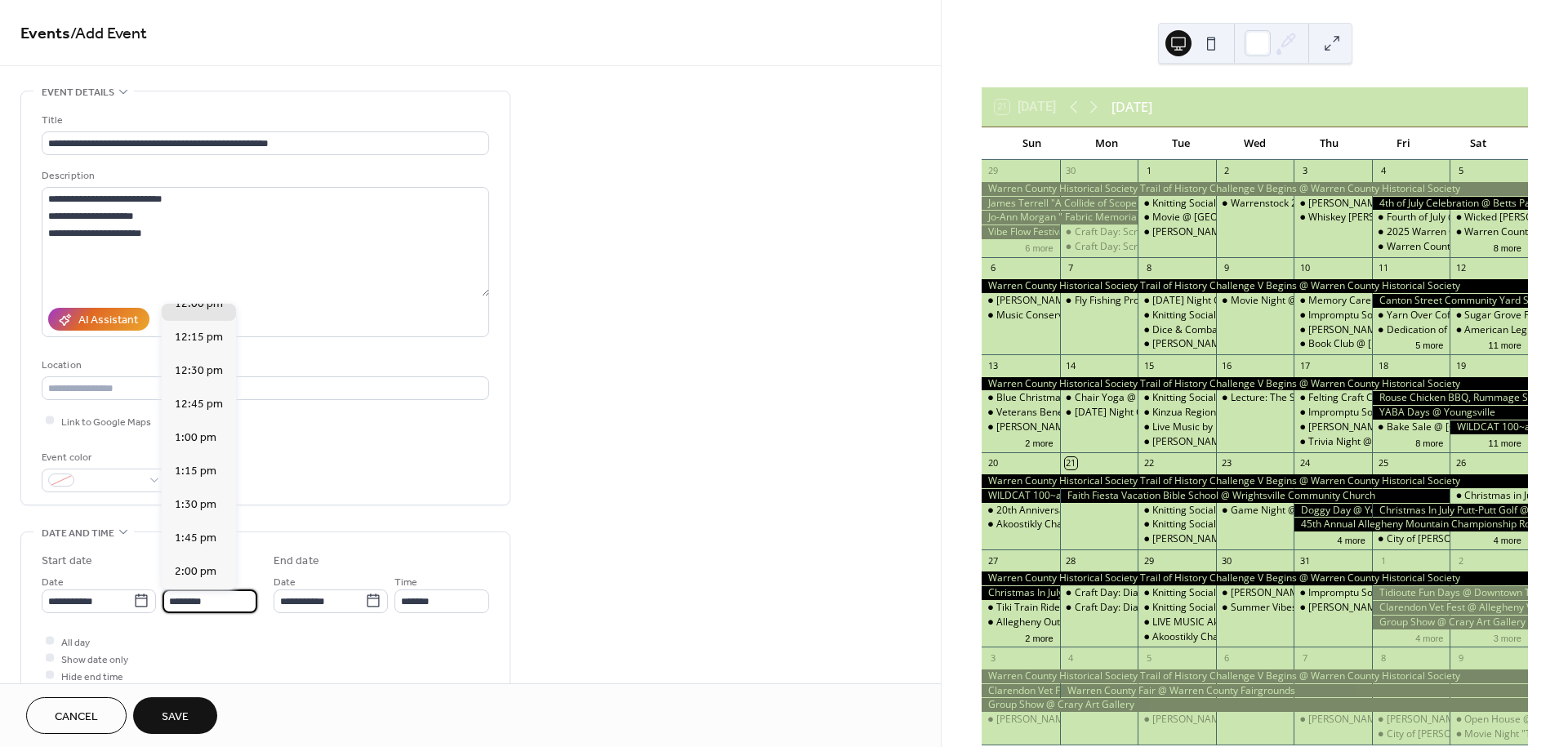 click on "********" at bounding box center [210, 601] 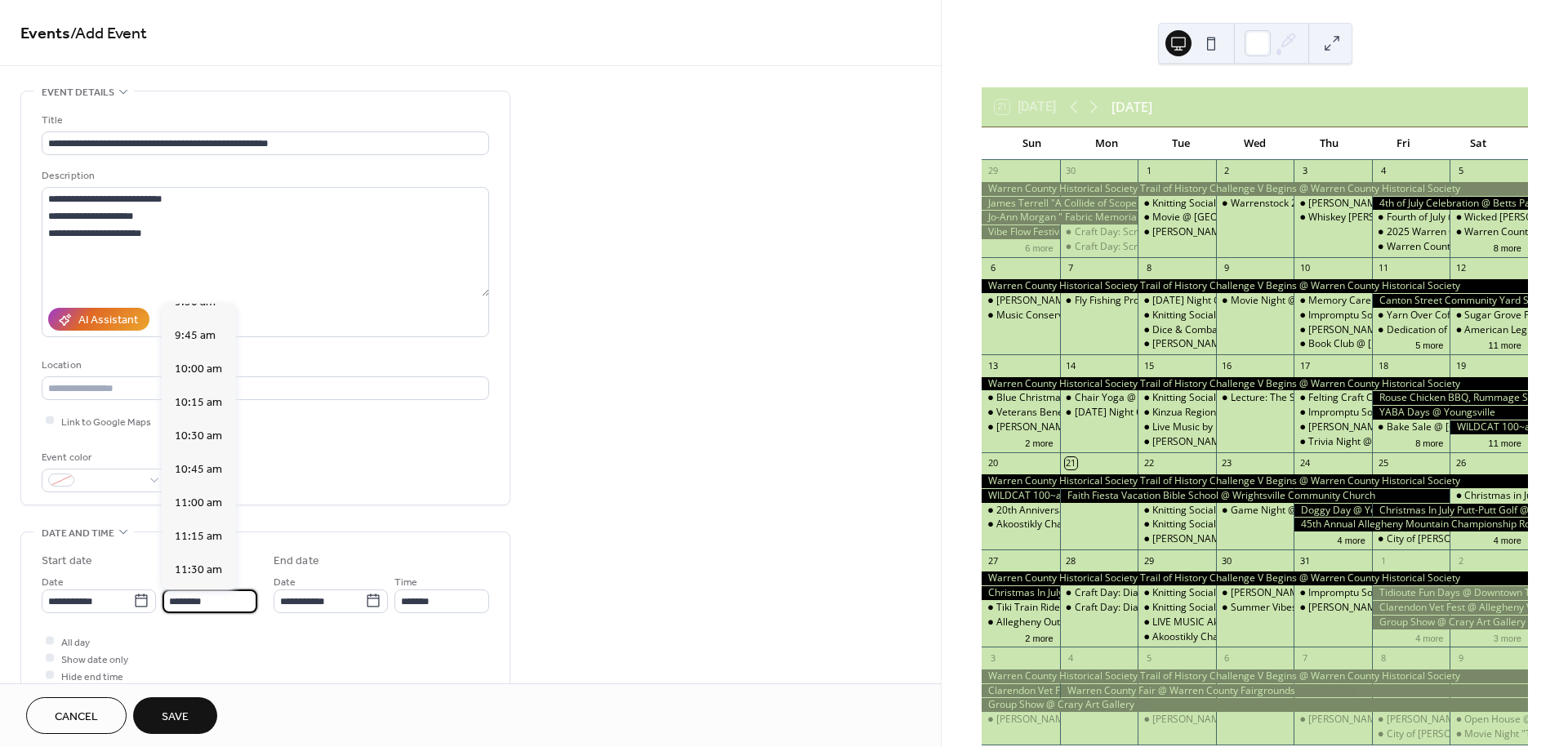 scroll, scrollTop: 1261, scrollLeft: 0, axis: vertical 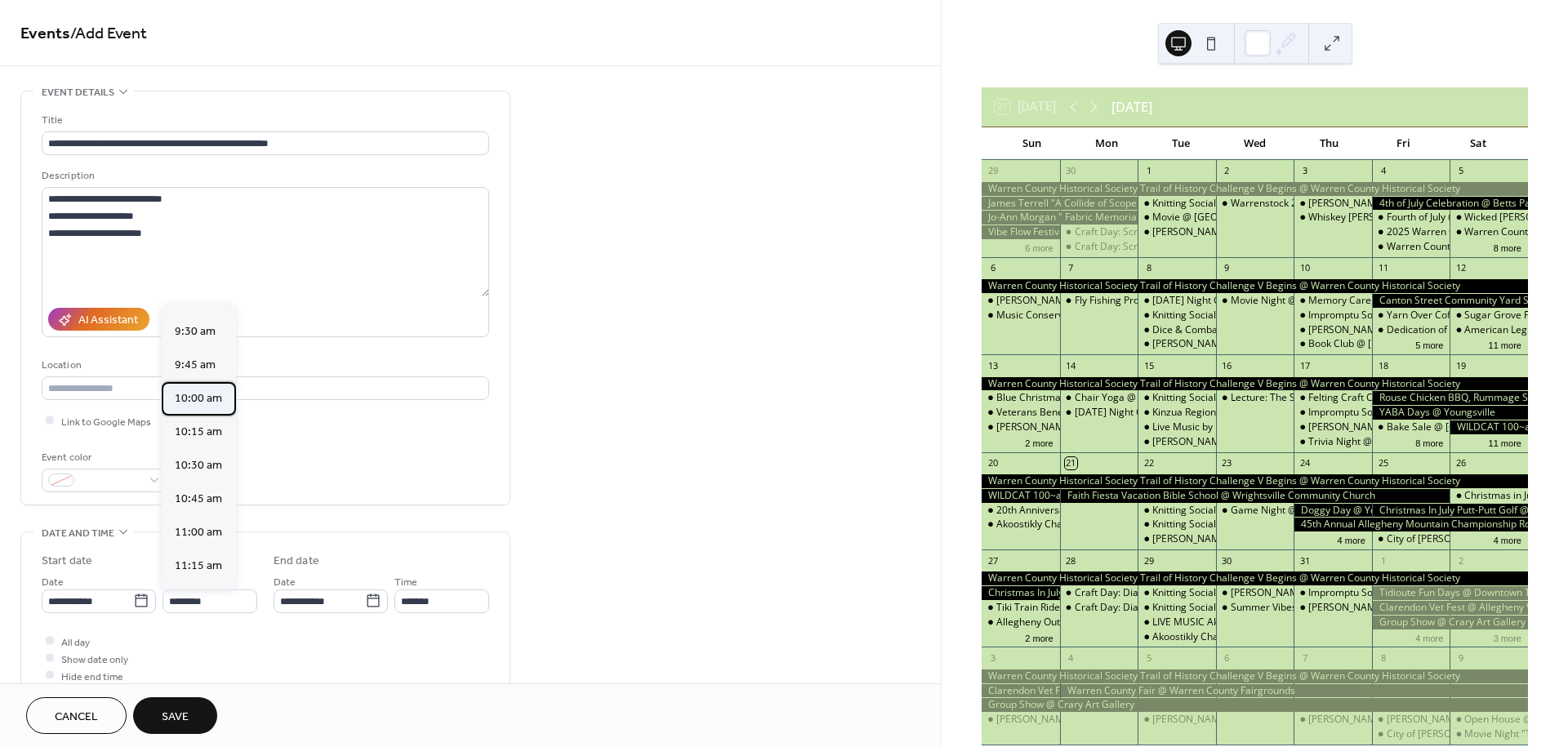 click on "10:00 am" at bounding box center [198, 398] 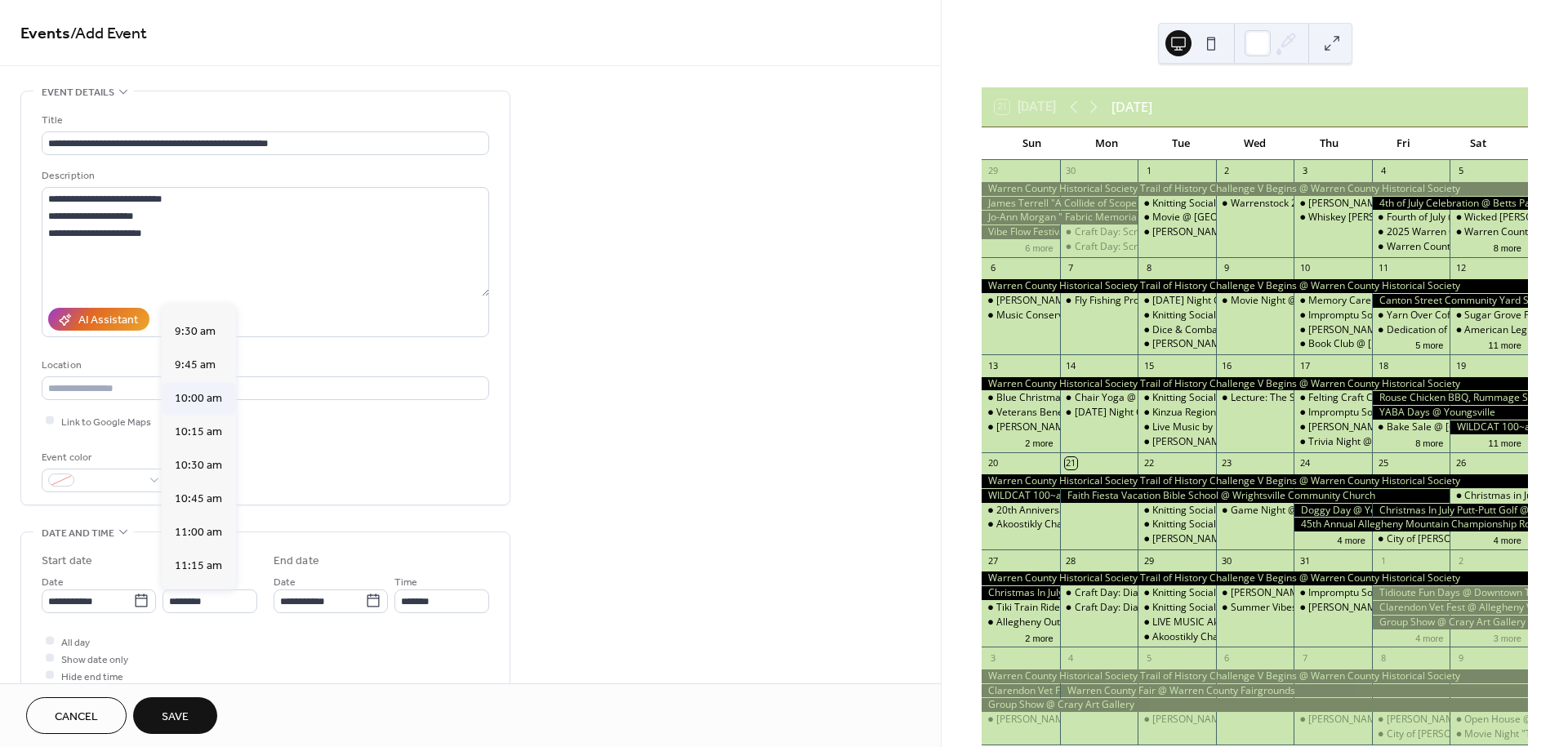 type on "********" 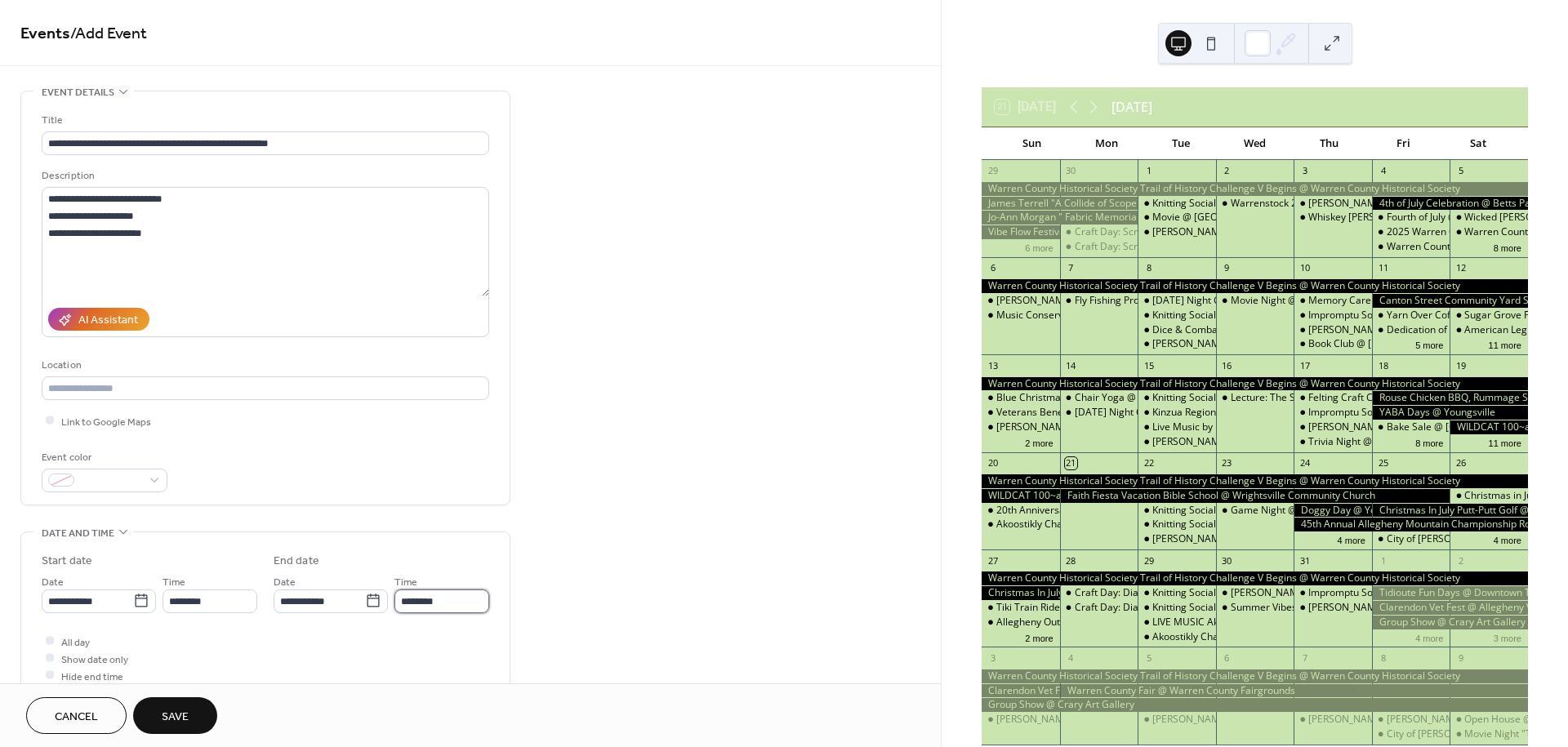 click on "********" at bounding box center (442, 601) 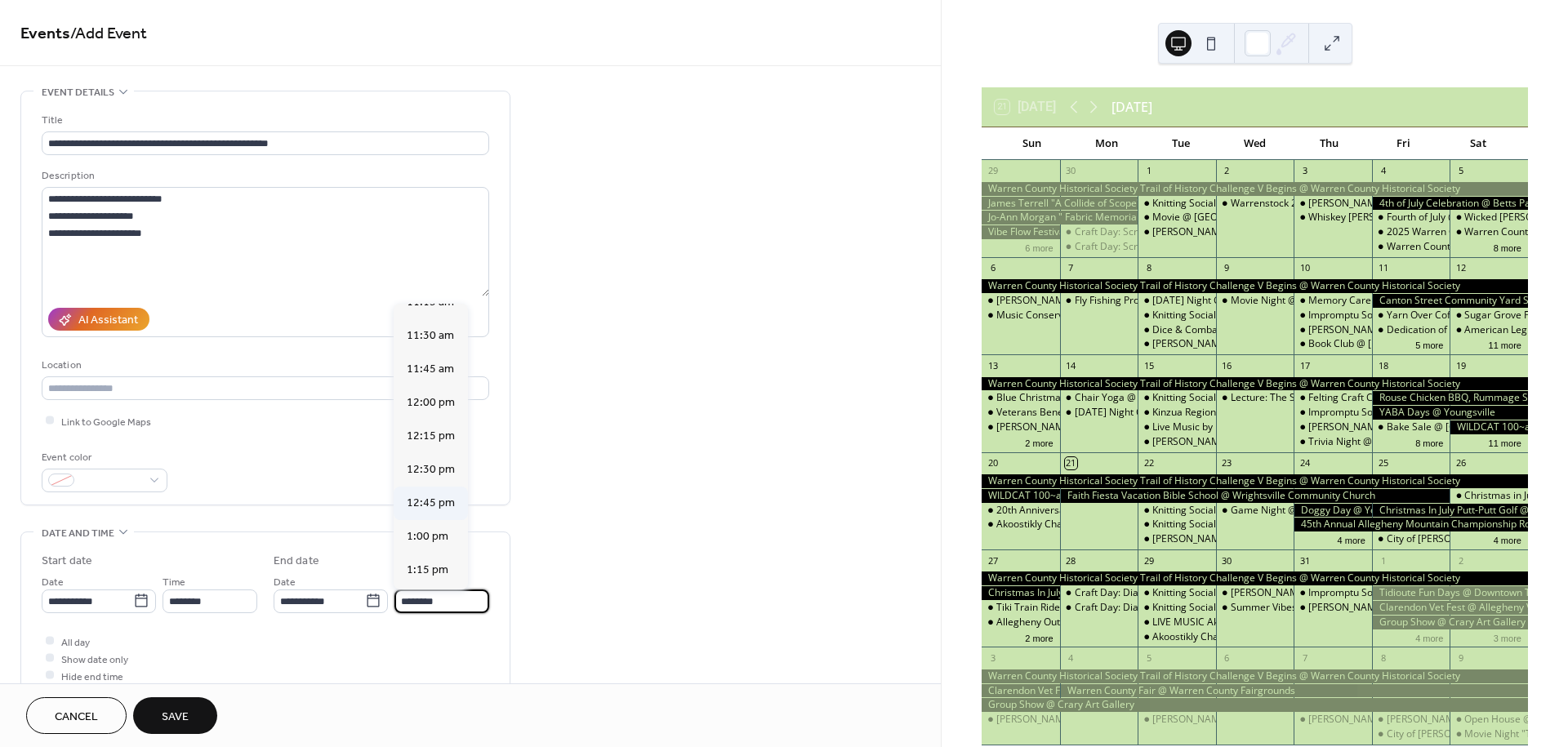 scroll, scrollTop: 181, scrollLeft: 0, axis: vertical 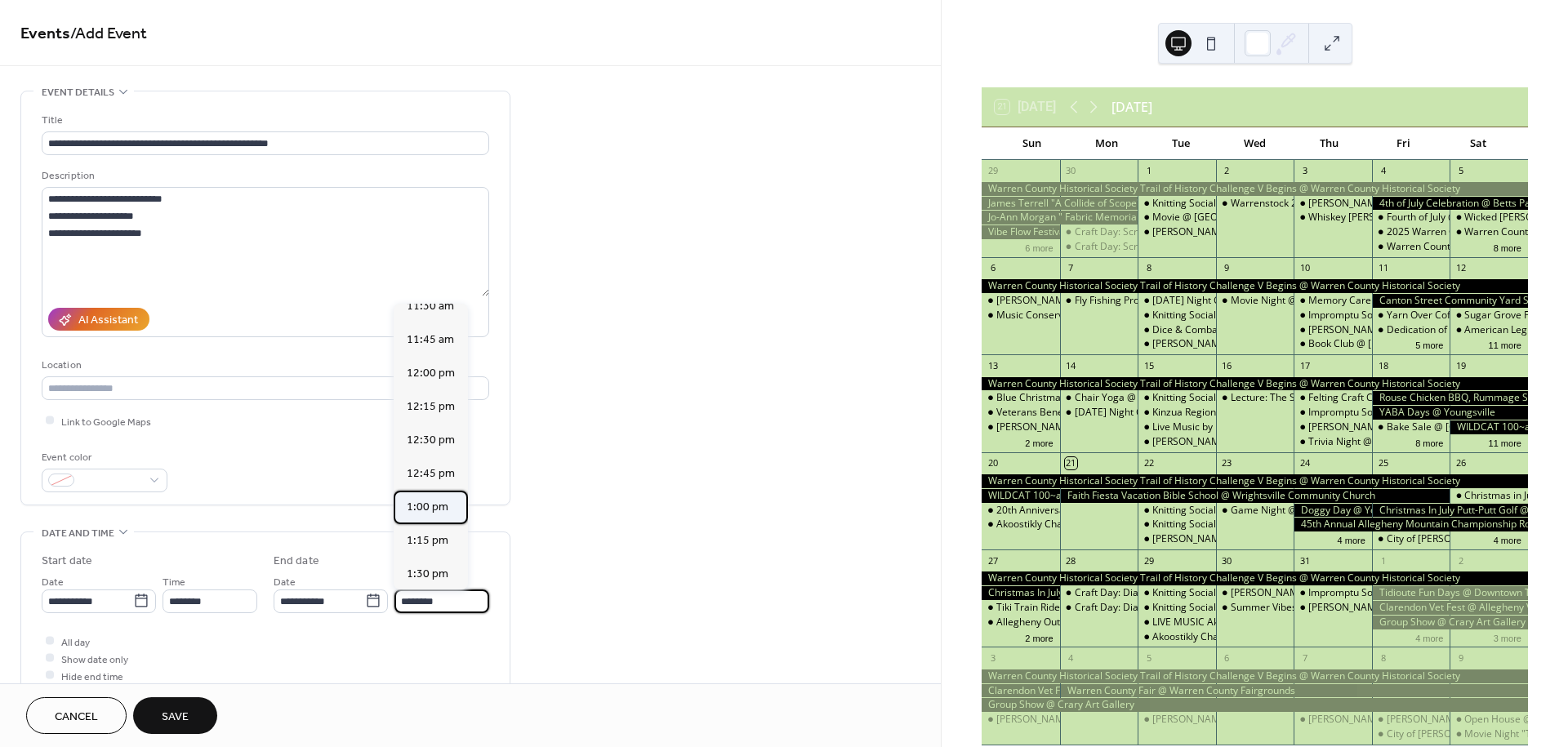 click on "1:00 pm" at bounding box center [427, 507] 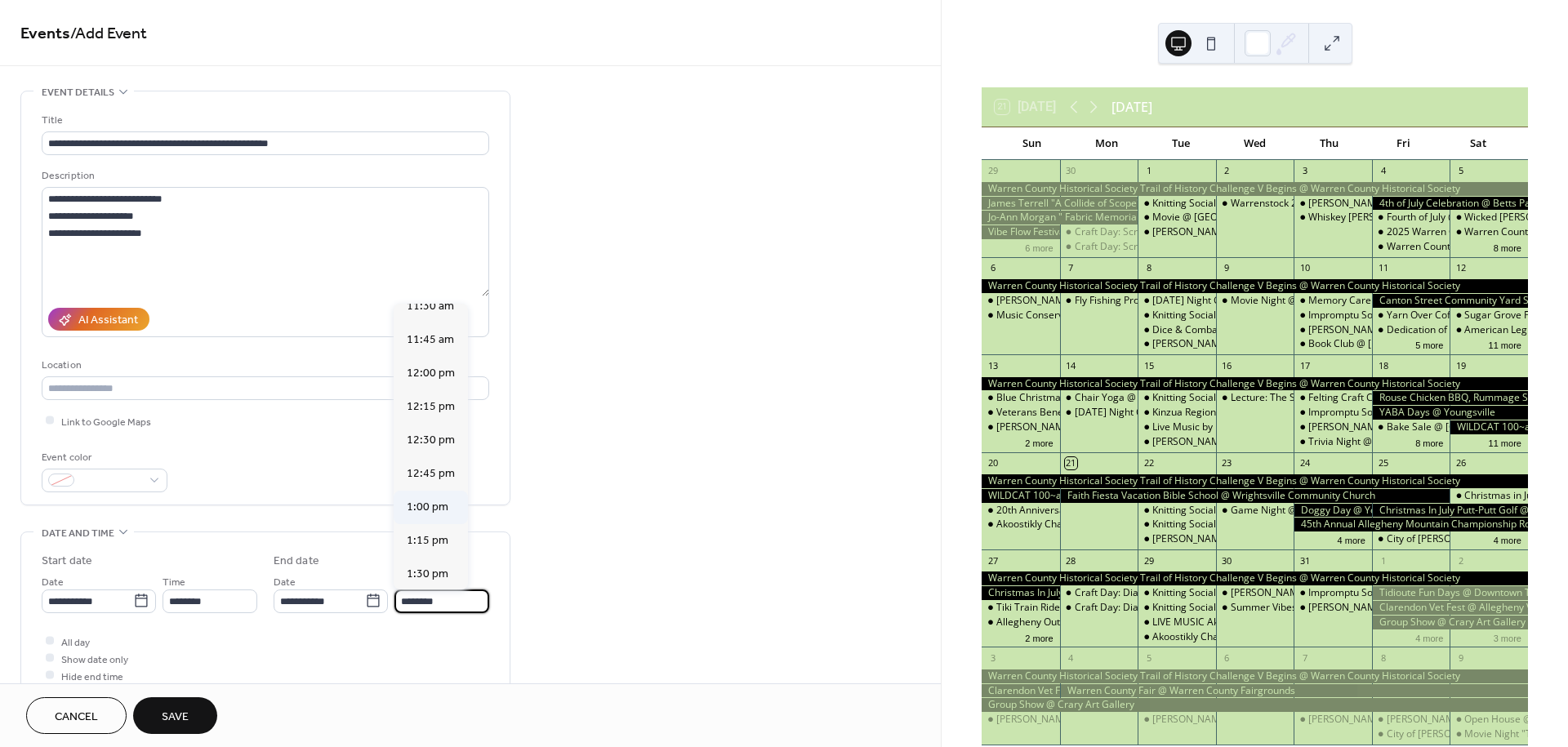 type on "*******" 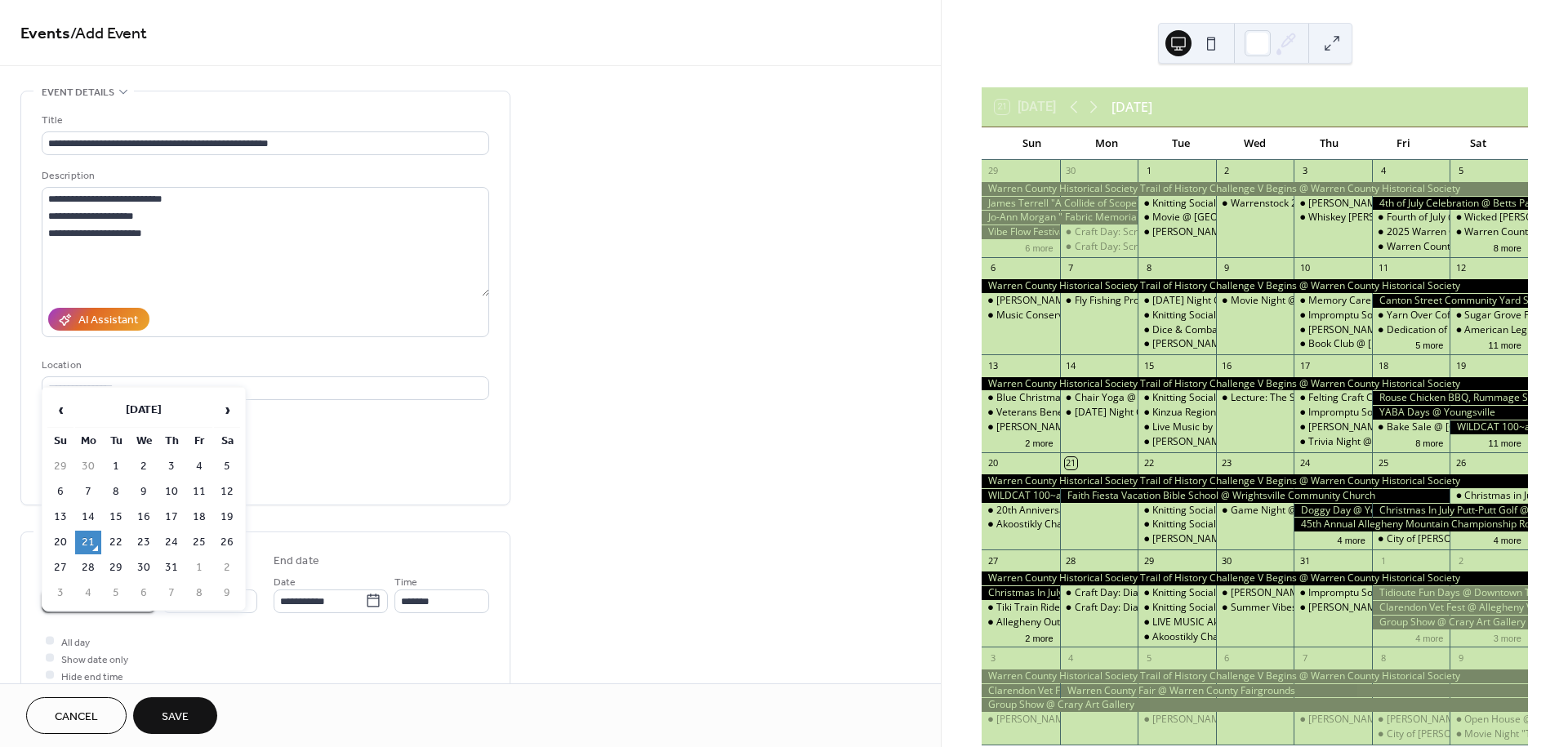 click on "**********" at bounding box center [784, 373] 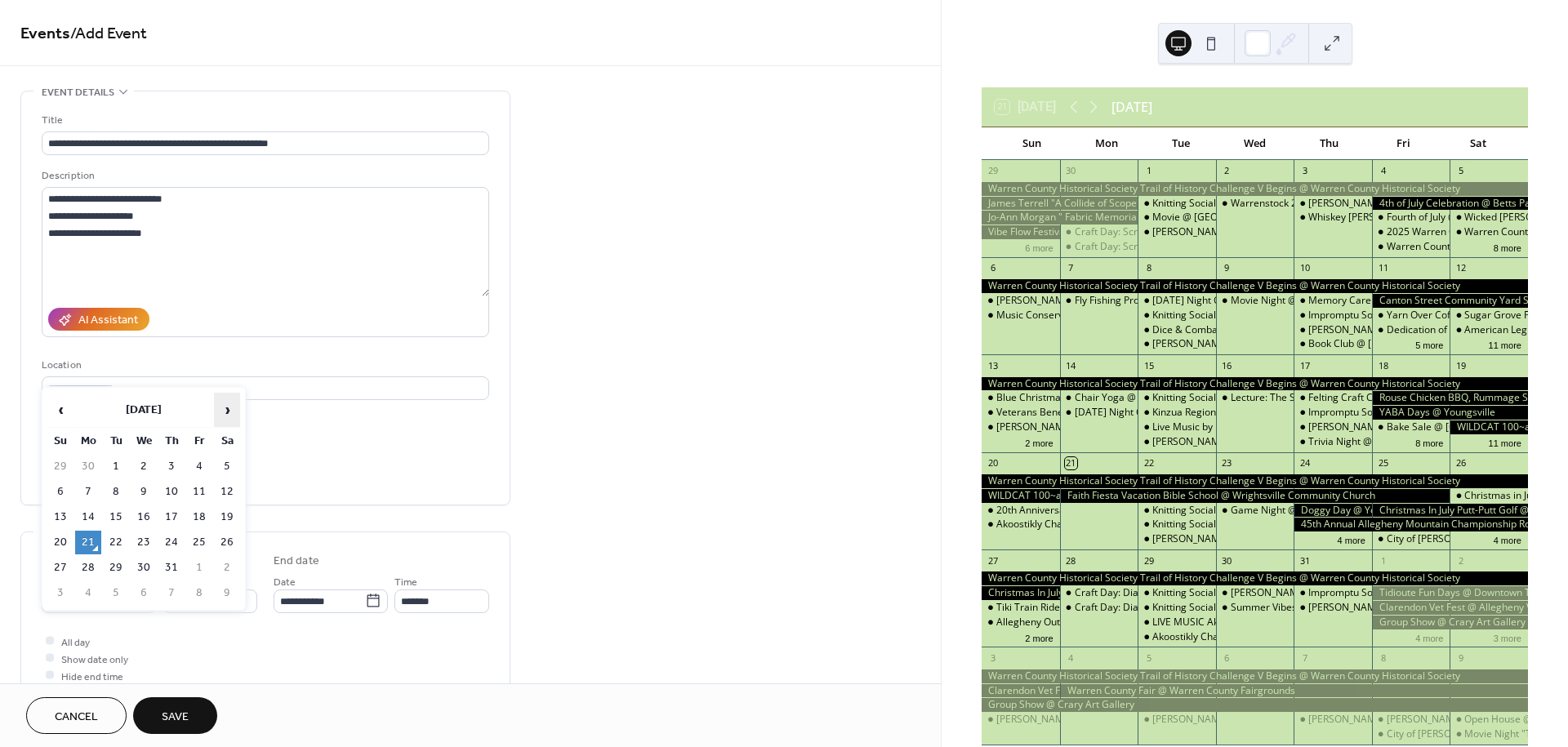 click on "›" at bounding box center (227, 410) 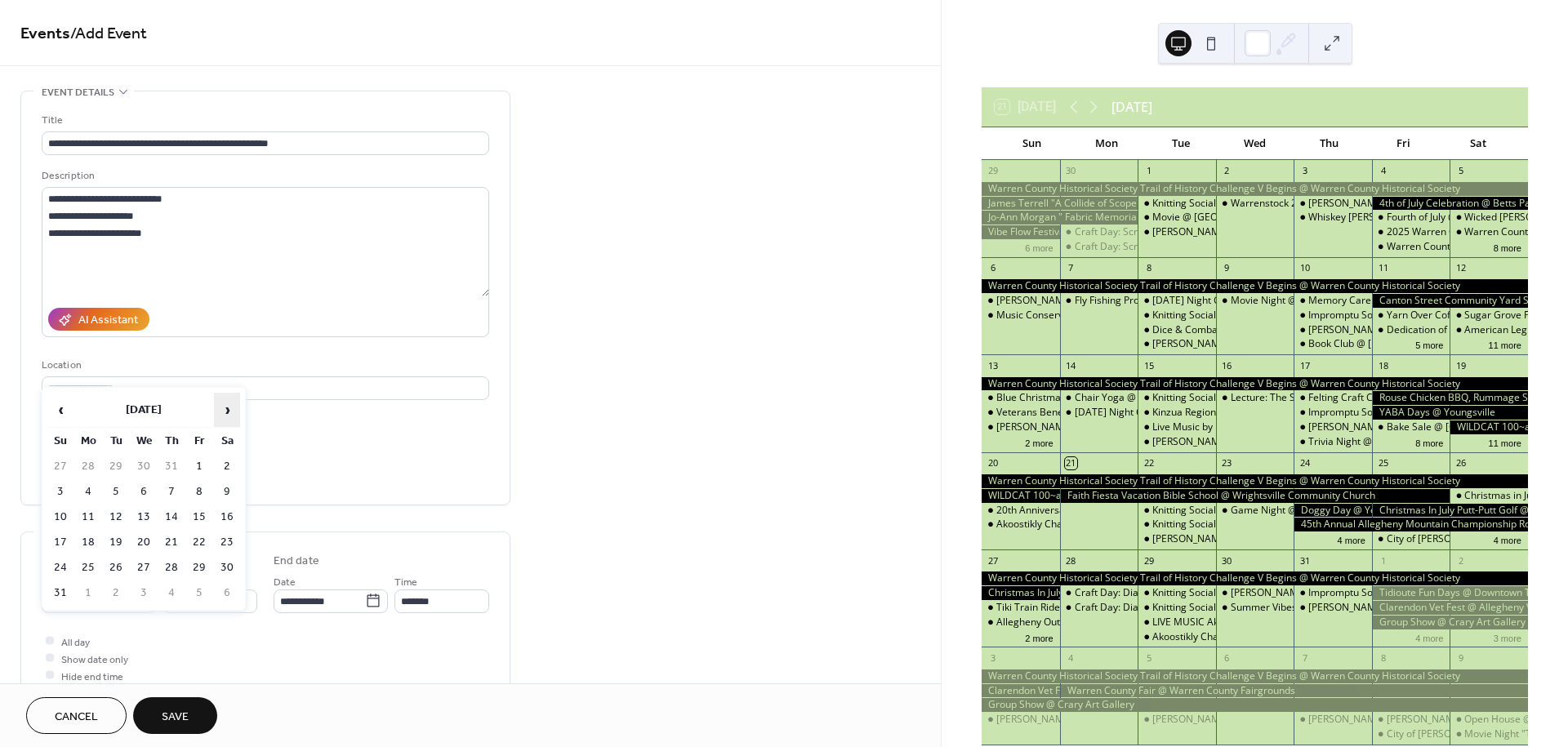 click on "›" at bounding box center (227, 410) 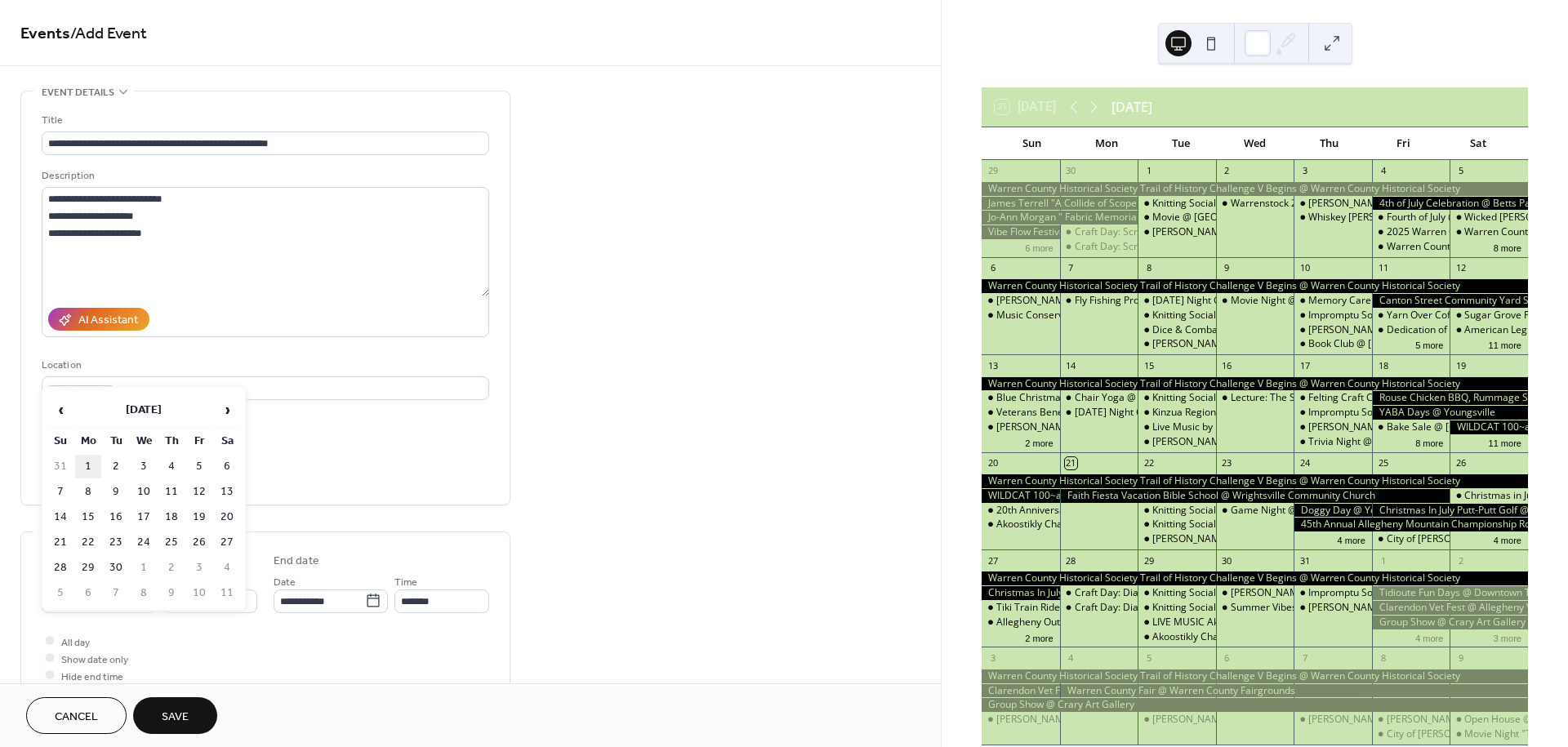 click on "1" at bounding box center (88, 466) 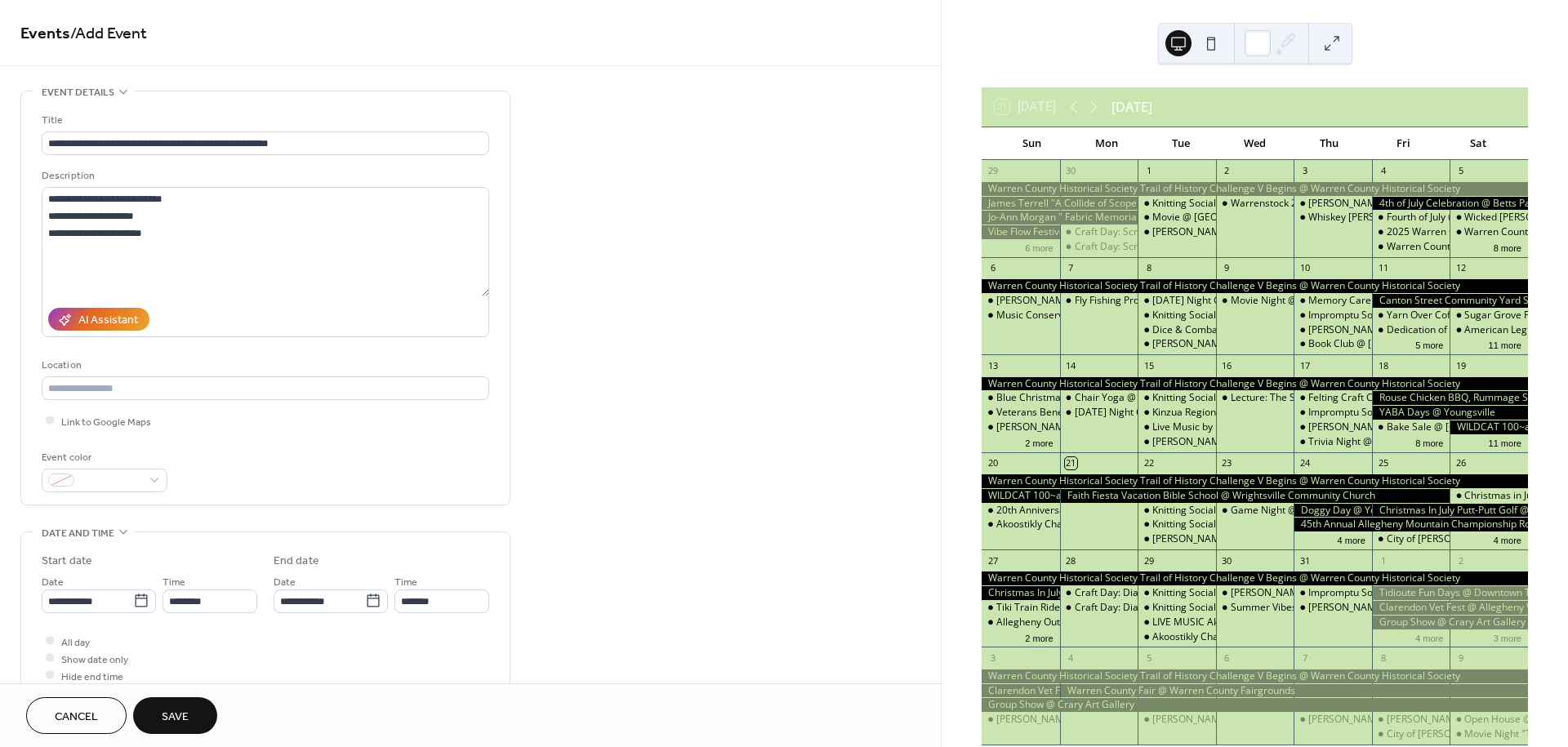 click on "Save" at bounding box center (175, 717) 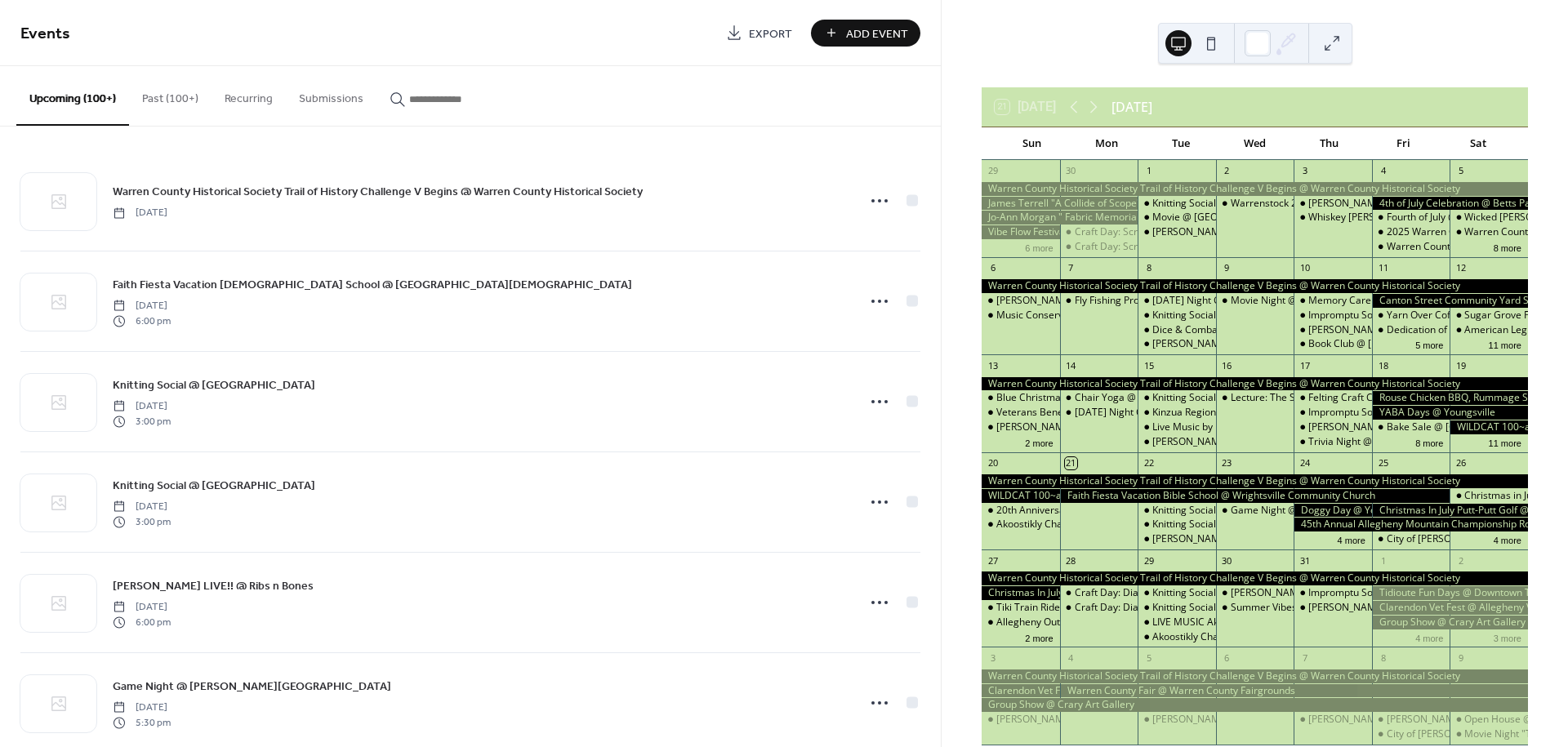 click on "Add Event" at bounding box center (877, 33) 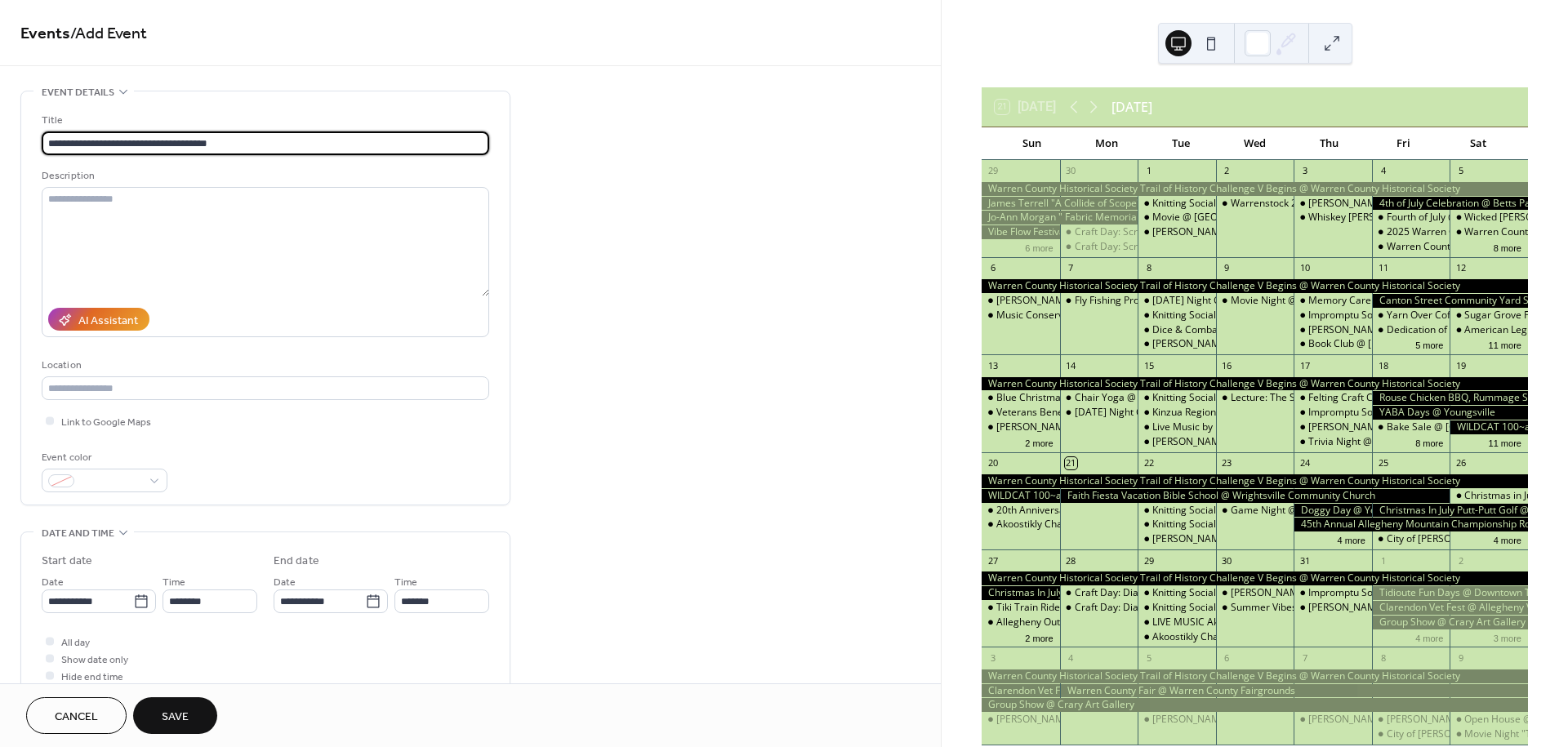 type on "**********" 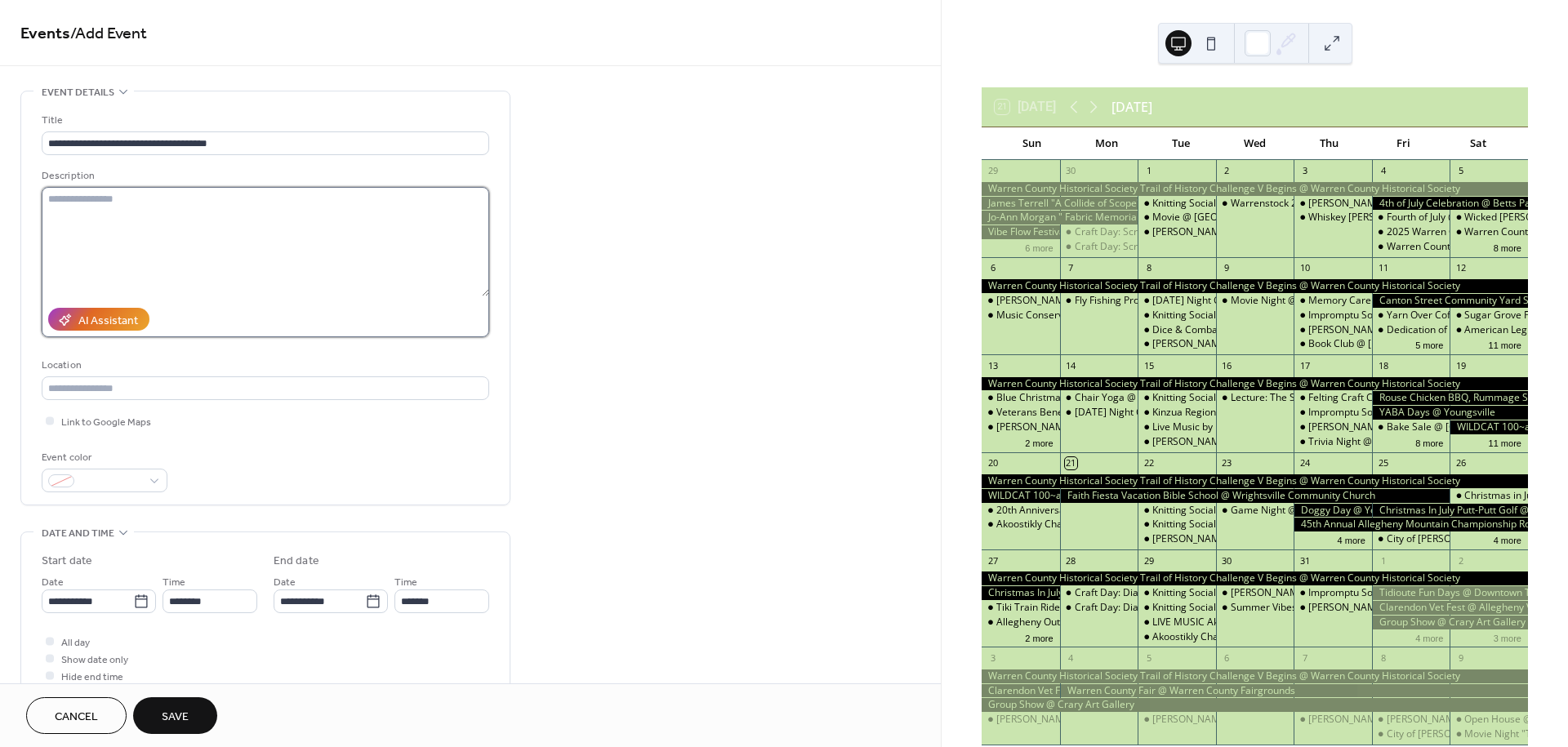 click at bounding box center [265, 242] 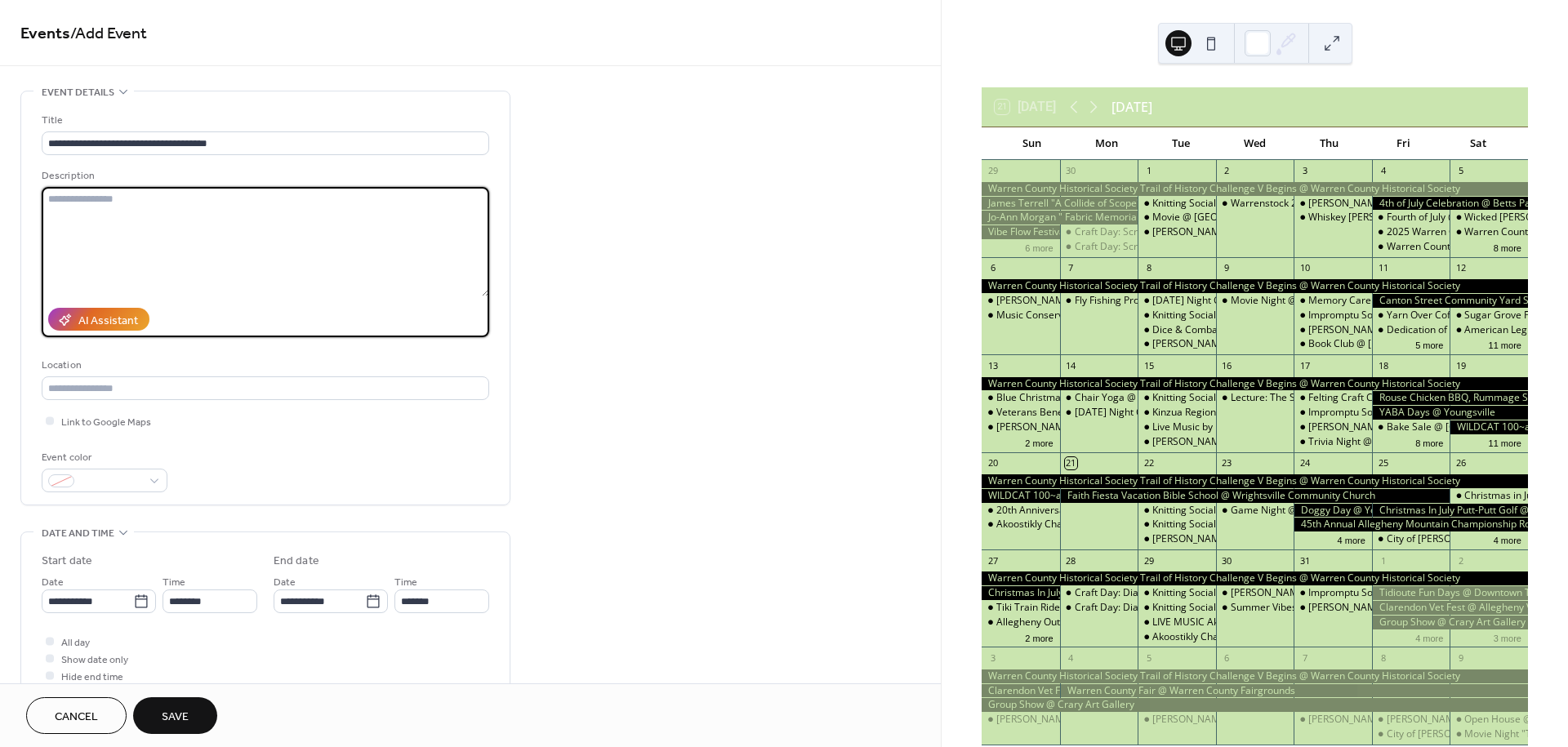 paste on "**********" 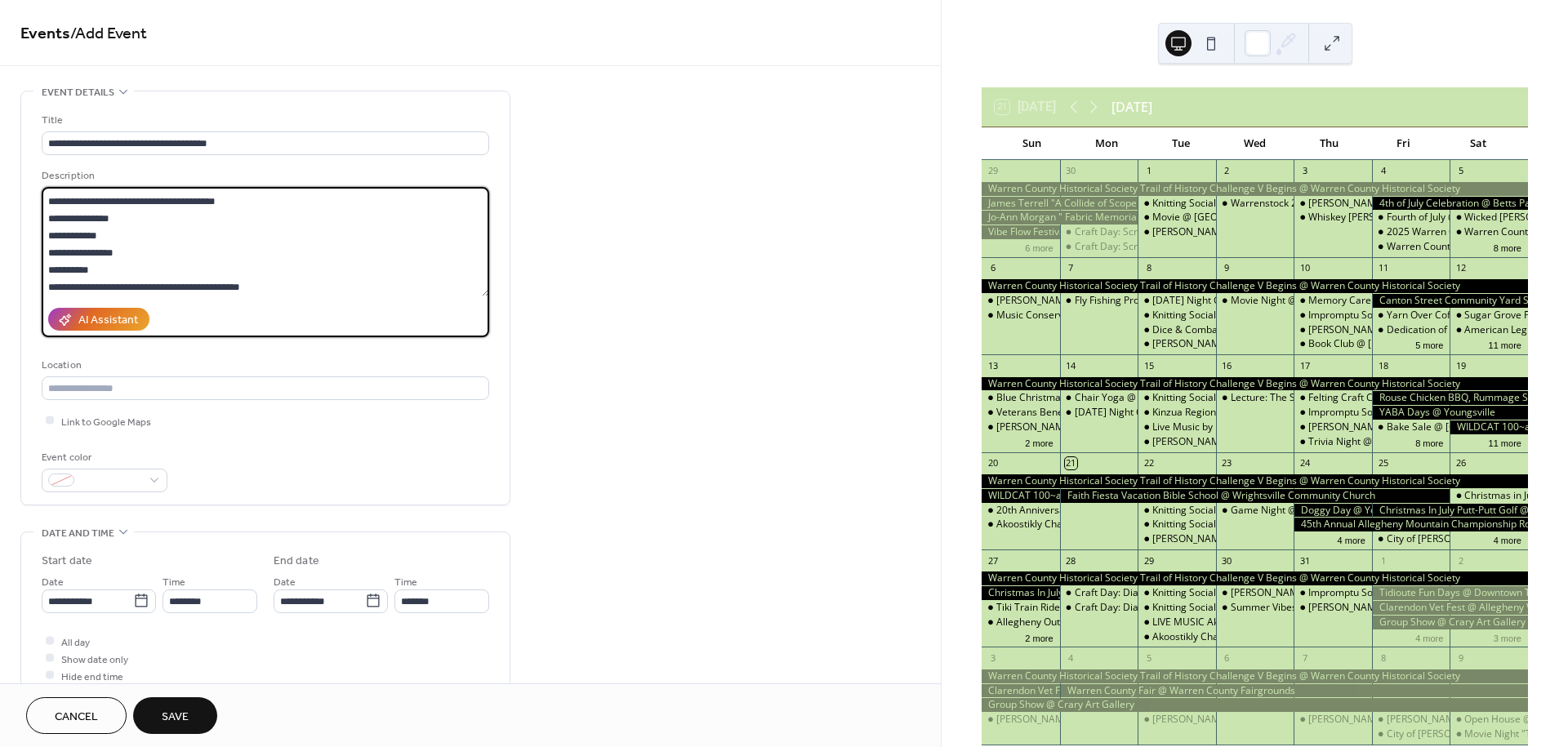 scroll, scrollTop: 0, scrollLeft: 0, axis: both 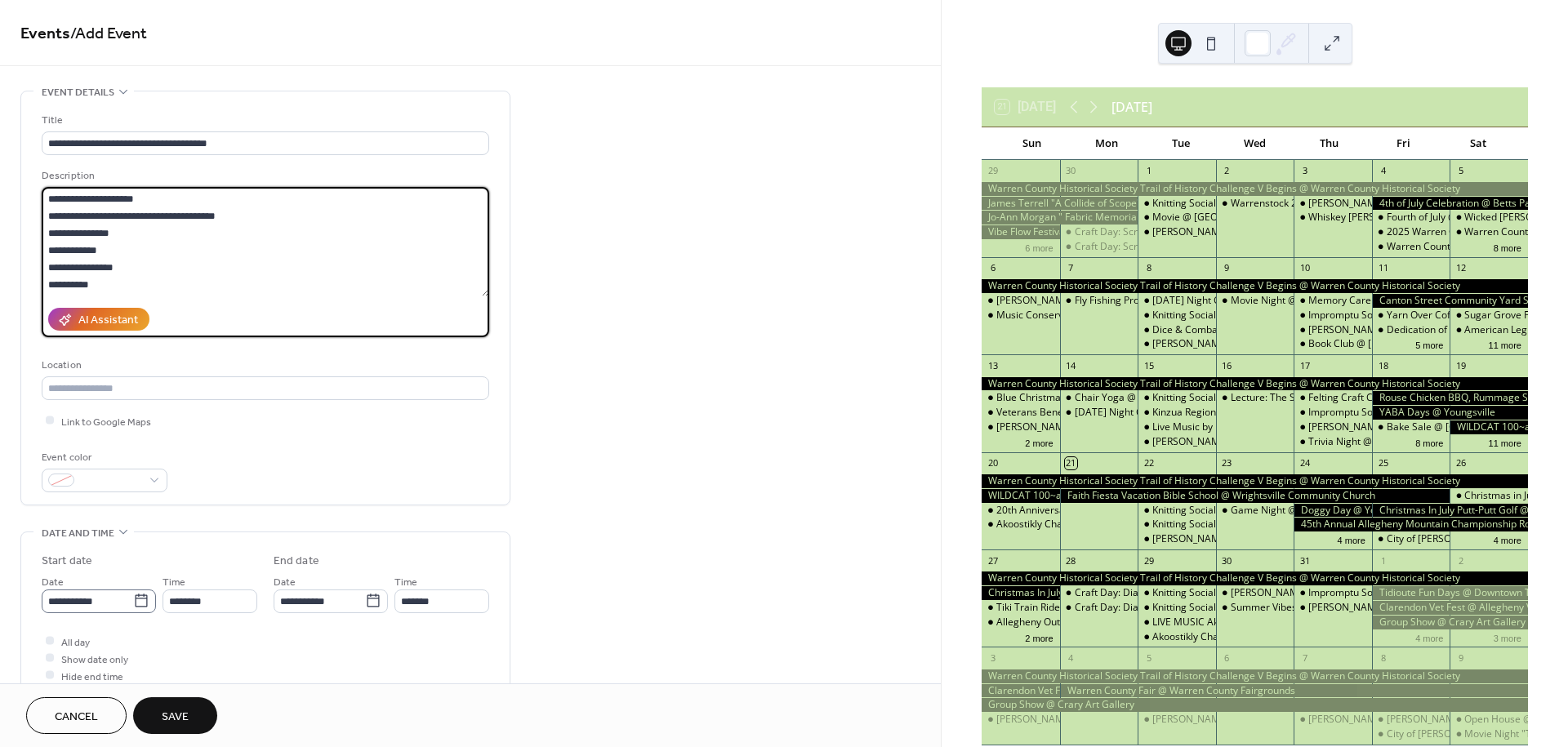 type on "**********" 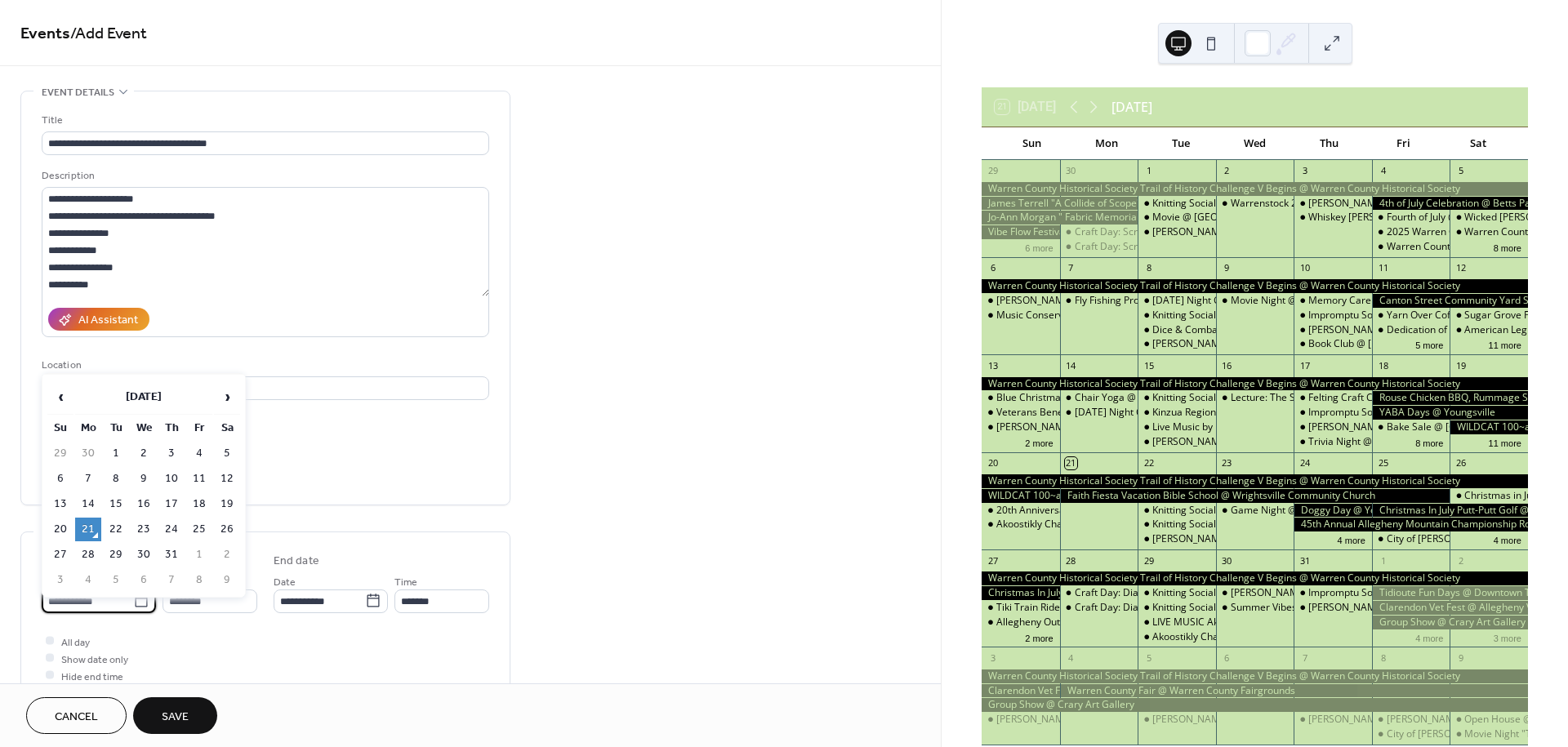 click on "**********" at bounding box center (87, 601) 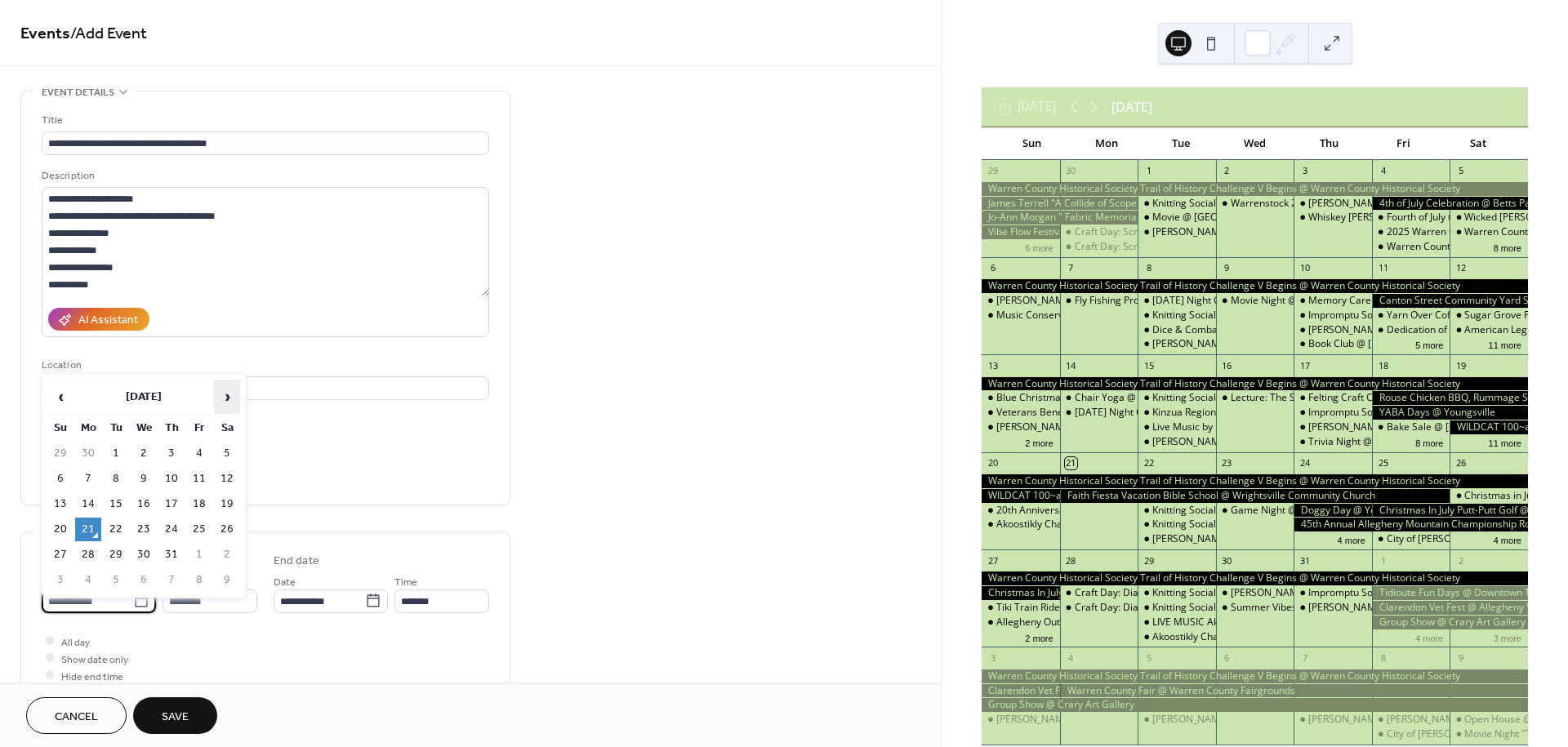 click on "›" at bounding box center [227, 397] 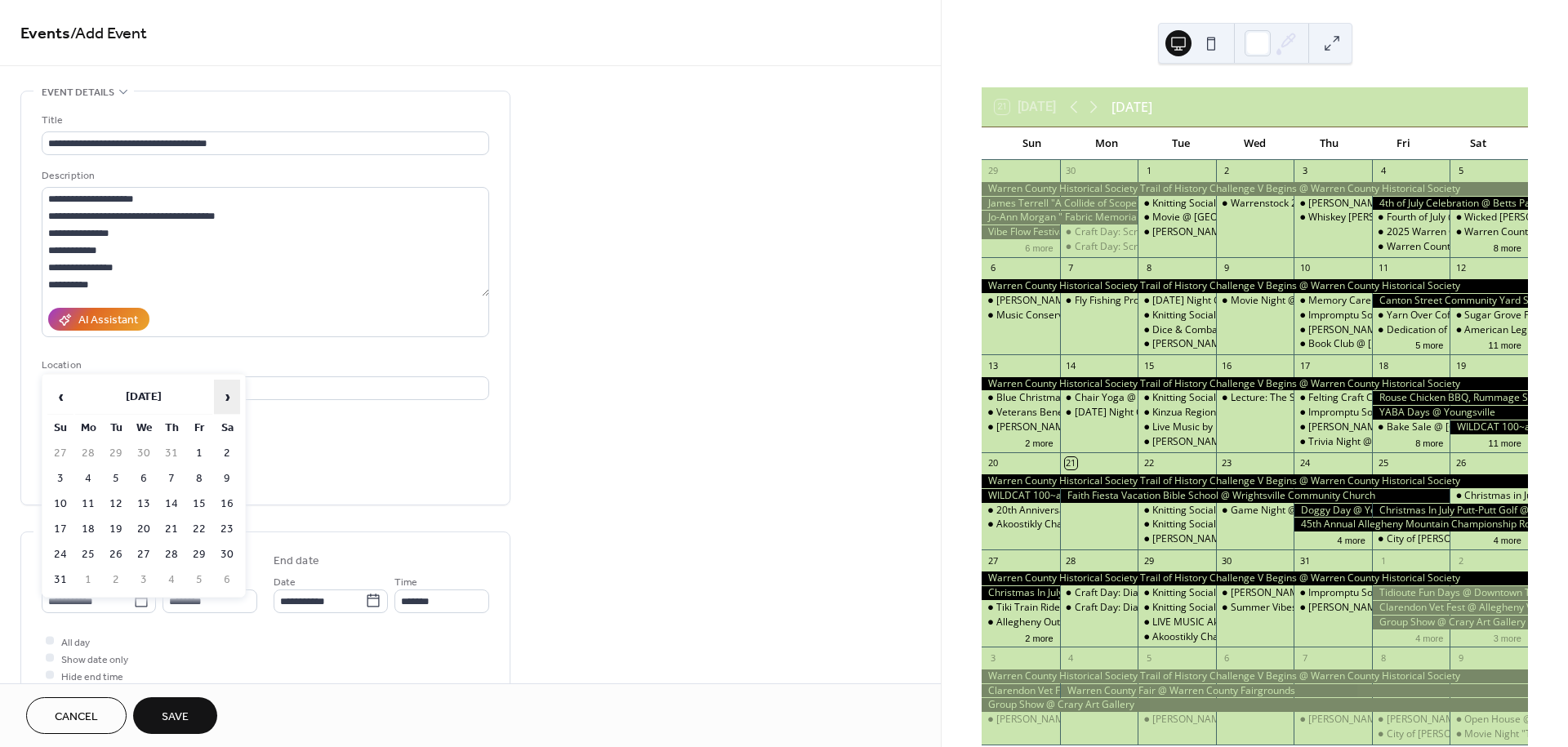 click on "›" at bounding box center (227, 397) 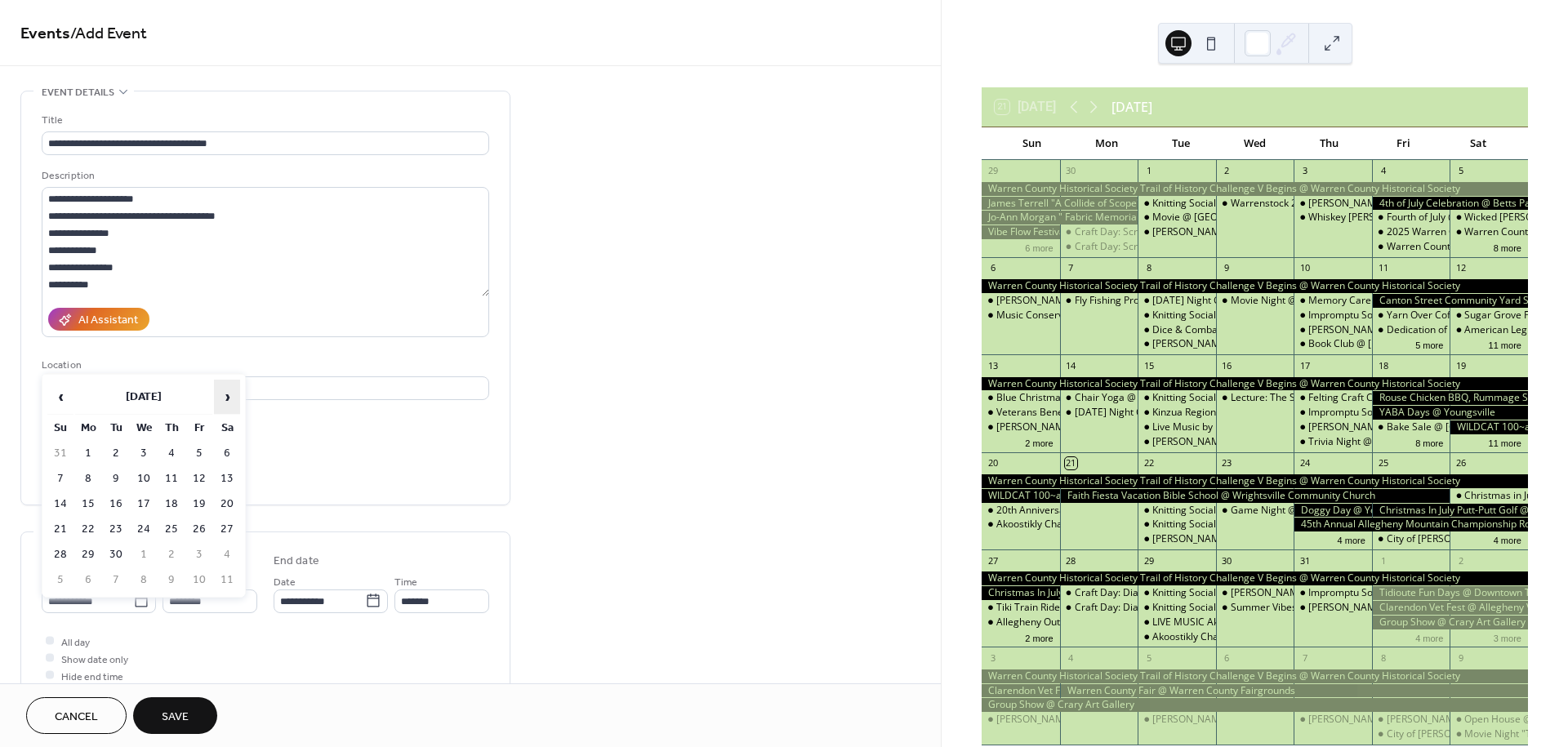 click on "›" at bounding box center (227, 397) 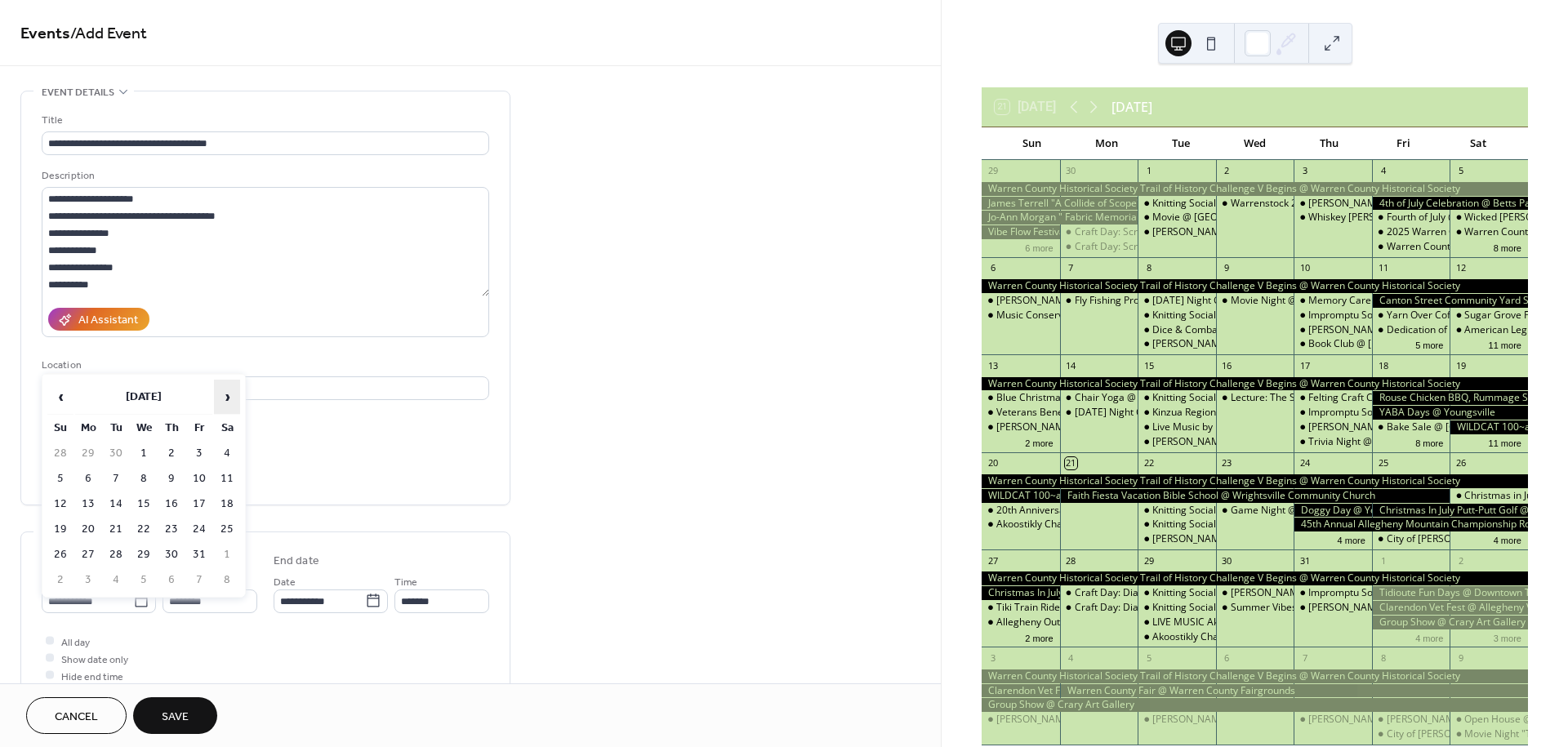 click on "›" at bounding box center [227, 397] 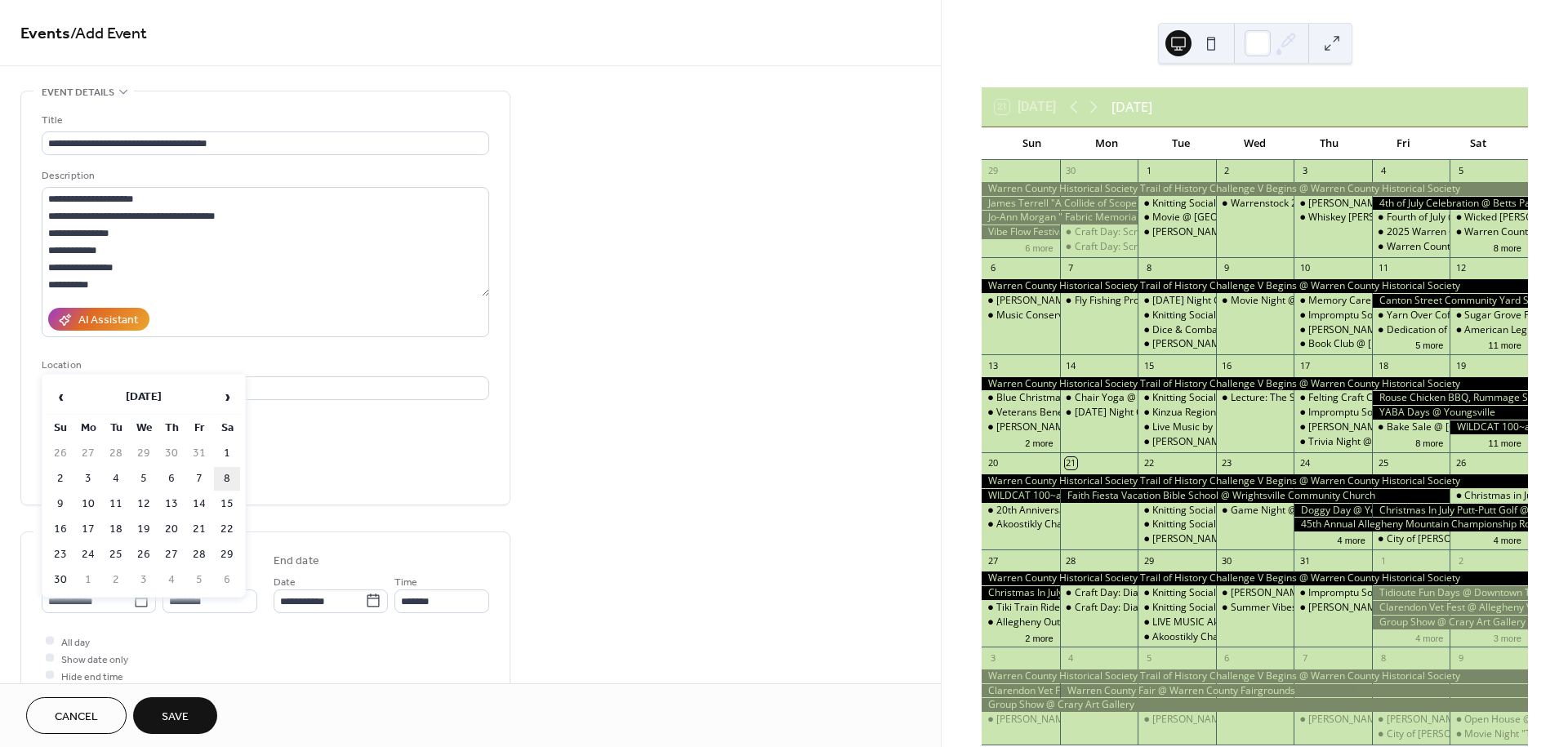 click on "8" at bounding box center [227, 478] 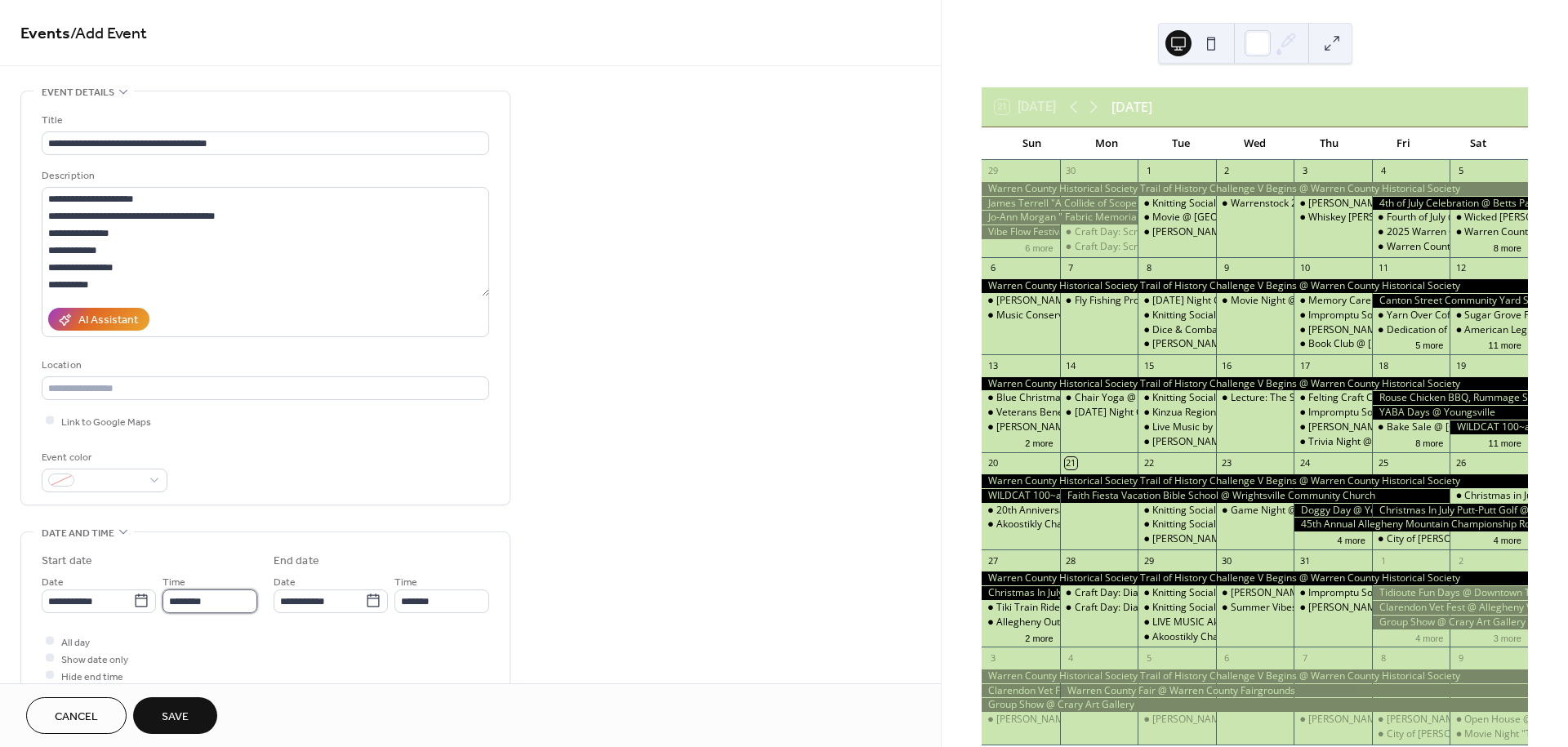 click on "********" at bounding box center [210, 601] 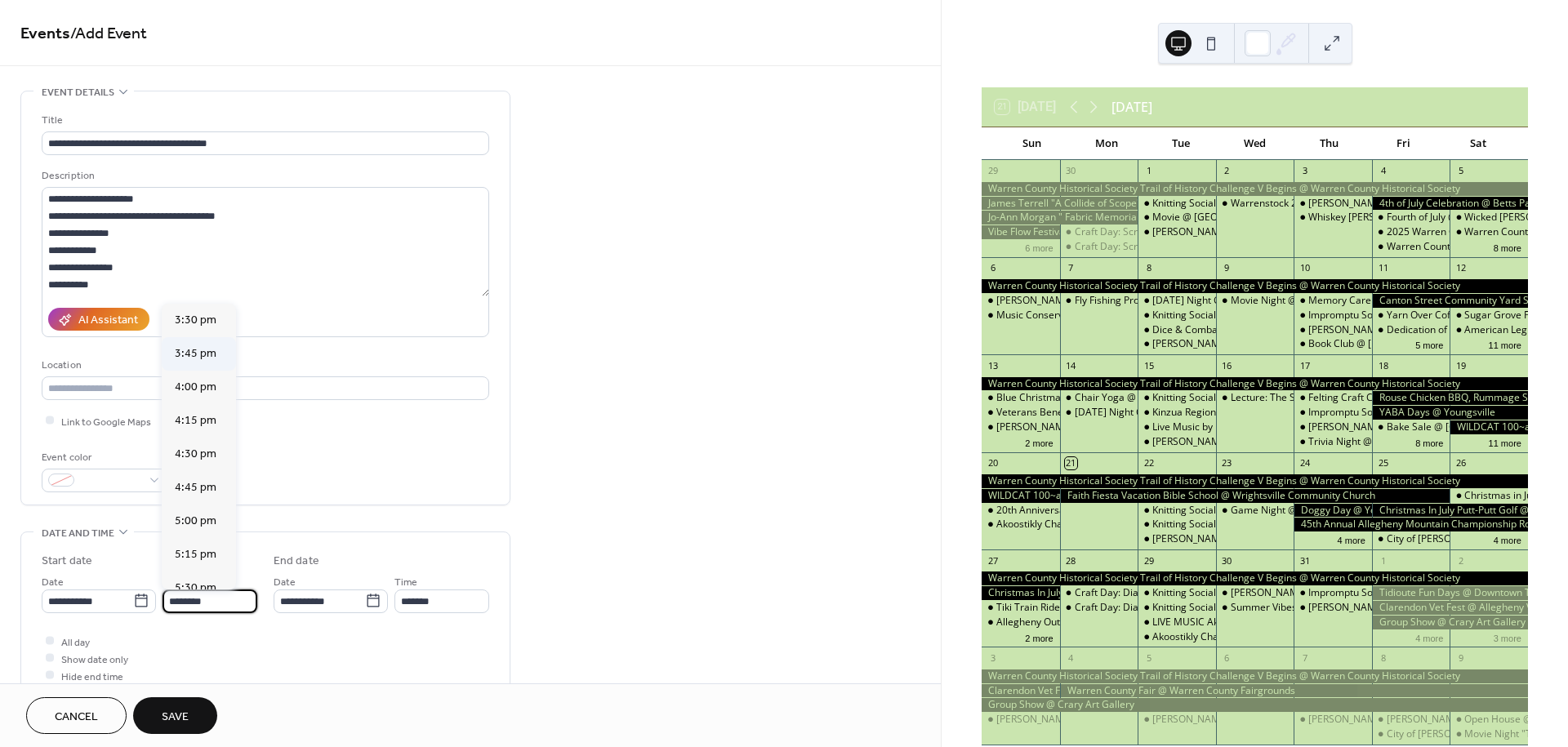 scroll, scrollTop: 2077, scrollLeft: 0, axis: vertical 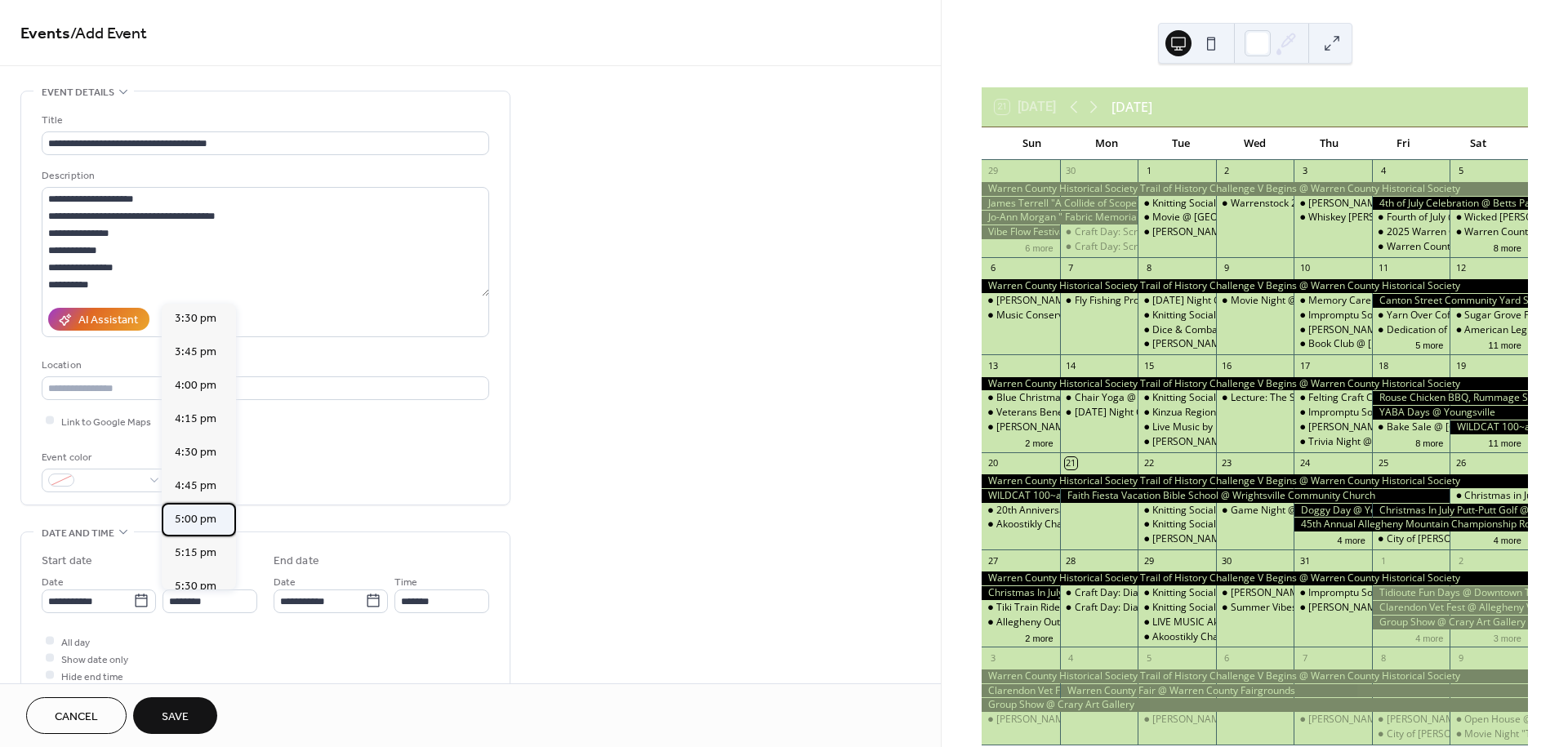 click on "5:00 pm" at bounding box center [195, 519] 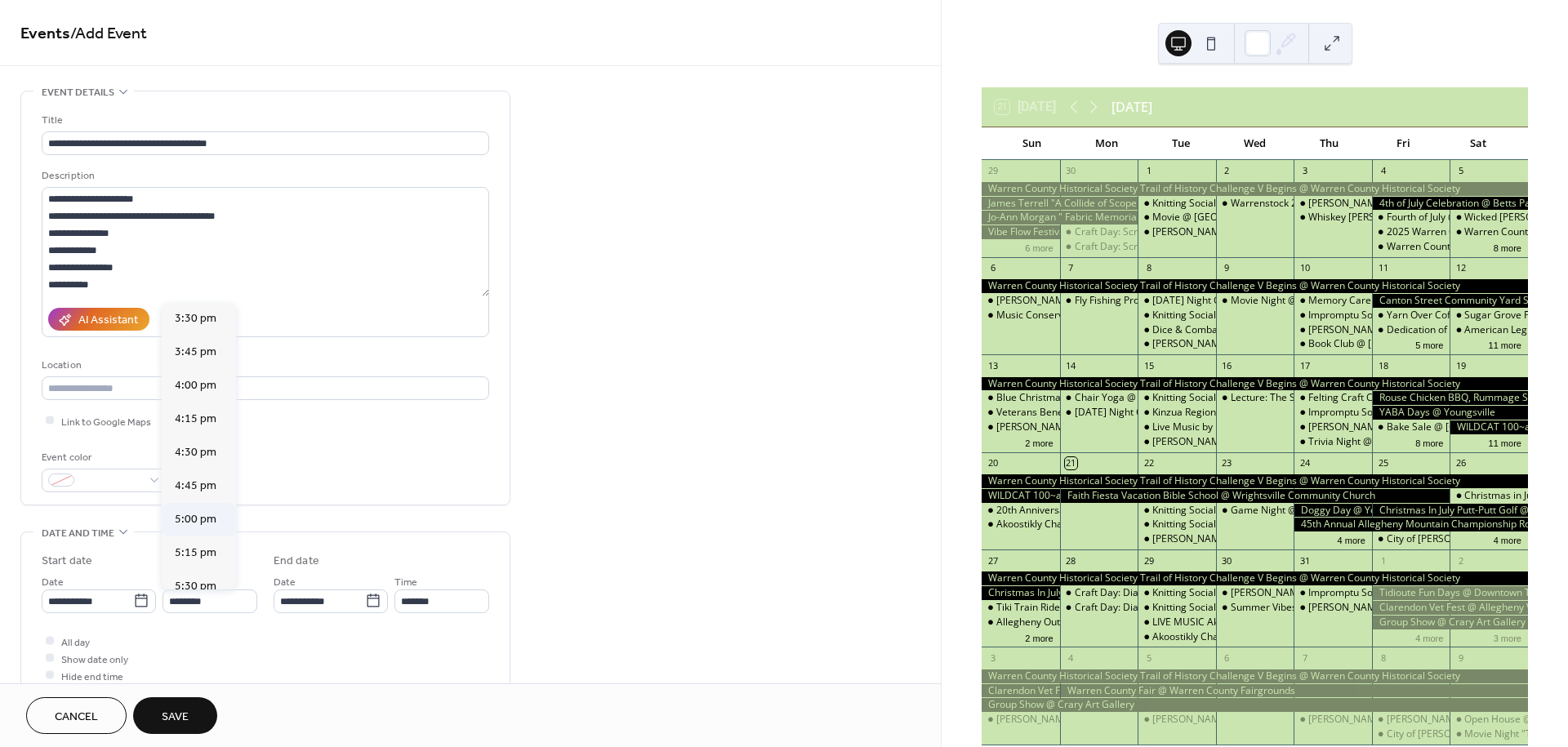 type on "*******" 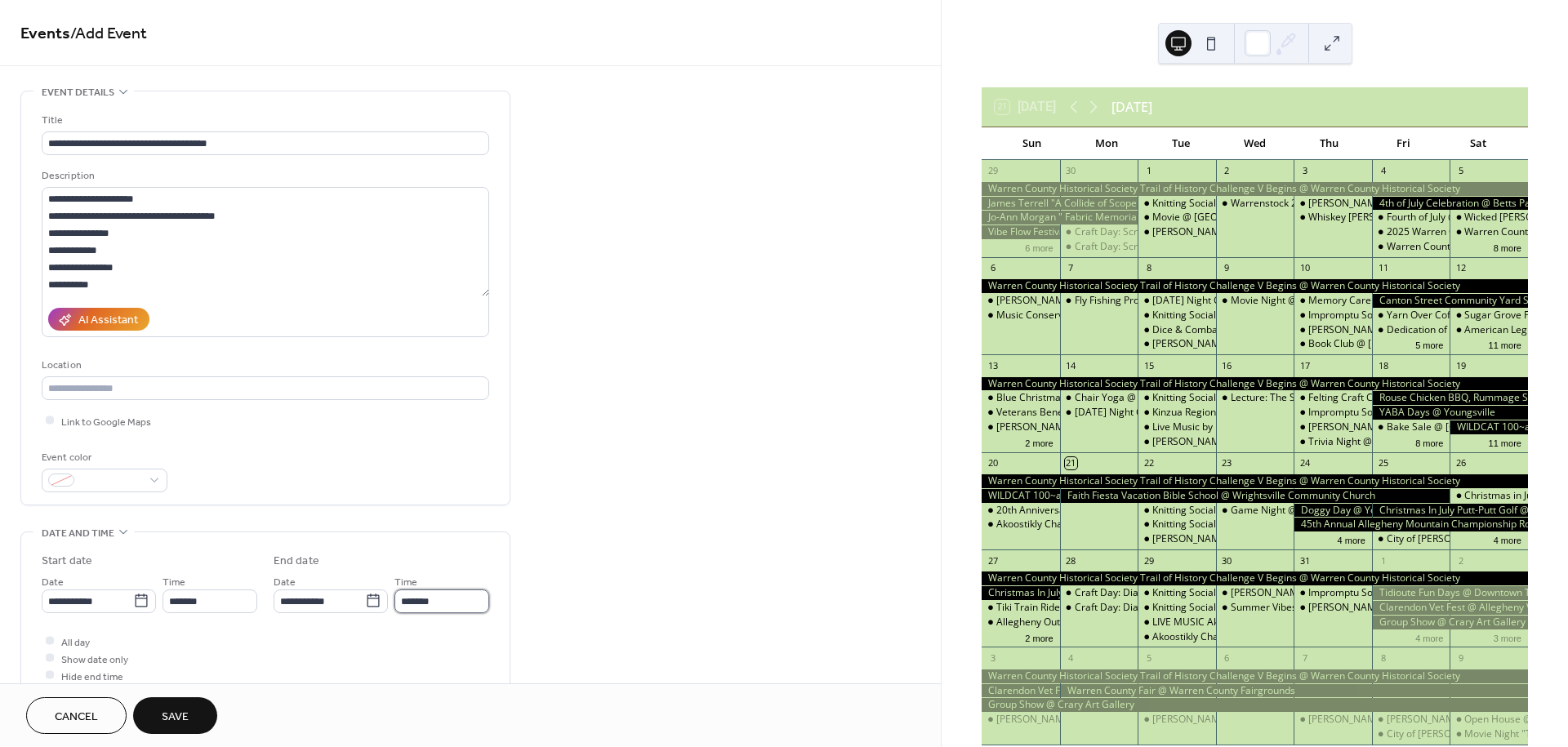 click on "*******" at bounding box center (442, 601) 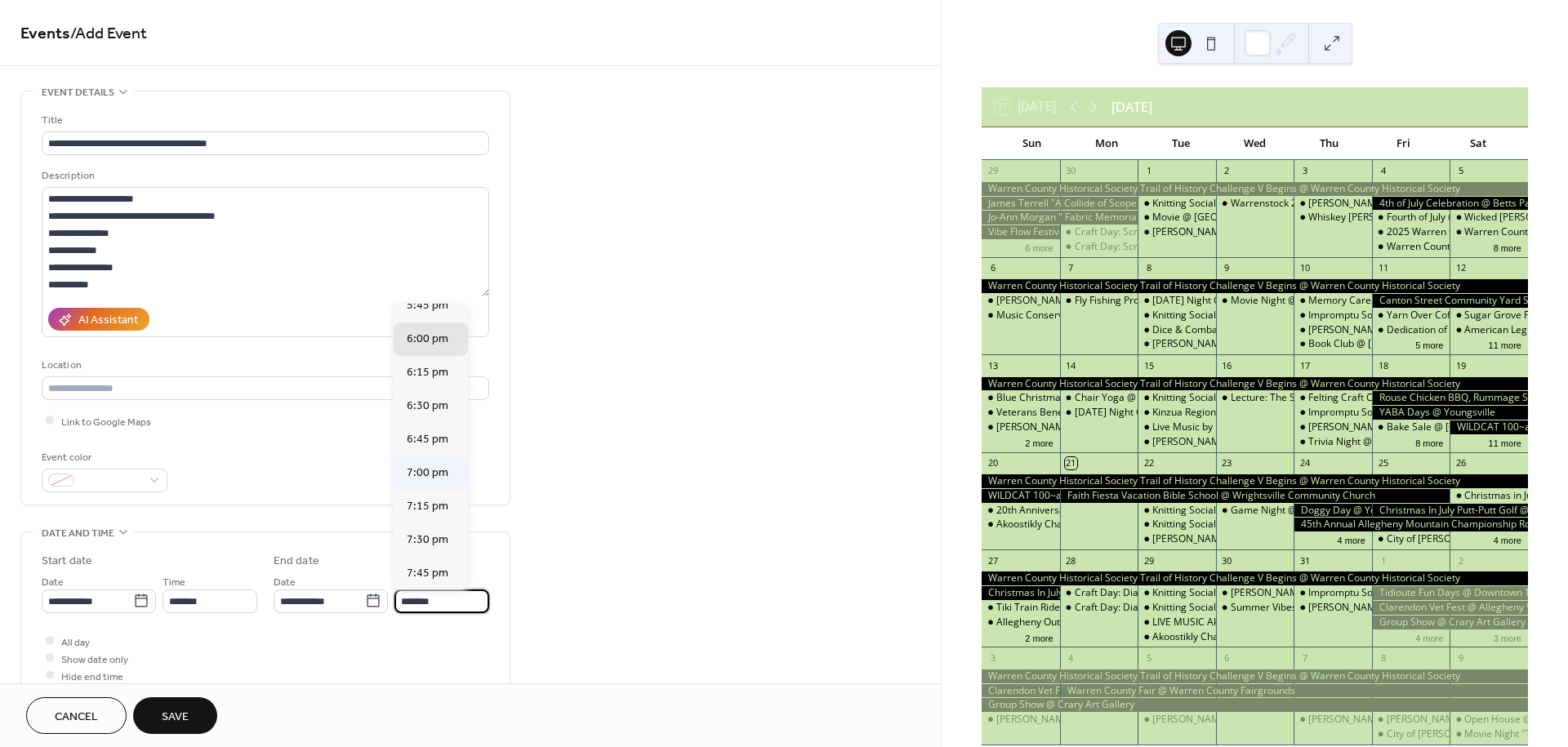 scroll, scrollTop: 91, scrollLeft: 0, axis: vertical 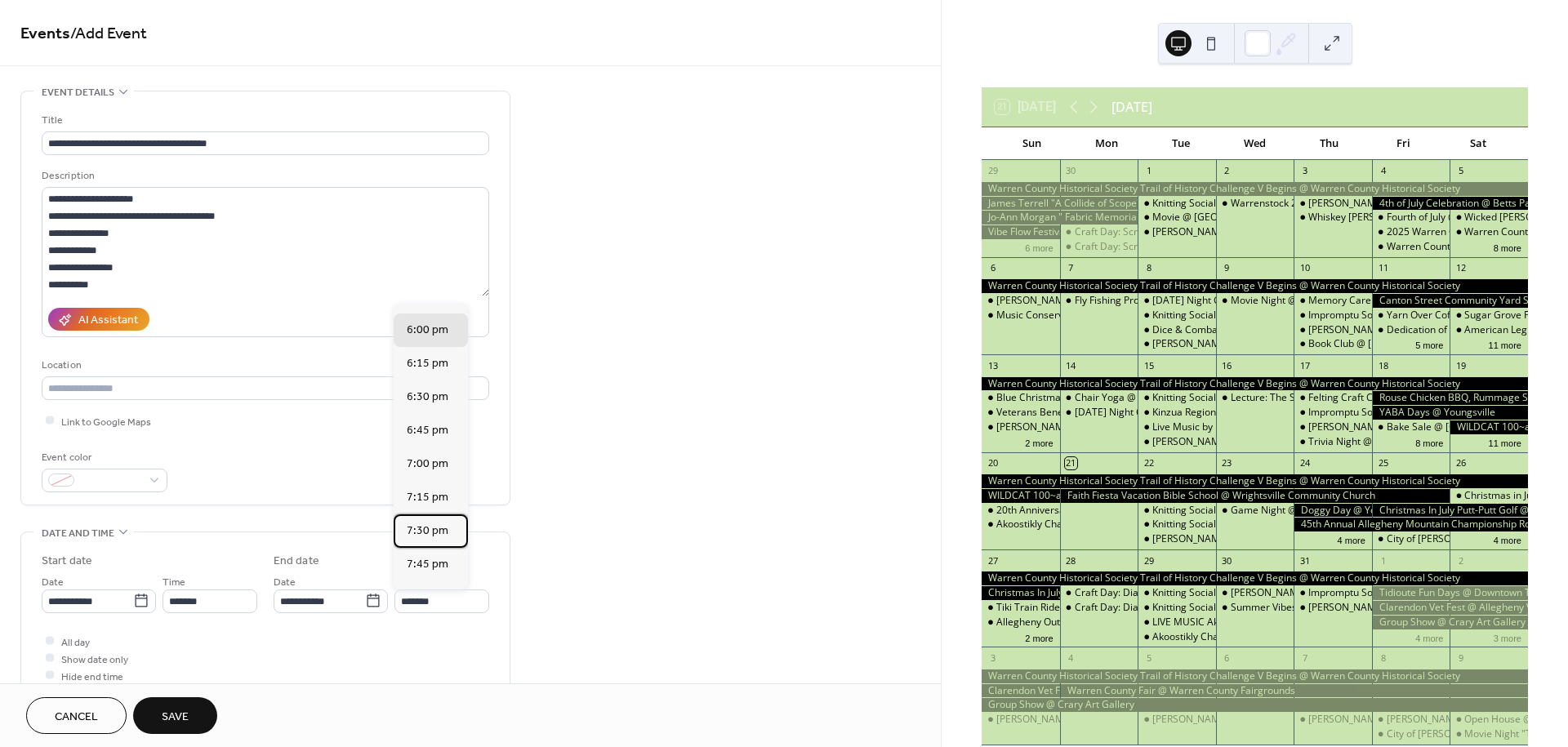 click on "7:30 pm" at bounding box center [427, 531] 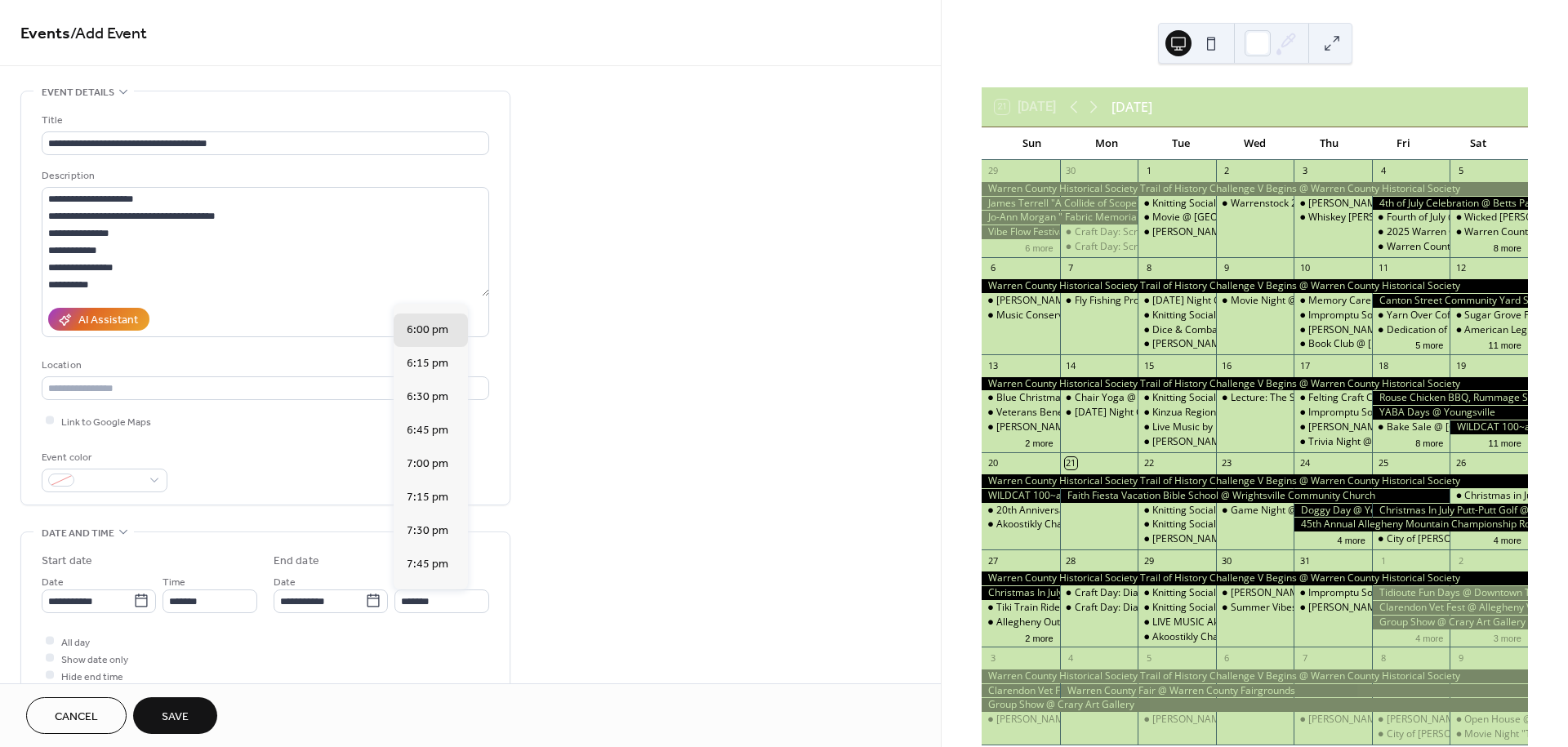 type on "*******" 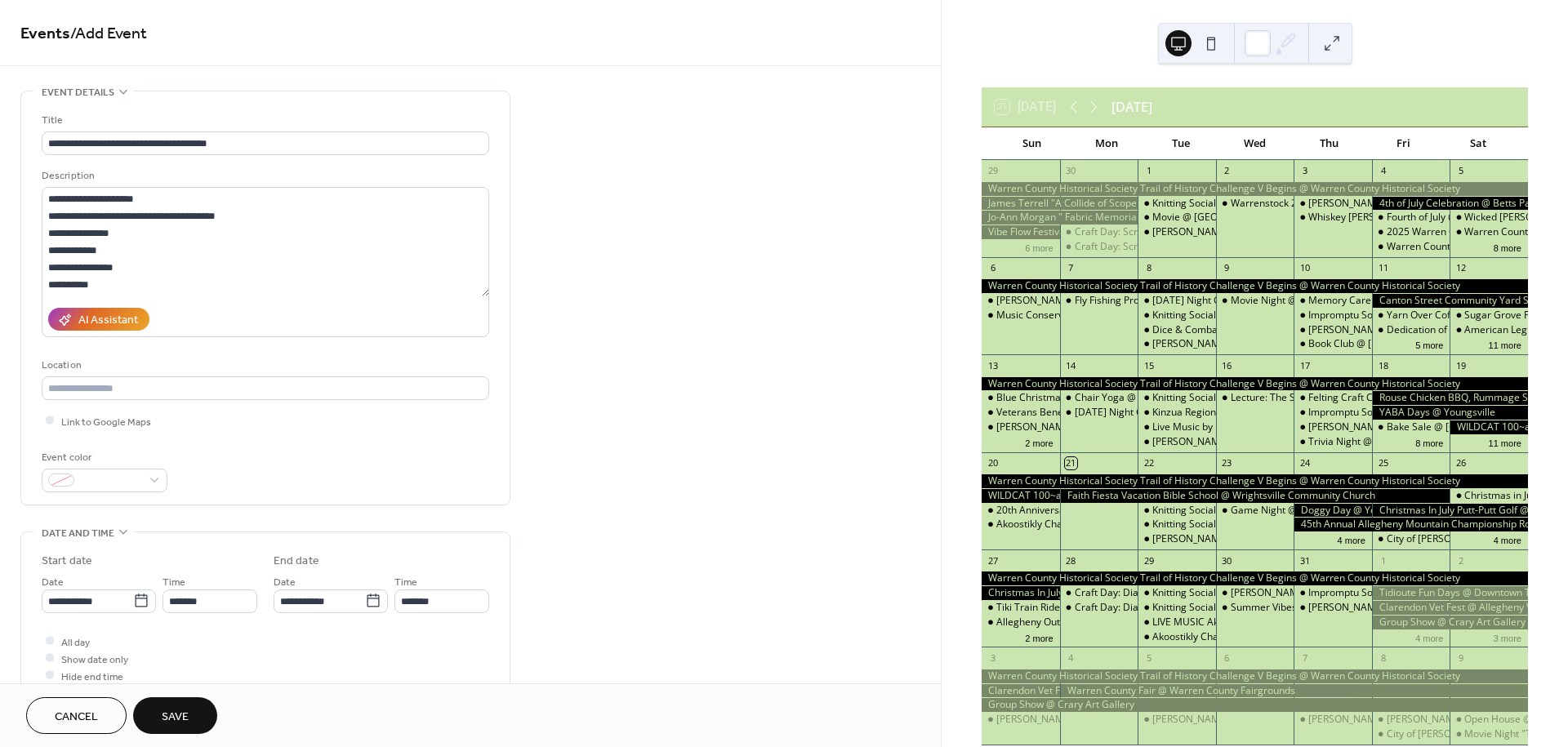 click on "Save" at bounding box center [175, 717] 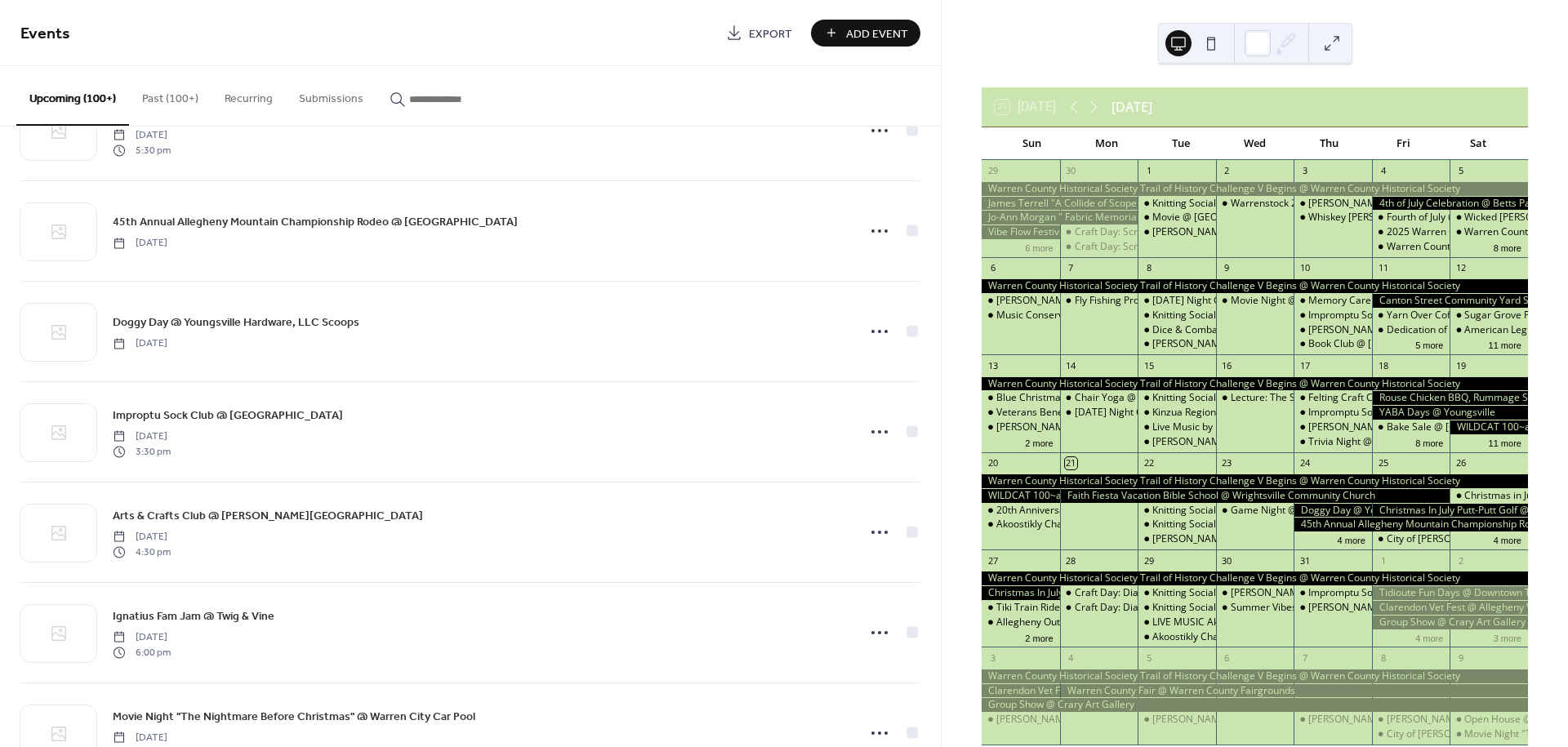 scroll, scrollTop: 355, scrollLeft: 0, axis: vertical 